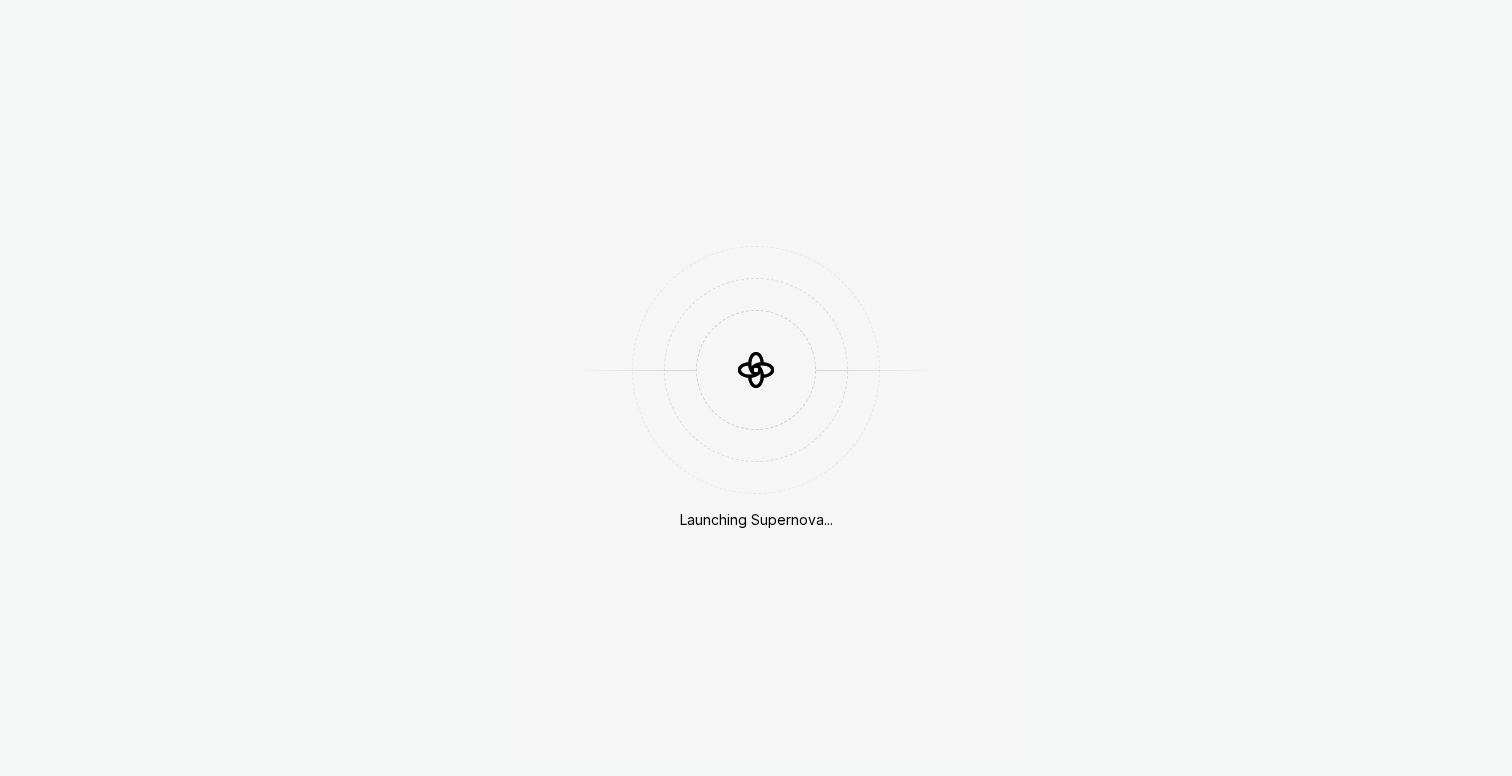 scroll, scrollTop: 0, scrollLeft: 0, axis: both 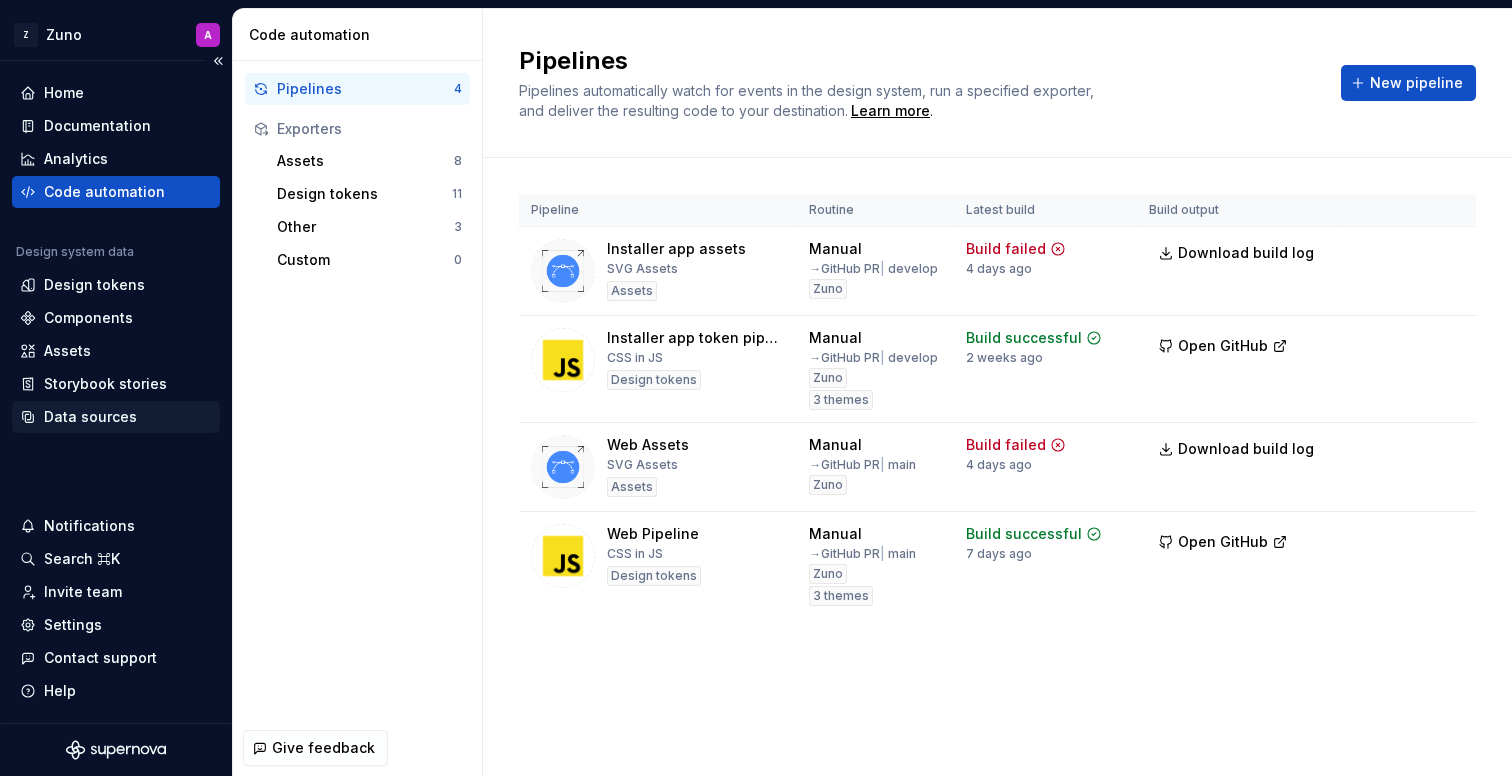 click on "Data sources" at bounding box center [116, 417] 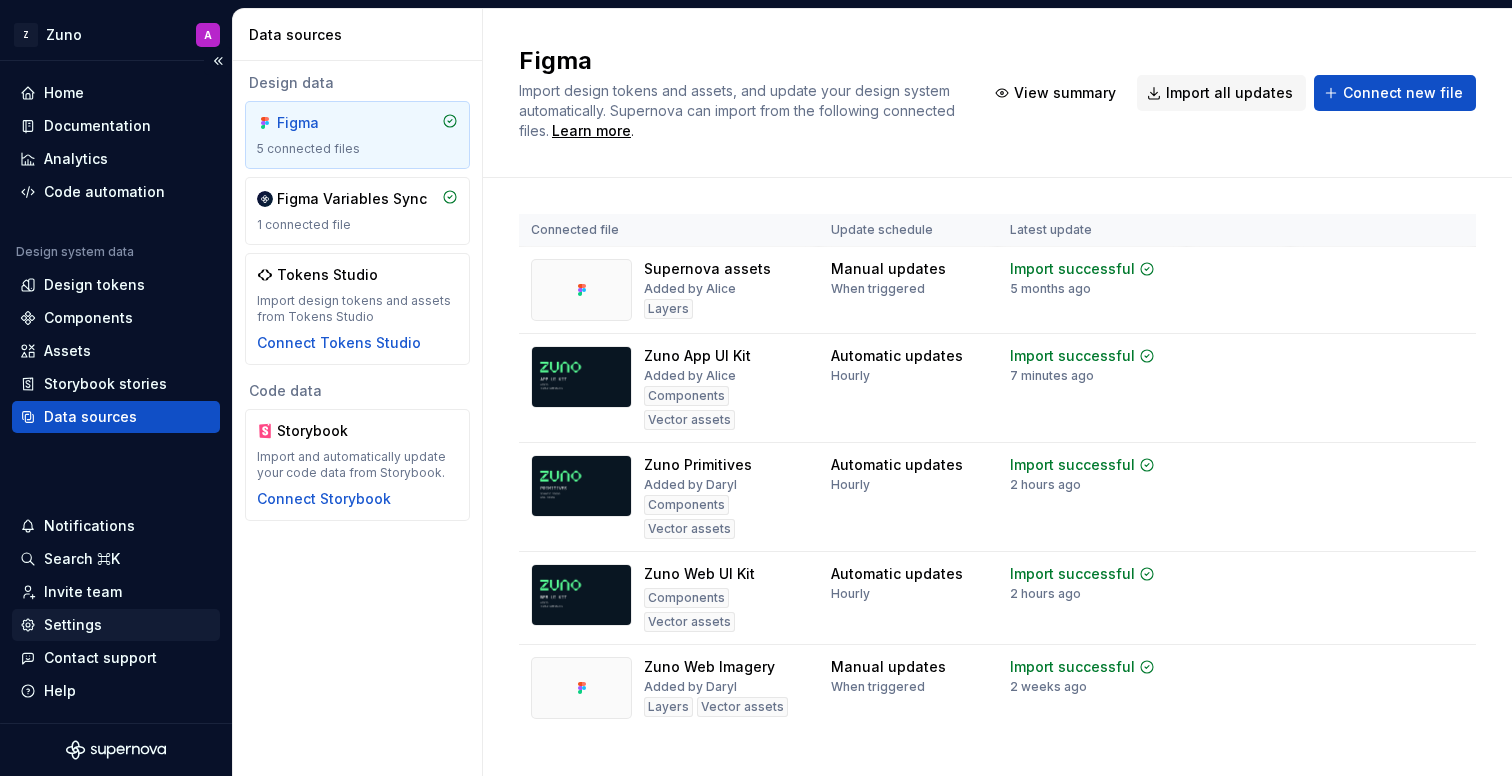 click on "Settings" at bounding box center (116, 625) 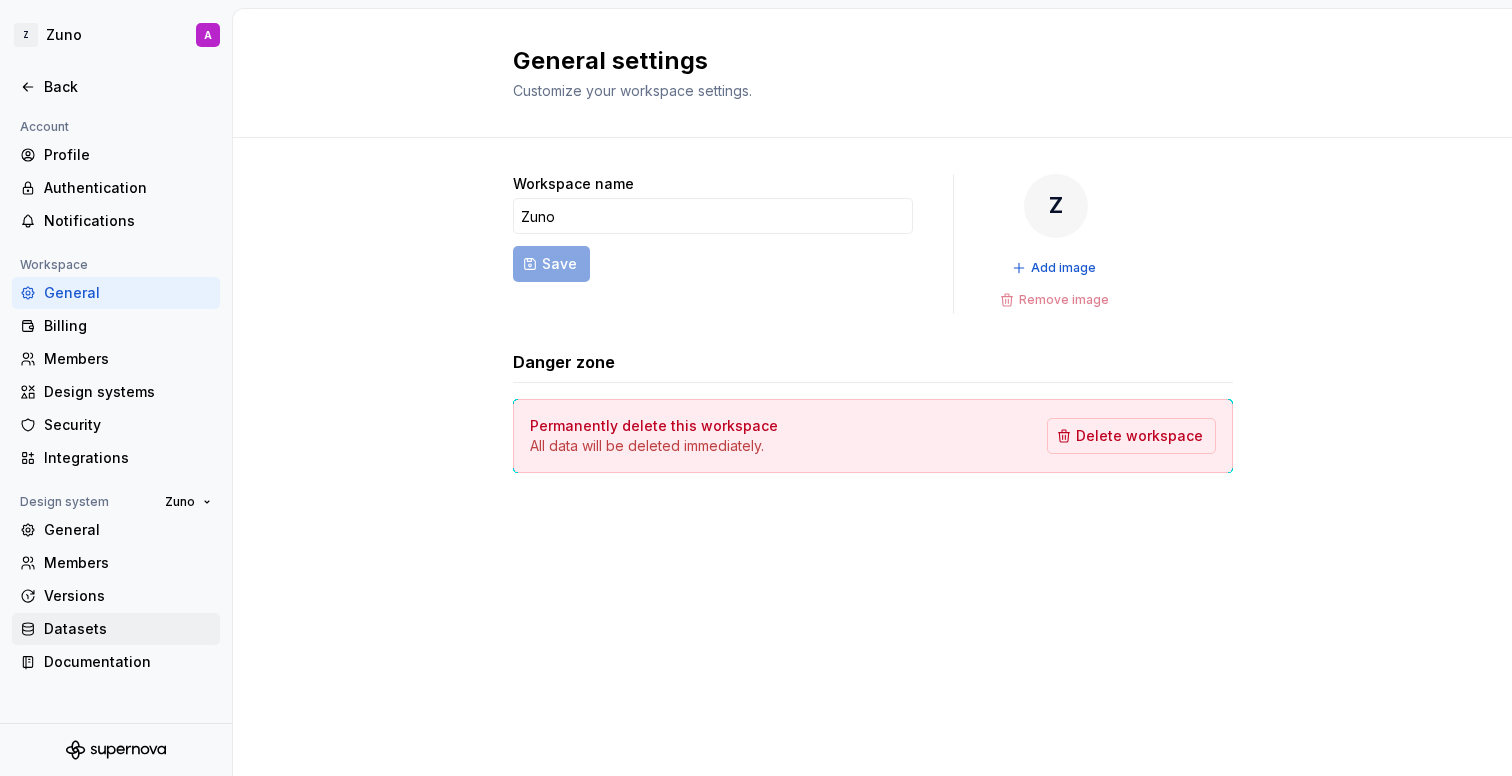 click on "Datasets" at bounding box center [128, 629] 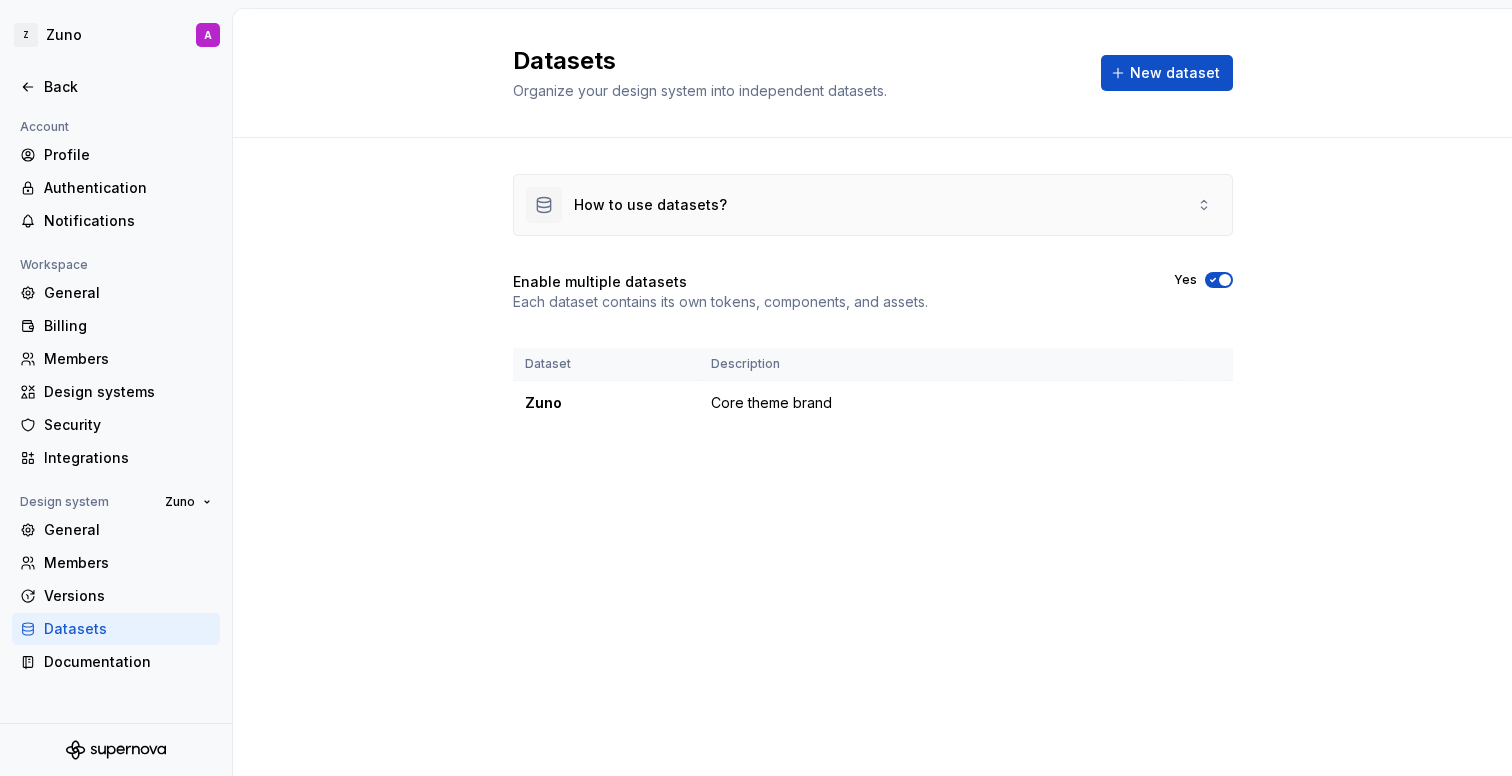 click on "How to use datasets?" at bounding box center (873, 205) 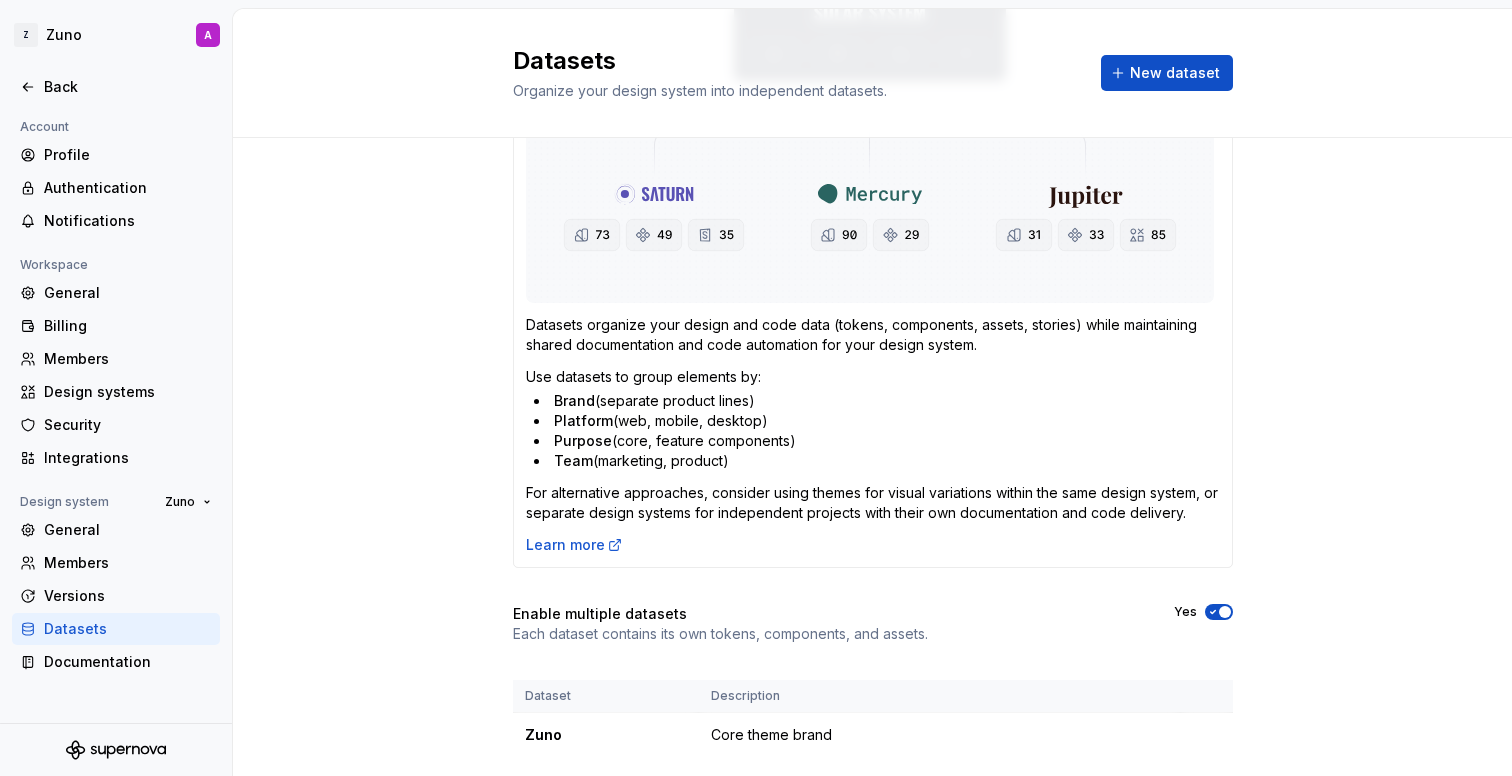 scroll, scrollTop: 369, scrollLeft: 0, axis: vertical 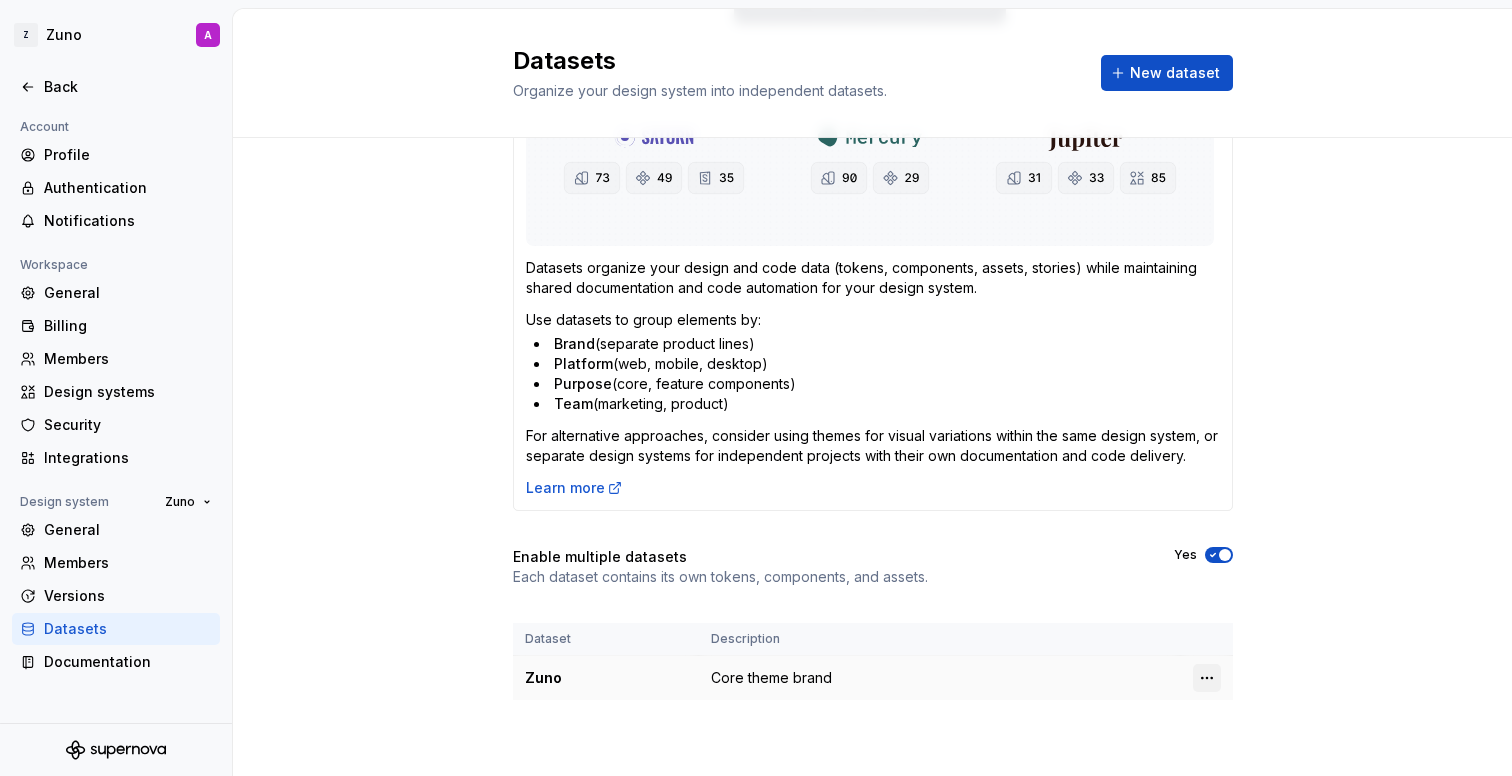 click on "Z Zuno A Back Account Profile Authentication Notifications Workspace General Billing Members Design systems Security Integrations Design system Zuno General Members Versions Datasets Documentation Datasets Organize your design system into independent datasets. New dataset How to use datasets? Datasets organize your design and code data (tokens, components, assets, stories) while maintaining shared documentation and code automation for your design system. Use datasets to group elements by: Brand  (separate product lines) Platform  (web, mobile, desktop) Purpose  (core, feature components) Team  (marketing, product) For alternative approaches, consider using themes for visual variations within the same design system, or separate design systems for independent projects with their own documentation and code delivery. Learn more Enable multiple datasets Each dataset contains its own tokens, components, and assets. Yes Dataset Description Zuno Core theme brand   Zuno Zuno Hub" at bounding box center [756, 388] 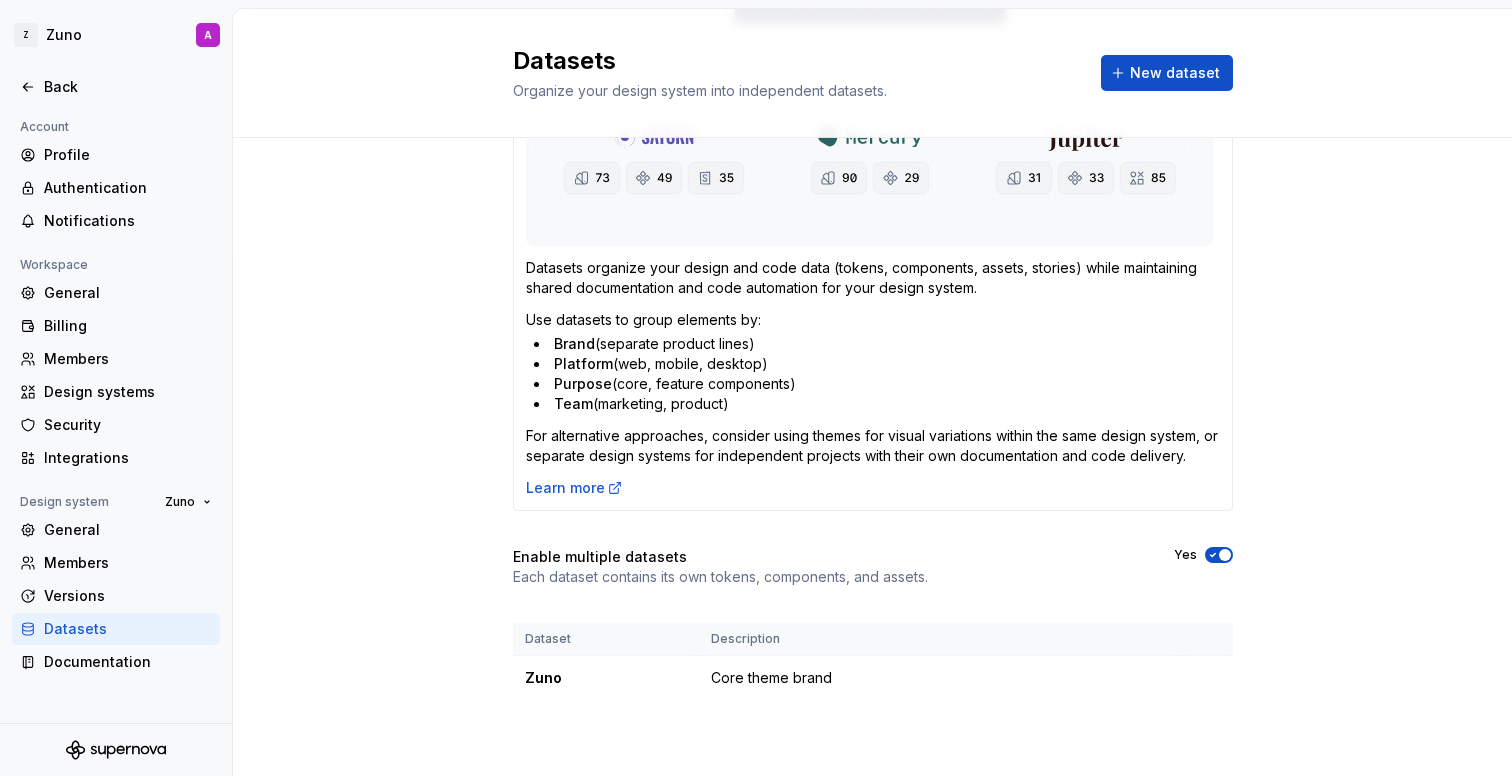 click on "Z Zuno A Back Account Profile Authentication Notifications Workspace General Billing Members Design systems Security Integrations Design system Zuno General Members Versions Datasets Documentation Datasets Organize your design system into independent datasets. New dataset How to use datasets? Datasets organize your design and code data (tokens, components, assets, stories) while maintaining shared documentation and code automation for your design system. Use datasets to group elements by: Brand  (separate product lines) Platform  (web, mobile, desktop) Purpose  (core, feature components) Team  (marketing, product) For alternative approaches, consider using themes for visual variations within the same design system, or separate design systems for independent projects with their own documentation and code delivery. Learn more Enable multiple datasets Each dataset contains its own tokens, components, and assets. Yes Dataset Description Zuno Core theme brand   Zuno Zuno Hub" at bounding box center (756, 388) 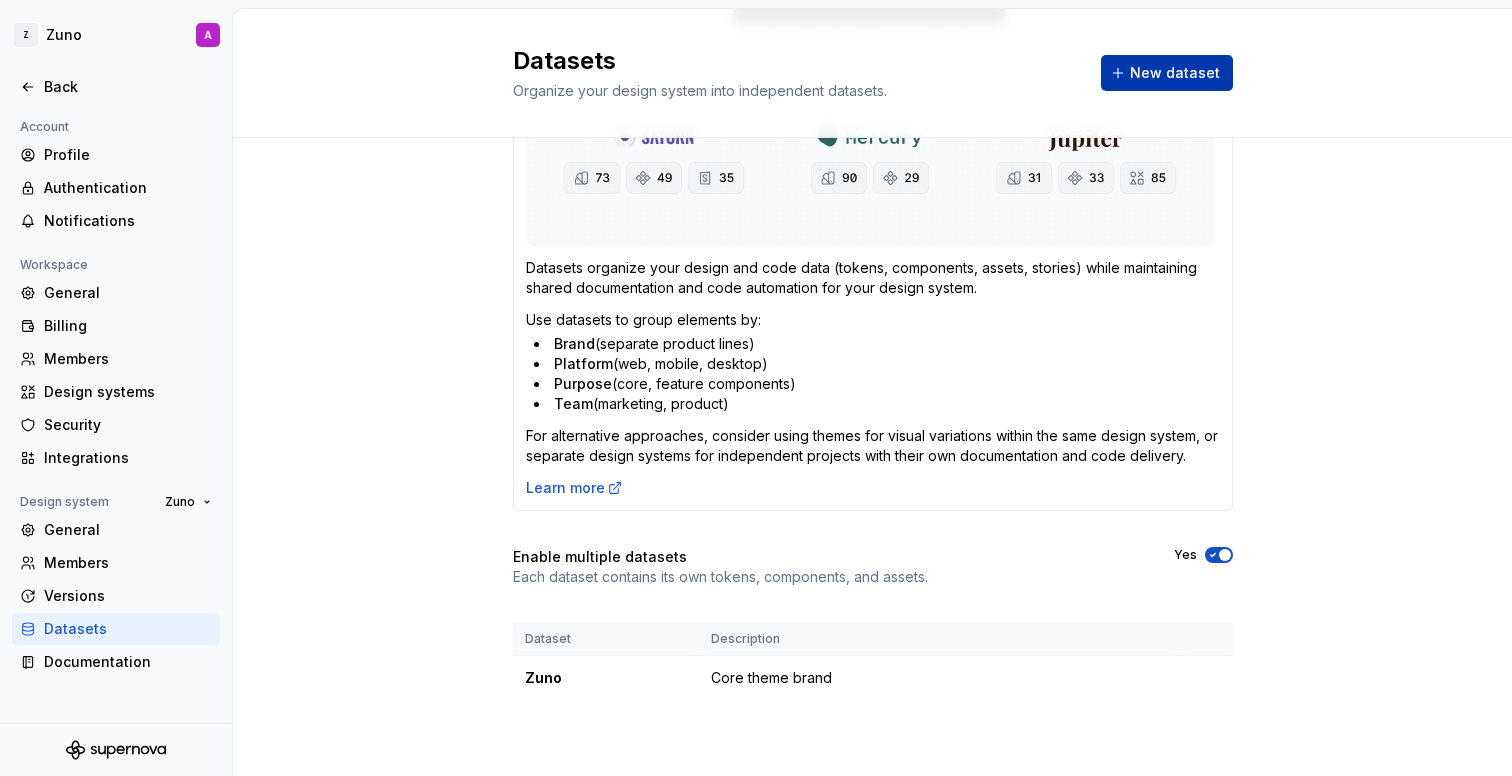 click on "New dataset" at bounding box center (1175, 73) 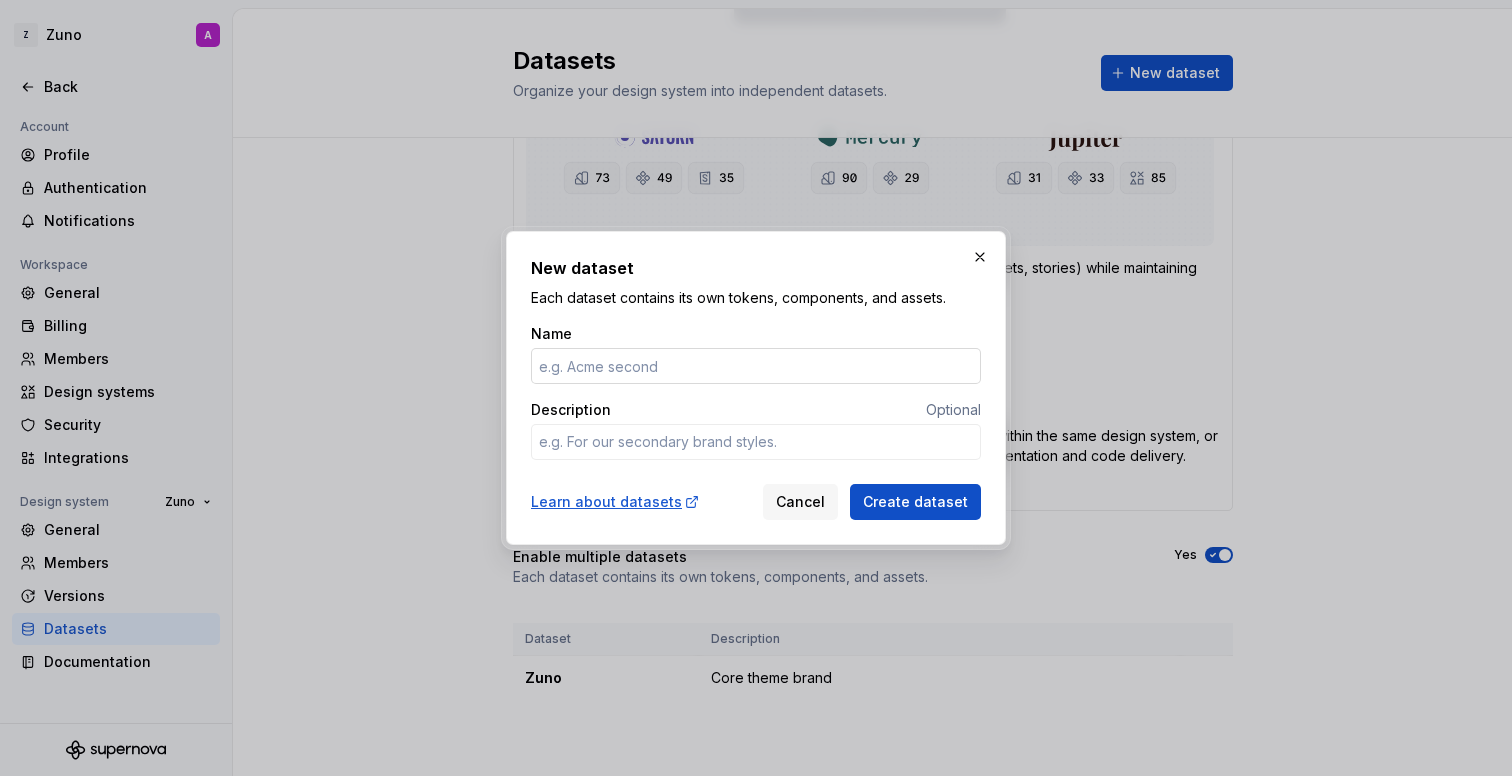 click on "Name" at bounding box center [756, 366] 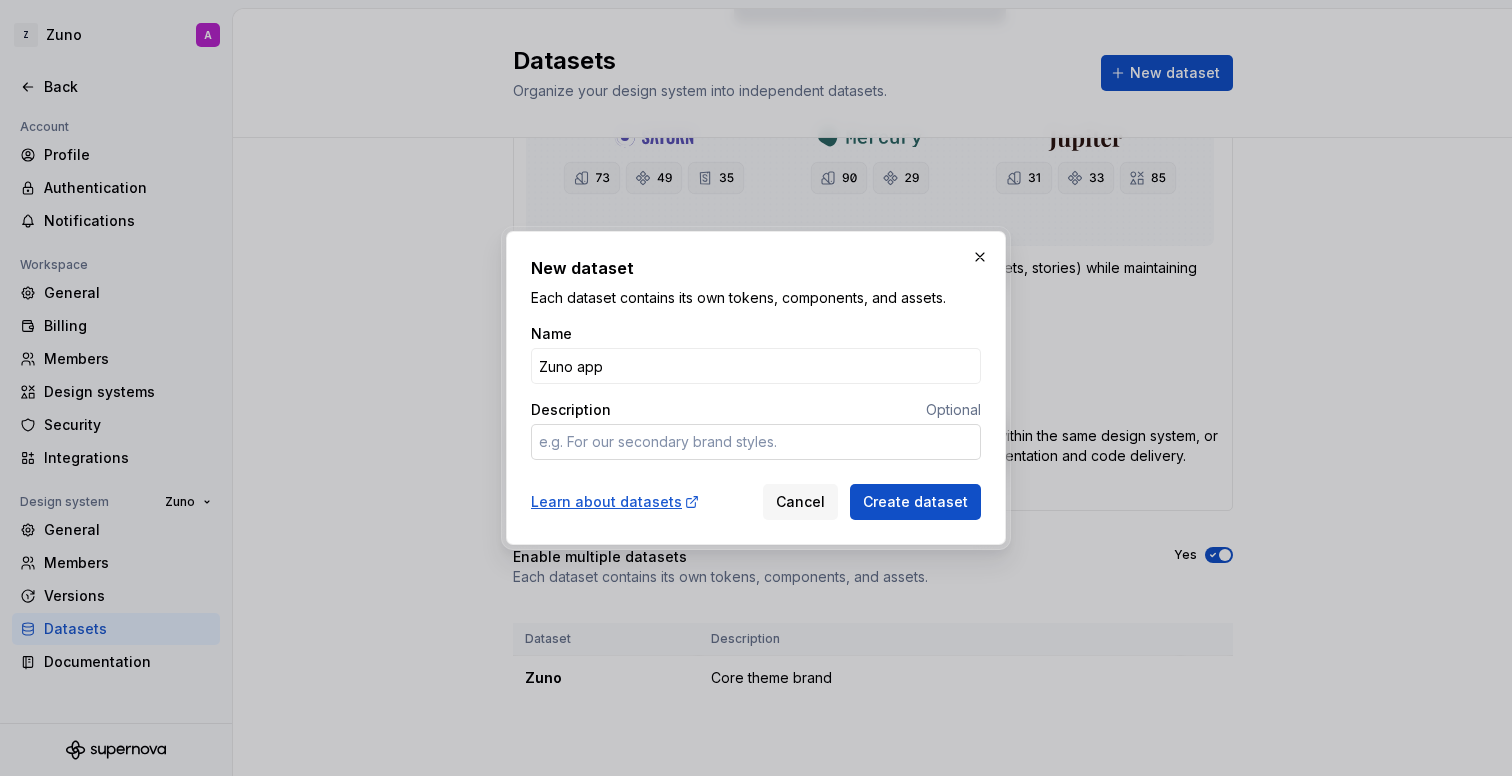 type on "Zuno app" 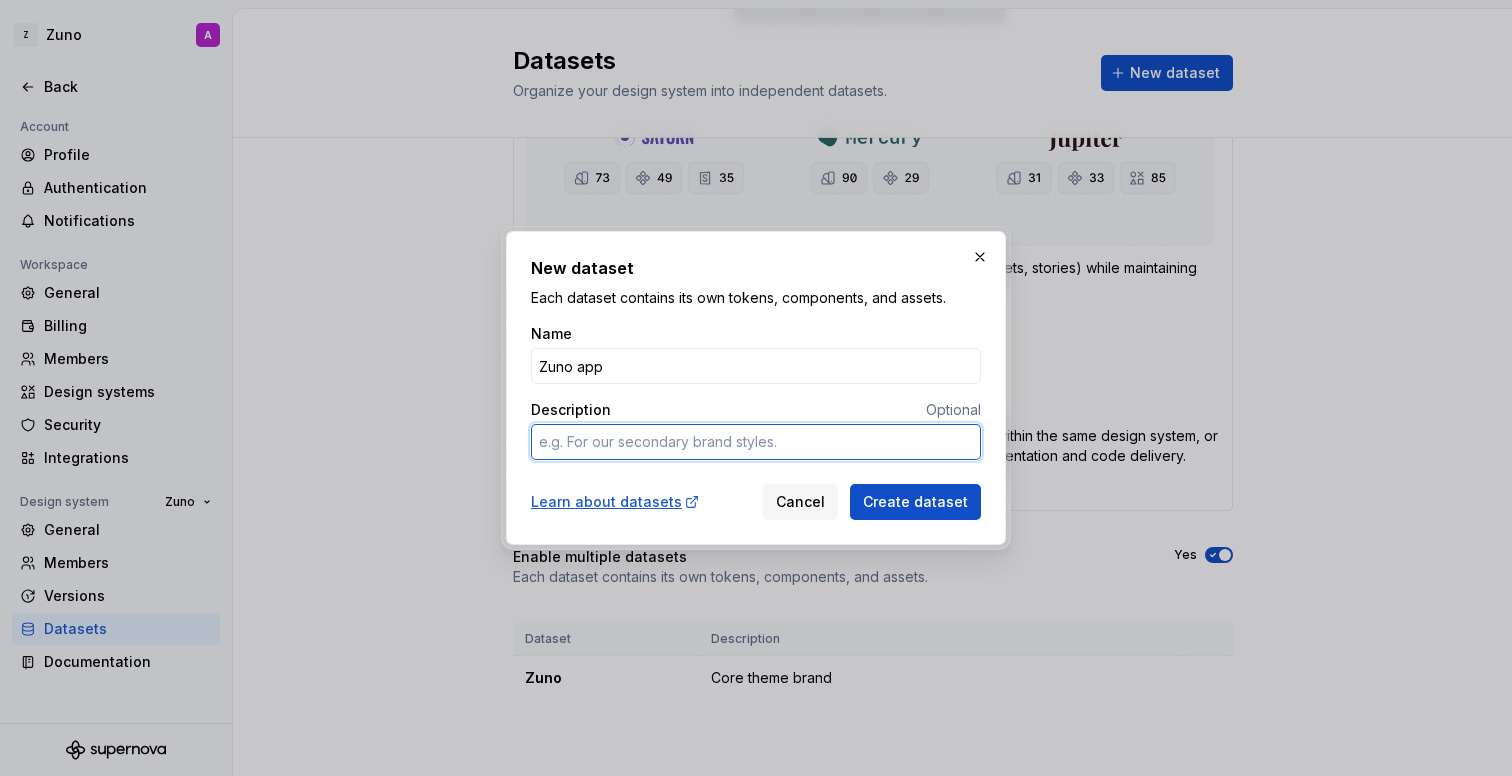 type on "*" 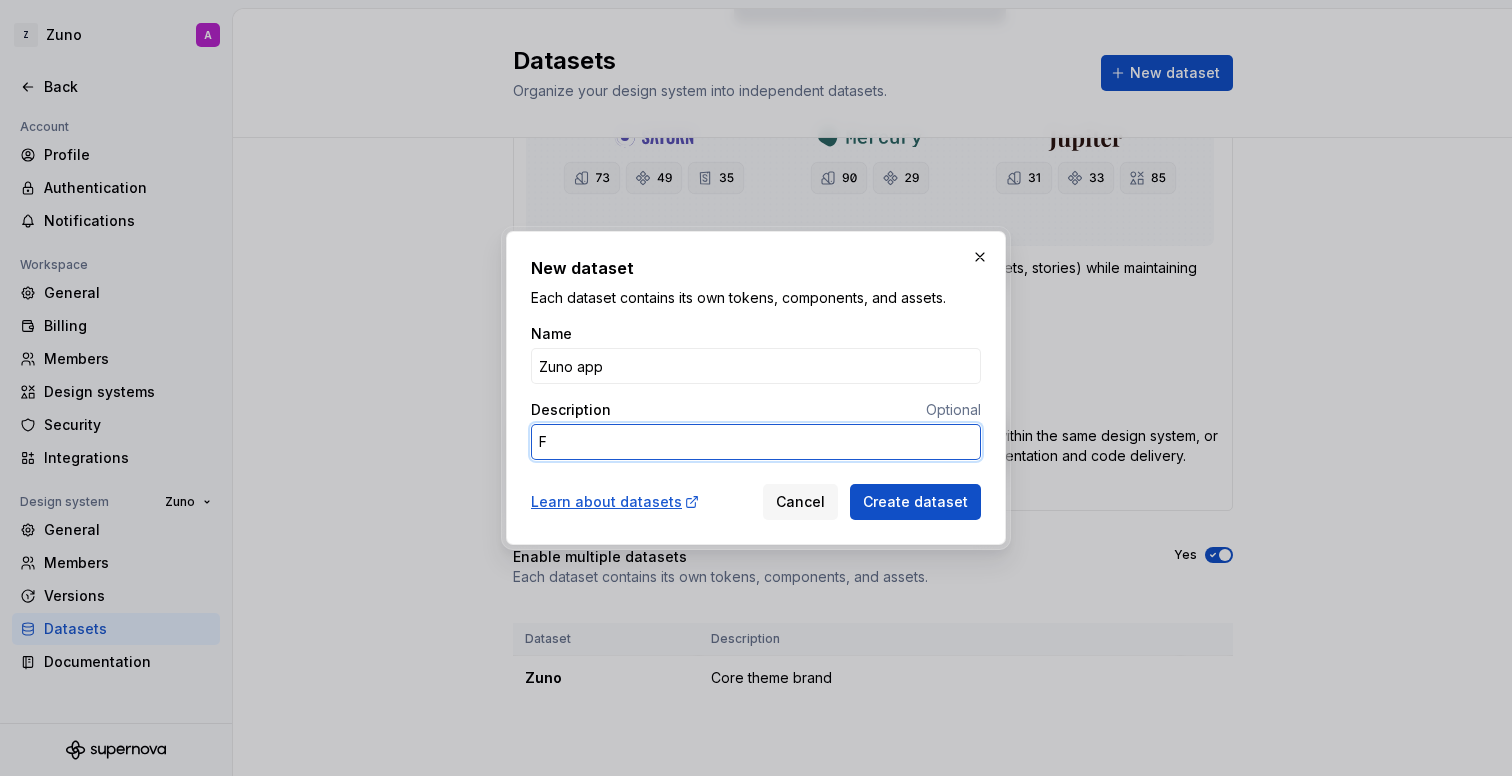 type on "Fo" 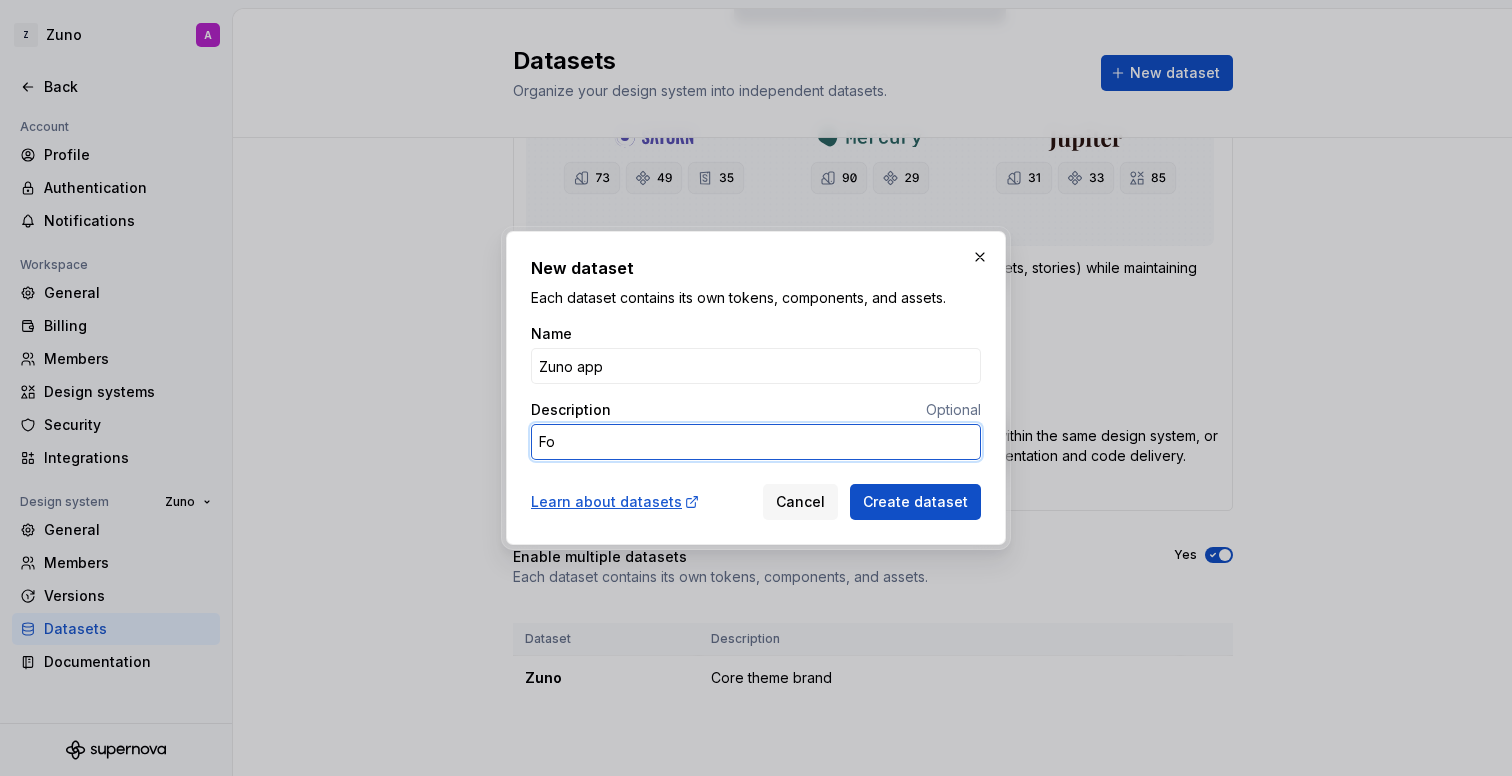 type on "For" 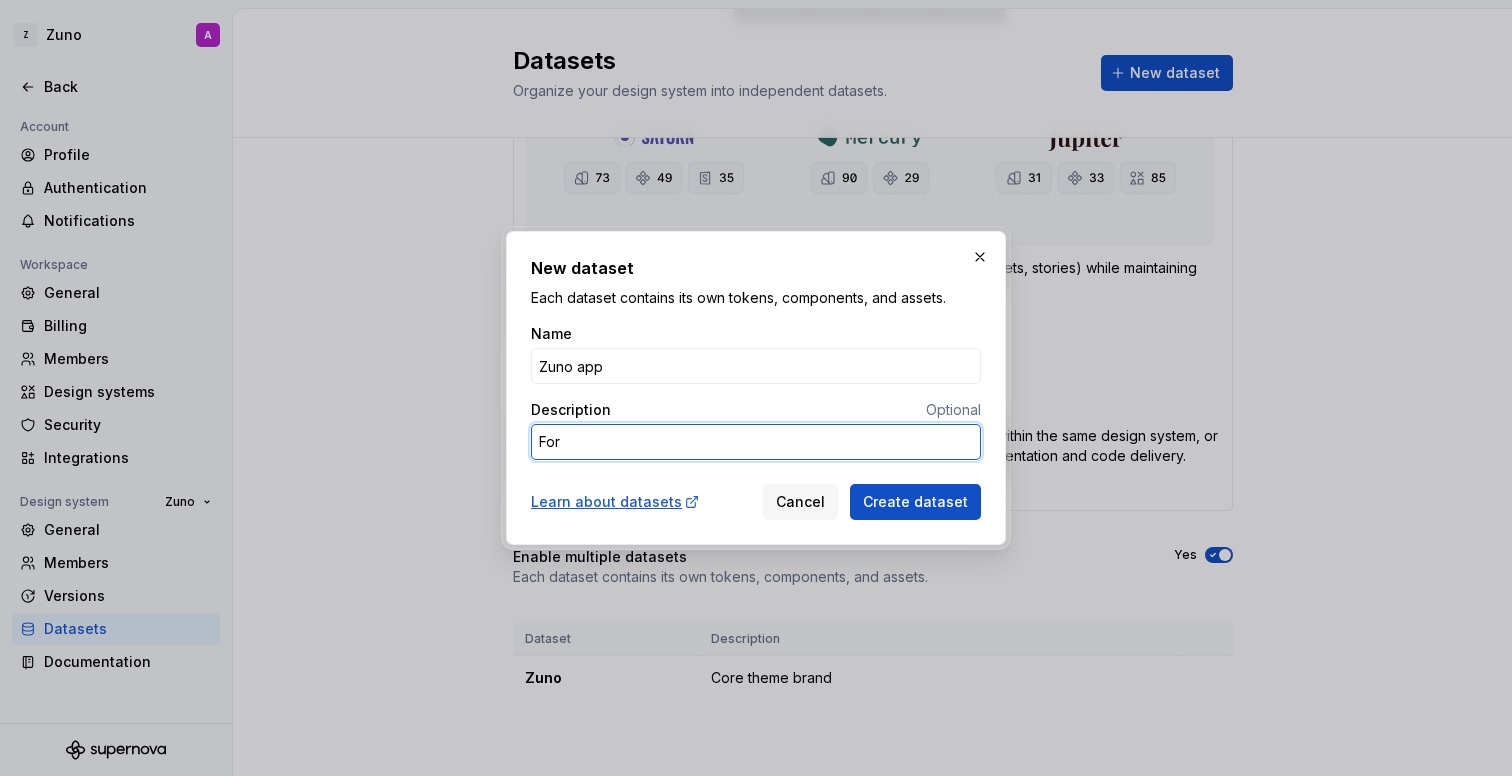 type on "For" 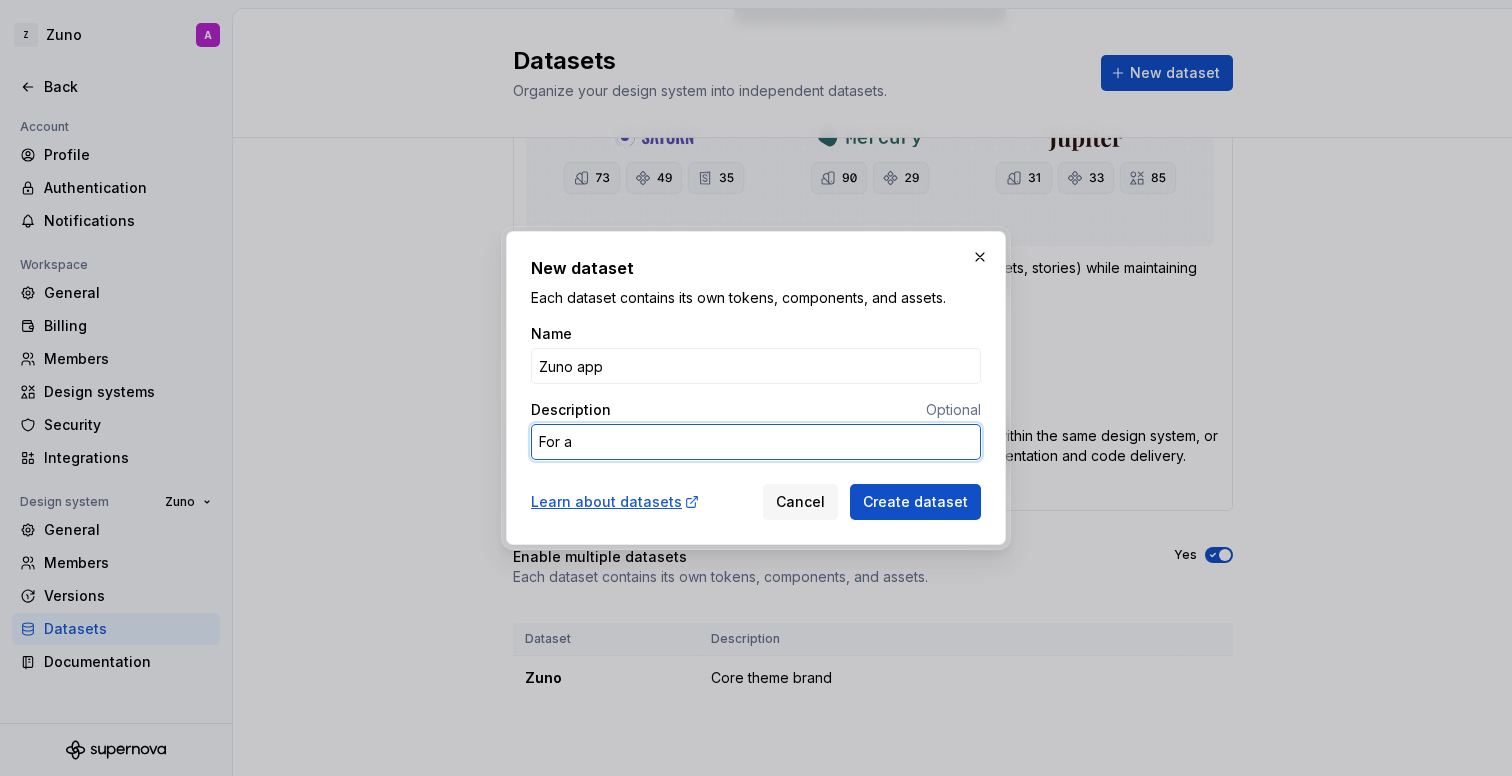 type on "For ap" 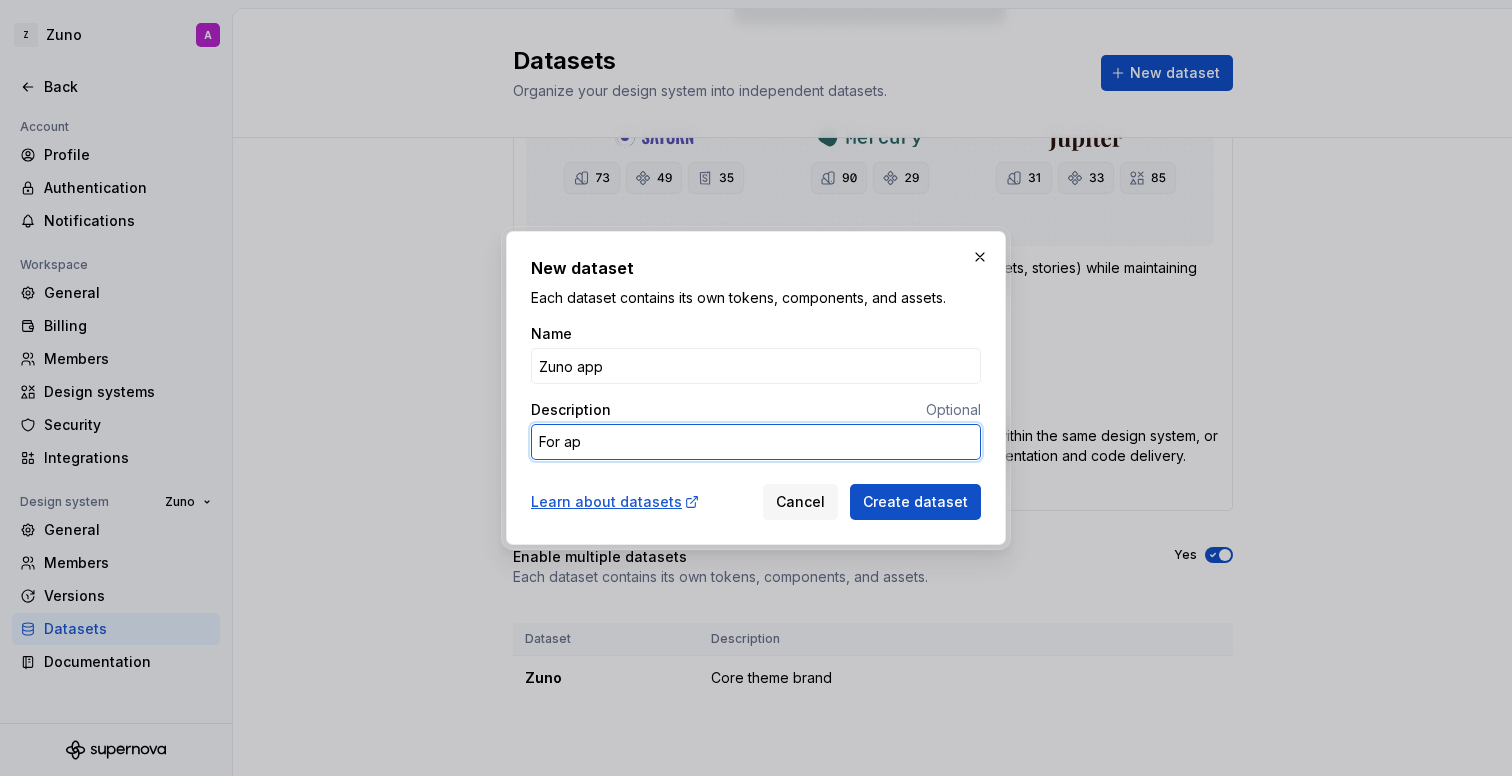 type on "For app" 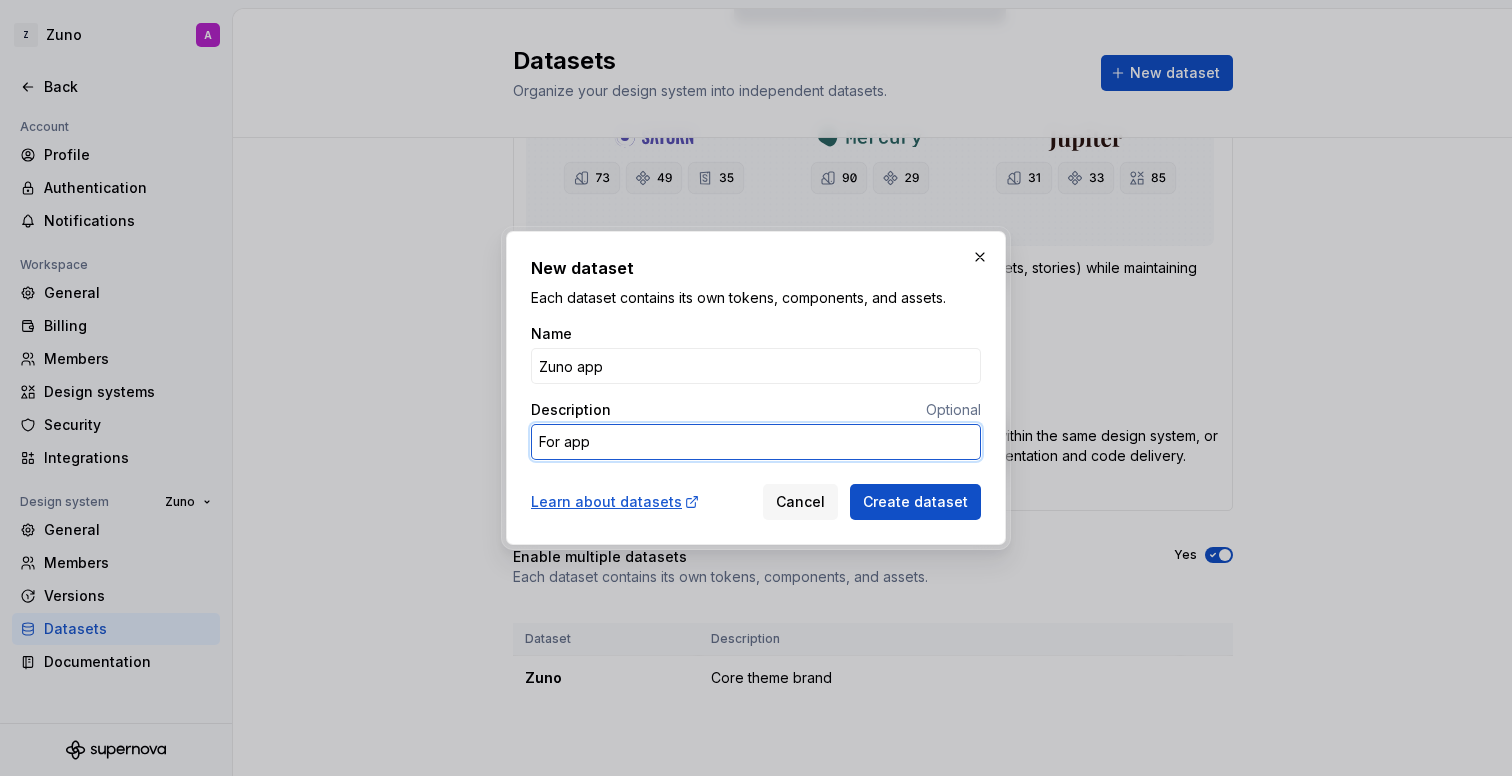 type on "For app" 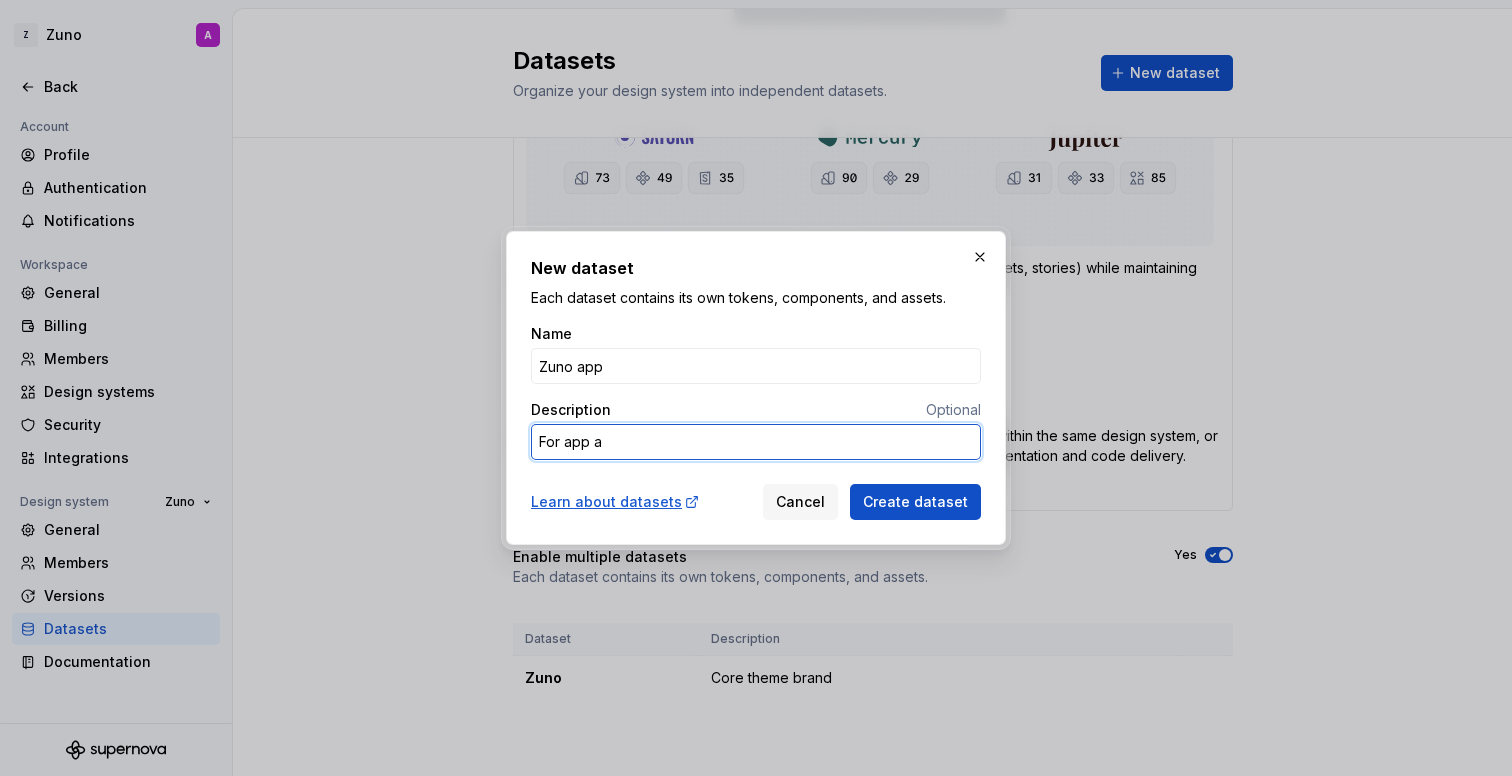 type on "For app as" 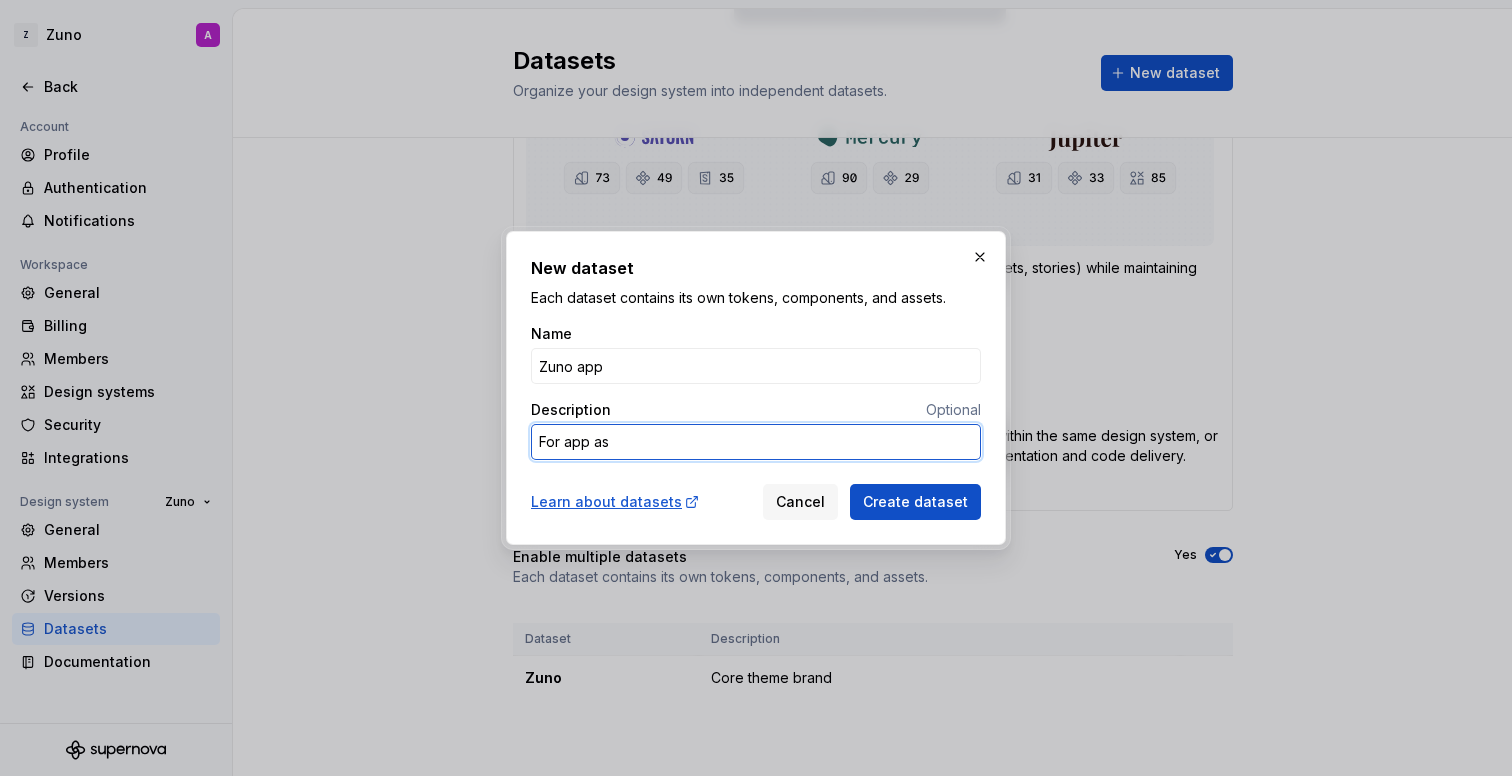 type on "For app ass" 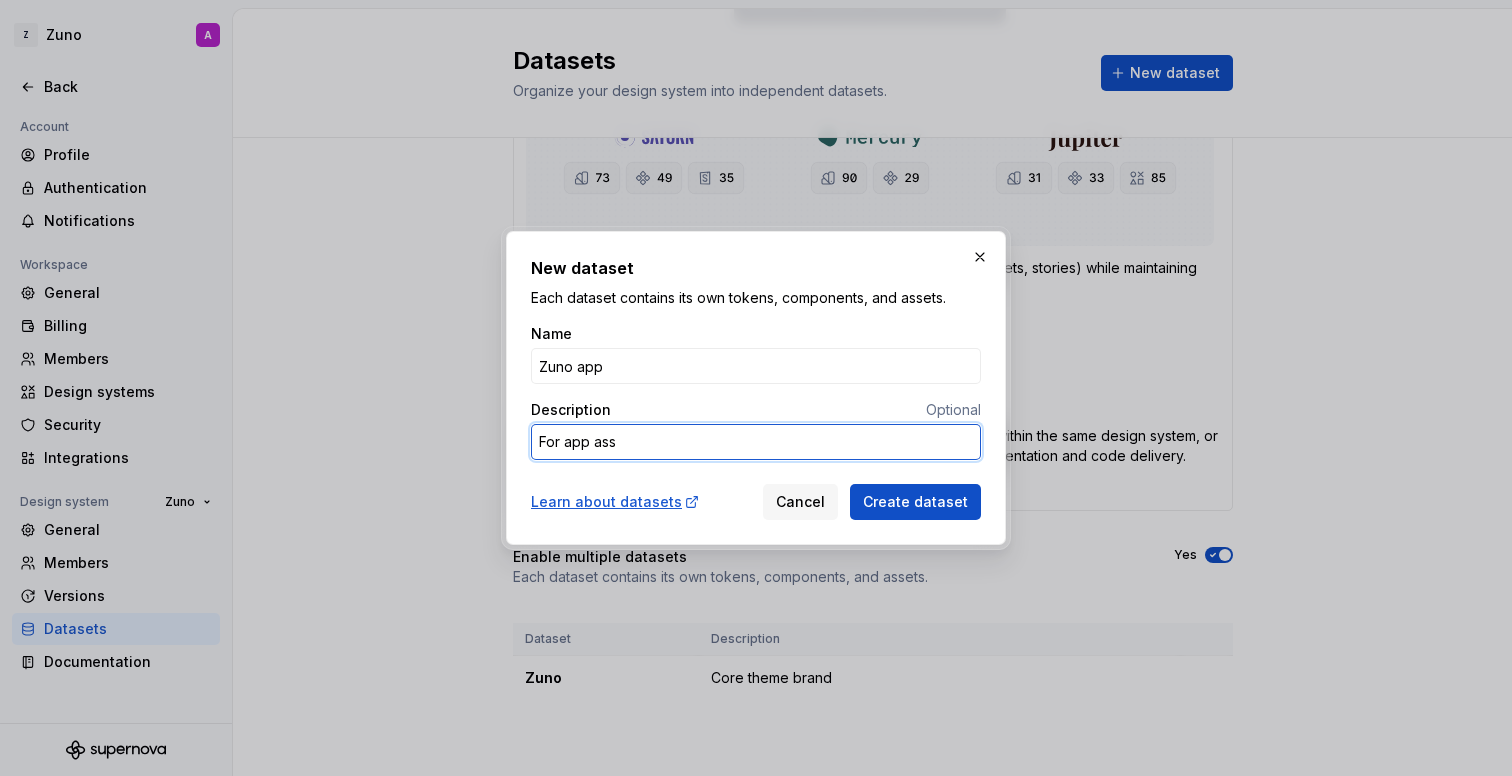 type on "For app asse" 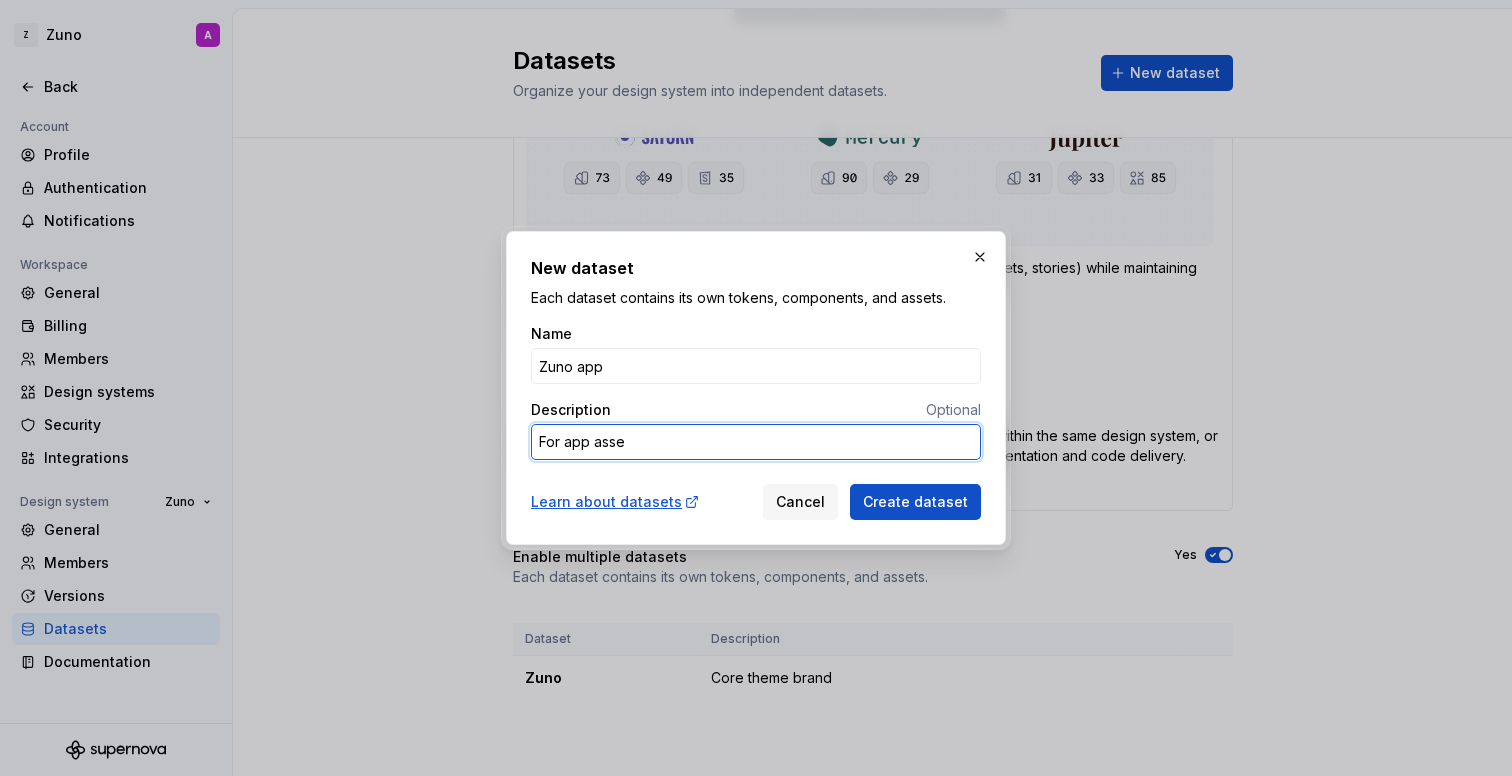 type on "For app asset" 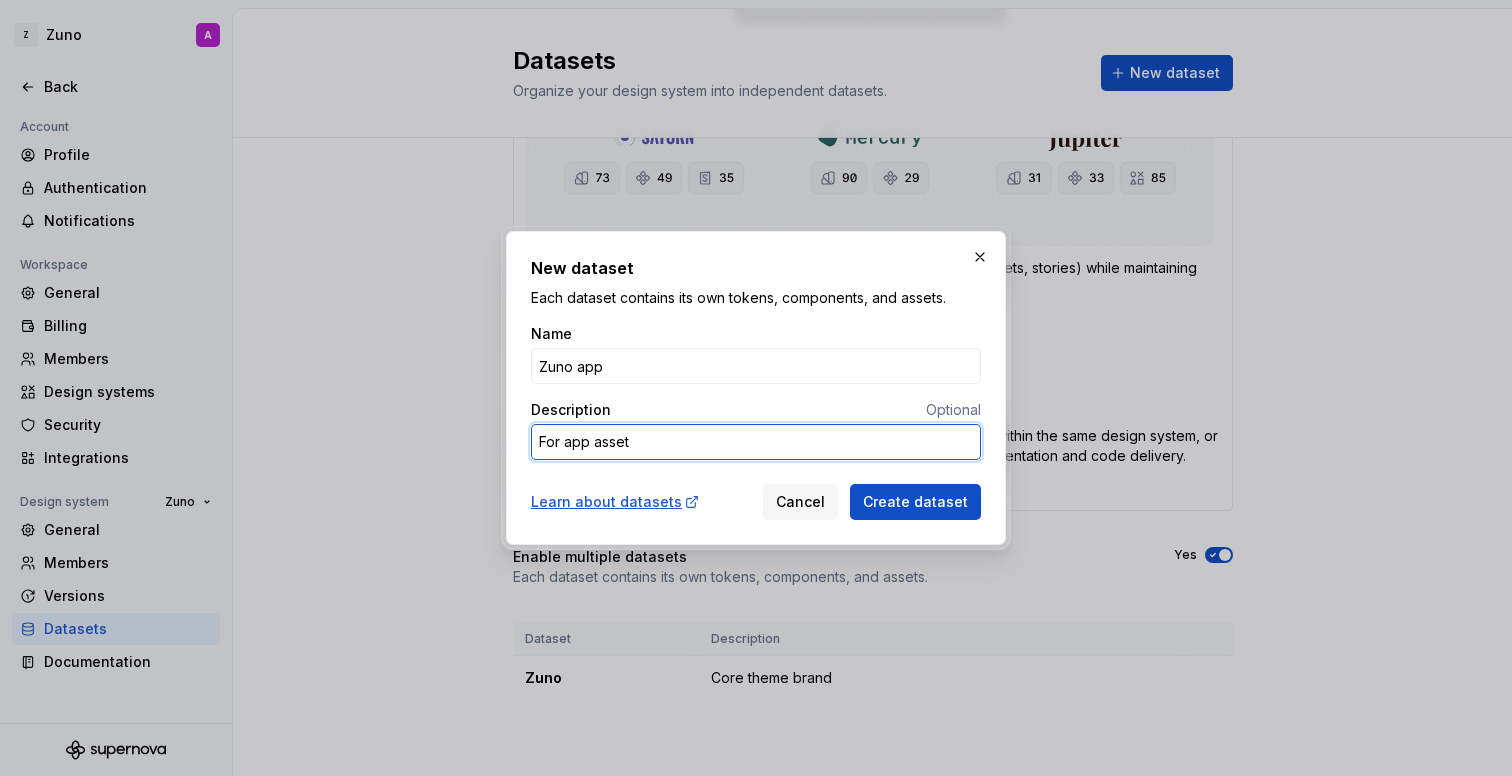 type on "For app assets" 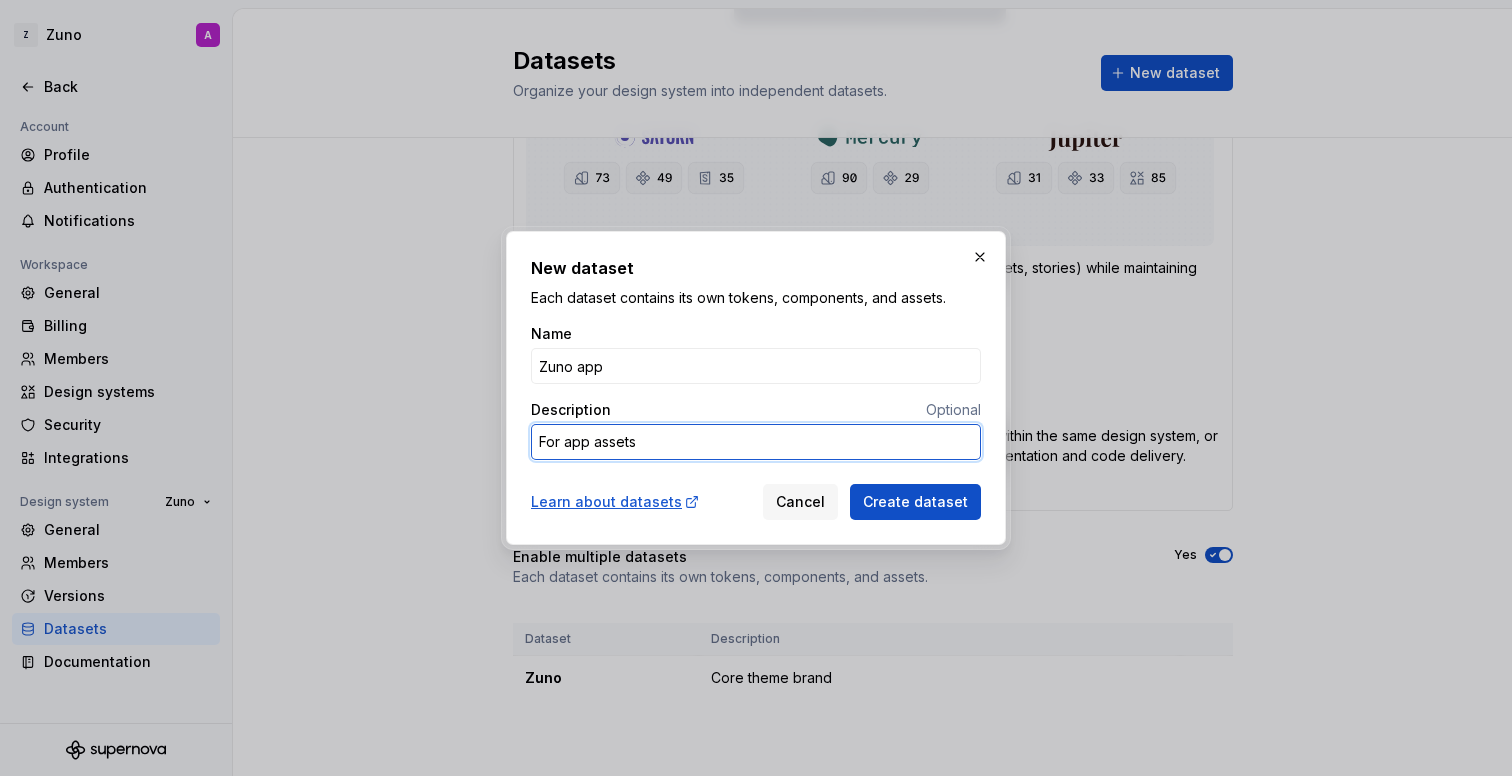 type on "For app assets" 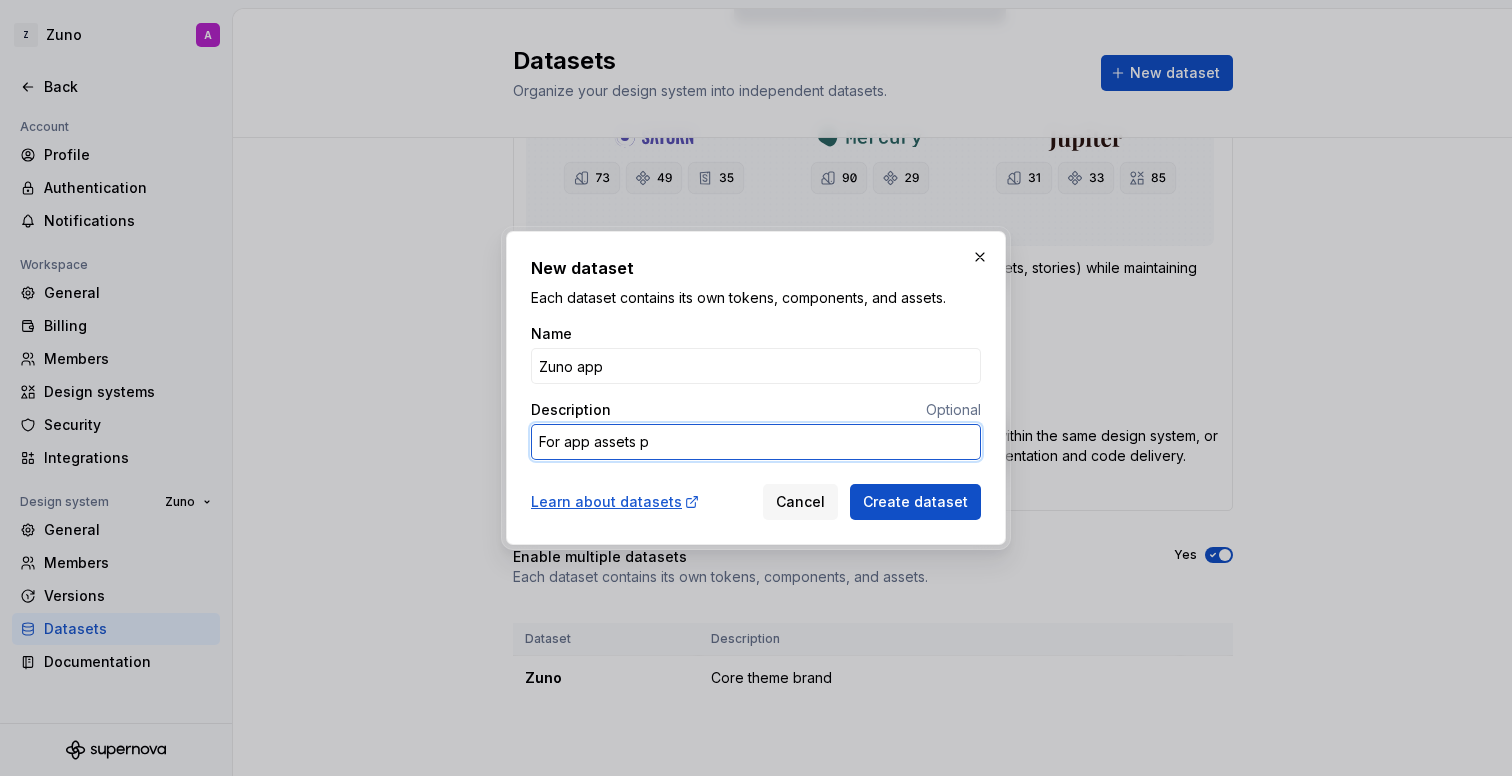 type on "For app assets pi" 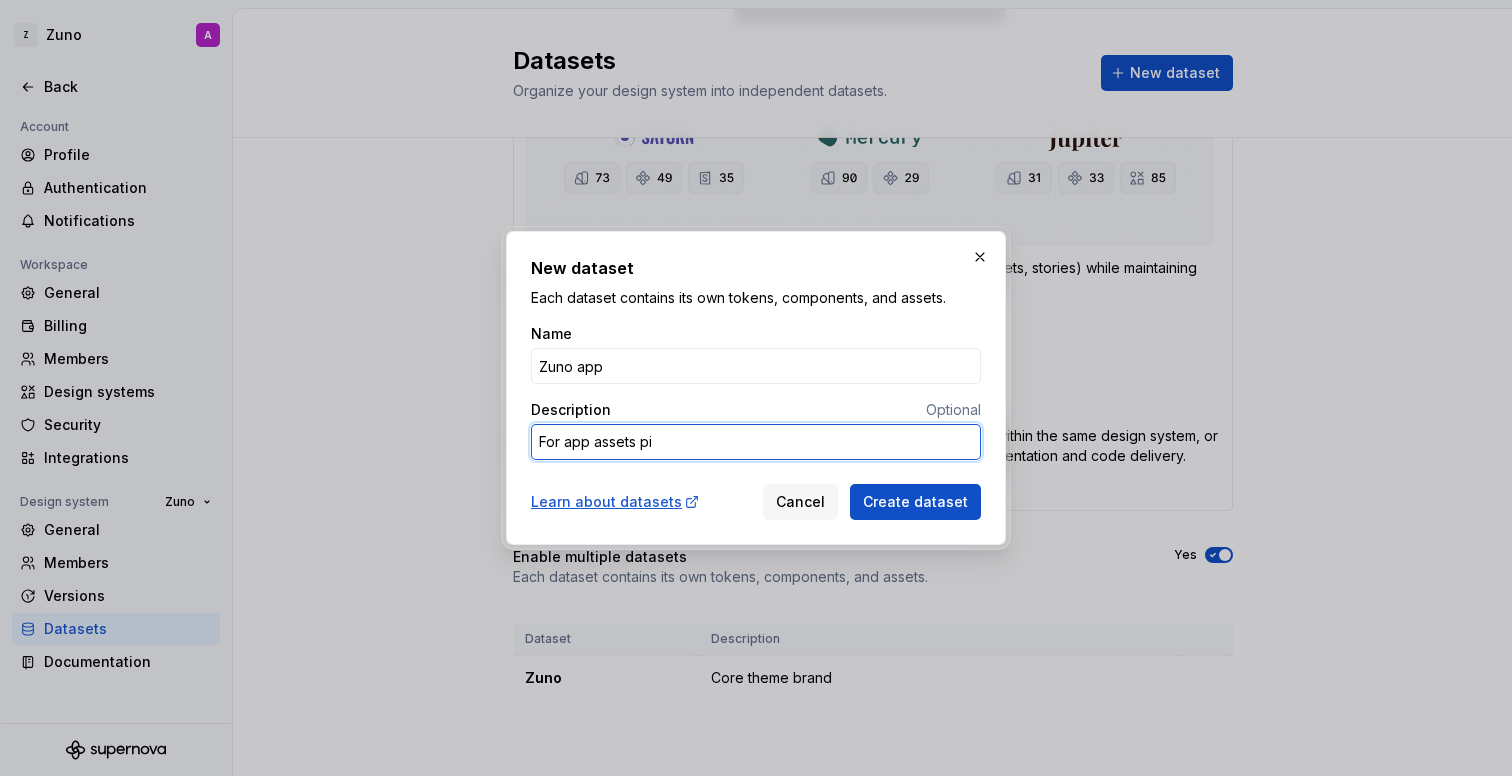 type on "For app assets pie" 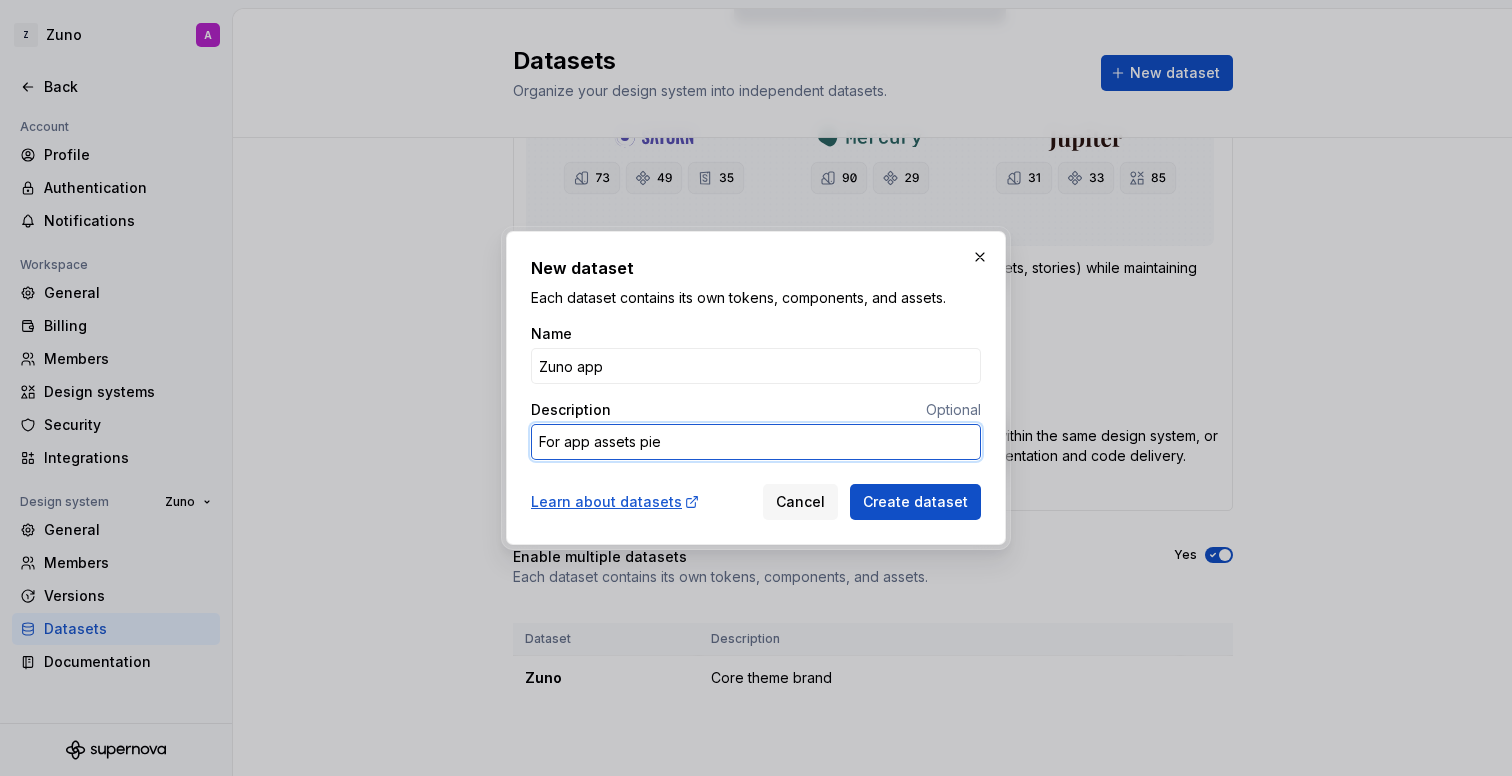 type on "For app assets piep" 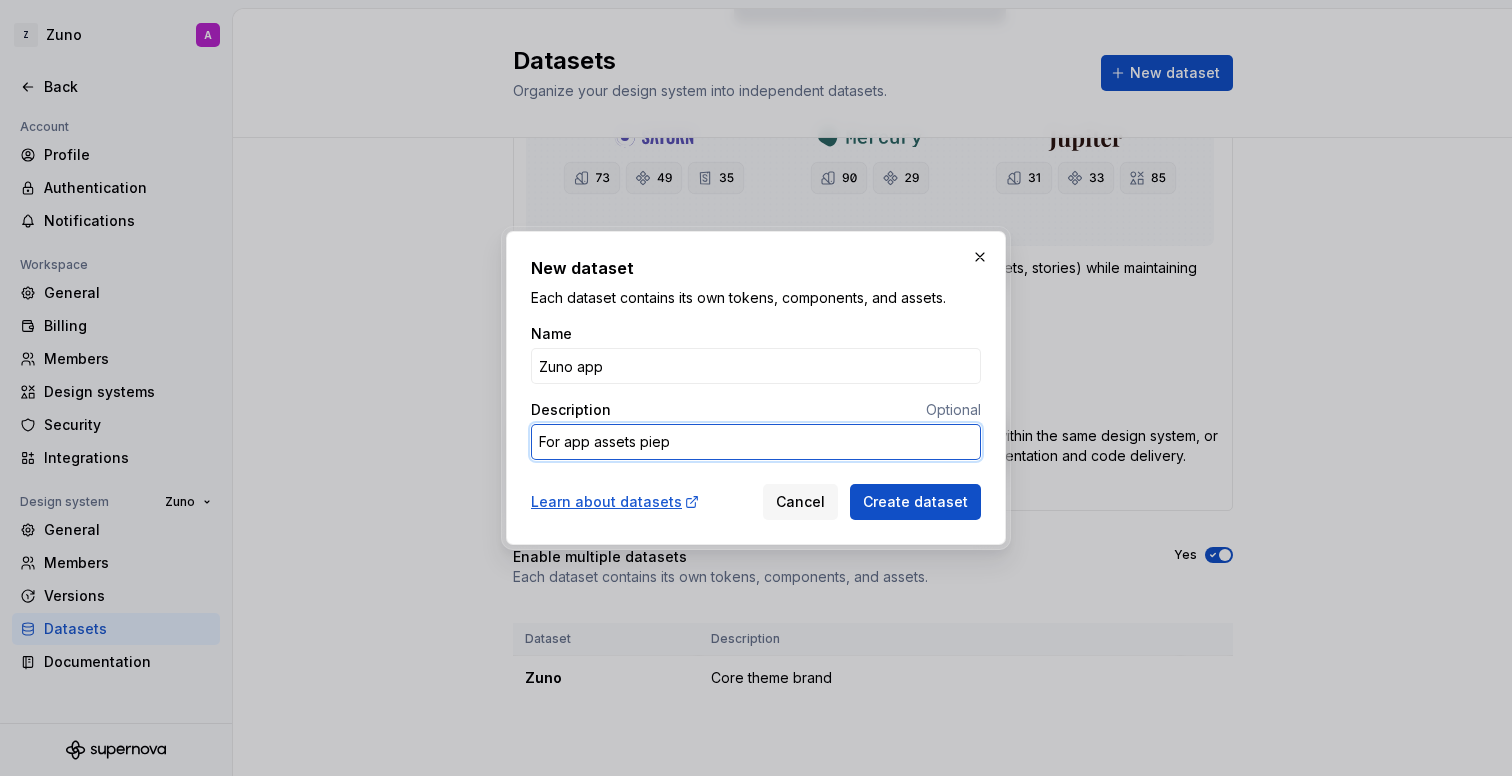 type on "For app assets pie" 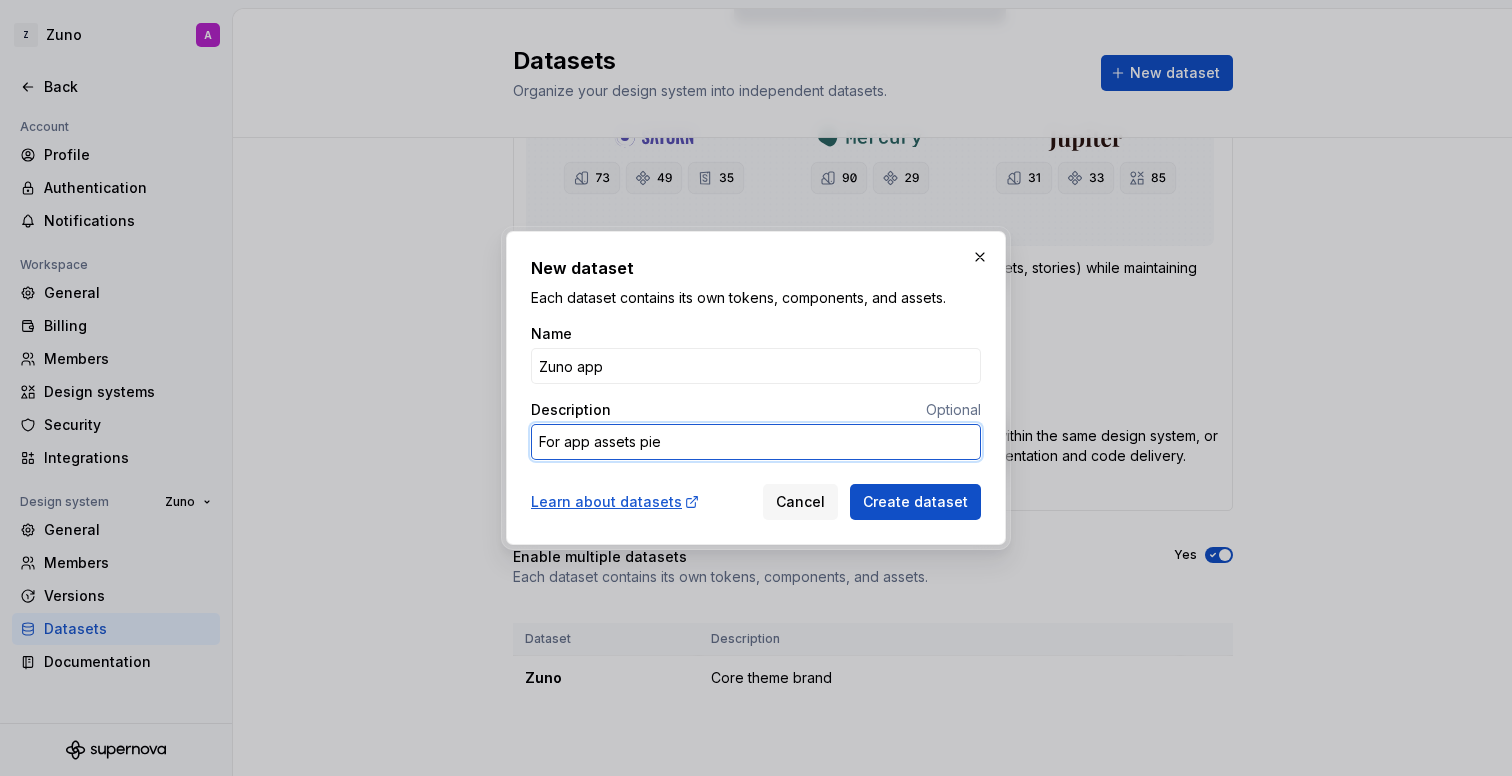 type on "For app assets pi" 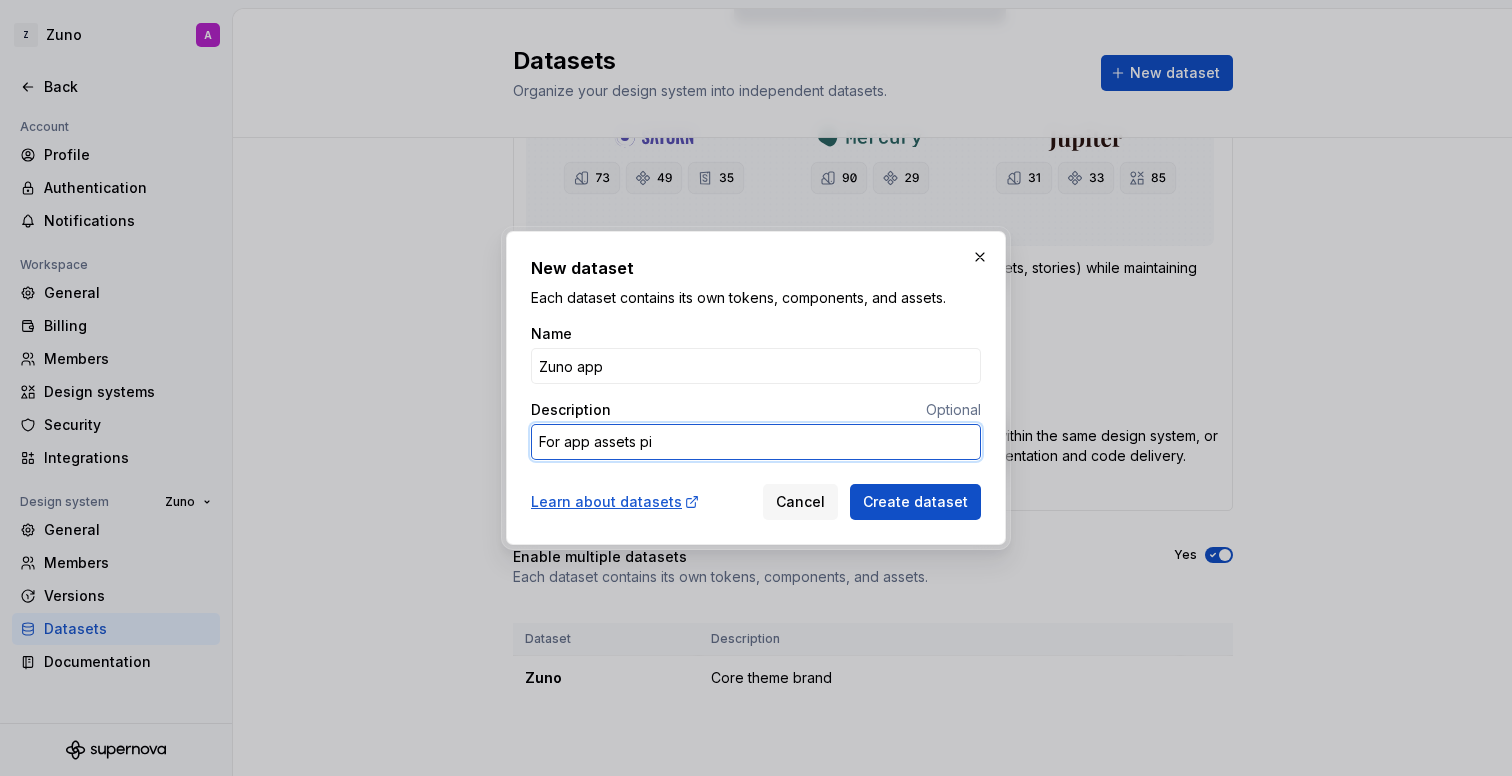 type on "For app assets pip" 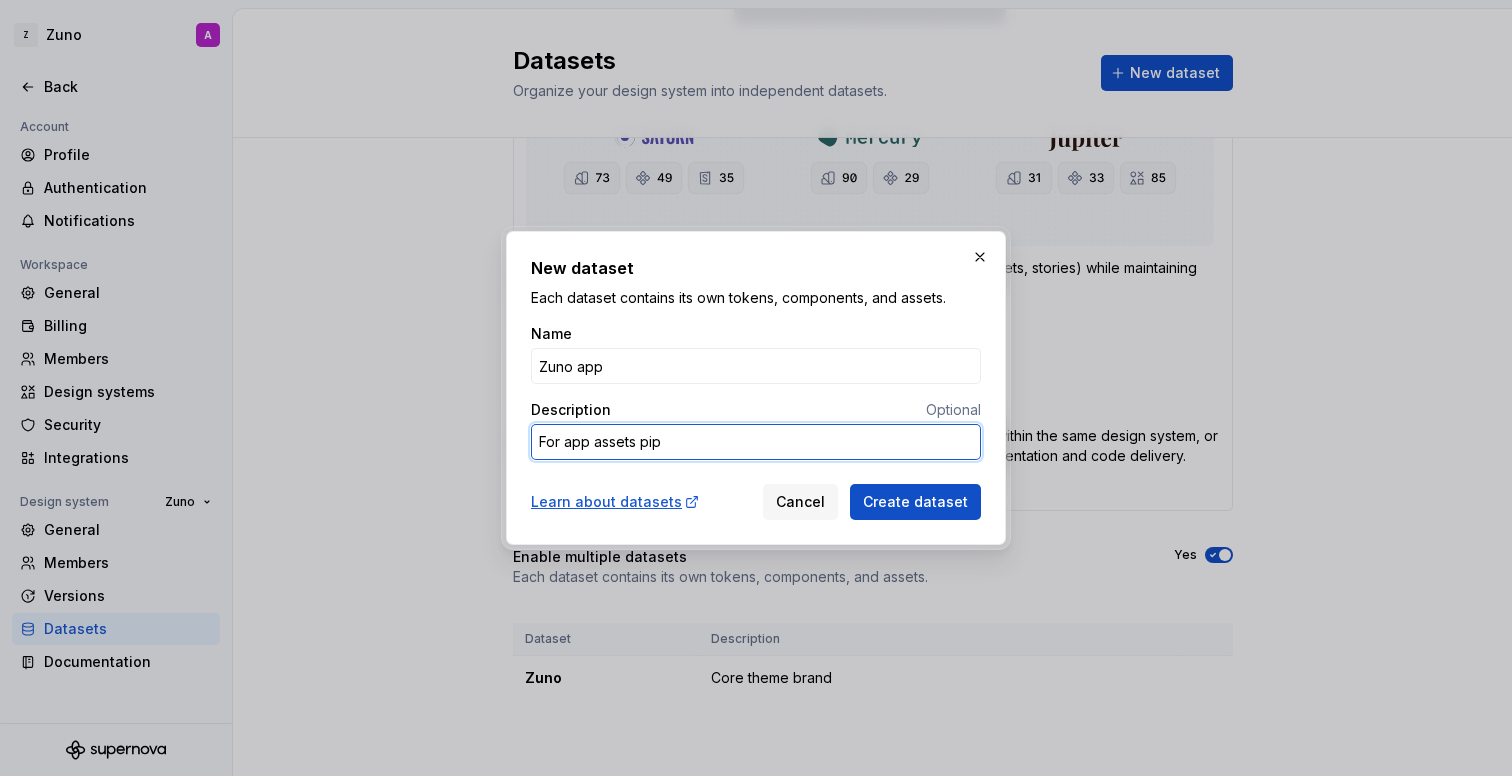 type on "For app assets pipe" 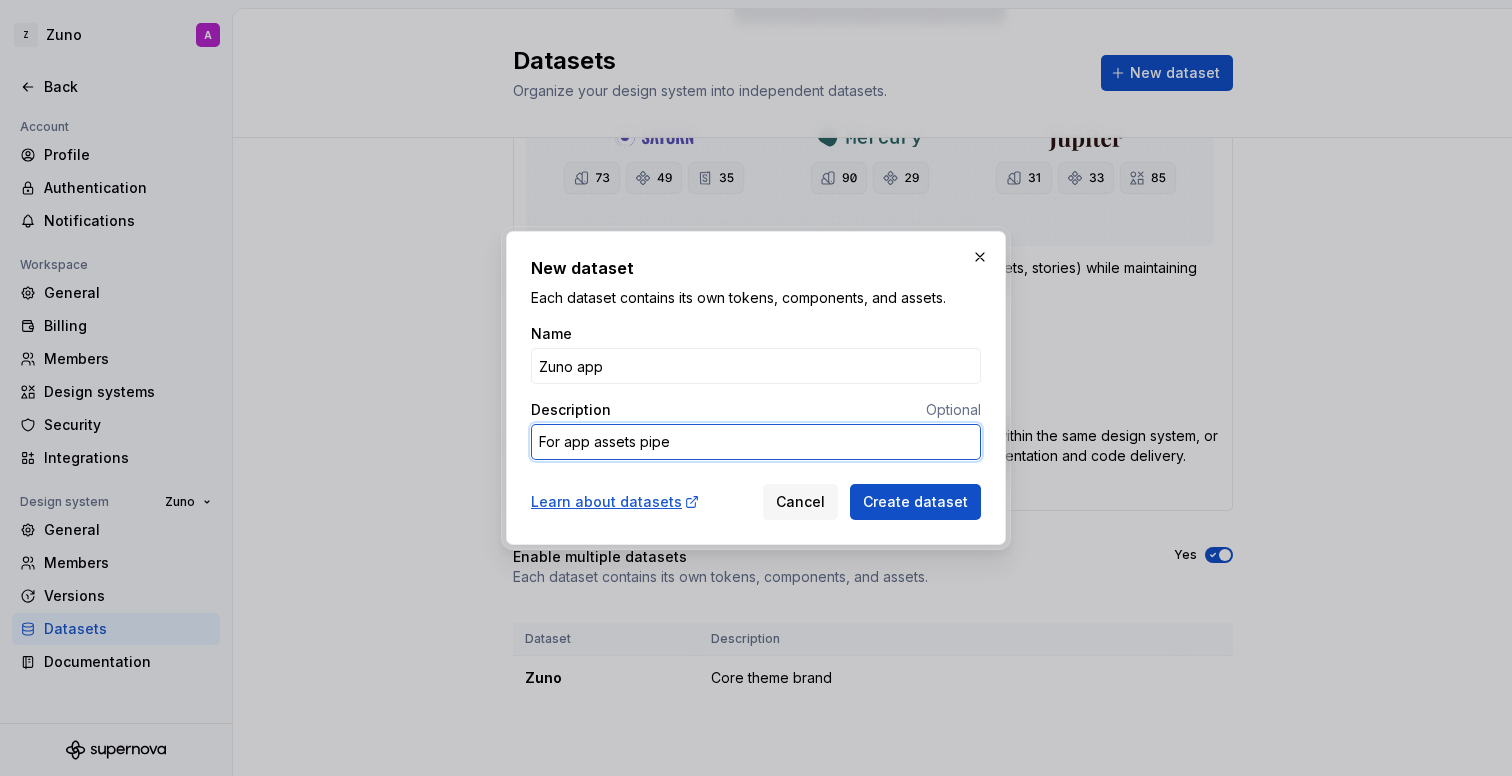 type on "For app assets pipel" 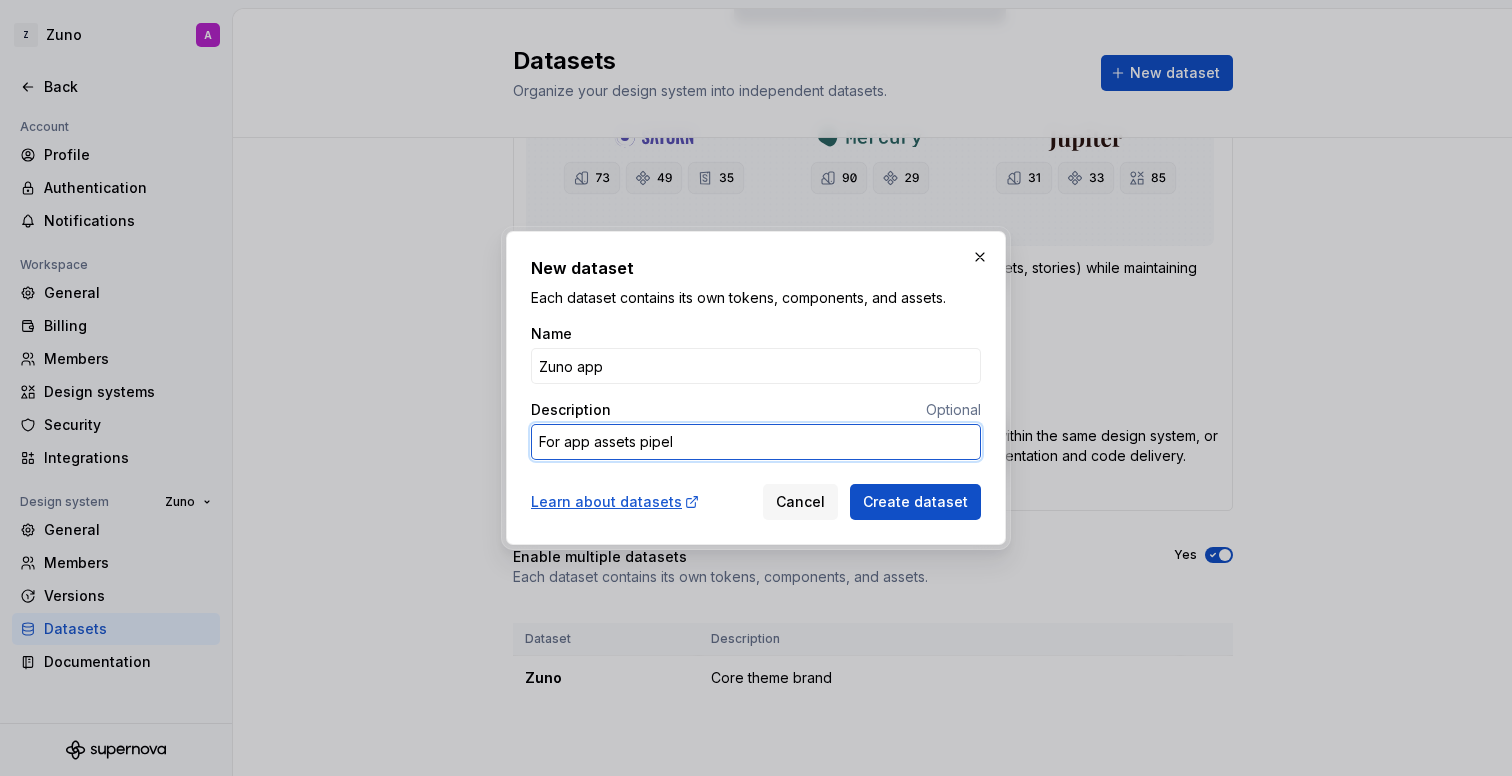 type on "For app assets pipeli" 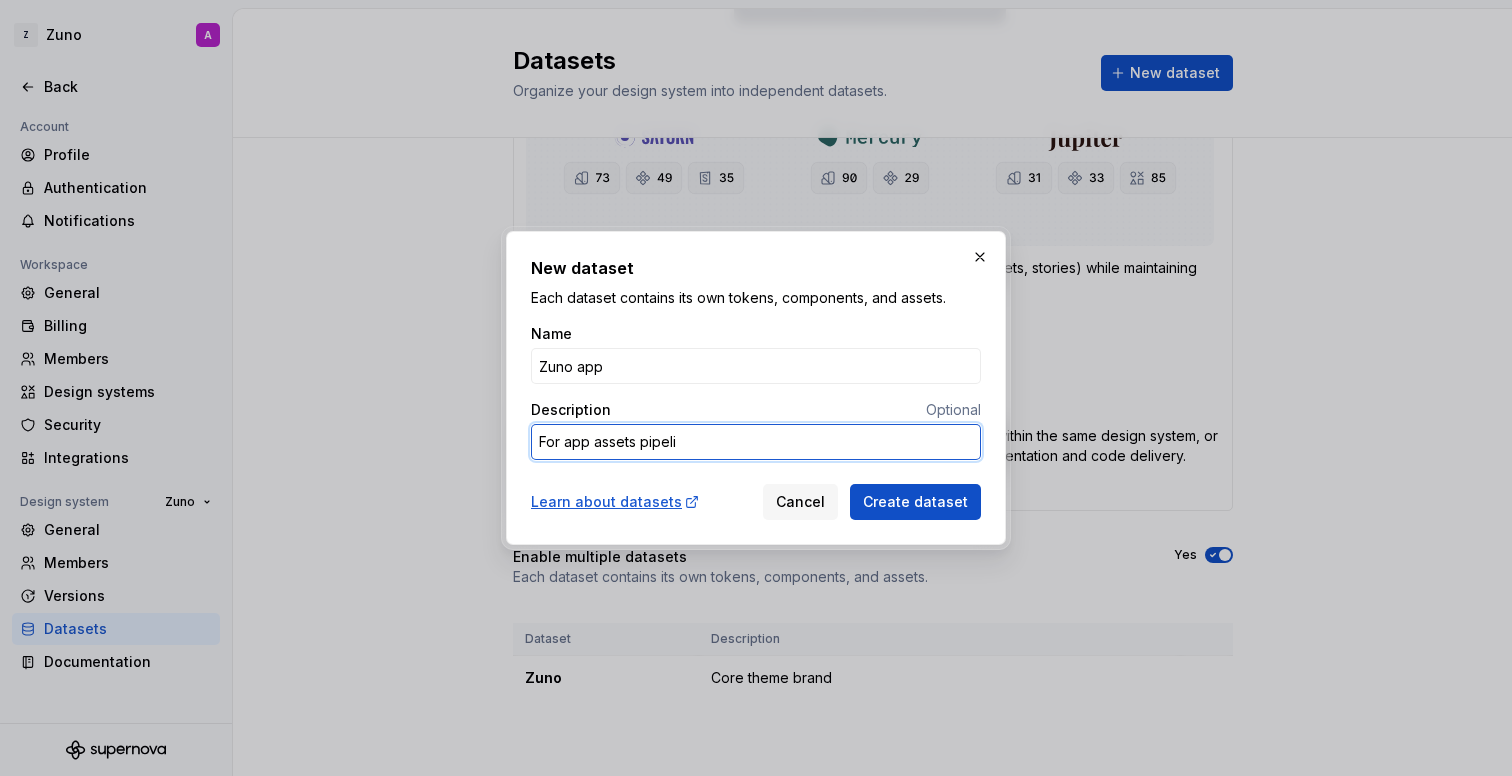 type on "For app assets pipelin" 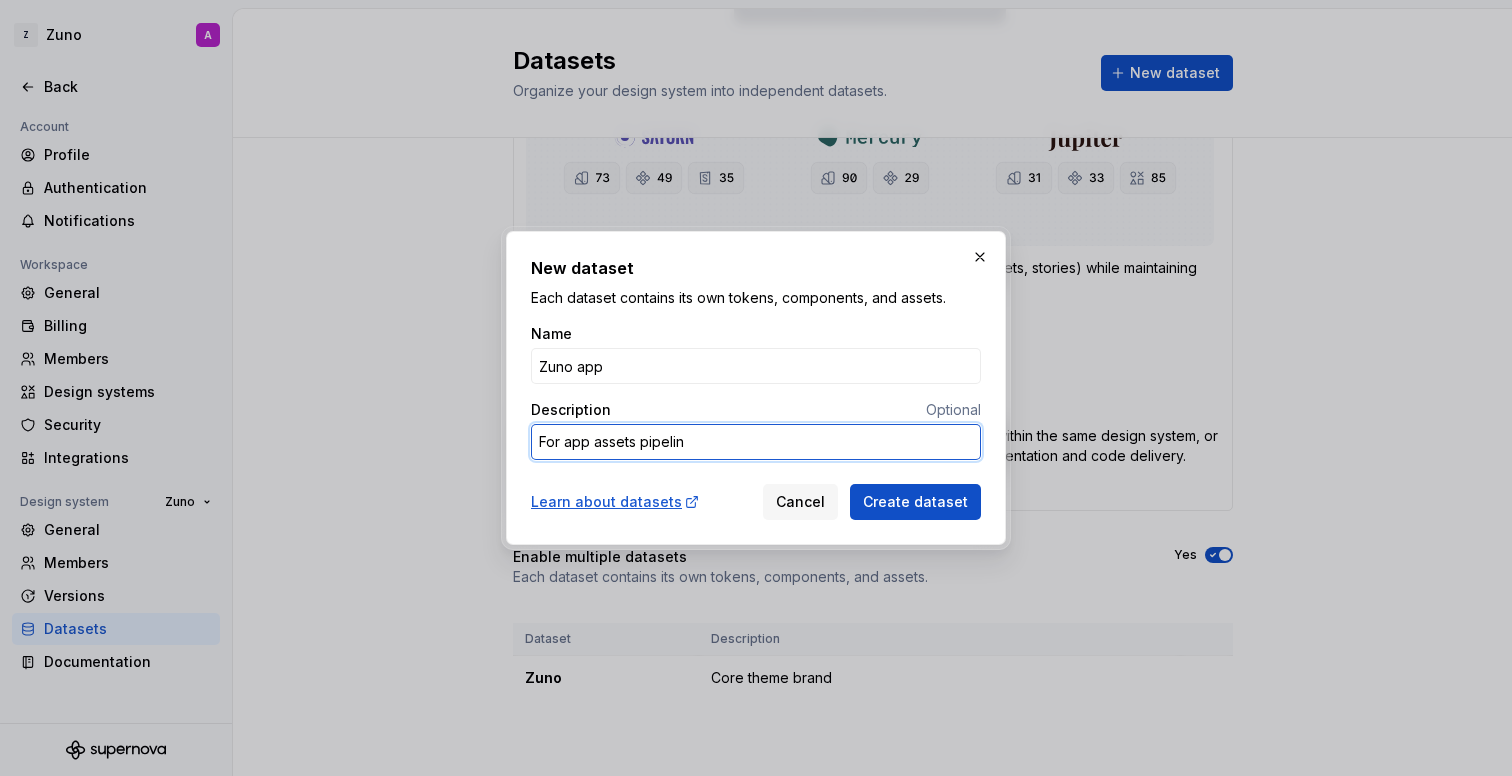 type on "*" 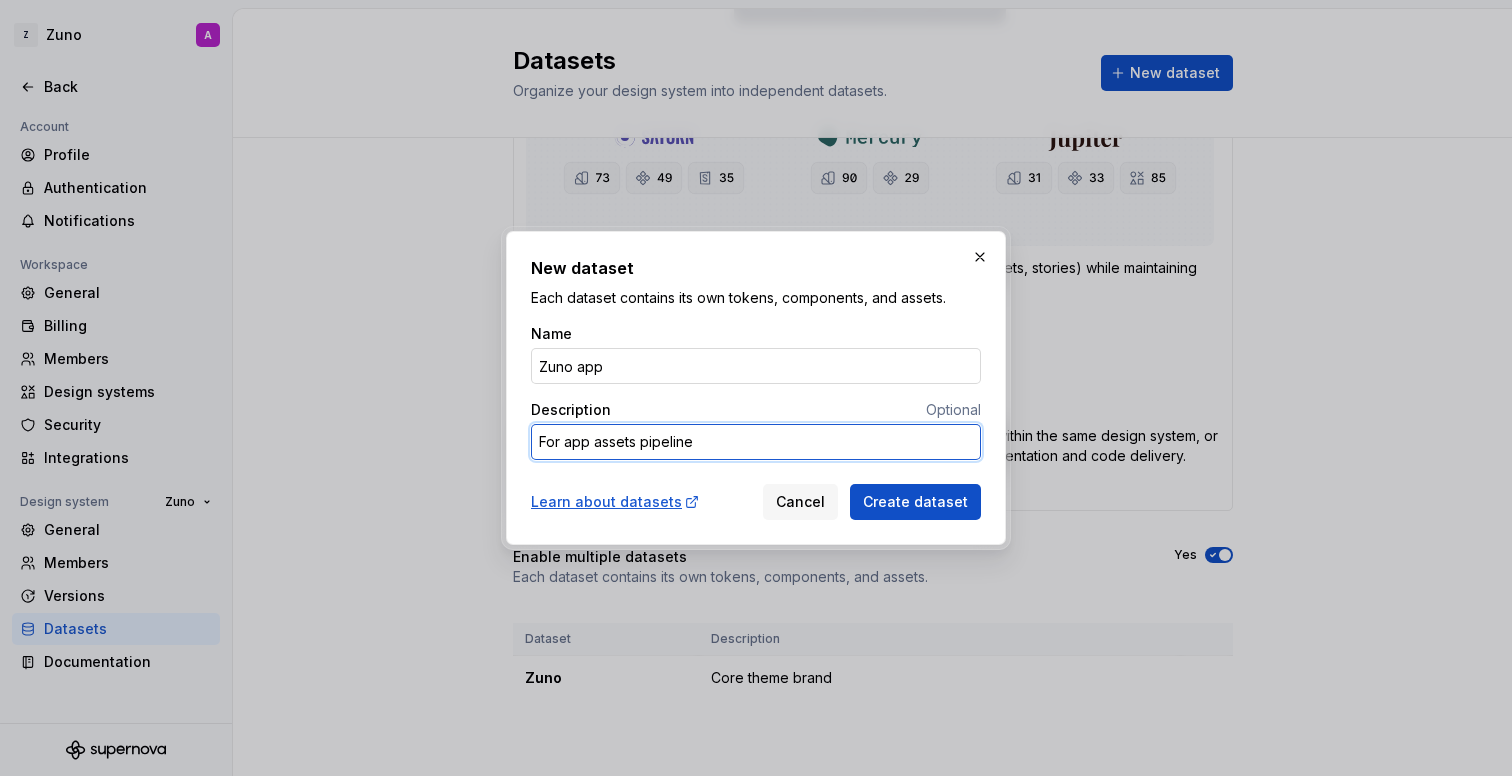 type on "For app assets pipeline" 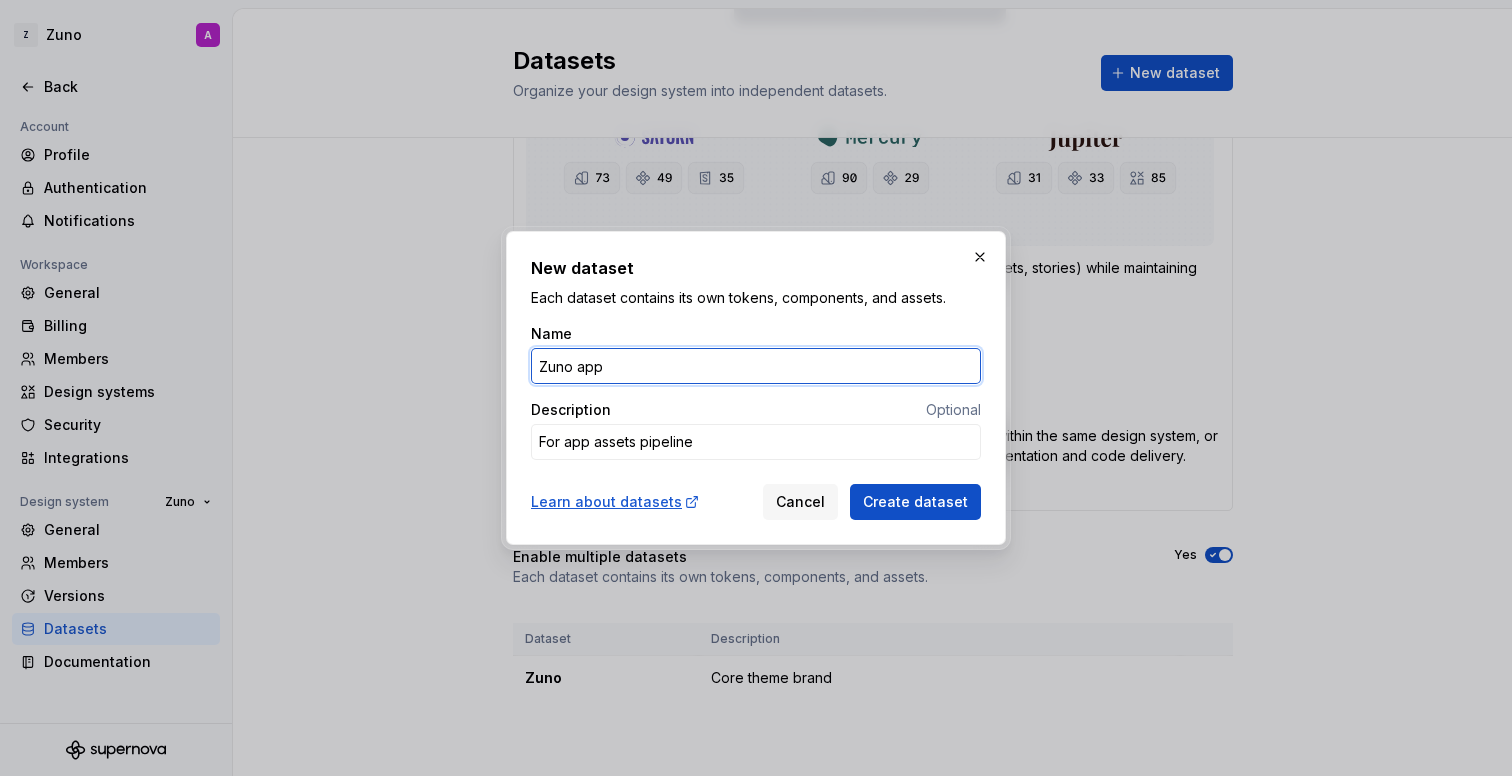 click on "Zuno app" at bounding box center (756, 366) 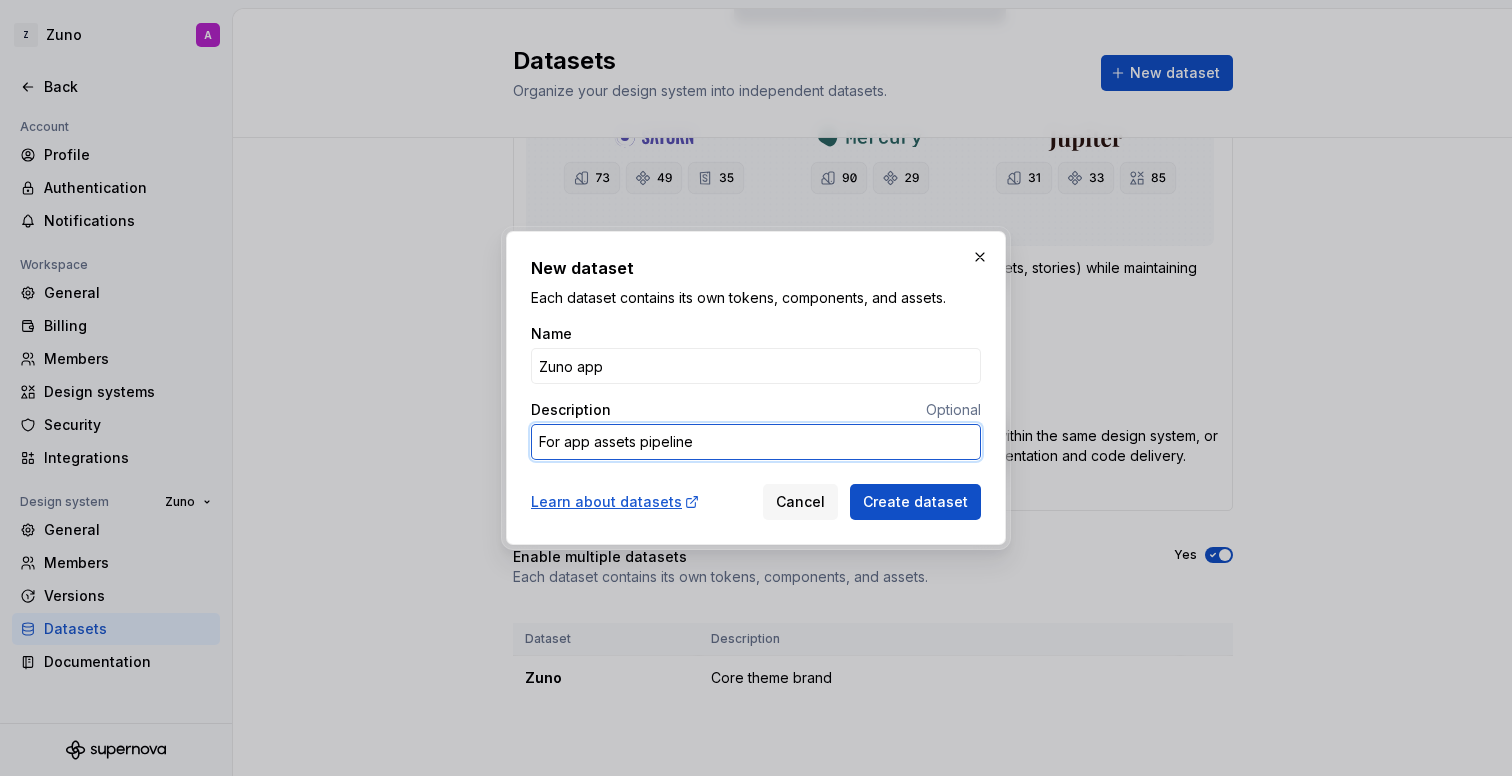 click on "For app assets pipeline" at bounding box center [756, 442] 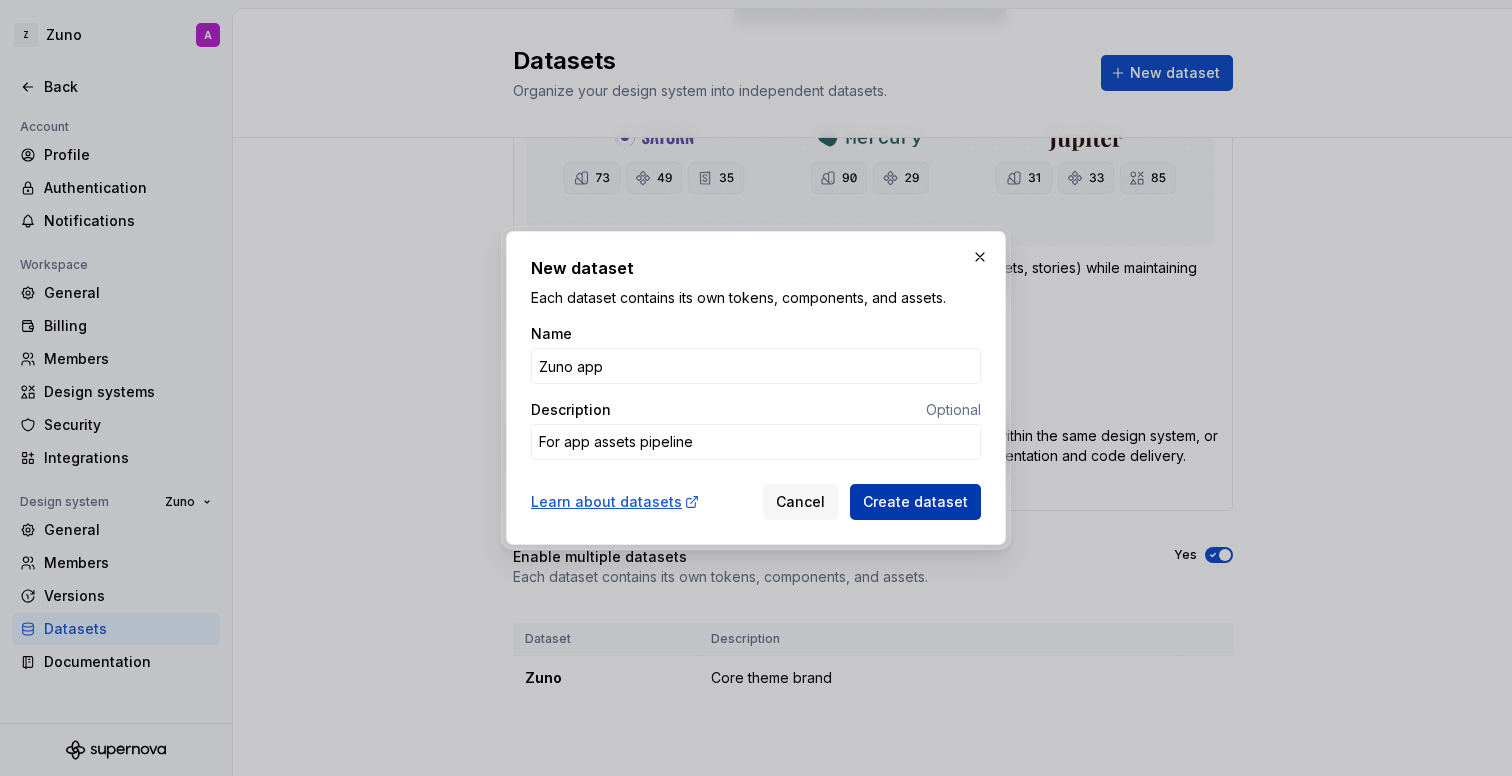 click on "Create dataset" at bounding box center (915, 502) 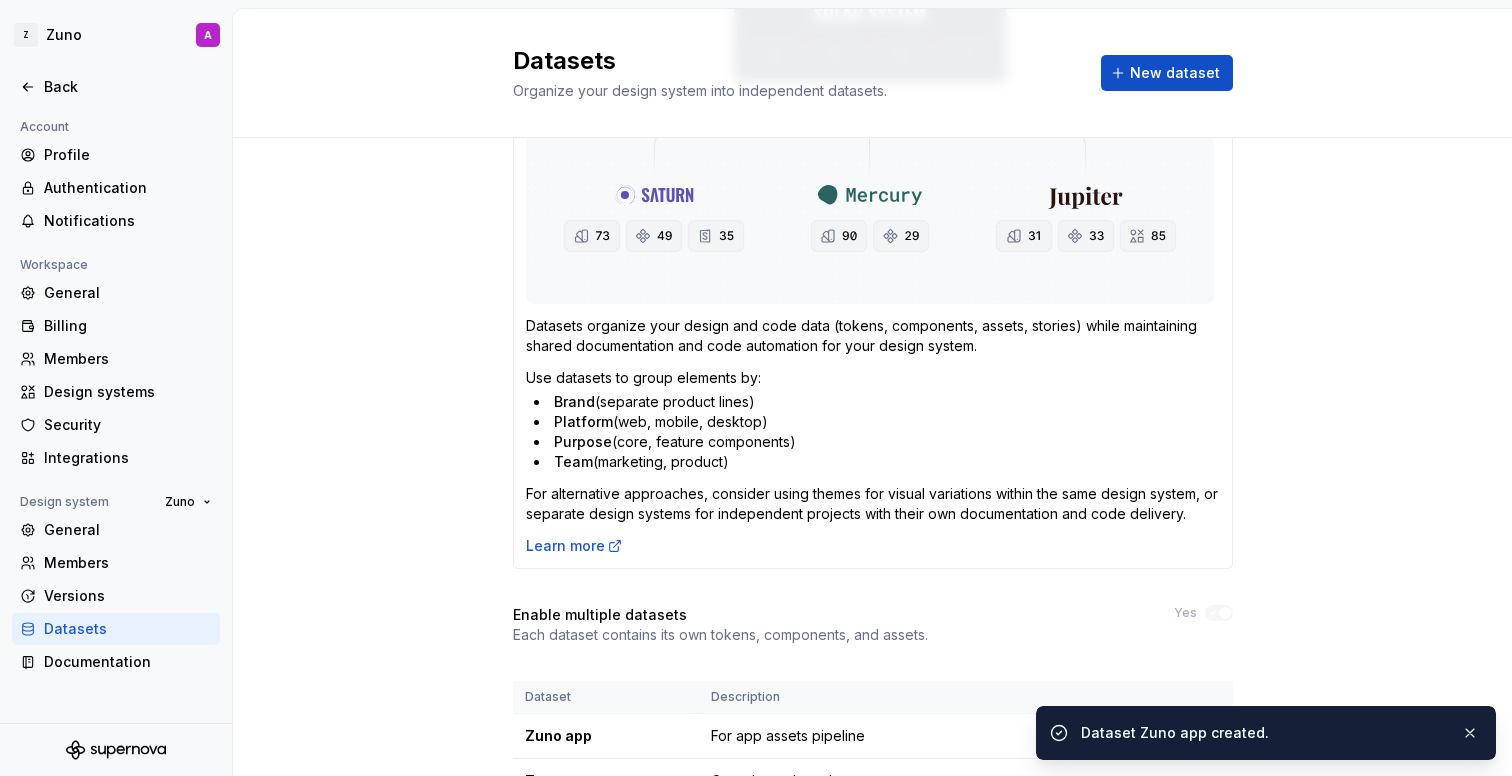 scroll, scrollTop: 281, scrollLeft: 0, axis: vertical 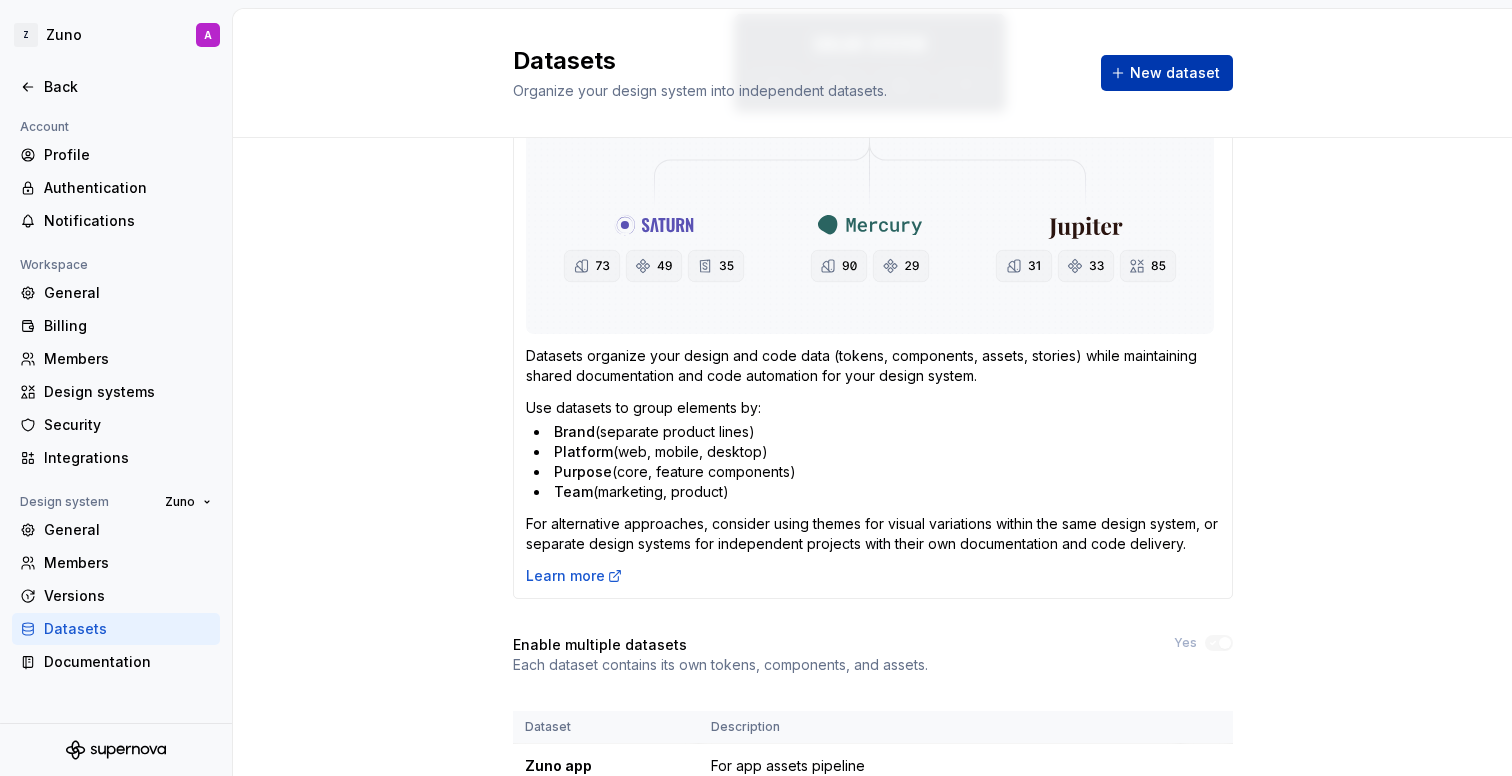 click on "New dataset" at bounding box center [1167, 73] 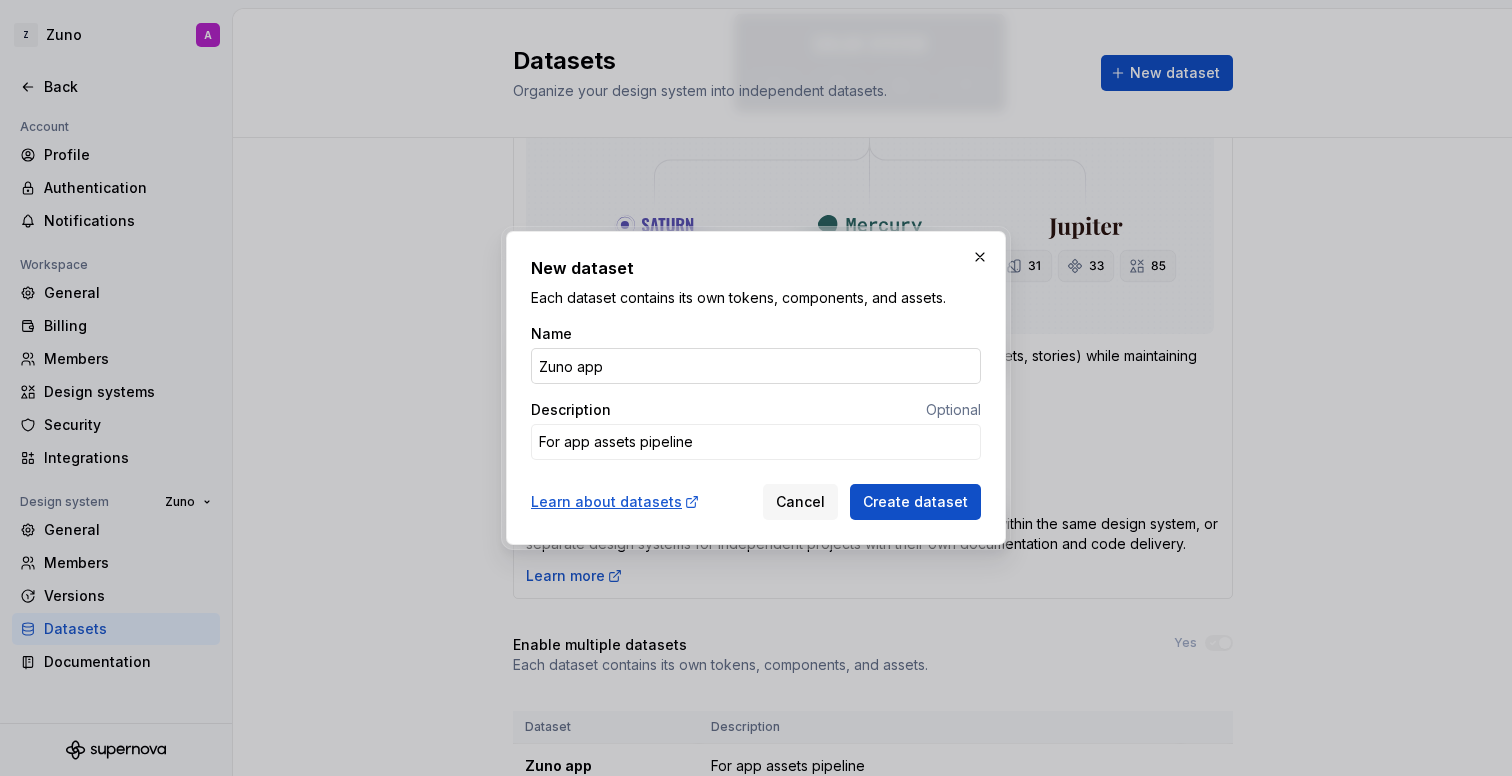 click on "Zuno app" at bounding box center [756, 366] 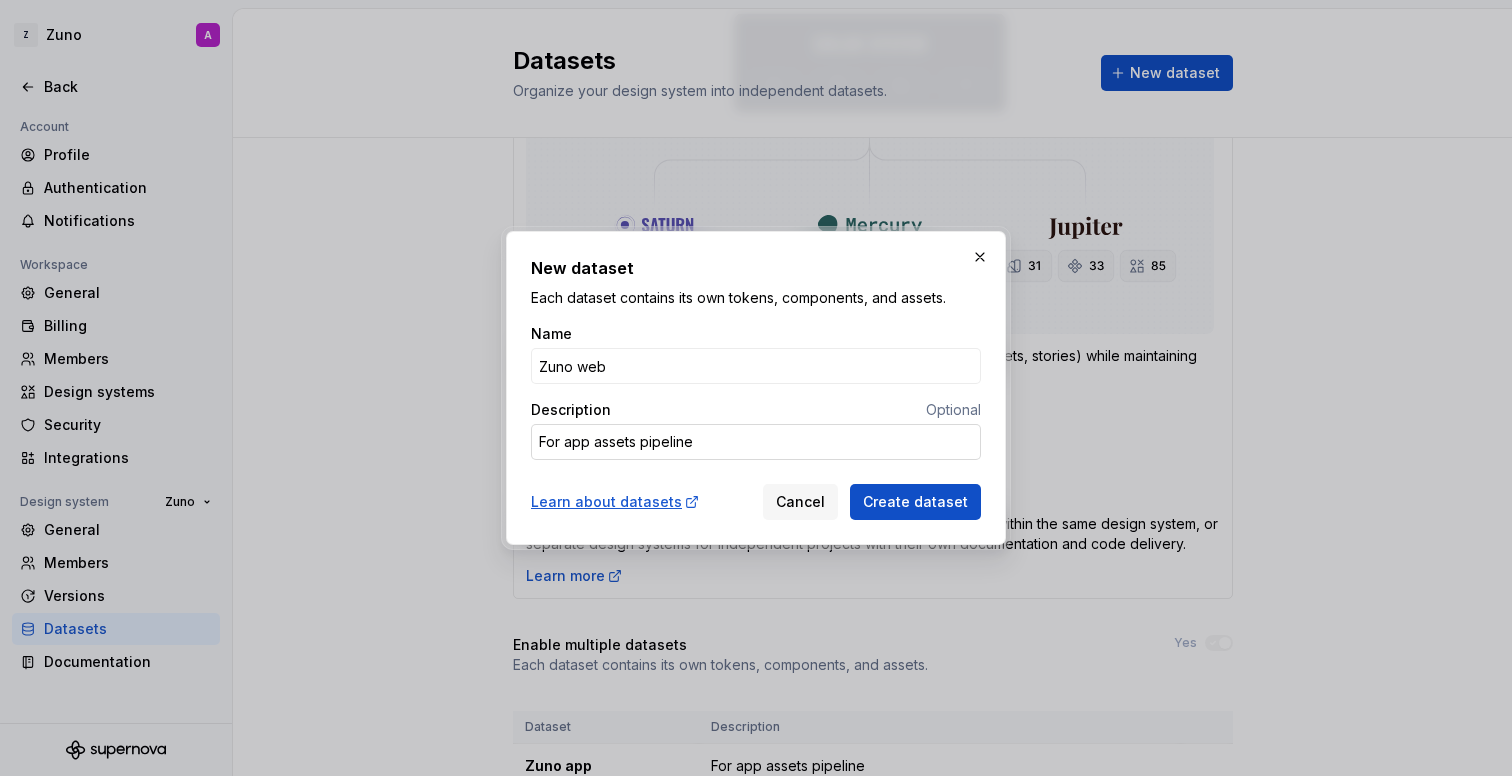 type on "Zuno web" 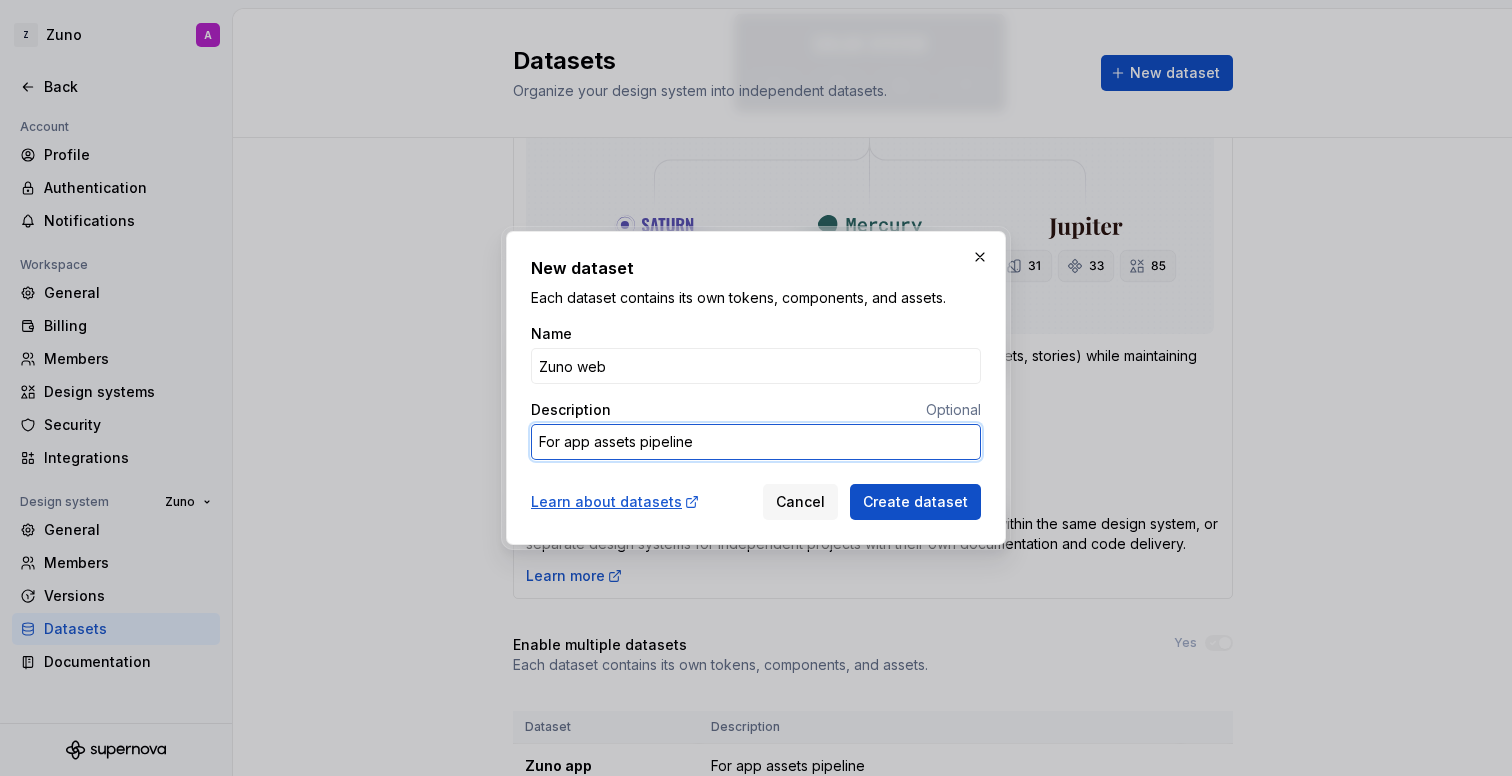 click on "For app assets pipeline" at bounding box center (756, 442) 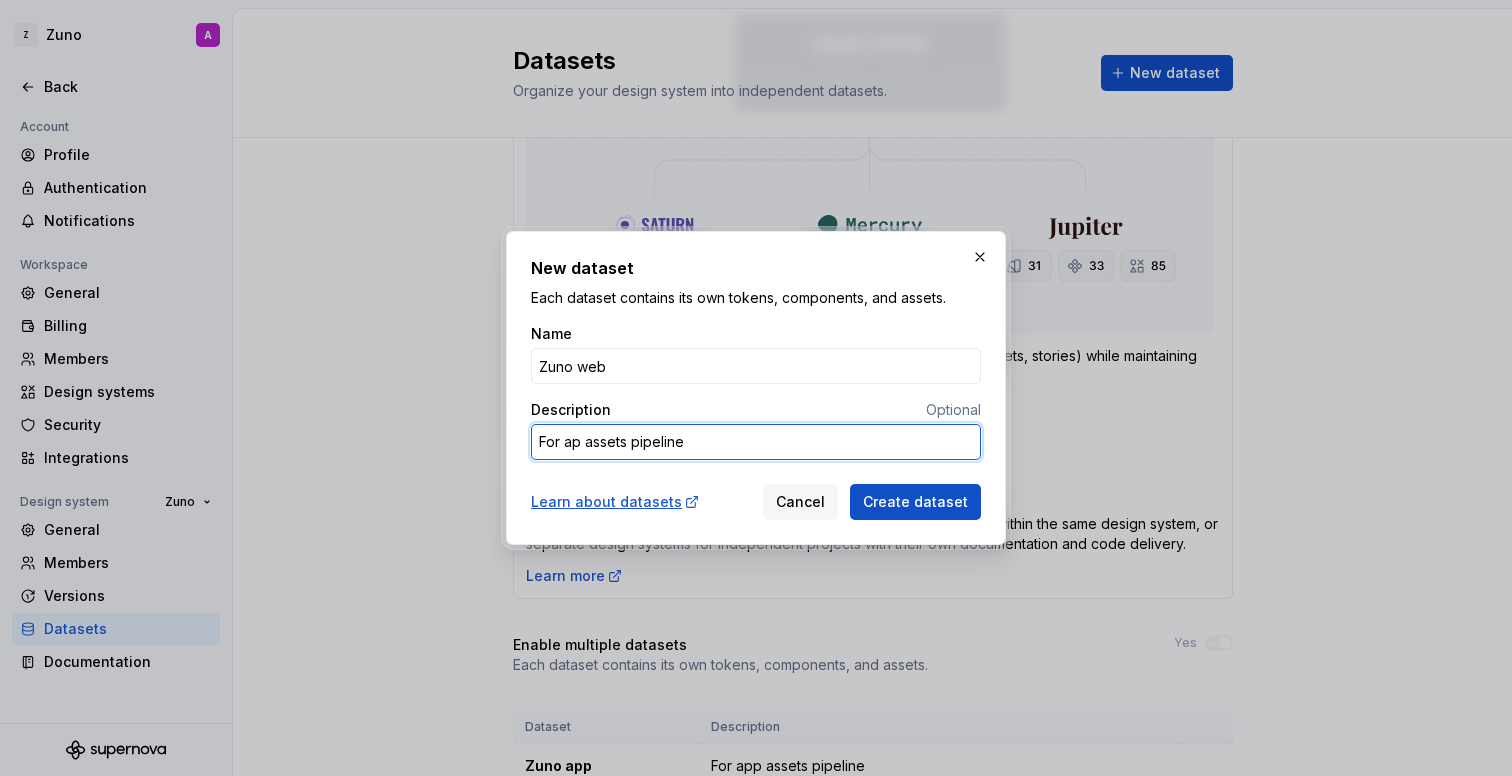 type on "*" 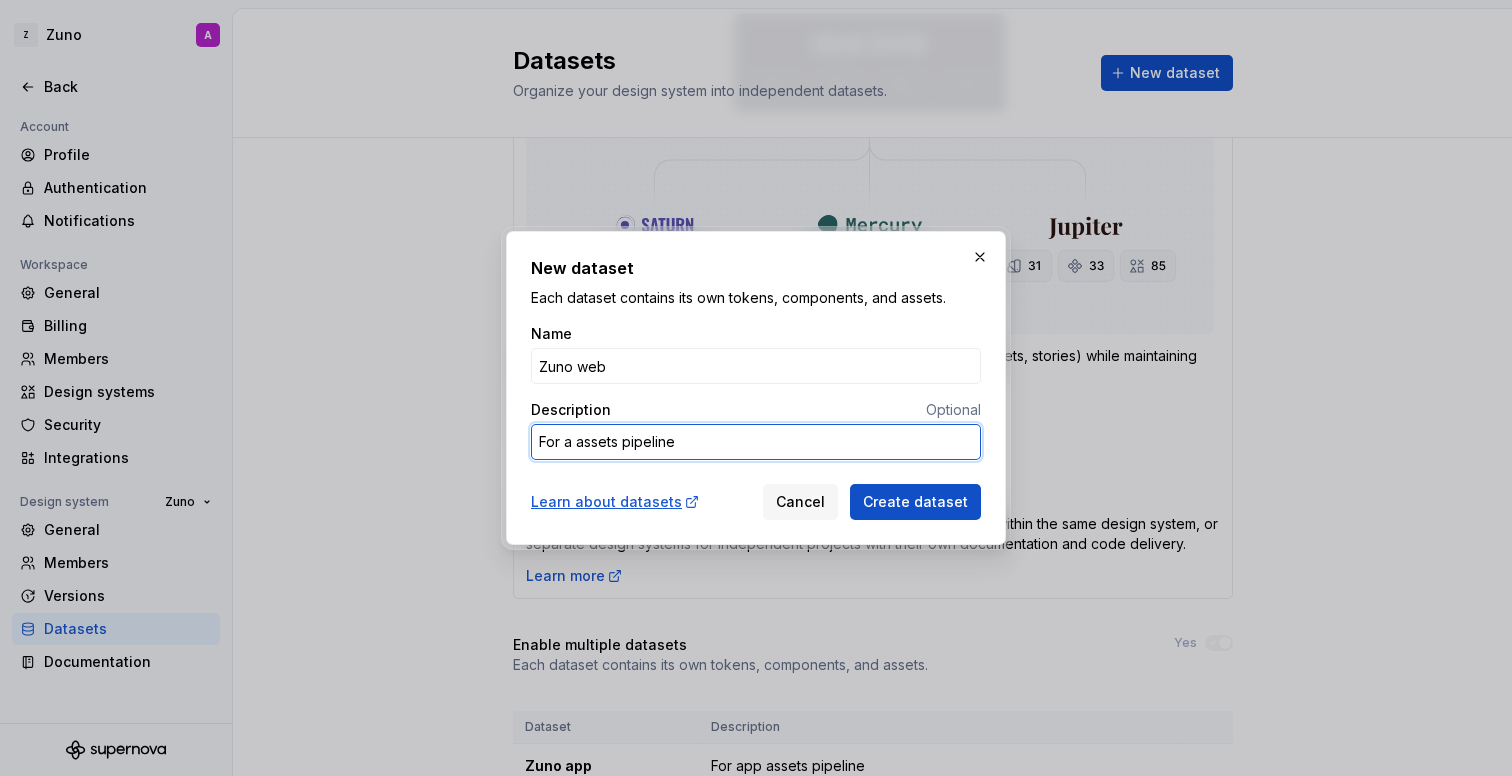 type on "*" 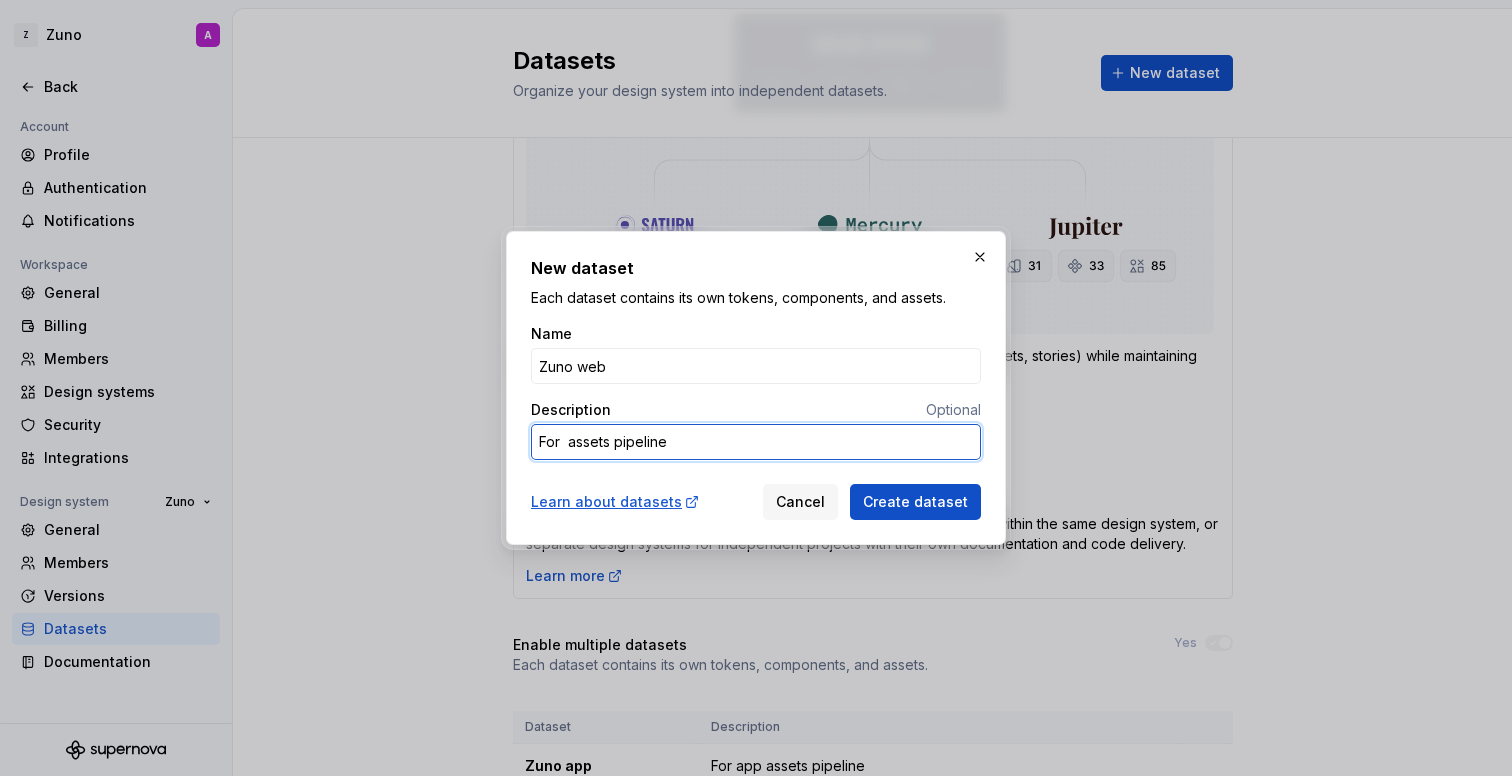 type on "*" 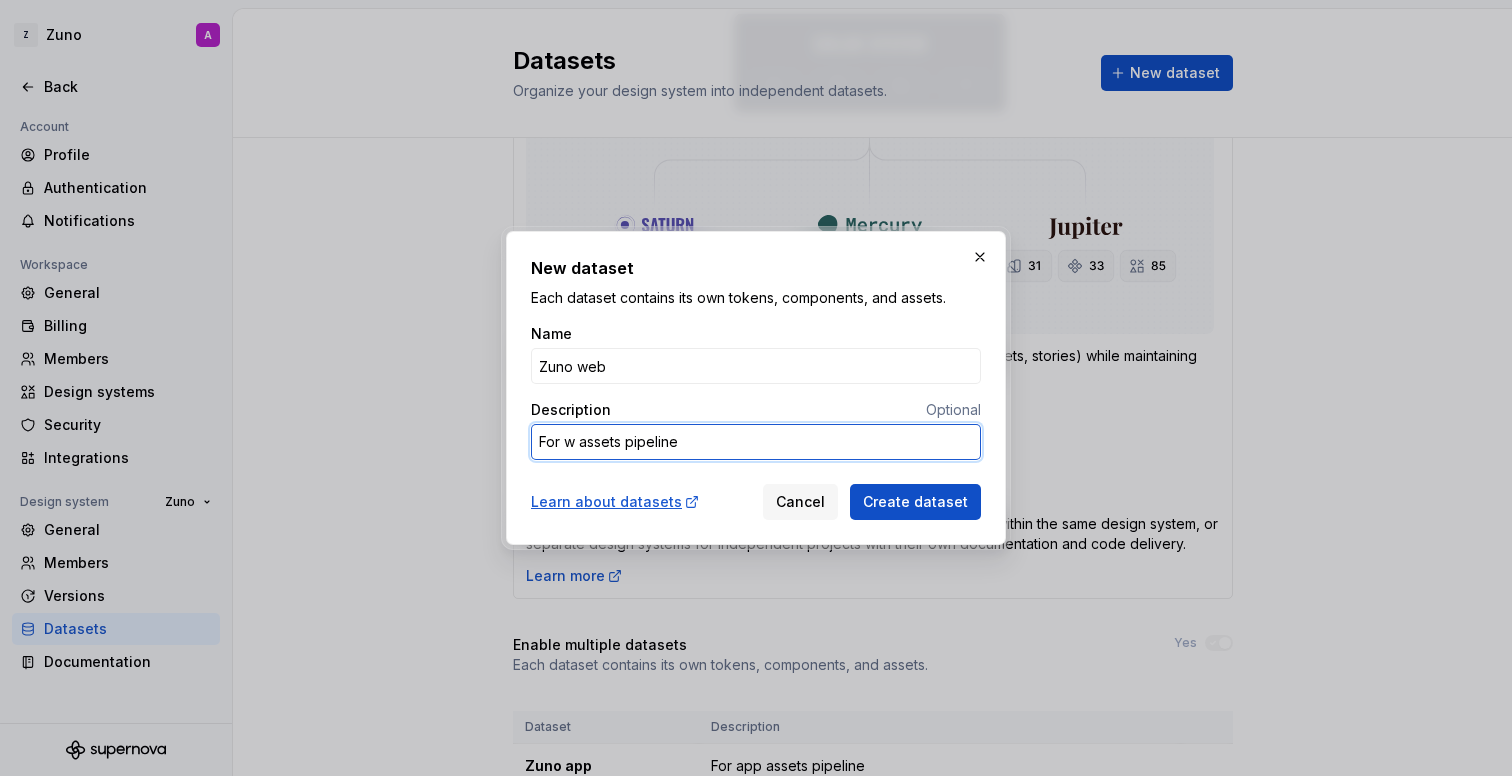 type on "*" 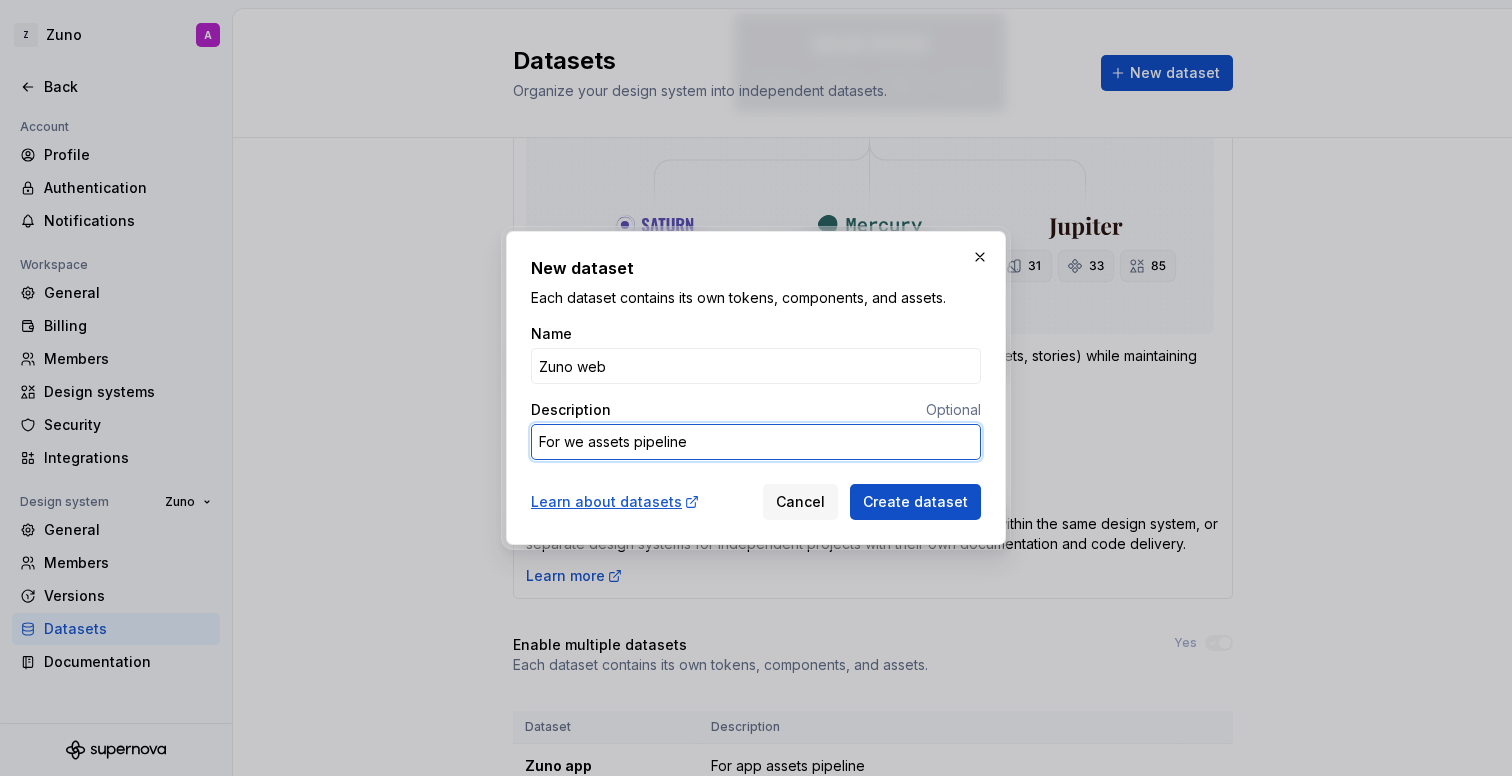 type on "*" 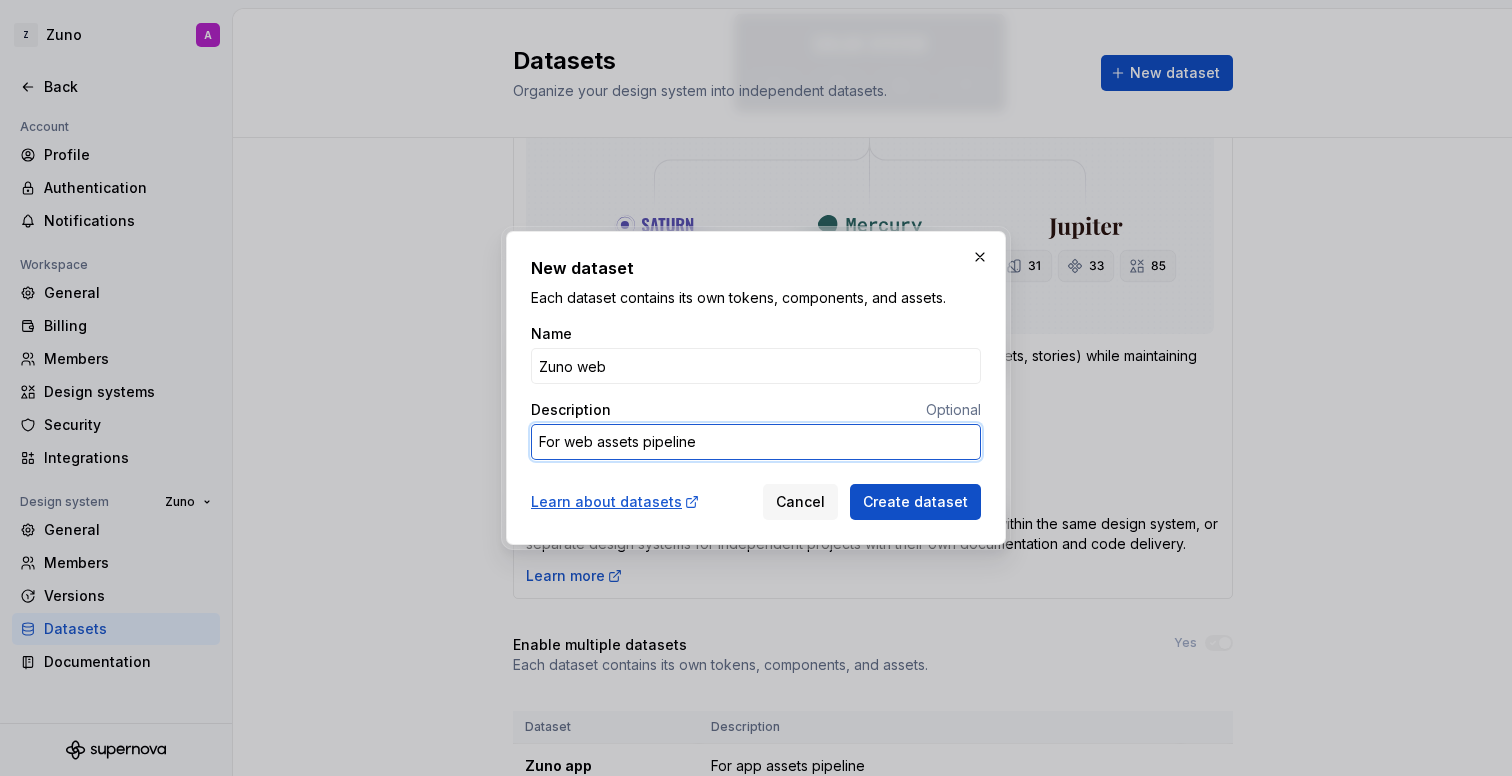 click on "For web assets pipeline" at bounding box center (756, 442) 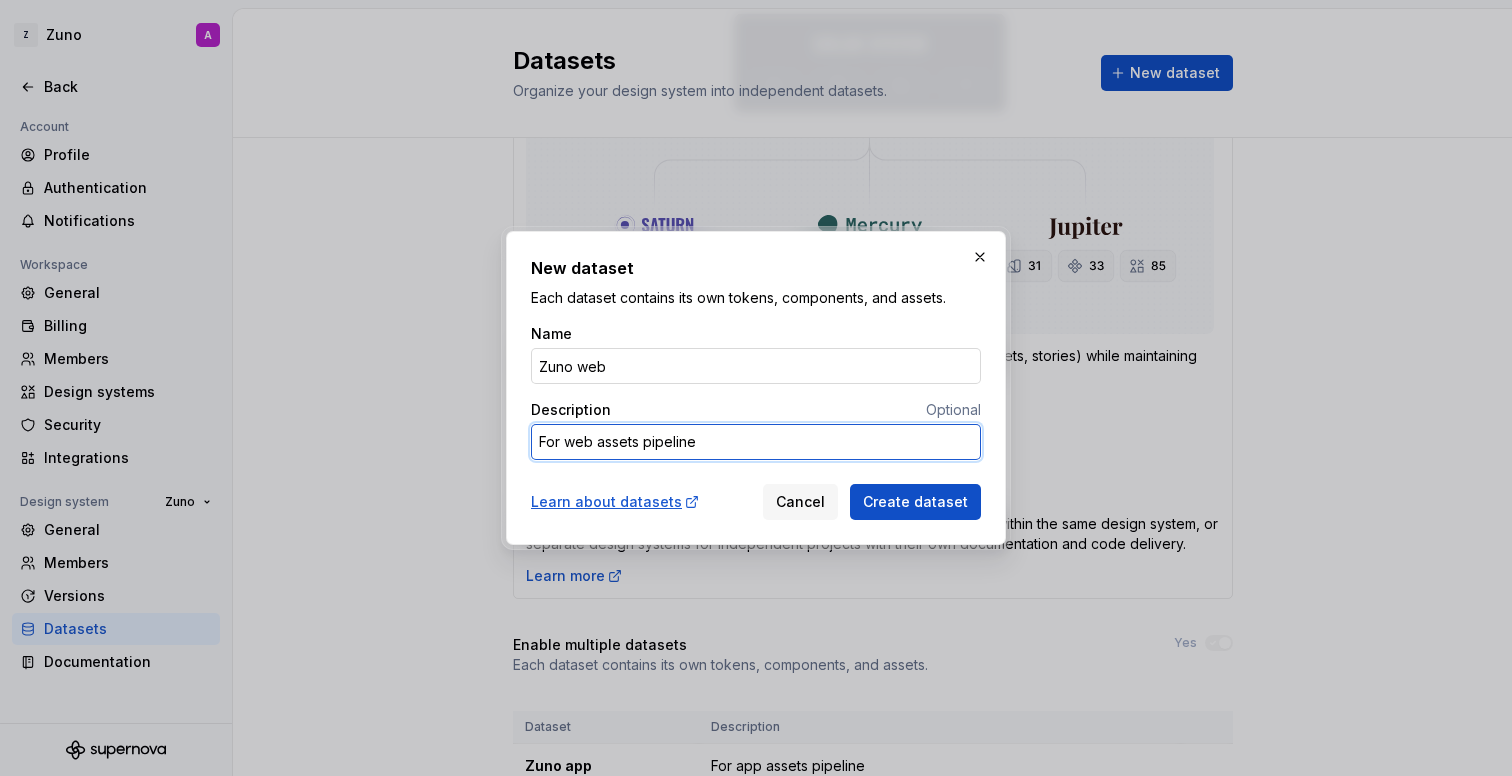 type on "For web assets pipeline" 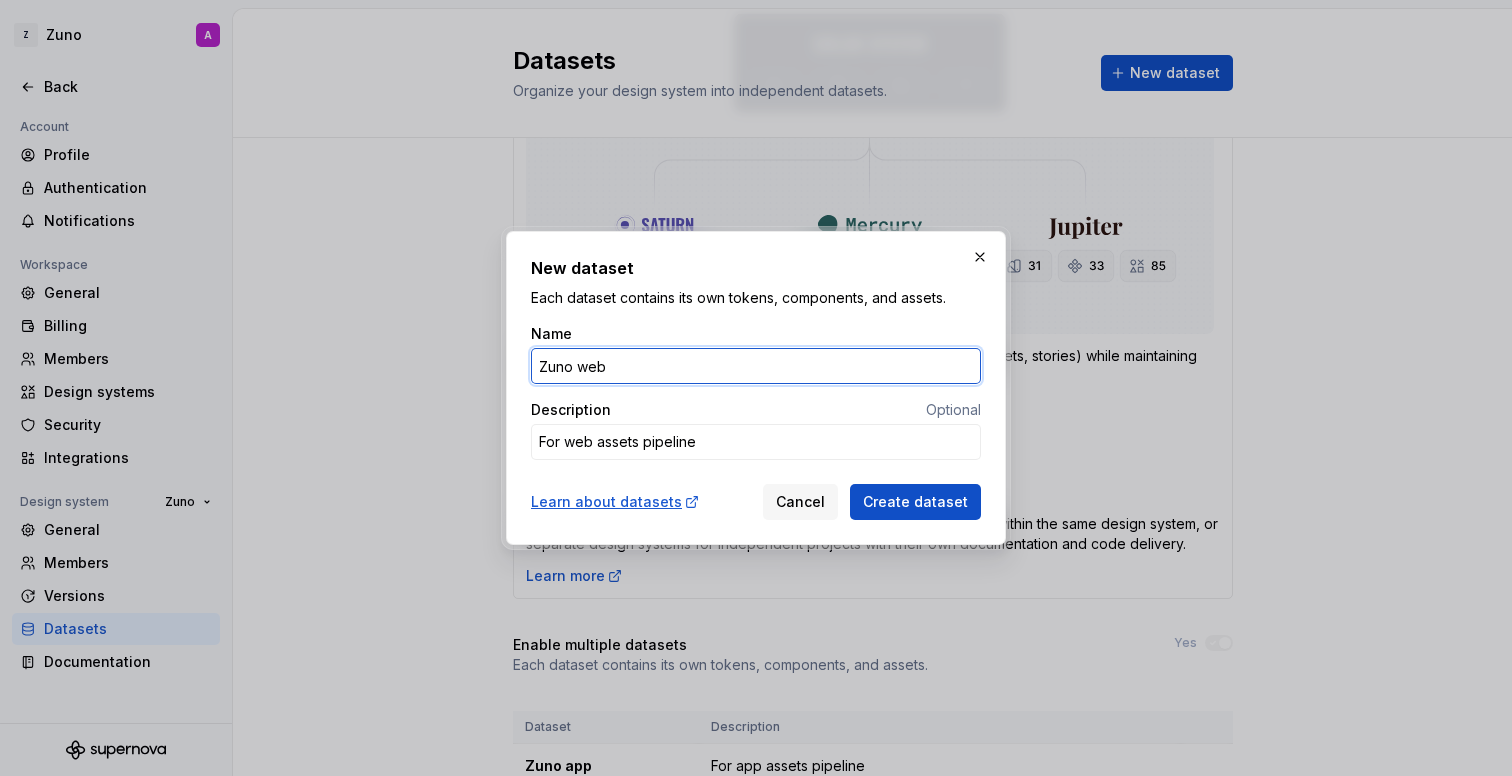click on "Zuno web" at bounding box center [756, 366] 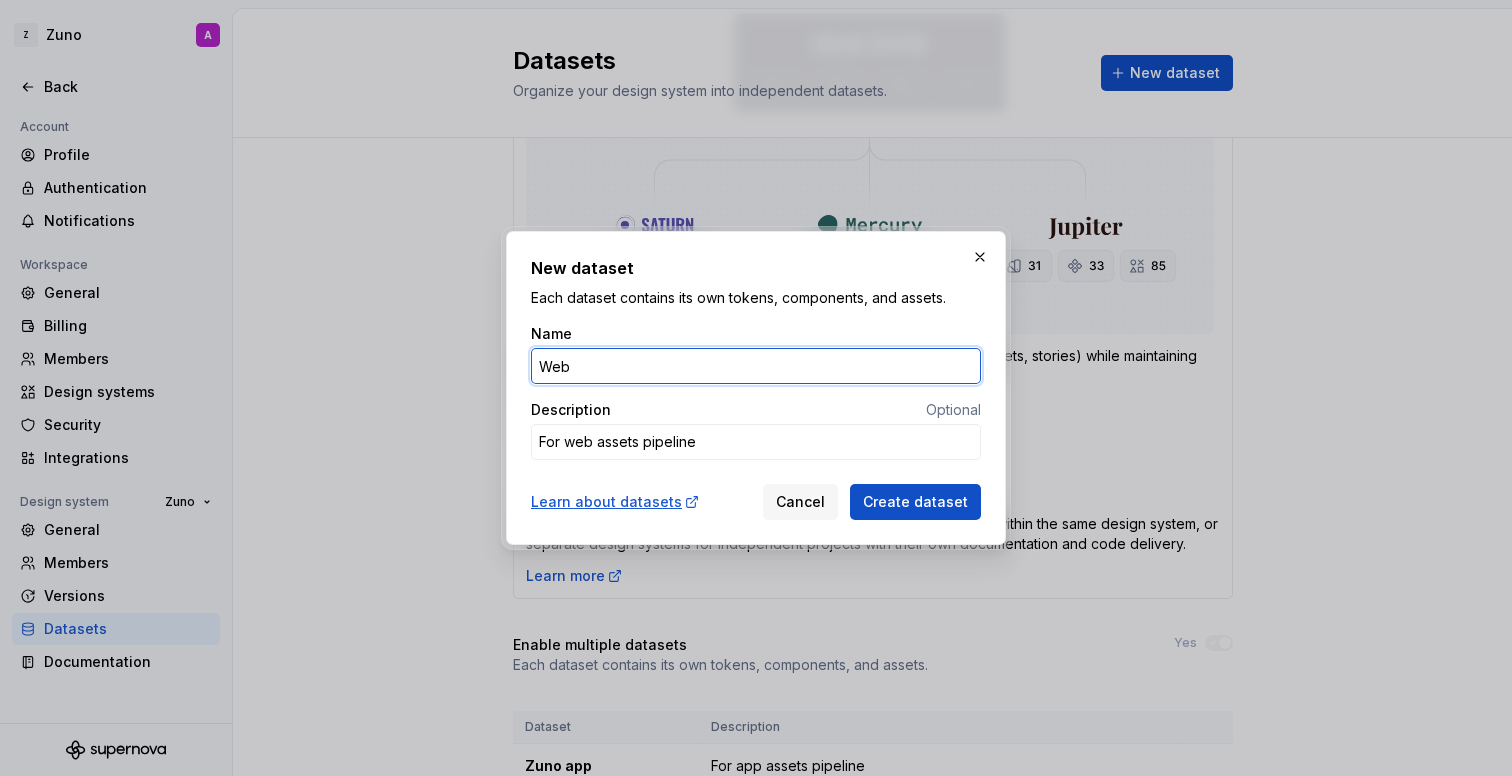 click on "Web" at bounding box center [756, 366] 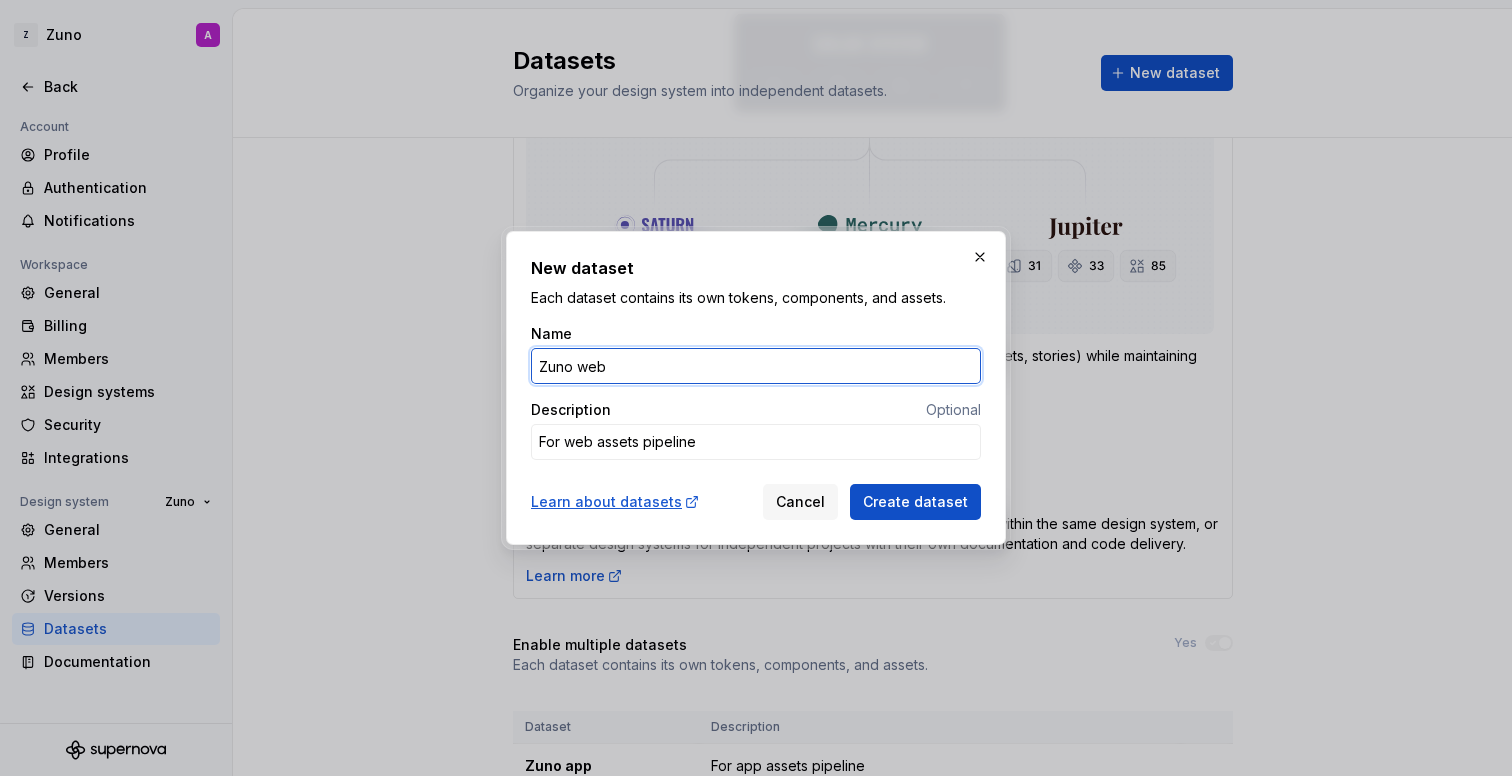 click on "Zuno web" at bounding box center (756, 366) 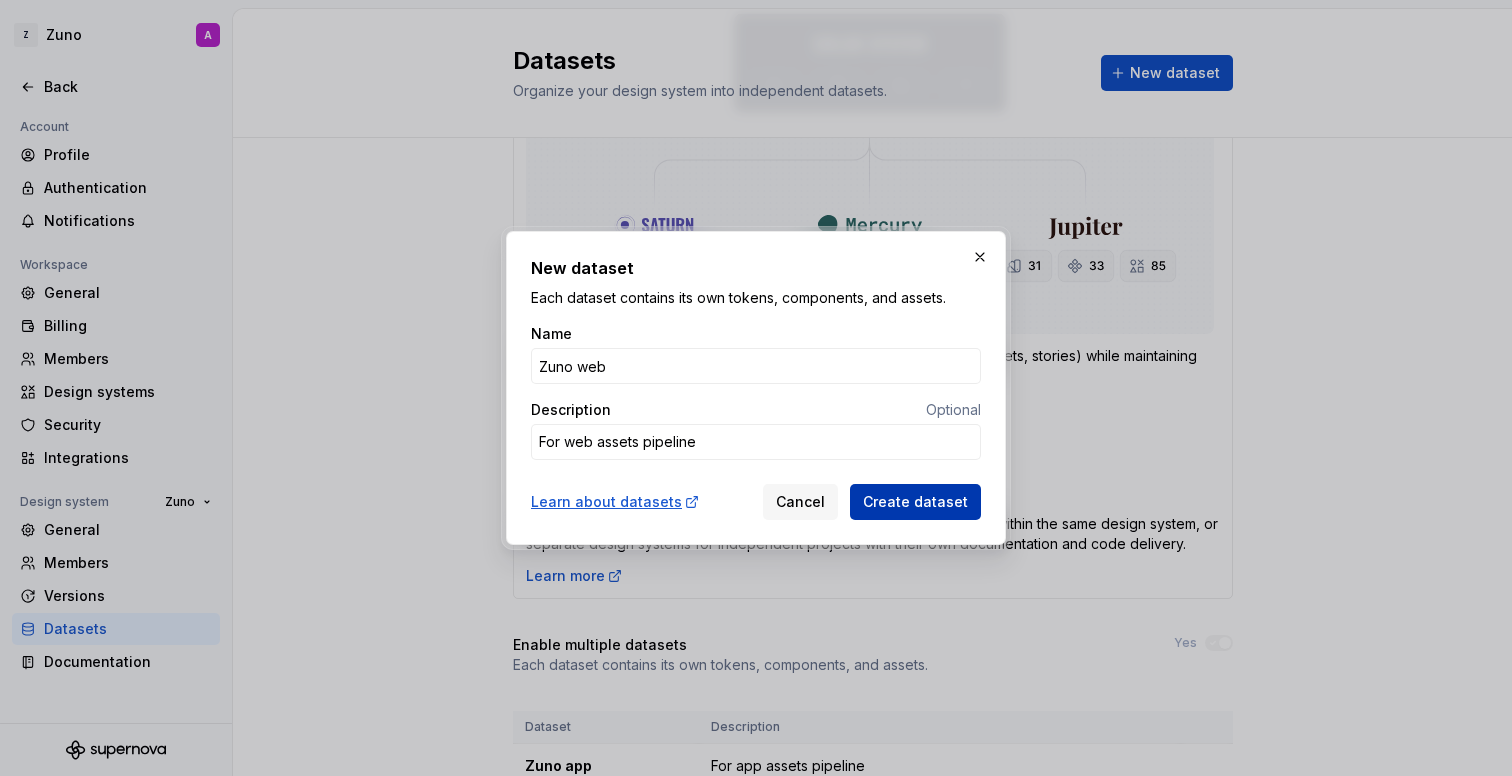click on "Create dataset" at bounding box center (915, 502) 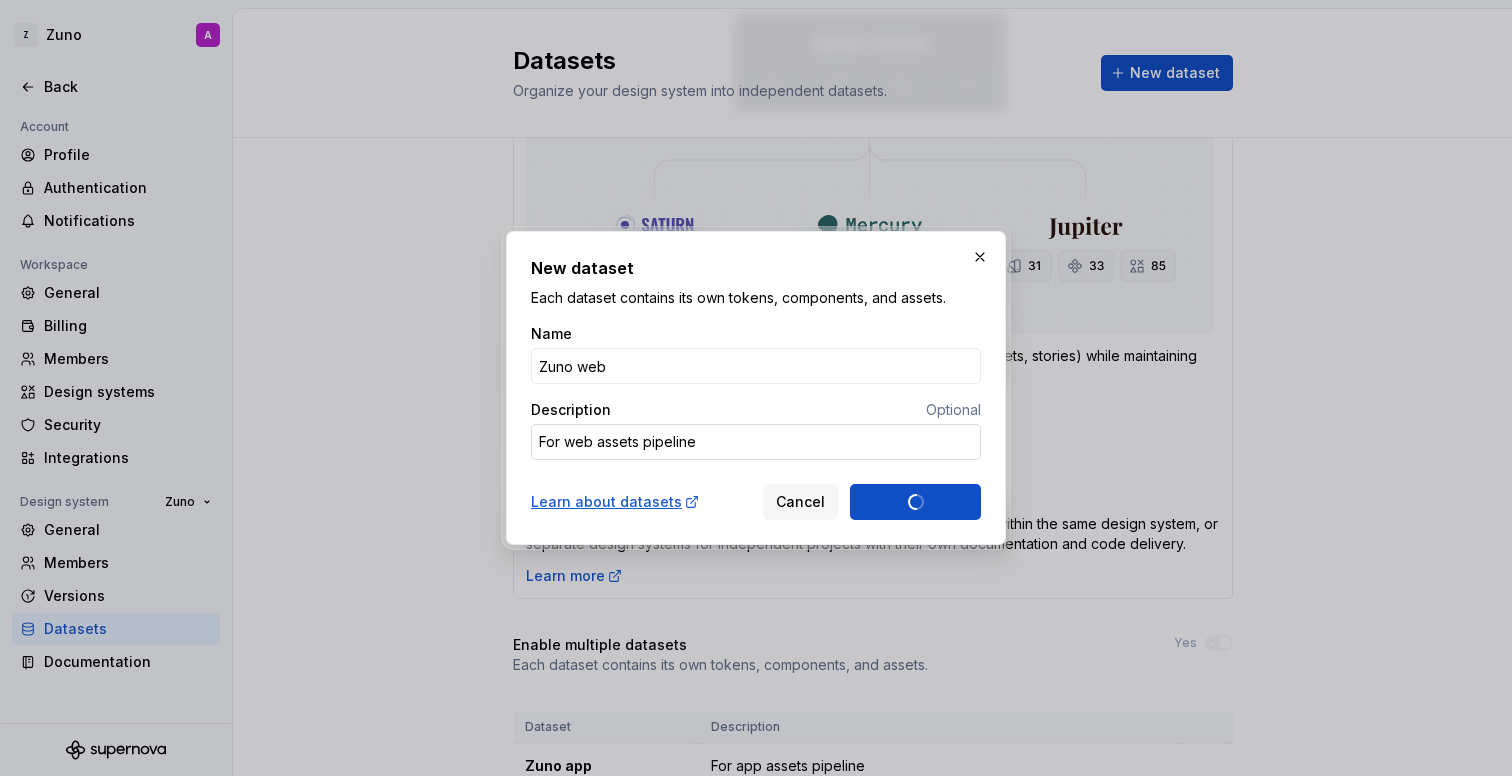 type on "*" 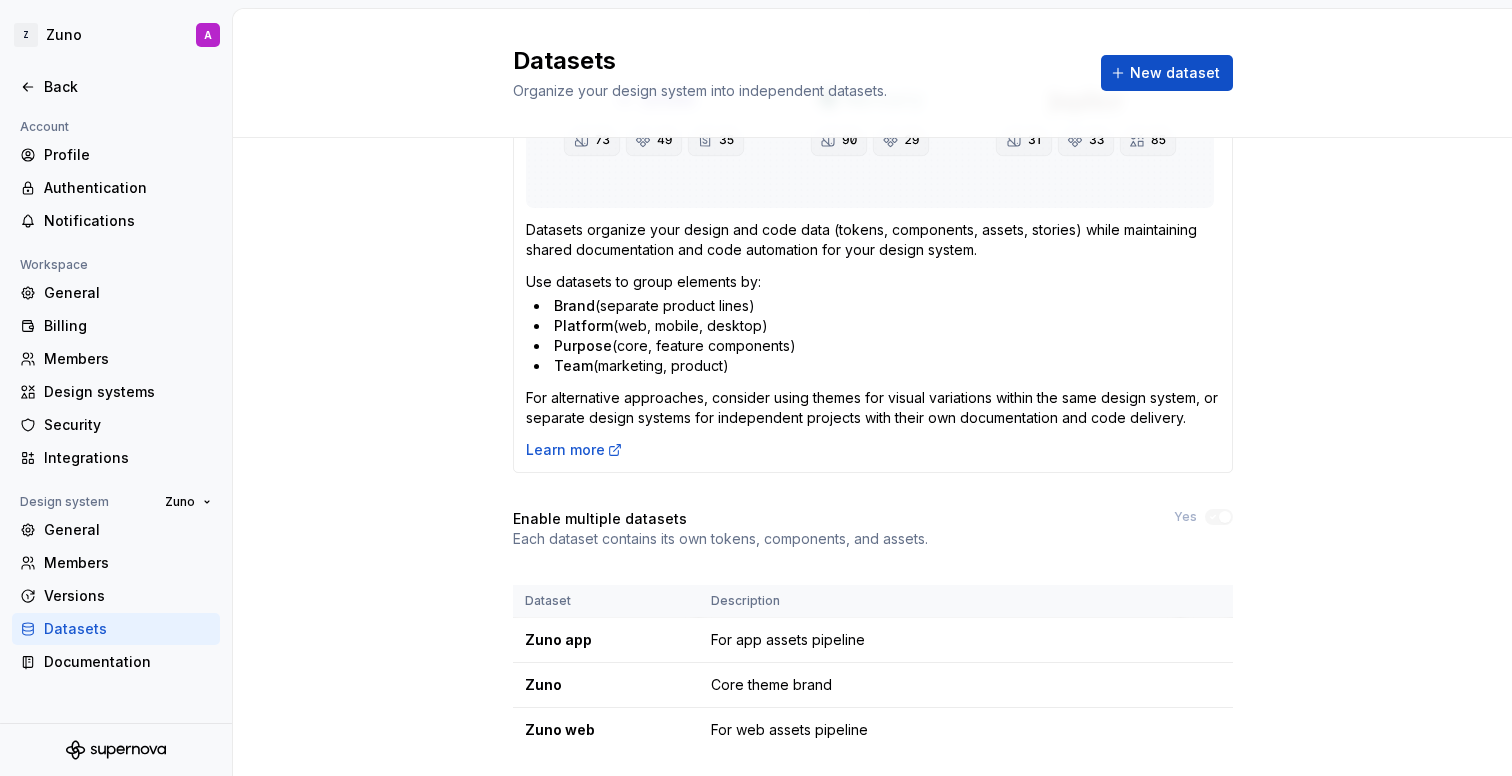 scroll, scrollTop: 459, scrollLeft: 0, axis: vertical 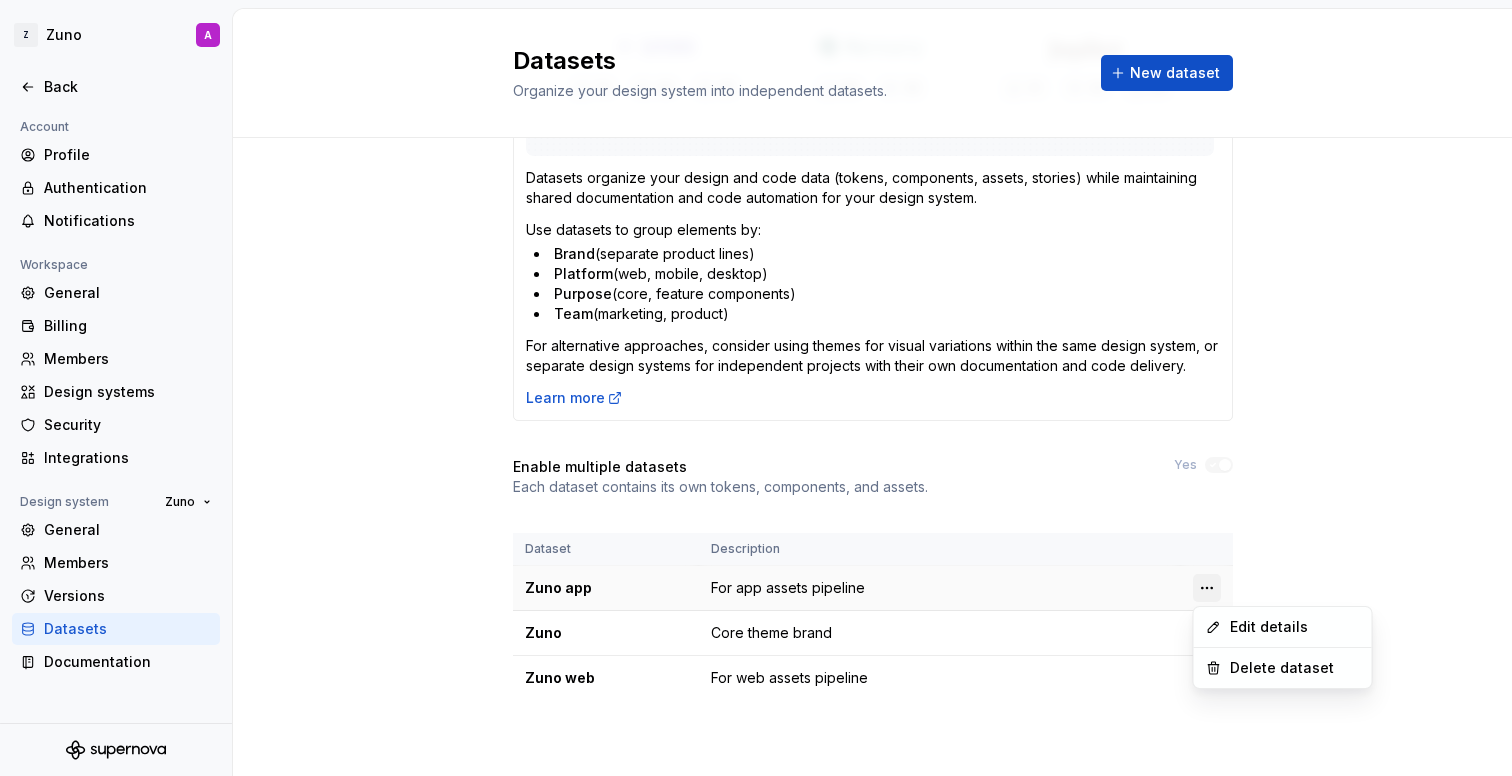 click on "Z Zuno A Back Account Profile Authentication Notifications Workspace General Billing Members Design systems Security Integrations Design system Zuno General Members Versions Datasets Documentation Datasets Organize your design system into independent datasets. New dataset How to use datasets? Datasets organize your design and code data (tokens, components, assets, stories) while maintaining shared documentation and code automation for your design system. Use datasets to group elements by: Brand  (separate product lines) Platform  (web, mobile, desktop) Purpose  (core, feature components) Team  (marketing, product) For alternative approaches, consider using themes for visual variations within the same design system, or separate design systems for independent projects with their own documentation and code delivery. Learn more Enable multiple datasets Each dataset contains its own tokens, components, and assets. Yes Dataset Description Zuno app For app assets pipeline Zuno Core theme brand Zuno web   Zuno *" at bounding box center [756, 388] 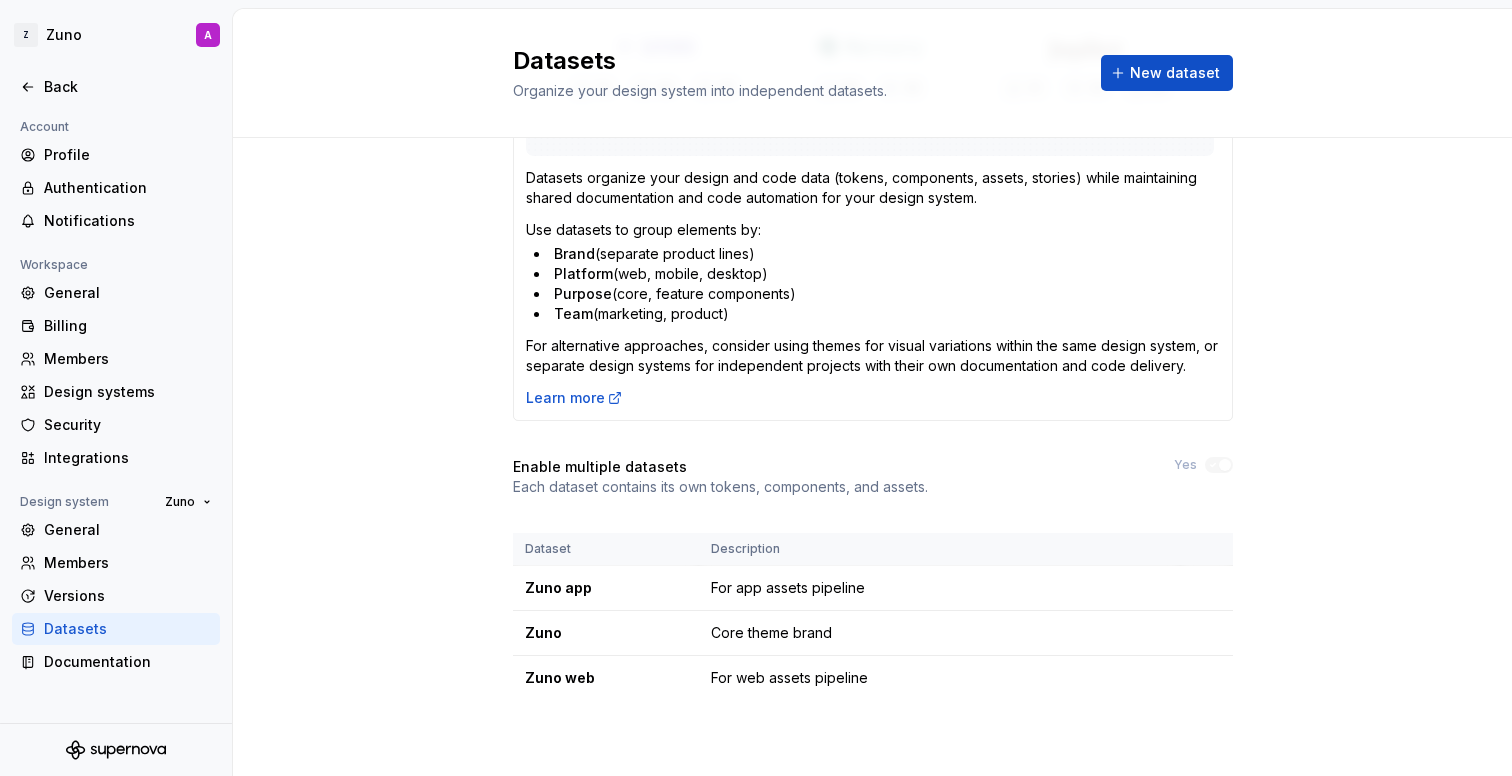 click on "Z Zuno A Back Account Profile Authentication Notifications Workspace General Billing Members Design systems Security Integrations Design system Zuno General Members Versions Datasets Documentation Datasets Organize your design system into independent datasets. New dataset How to use datasets? Datasets organize your design and code data (tokens, components, assets, stories) while maintaining shared documentation and code automation for your design system. Use datasets to group elements by: Brand  (separate product lines) Platform  (web, mobile, desktop) Purpose  (core, feature components) Team  (marketing, product) For alternative approaches, consider using themes for visual variations within the same design system, or separate design systems for independent projects with their own documentation and code delivery. Learn more Enable multiple datasets Each dataset contains its own tokens, components, and assets. Yes Dataset Description Zuno app For app assets pipeline Zuno Core theme brand Zuno web   Zuno *" at bounding box center [756, 388] 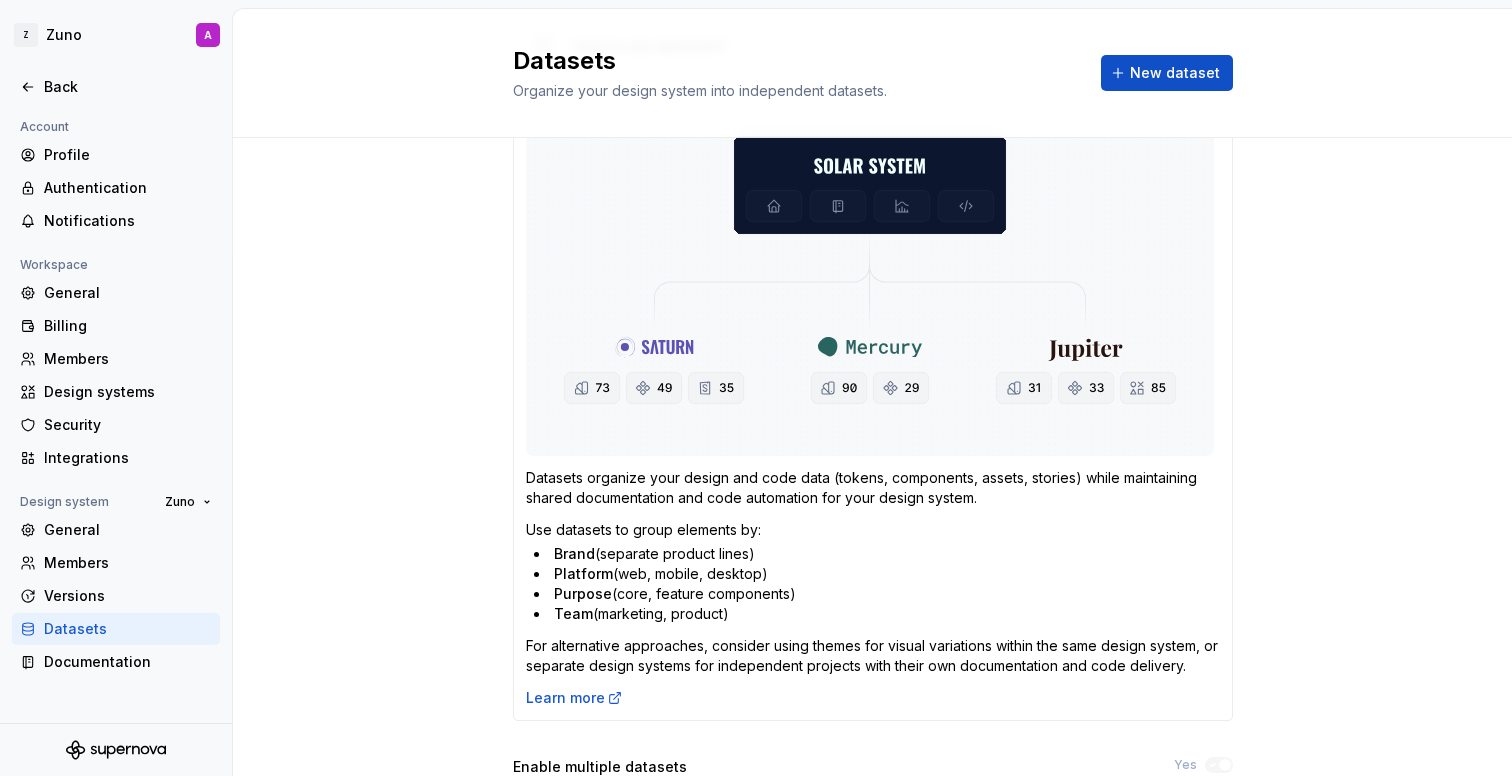 scroll, scrollTop: 0, scrollLeft: 0, axis: both 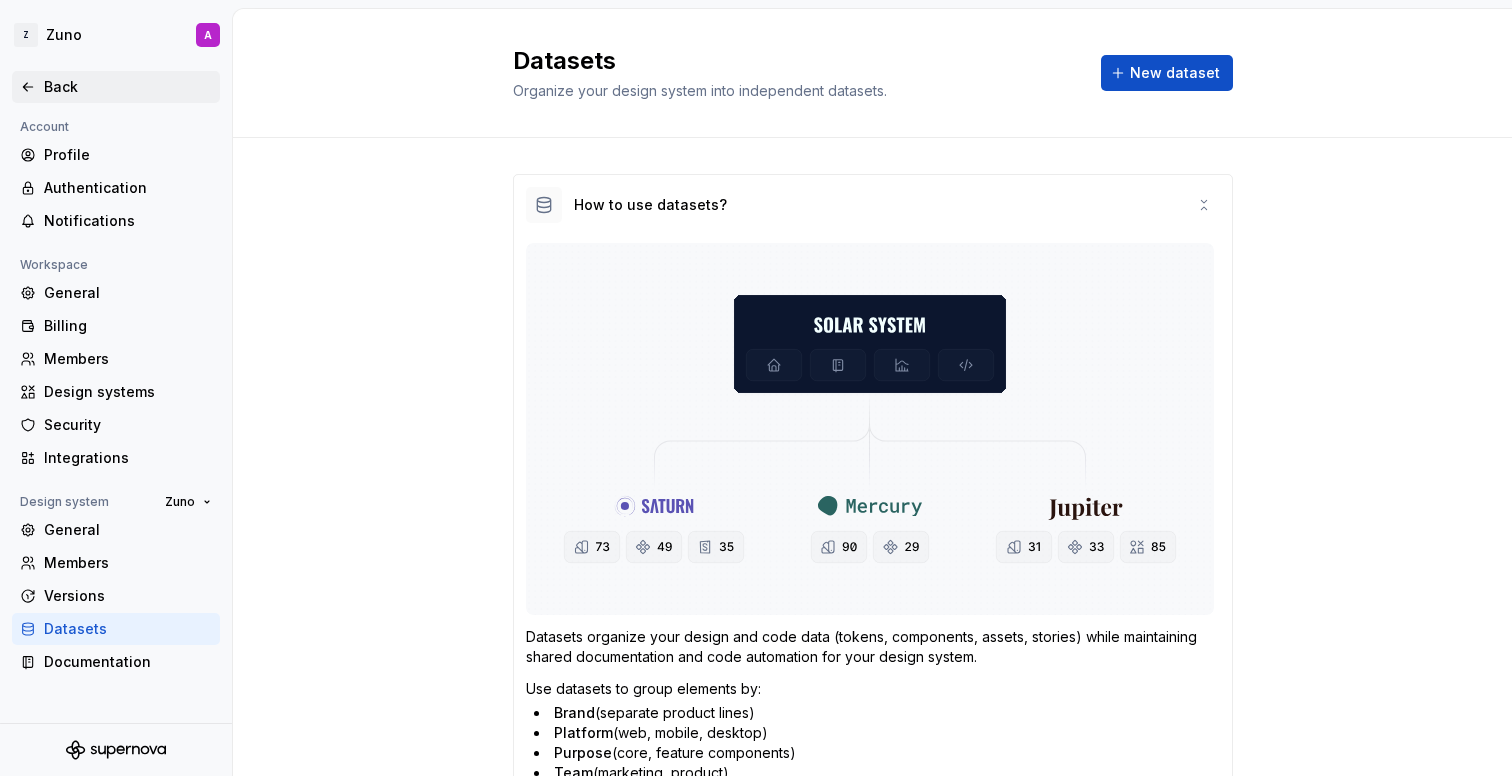 click on "Back" at bounding box center (128, 87) 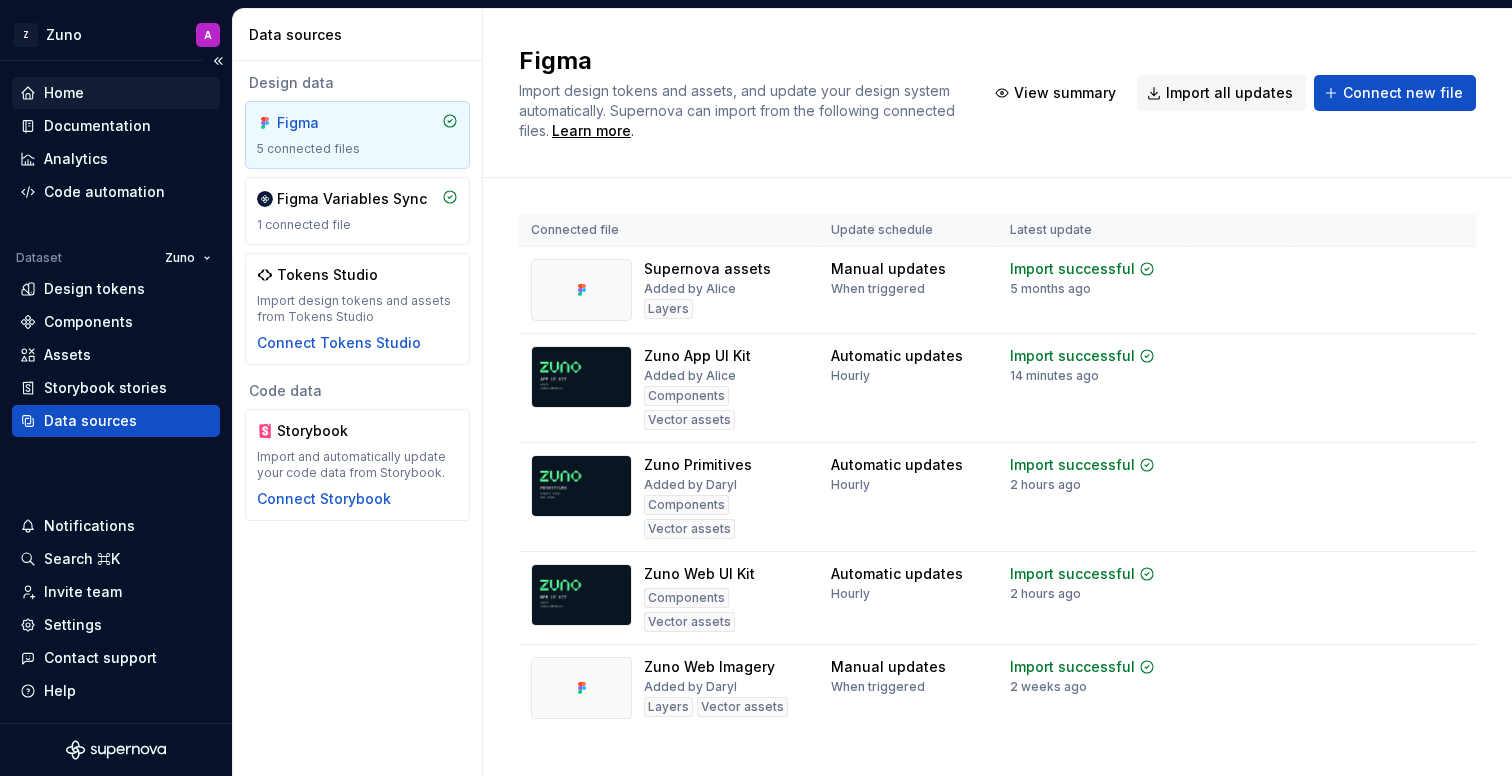 click on "Home" at bounding box center [116, 93] 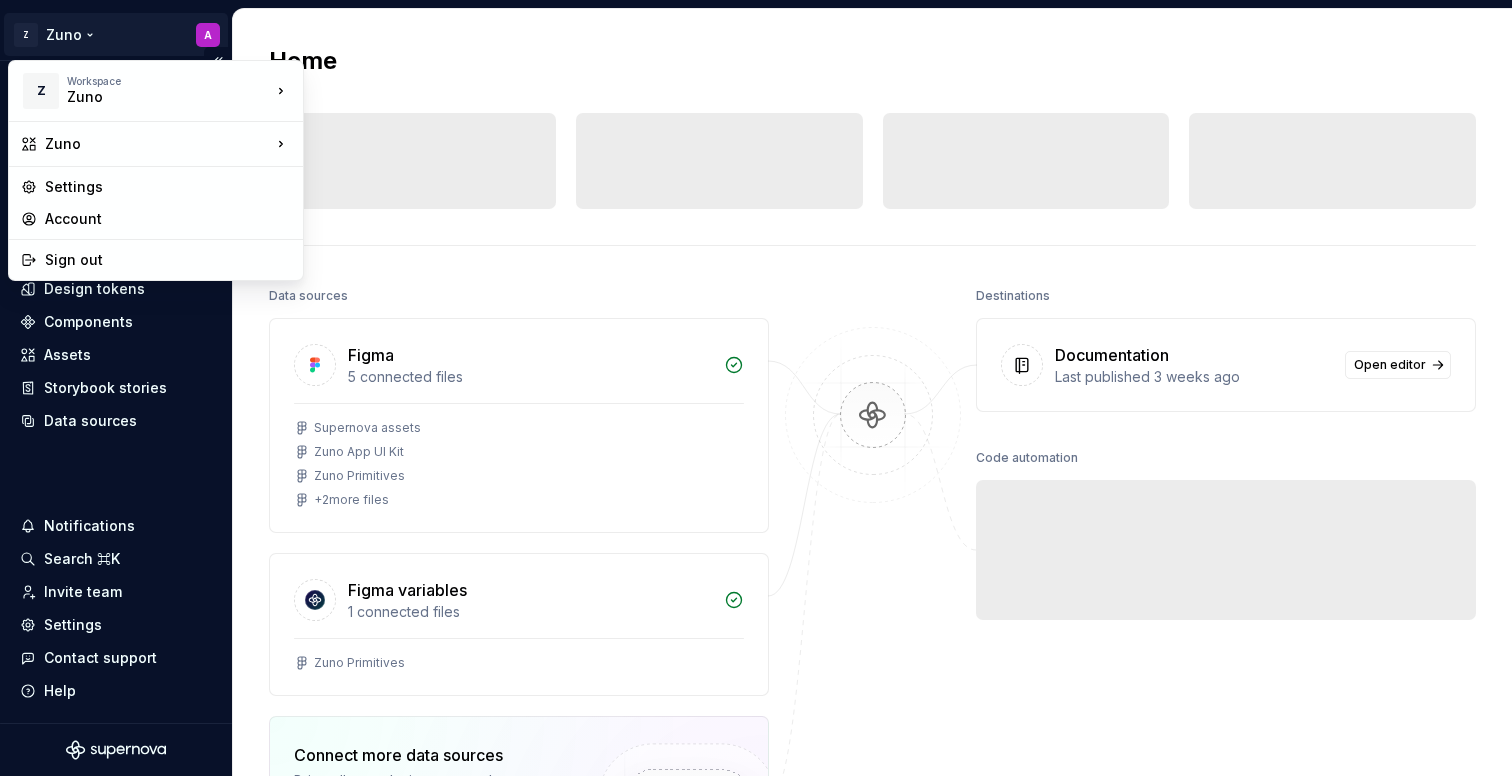 click on "Z Zuno A Home Documentation Analytics Code automation Dataset Zuno Design tokens Components Assets Storybook stories Data sources Notifications Search ⌘K Invite team Settings Contact support Help Home Design tokens 0 Components 0 0 Assets 0 Docs pages 0 Data sources Figma 5 connected files Supernova assets Zuno App UI Kit Zuno Primitives +  2  more   files Figma variables 1 connected files Zuno Primitives Connect more data sources Bring all your design system data together. Connect new Dismiss Destinations Documentation Last published 3 weeks ago Open editor Code automation Export to code Build a pipeline and automate code delivery. New pipeline Invite engineer Product documentation Learn how to build, manage and maintain design systems in smarter ways. Developer documentation Start delivering your design choices to your codebases right away. Join our Slack community Connect and learn with other design system practitioners.   * Z Workspace Zuno Zuno Settings Account Sign out" at bounding box center (756, 388) 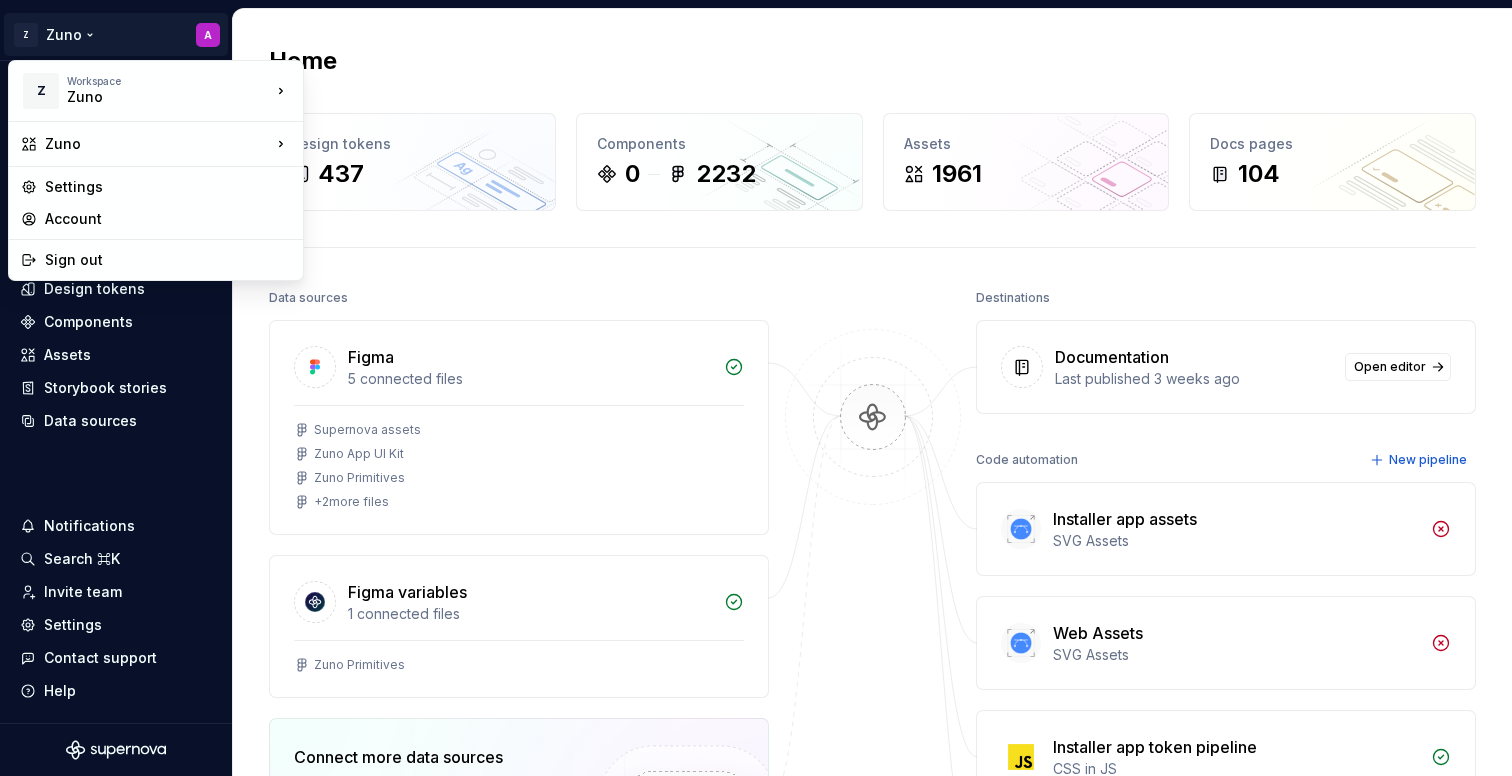 click on "Z Zuno A Home Documentation Analytics Code automation Dataset Zuno Design tokens Components Assets Storybook stories Data sources Notifications Search ⌘K Invite team Settings Contact support Help Home Design tokens 437 Components 0 2232 Assets 1961 Docs pages 104 Data sources Figma 5 connected files Supernova assets Zuno App UI Kit Zuno Primitives +  2  more   files Figma variables 1 connected files Zuno Primitives Connect more data sources Bring all your design system data together. Connect new Dismiss Destinations Documentation Last published 3 weeks ago Open editor Code automation New pipeline Installer app assets SVG Assets Web Assets SVG Assets Installer app token pipeline CSS in JS Web Pipeline CSS in JS Product documentation Learn how to build, manage and maintain design systems in smarter ways. Developer documentation Start delivering your design choices to your codebases right away. Join our Slack community Connect and learn with other design system practitioners.   * Z Workspace Zuno Zuno Settings" at bounding box center (756, 388) 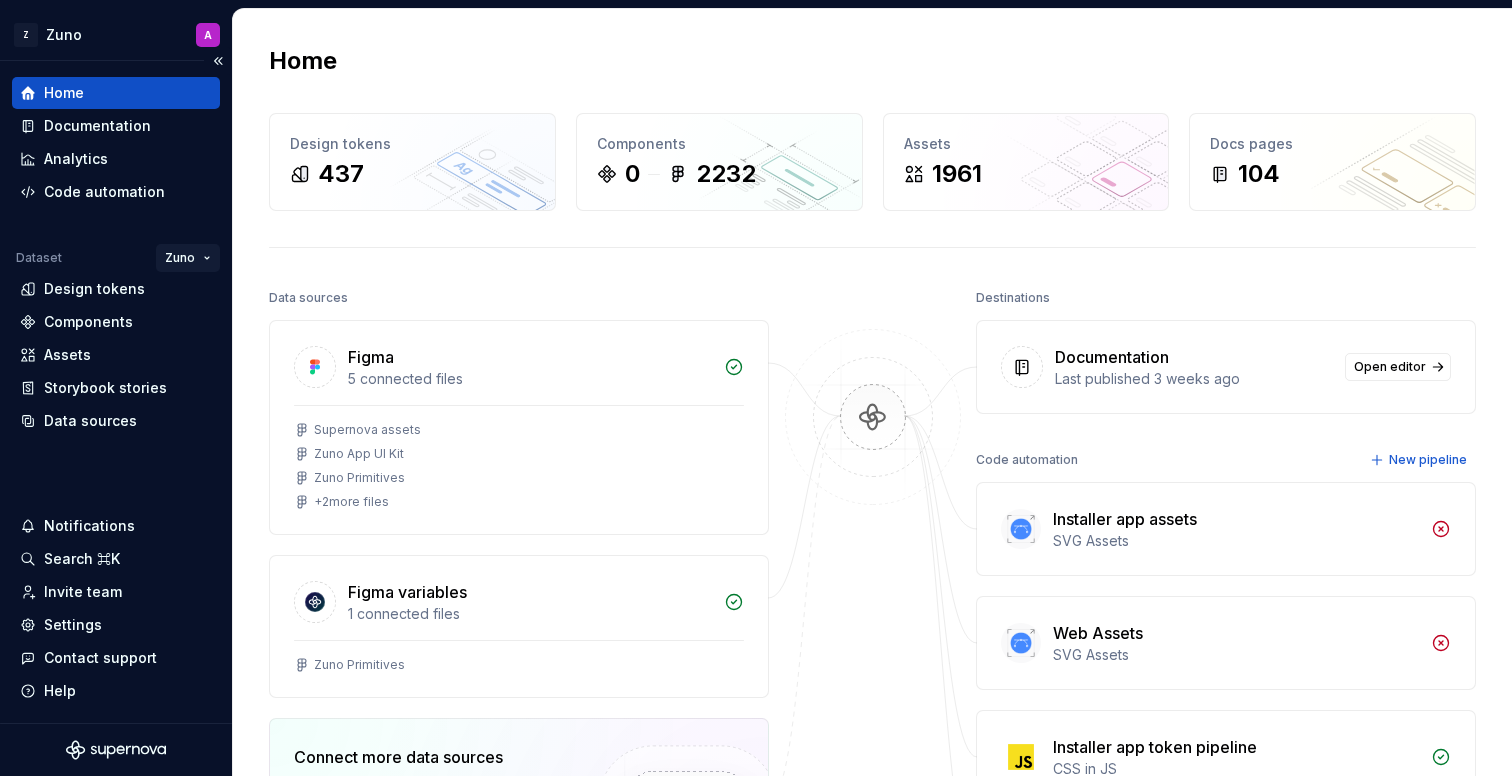 click on "Zuno enggi Z Zuno A Home Documentation Analytics Code automation Dataset Zuno Design tokens Components Assets Storybook stories Data sources Notifications Search ⌘K Invite team Settings Contact support Help Home Design tokens 437 Components 0 2232 Assets 1961 Docs pages 104 Data sources Figma 5 connected files Supernova assets Zuno App UI Kit Zuno Primitives + 2 more files Figma variables 1 connected files Zuno Primitives Connect more data sources Bring all your design system data together. Connect new Dismiss Destinations Documentation Last published 3 weeks ago Open editor Code automation New pipeline Installer app assets SVG Assets Web Assets SVG Assets Installer app token pipeline CSS in JS Web Pipeline CSS in JS Product documentation Learn how to build, manage and maintain design systems in smarter ways. Developer documentation Start delivering your design choices to your codebases right away. Join our Slack community Connect and learn with other design system practitioners. *" at bounding box center [756, 388] 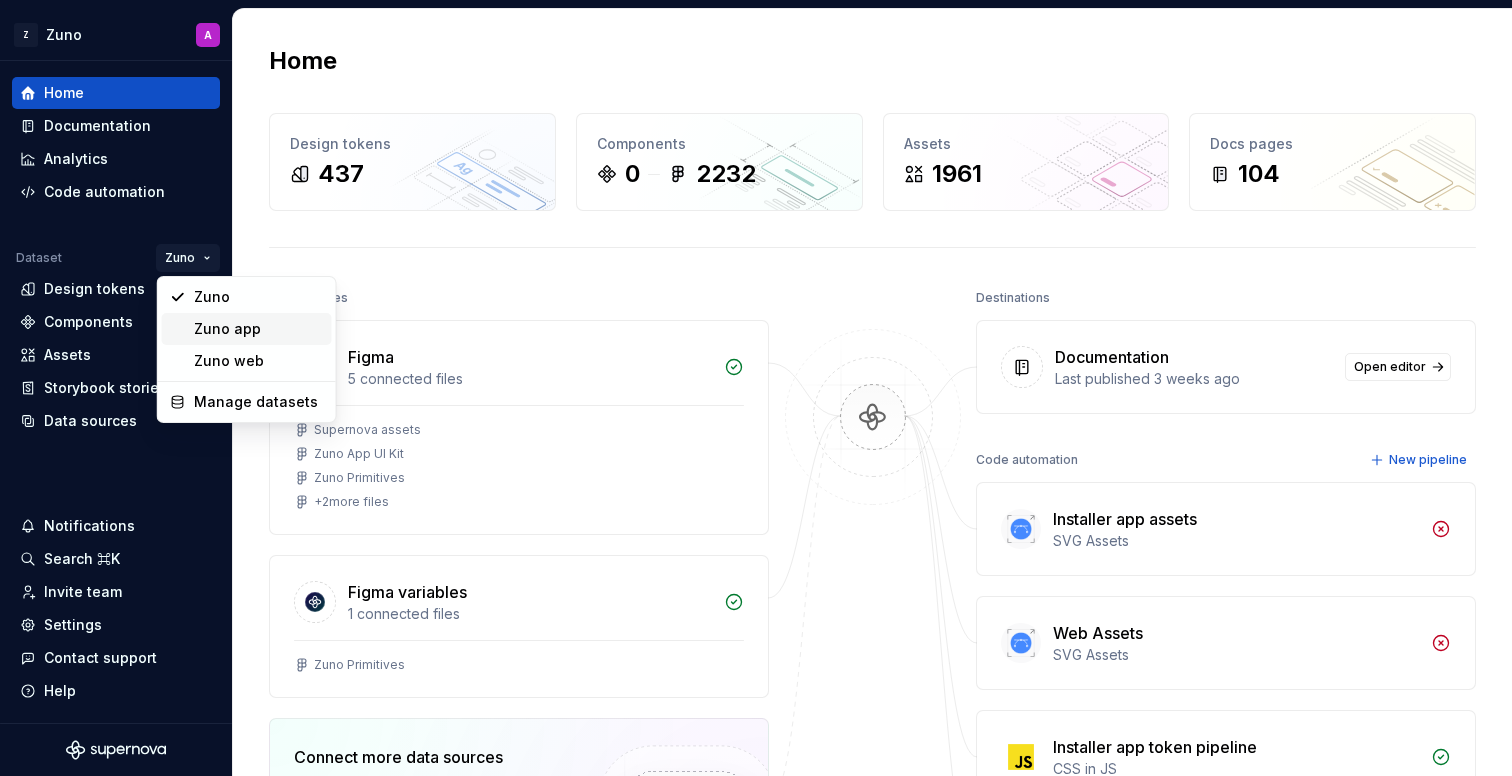 click on "Zuno app" at bounding box center (259, 329) 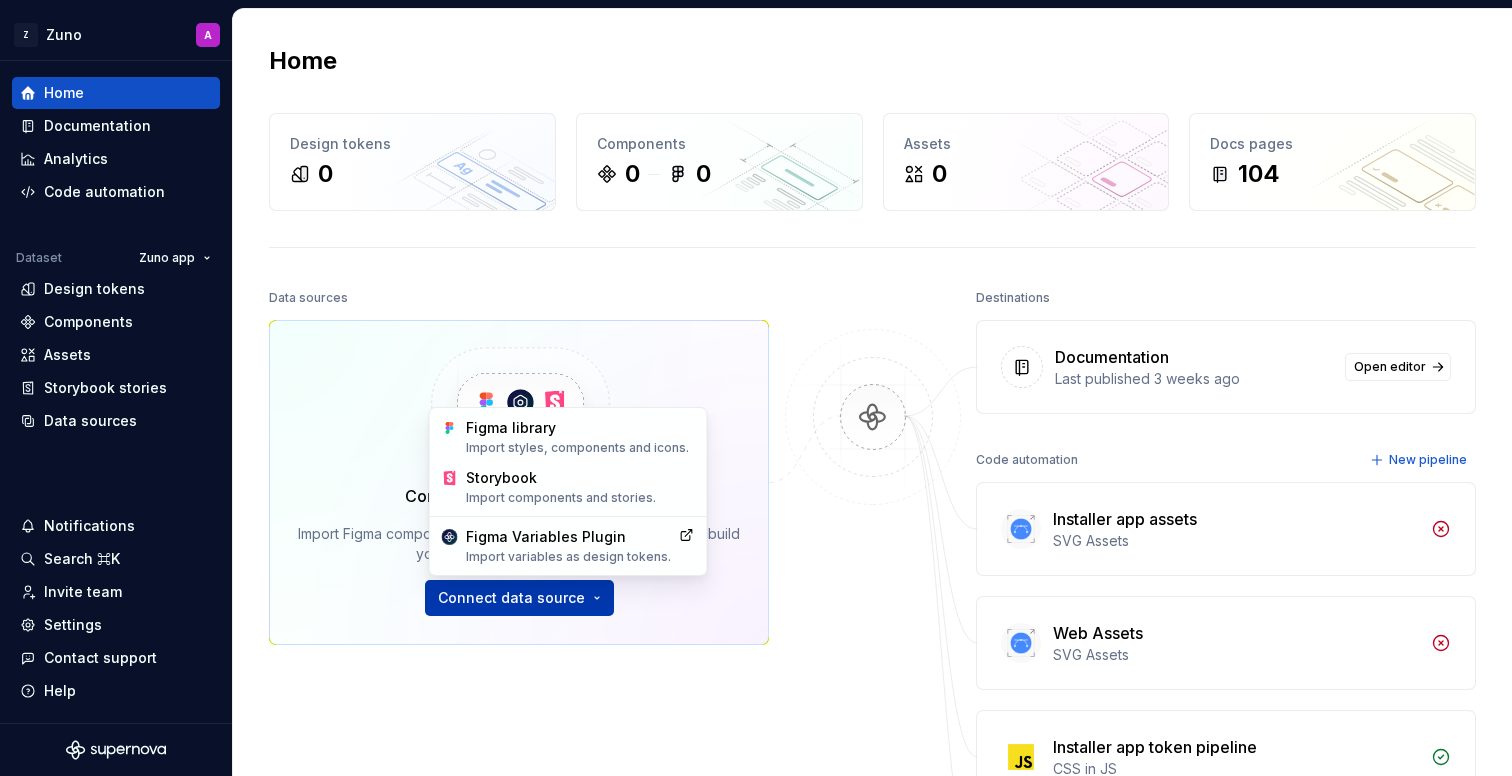 click on "Z Zuno A Home Documentation Analytics Code automation Dataset Zuno app Design tokens Components Assets Storybook stories Data sources Notifications Search ⌘K Invite team Settings Contact support Help Home Design tokens 0 Components 0 Assets 0 Docs pages 104 Data sources Connect Figma and Storybook Import Figma components, variables and Storybook stories to build your docs and run automations. Connect data source Destinations Documentation Last published 3 weeks ago Open editor Code automation New pipeline Installer app assets SVG Assets Web Assets SVG Assets Installer app token pipeline CSS in JS Web Pipeline CSS in JS Product documentation Learn how to build, manage and maintain design systems in smarter ways. Developer documentation Start delivering your design choices to your codebases right away. Join our Slack community Connect and learn with other design system practitioners. * Figma library Import styles, components and icons. Storybook Import components and stories. Figma Variables Plugin" at bounding box center [756, 388] 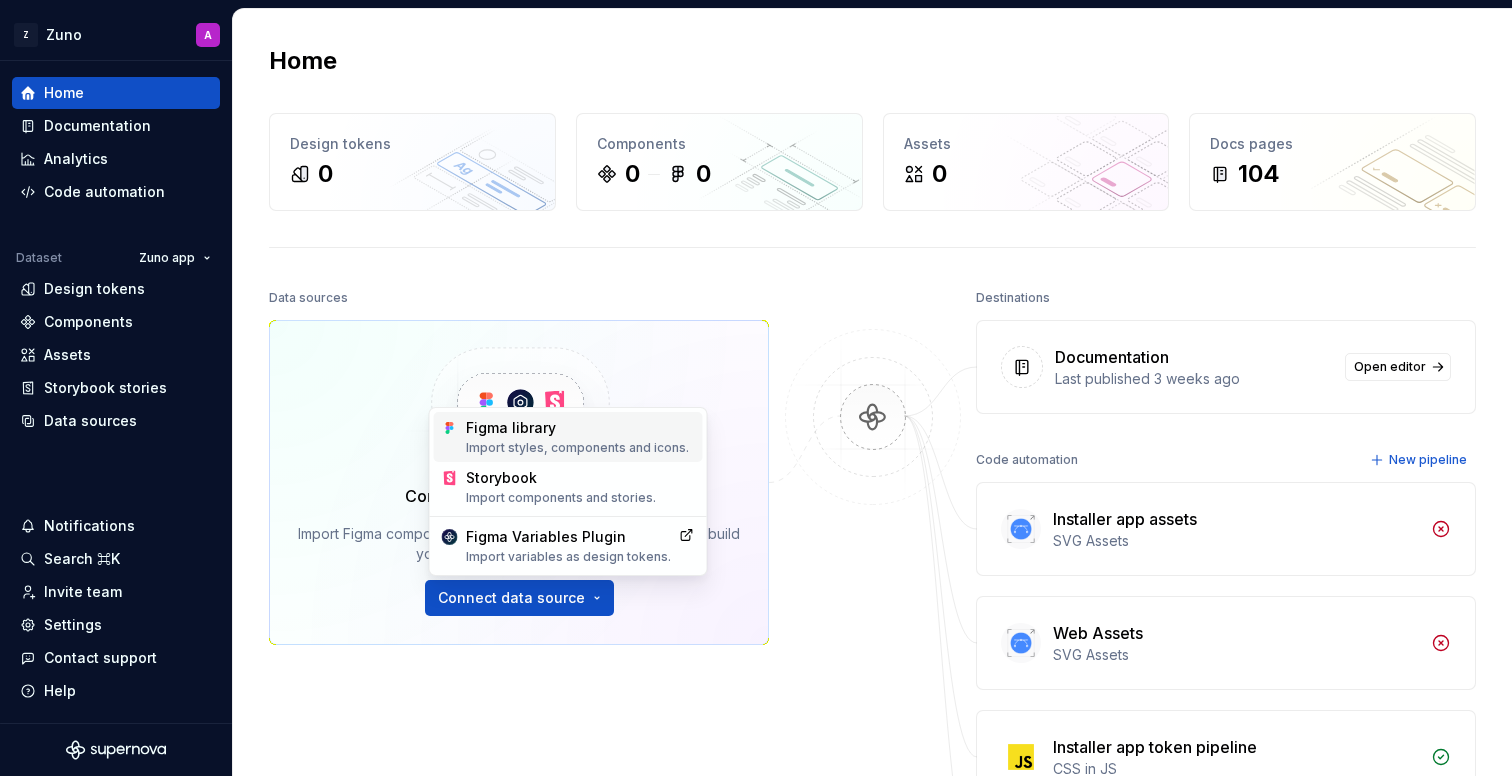 click on "Figma library Import styles, components and icons." at bounding box center (580, 437) 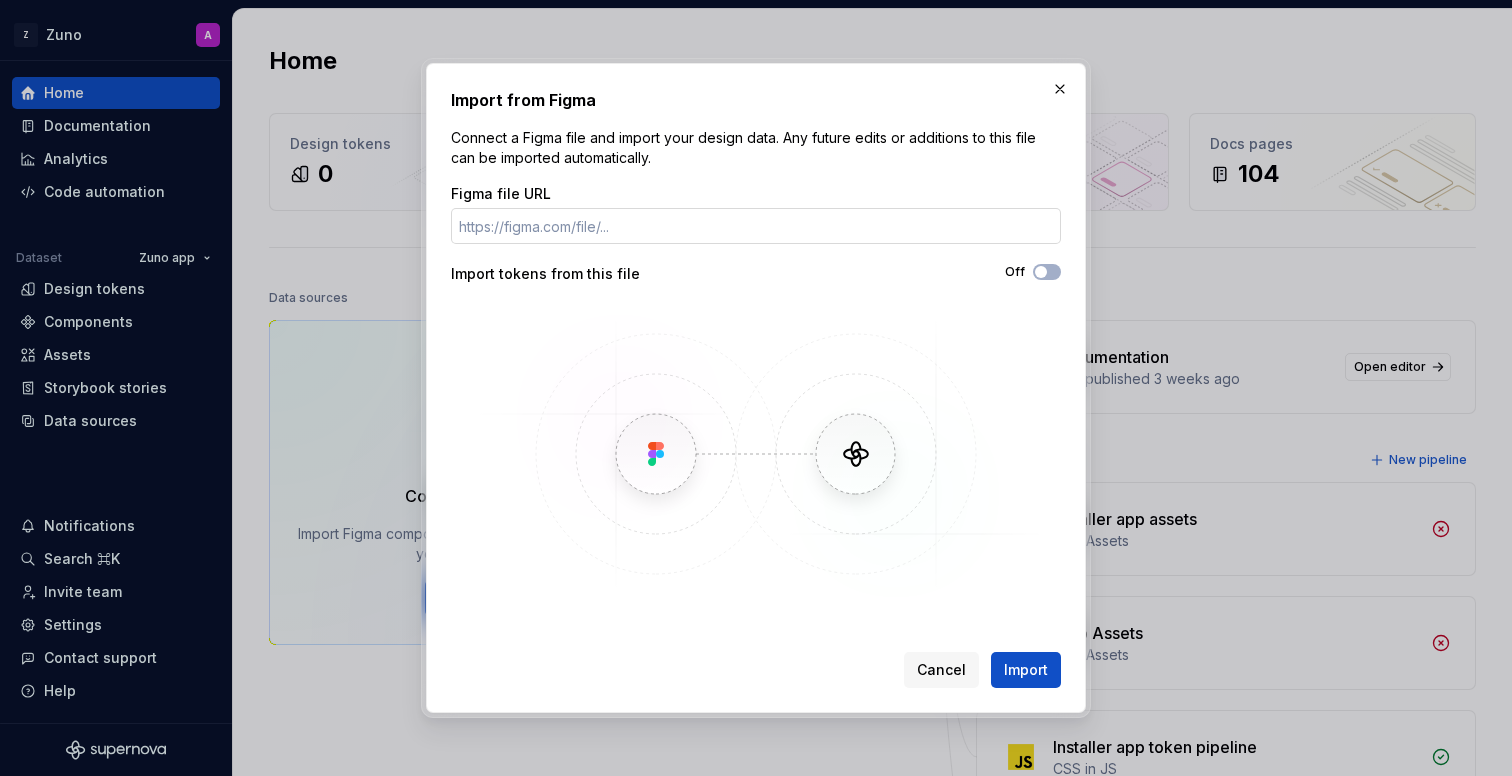 click on "Figma file URL" at bounding box center [756, 226] 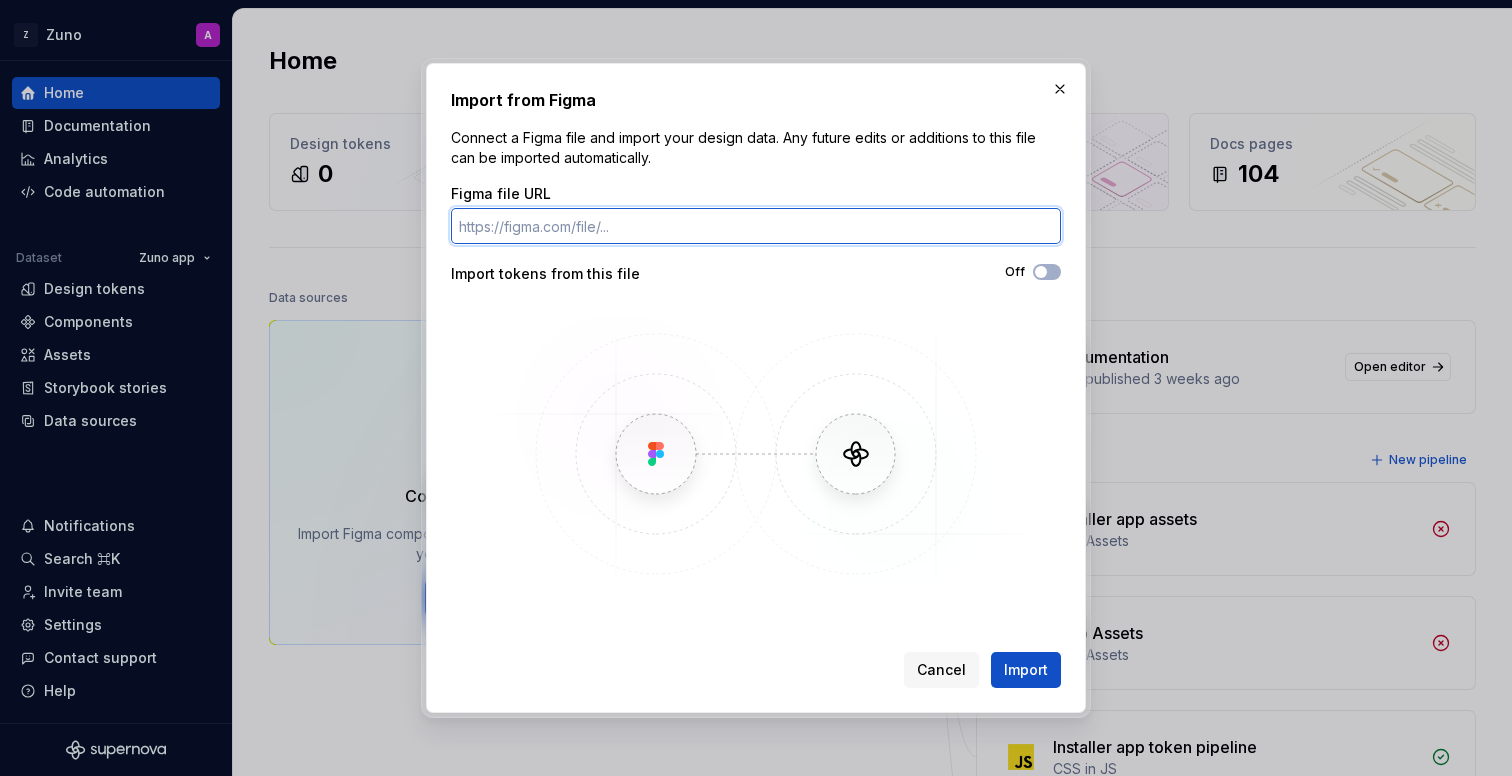 paste on "https://www.figma.com/design/WsTCmtpXGKbhD77Ni3ohct/Zuno-App-UI-Kit?node-id=0-1&t=H0zKjugnimOsh54c-1" 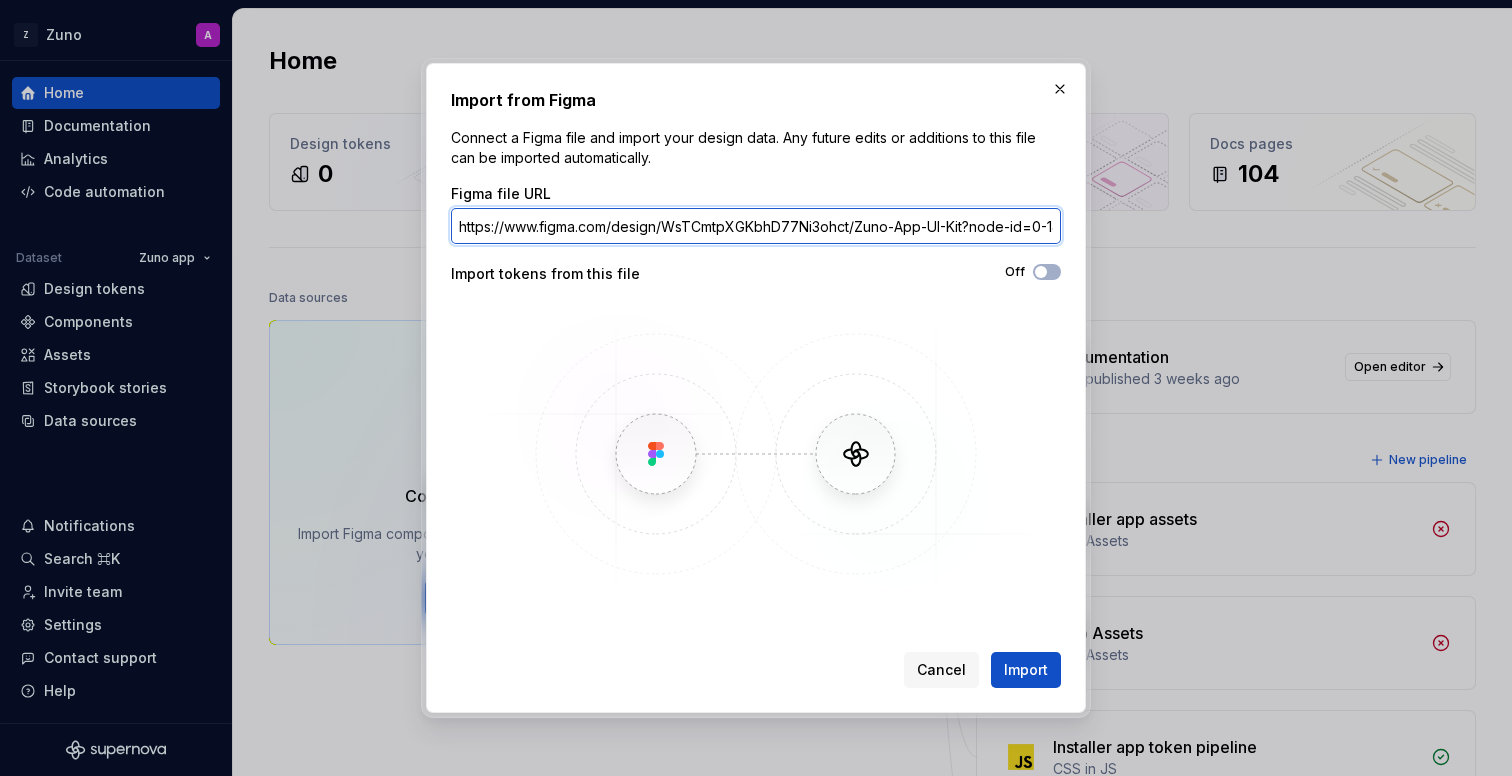 scroll, scrollTop: 0, scrollLeft: 175, axis: horizontal 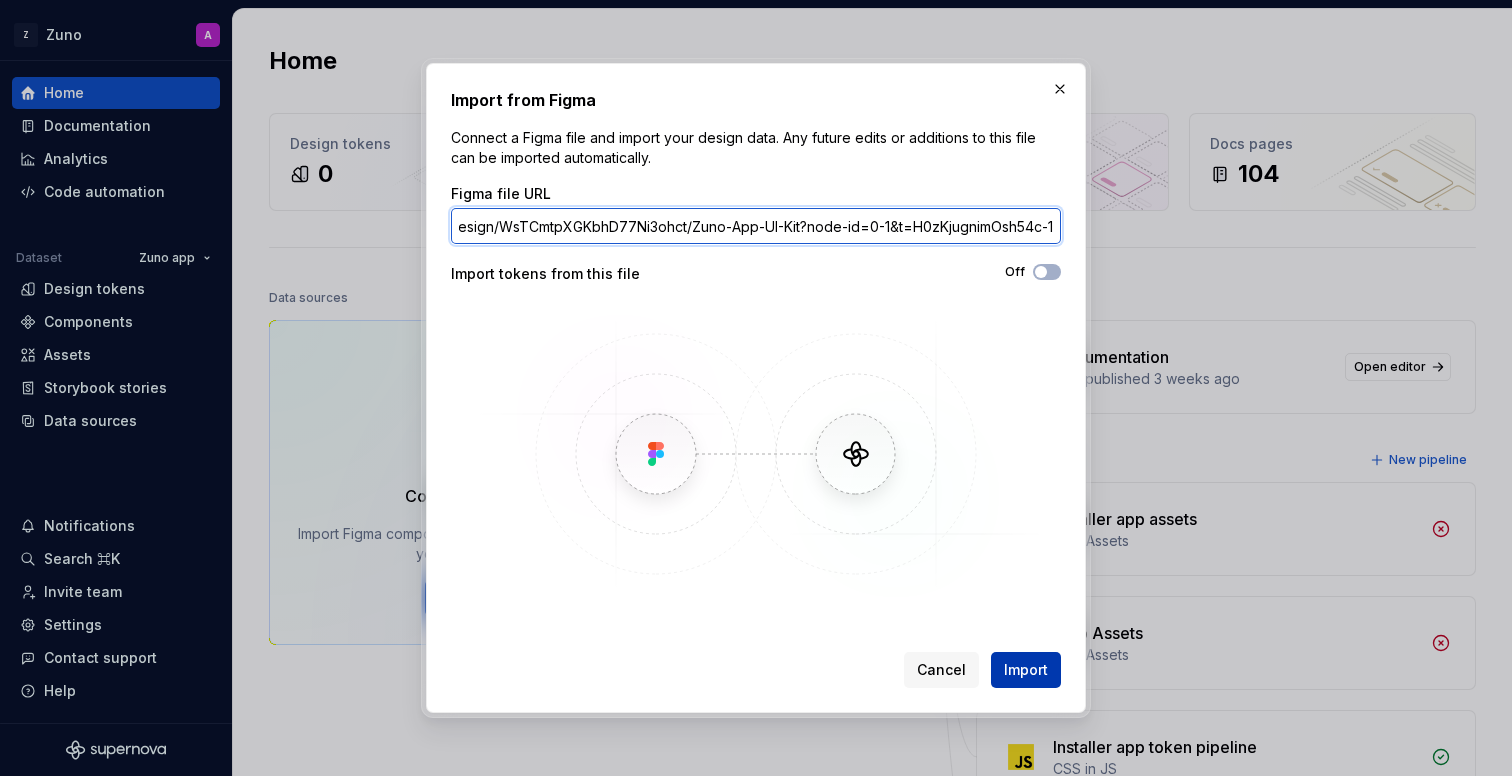 type on "https://www.figma.com/design/WsTCmtpXGKbhD77Ni3ohct/Zuno-App-UI-Kit?node-id=0-1&t=H0zKjugnimOsh54c-1" 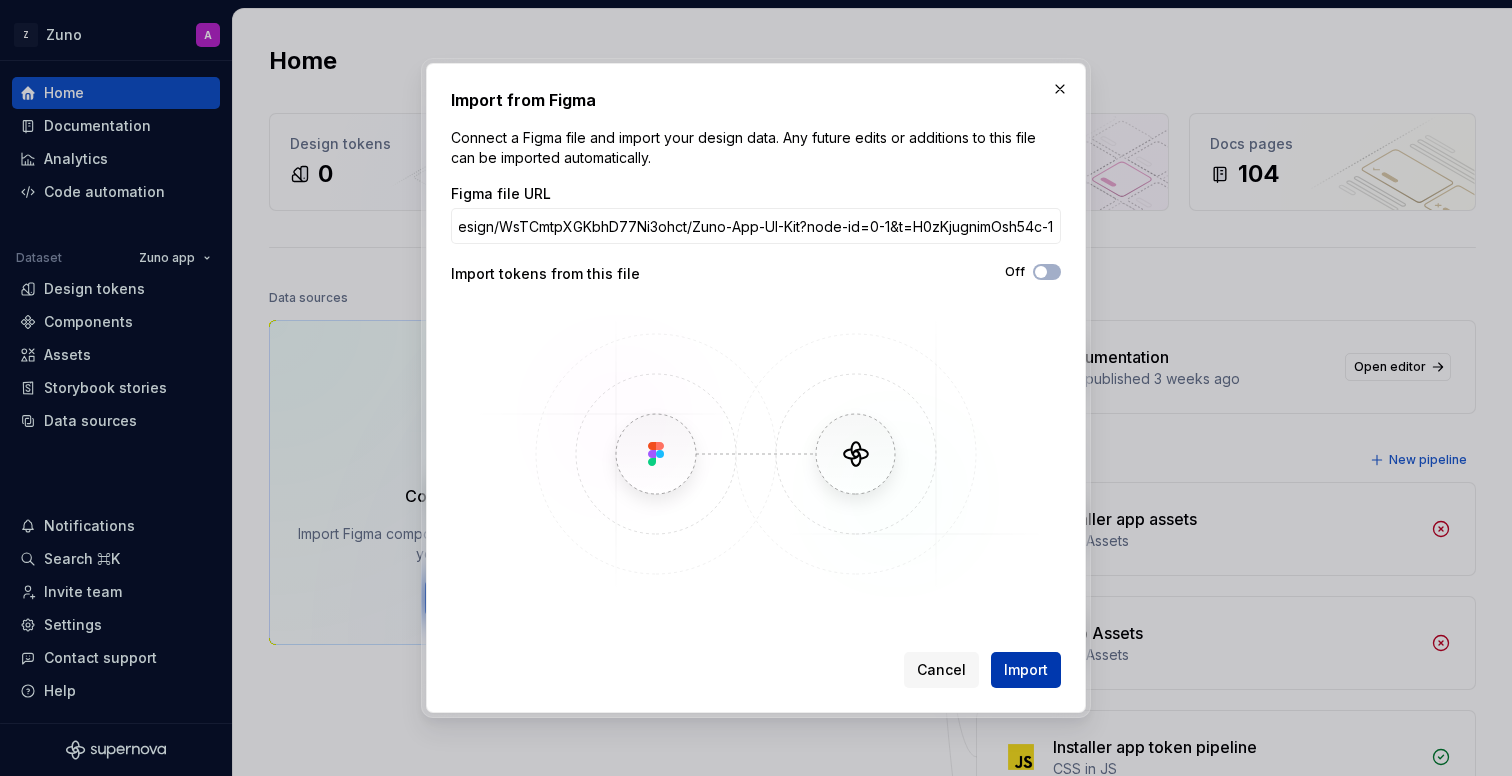 click on "Import" at bounding box center (1026, 670) 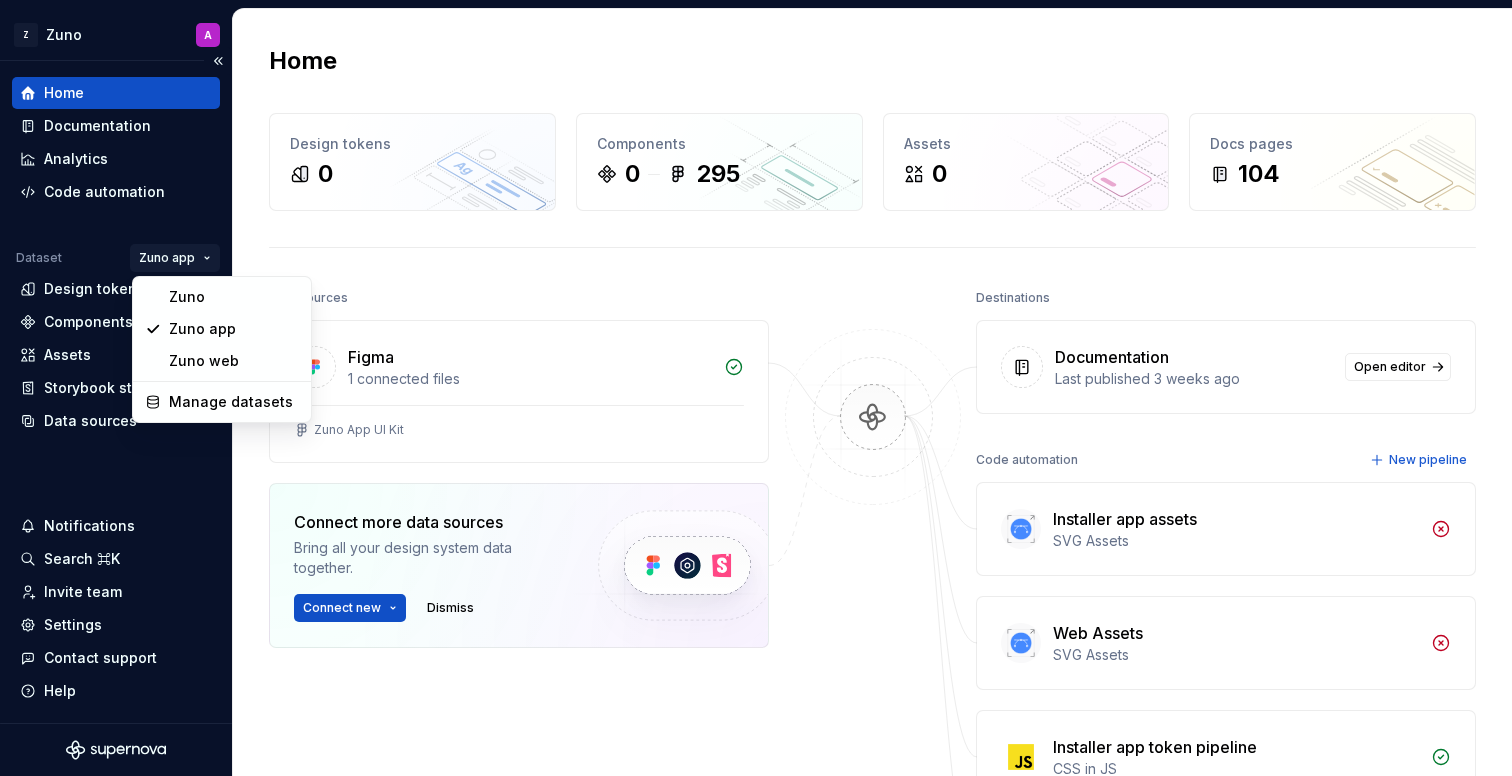 click on "Zuno enginen Z Zuno A Home Documentation Analytics Code automation Dataset Zuno app Design tokens Components Assets Storybook stories Data sources Notifications Search ⌘K Invite team Settings Contact support Help Home Design tokens 0 Components 0 295 Assets 0 Docs pages 104 Data sources Figma 1 connected files Zuno App UI Kit Connect more data sources Bring all your design system data together. Connect new Dismiss Destinations Documentation Last published 3 weeks ago Open editor Code automation New pipeline Installer app assets SVG Assets Web Assets SVG Assets Installer app token pipeline CSS in JS Web Pipeline CSS in JS Product documentation Learn how to build, manage and maintain design systems in smarter ways. Developer documentation Start delivering your design choices to your codebases right away. Join our Slack community Connect and learn with other design system practitioners. * Zuno Zuno app Zuno web Manage datasets" at bounding box center [756, 388] 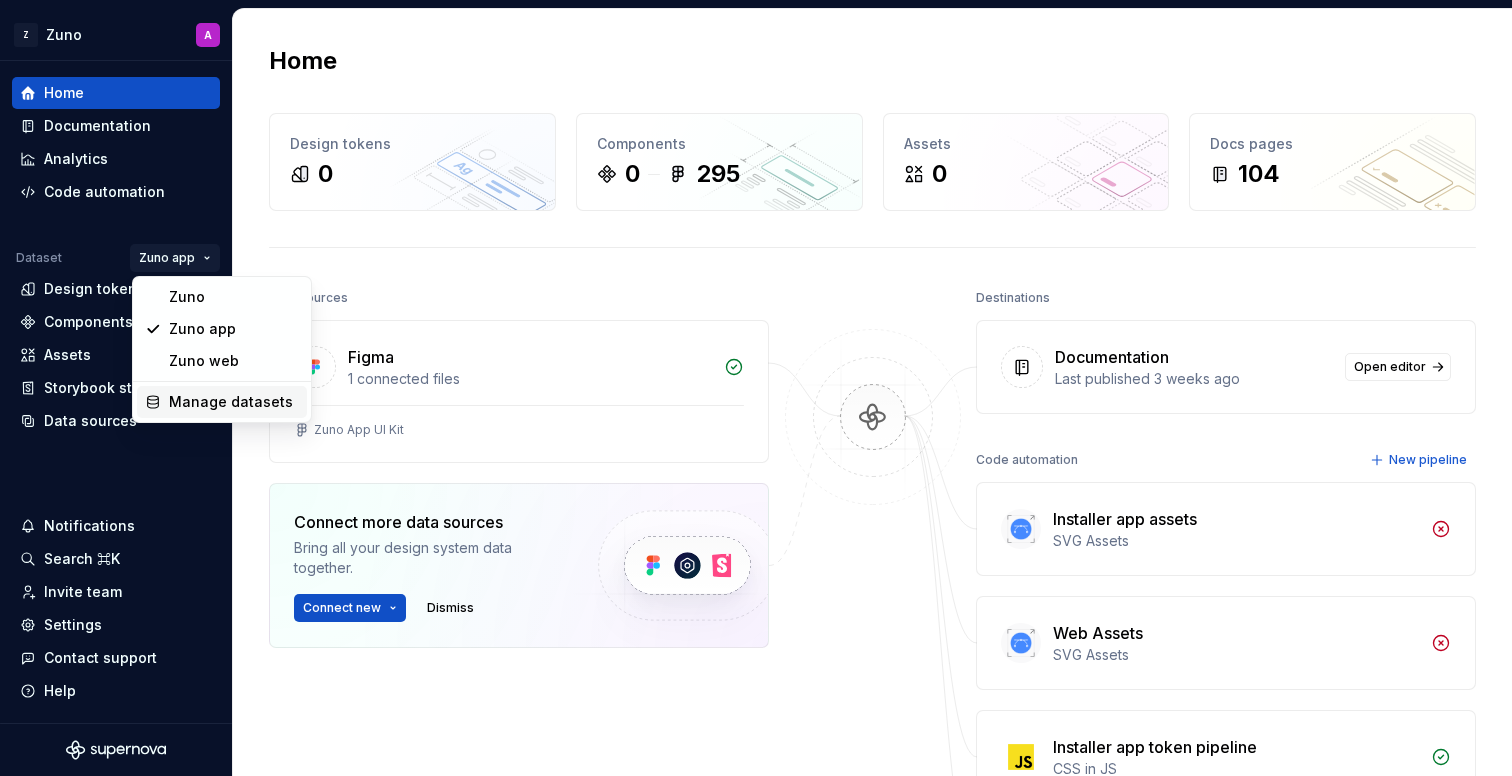 click on "Manage datasets" at bounding box center [234, 402] 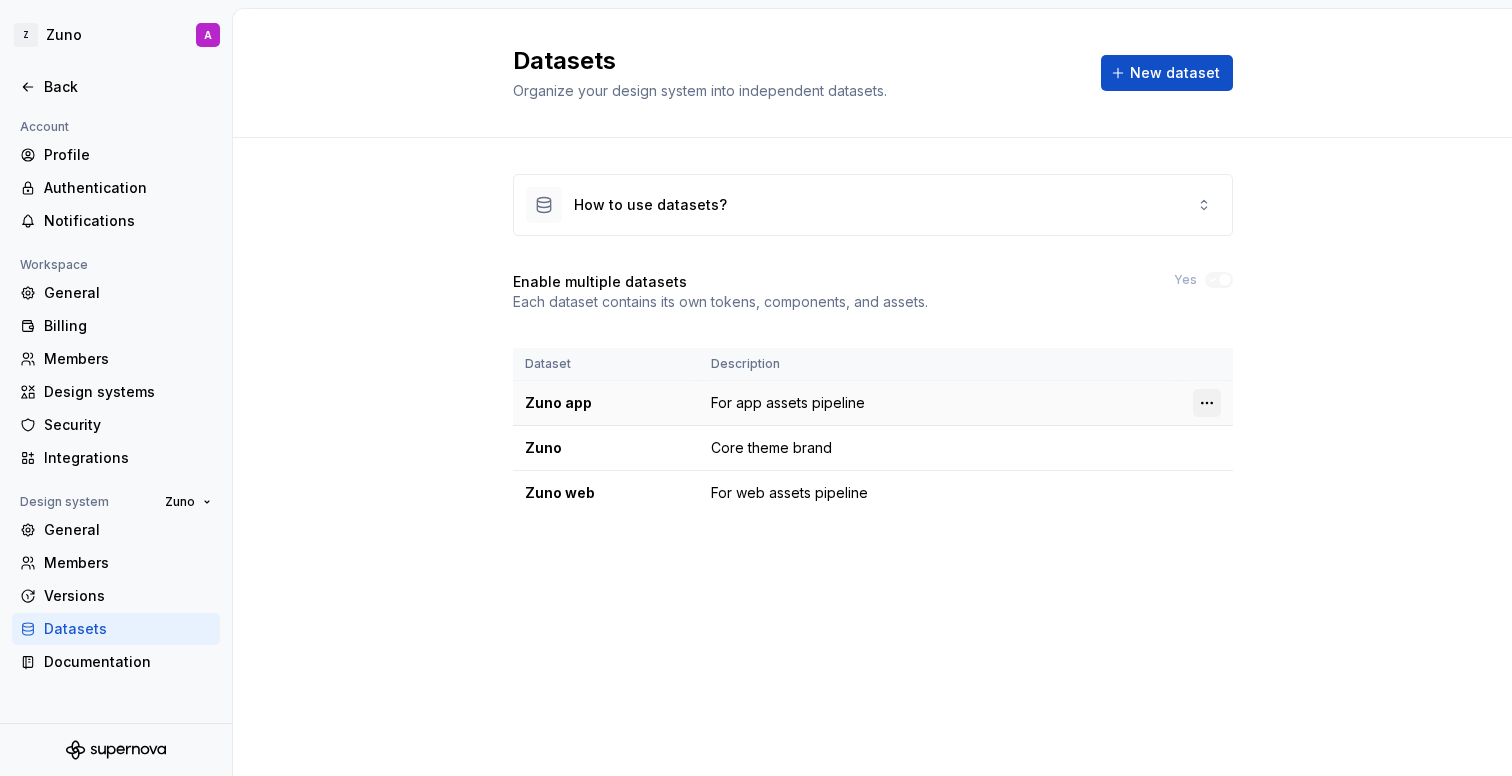 click on "Z Zuno A Back Account Profile Authentication Notifications Workspace General Billing Members Design systems Security Integrations Design system Zuno General Members Versions Datasets Documentation Datasets Organize your design system into independent datasets. New dataset How to use datasets? Enable multiple datasets Each dataset contains its own tokens, components, and assets. Yes Dataset Description Zuno app For app assets pipeline Zuno Core theme brand Zuno web For web assets pipeline   * Zuno Zuno Hub" at bounding box center [756, 388] 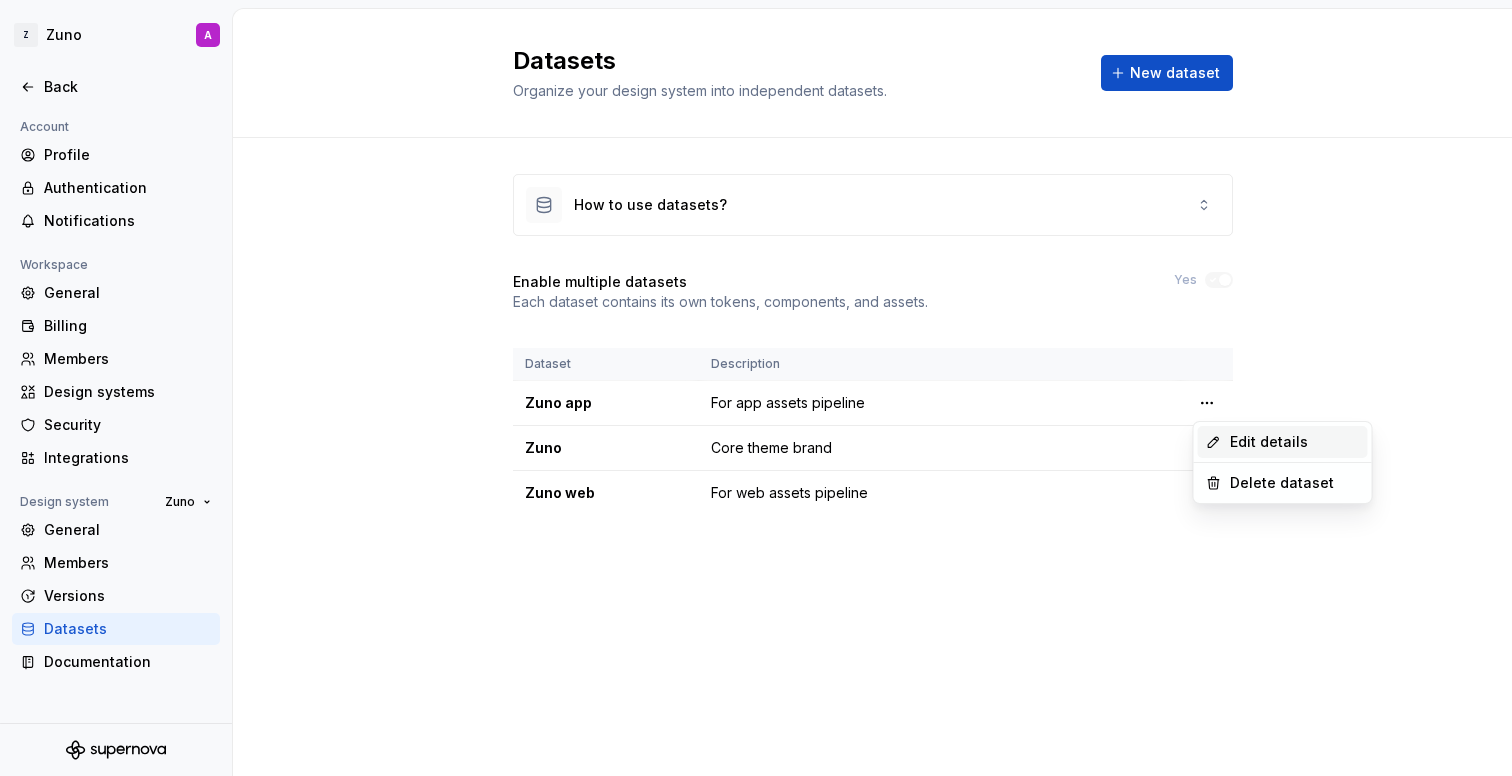click on "Edit details" at bounding box center (1295, 442) 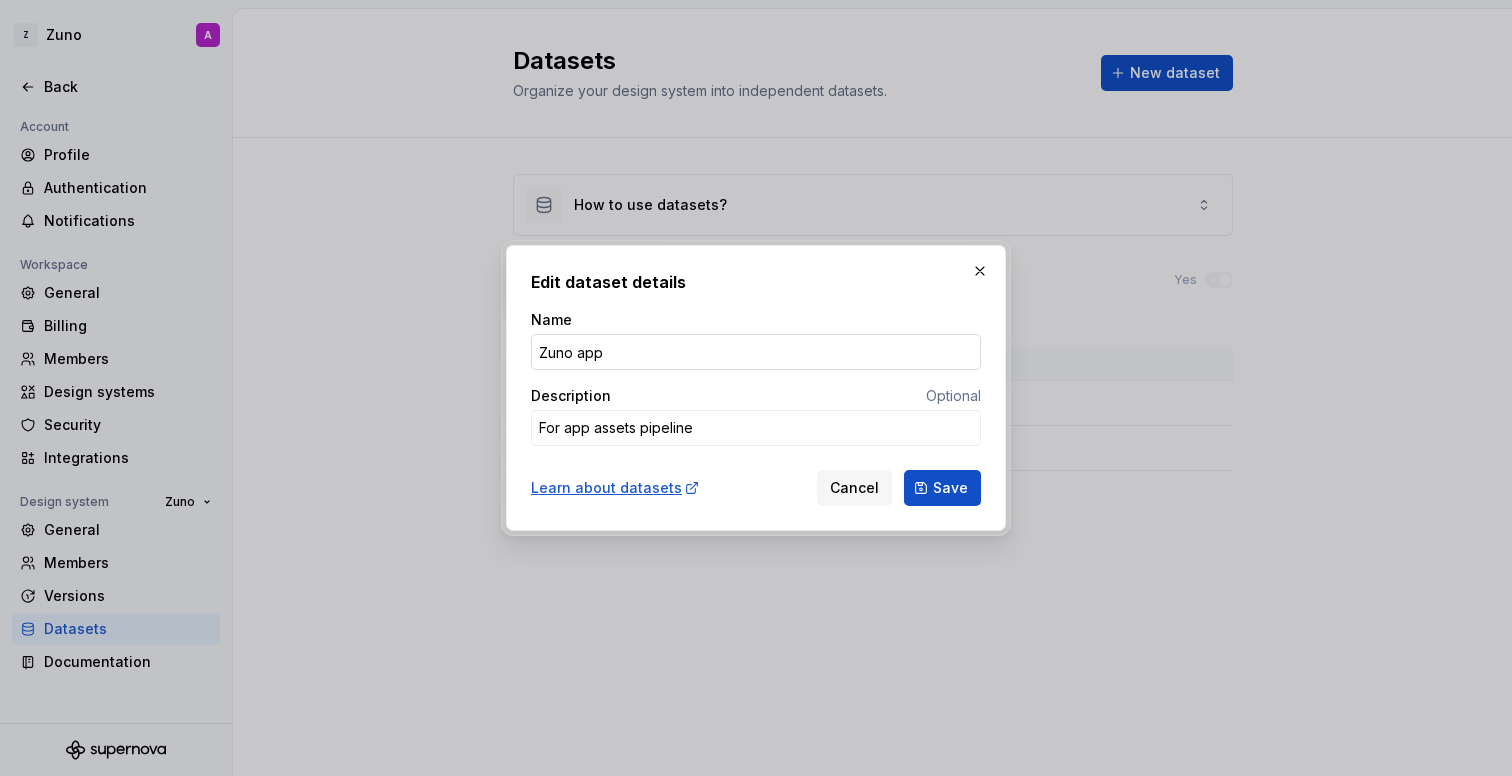 click on "Zuno app" at bounding box center [756, 352] 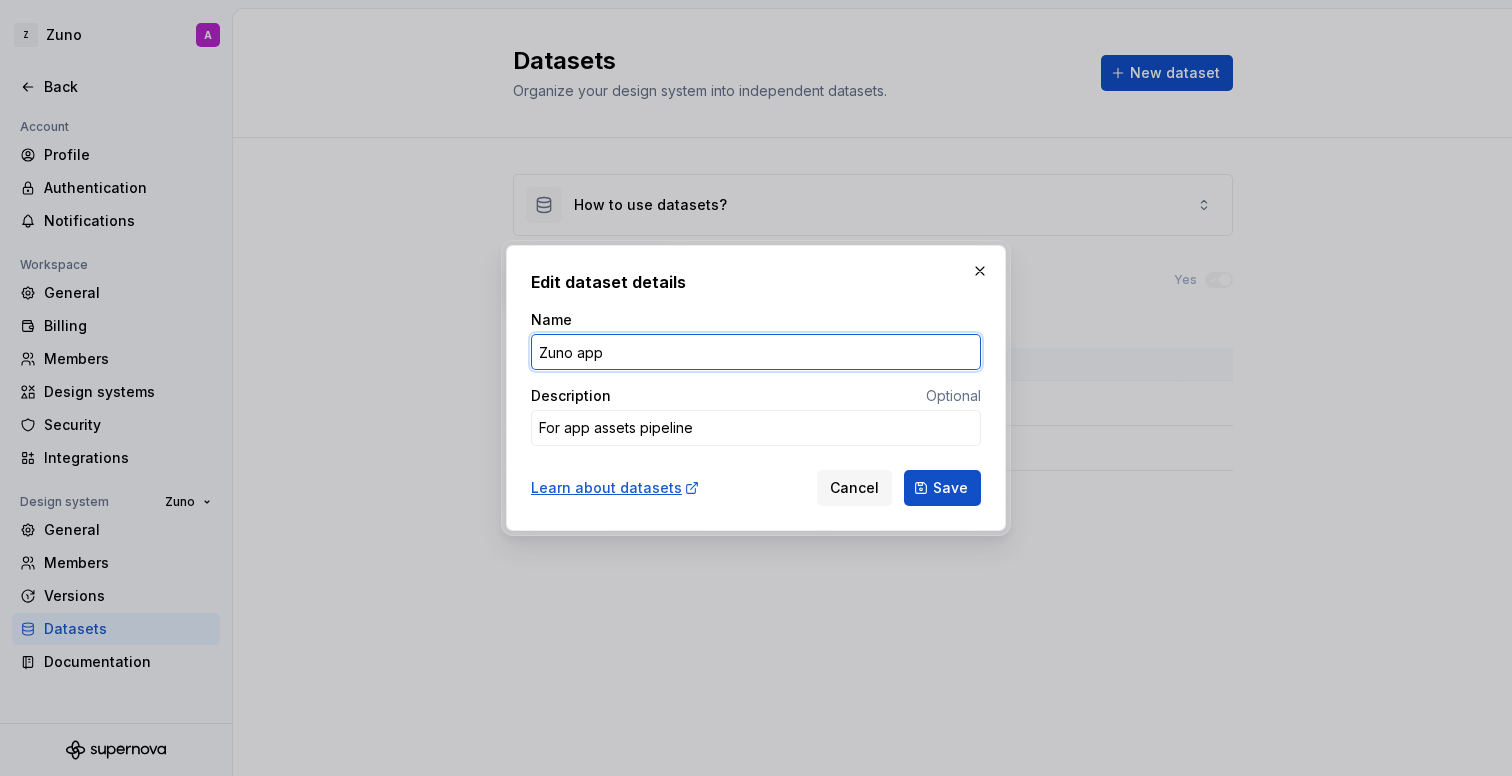 click on "Zuno app" at bounding box center (756, 352) 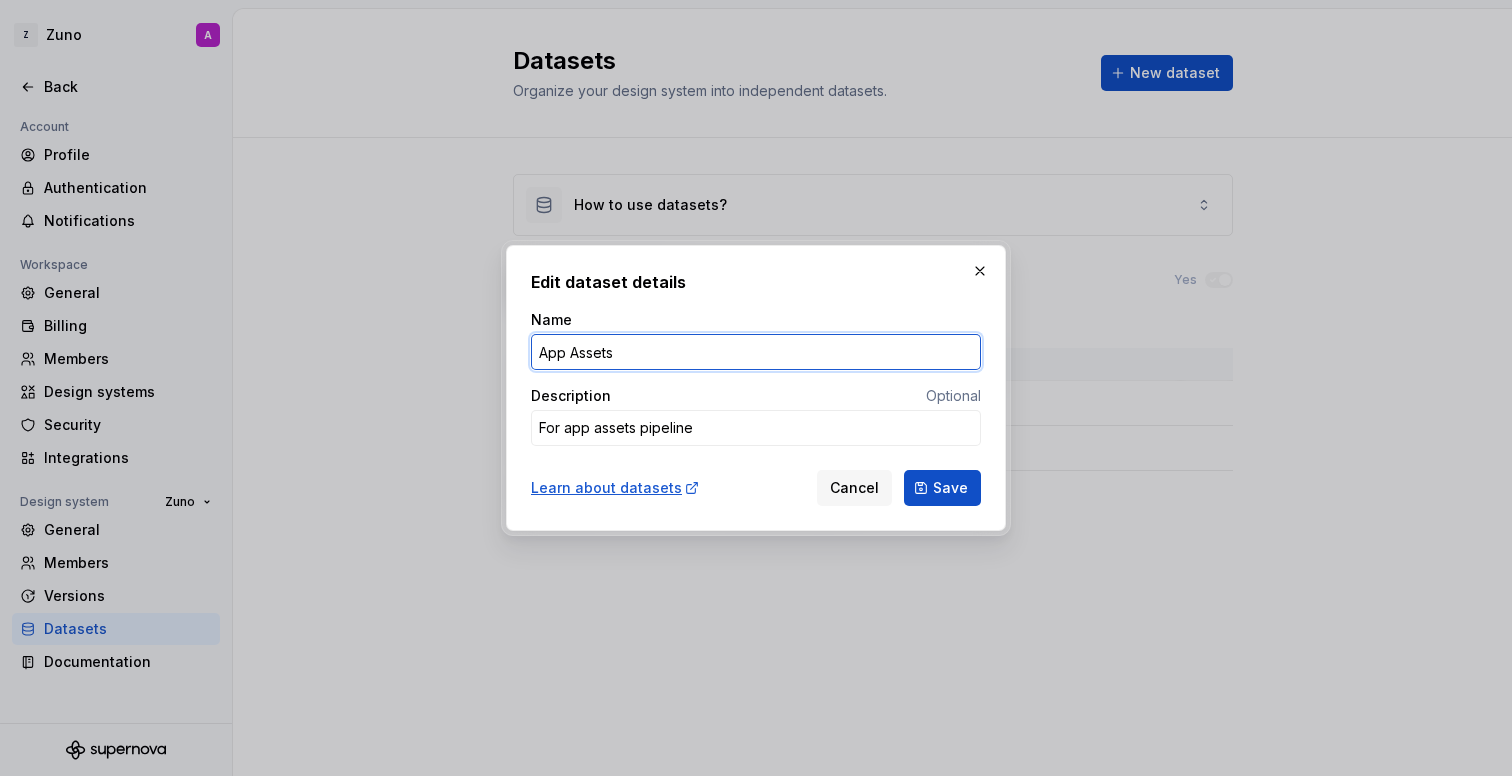 click on "App Assets" at bounding box center (756, 352) 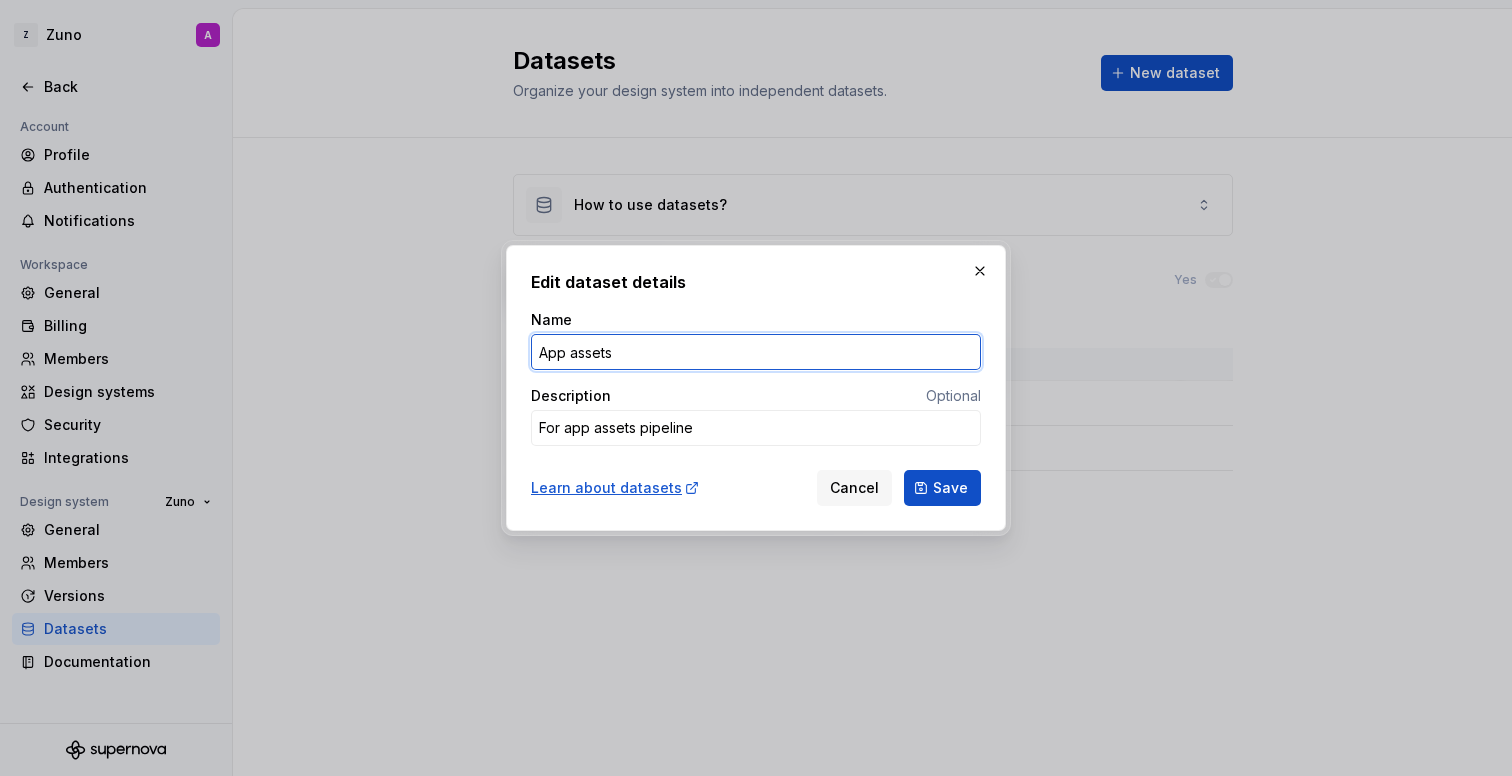 click on "App assets" at bounding box center (756, 352) 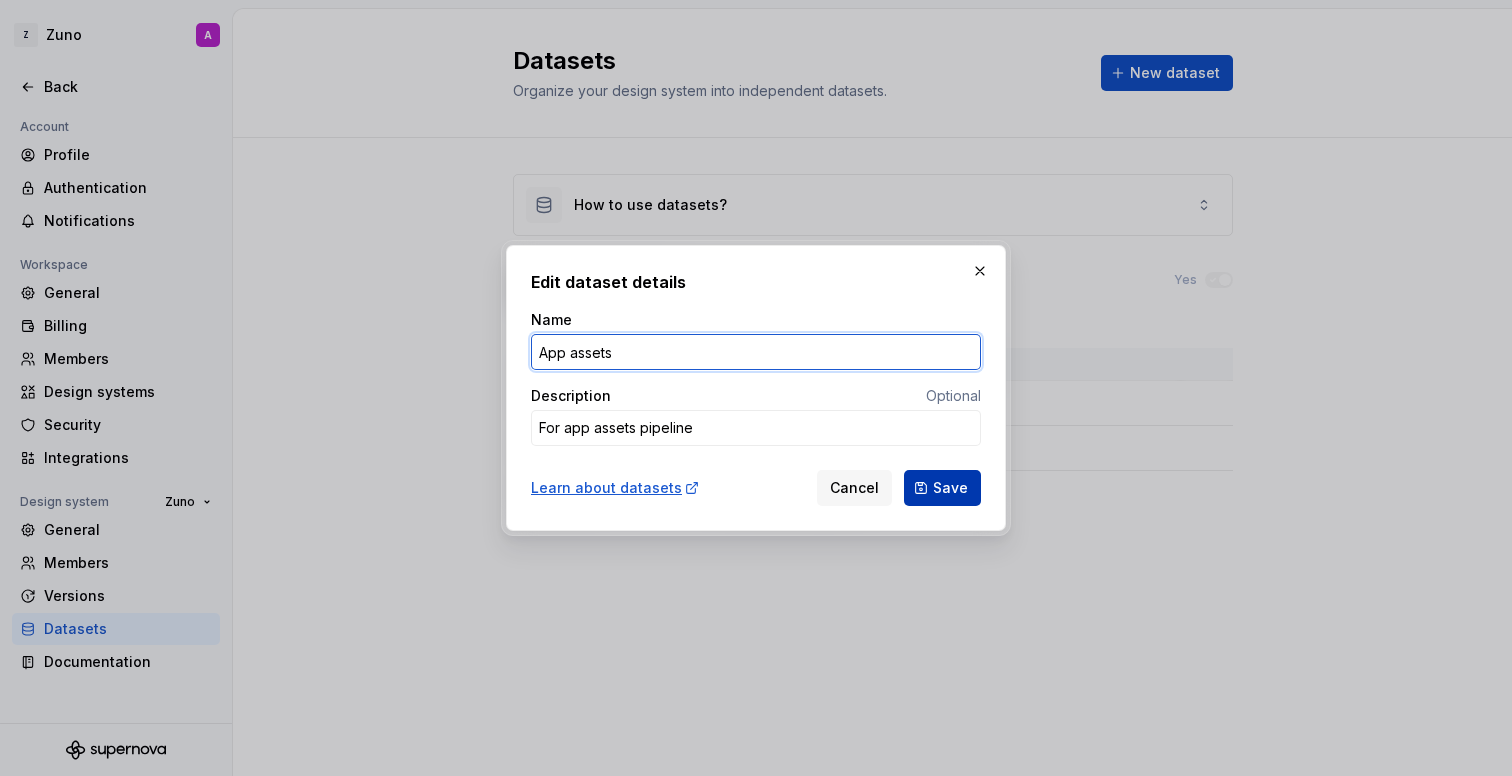 type on "App assets" 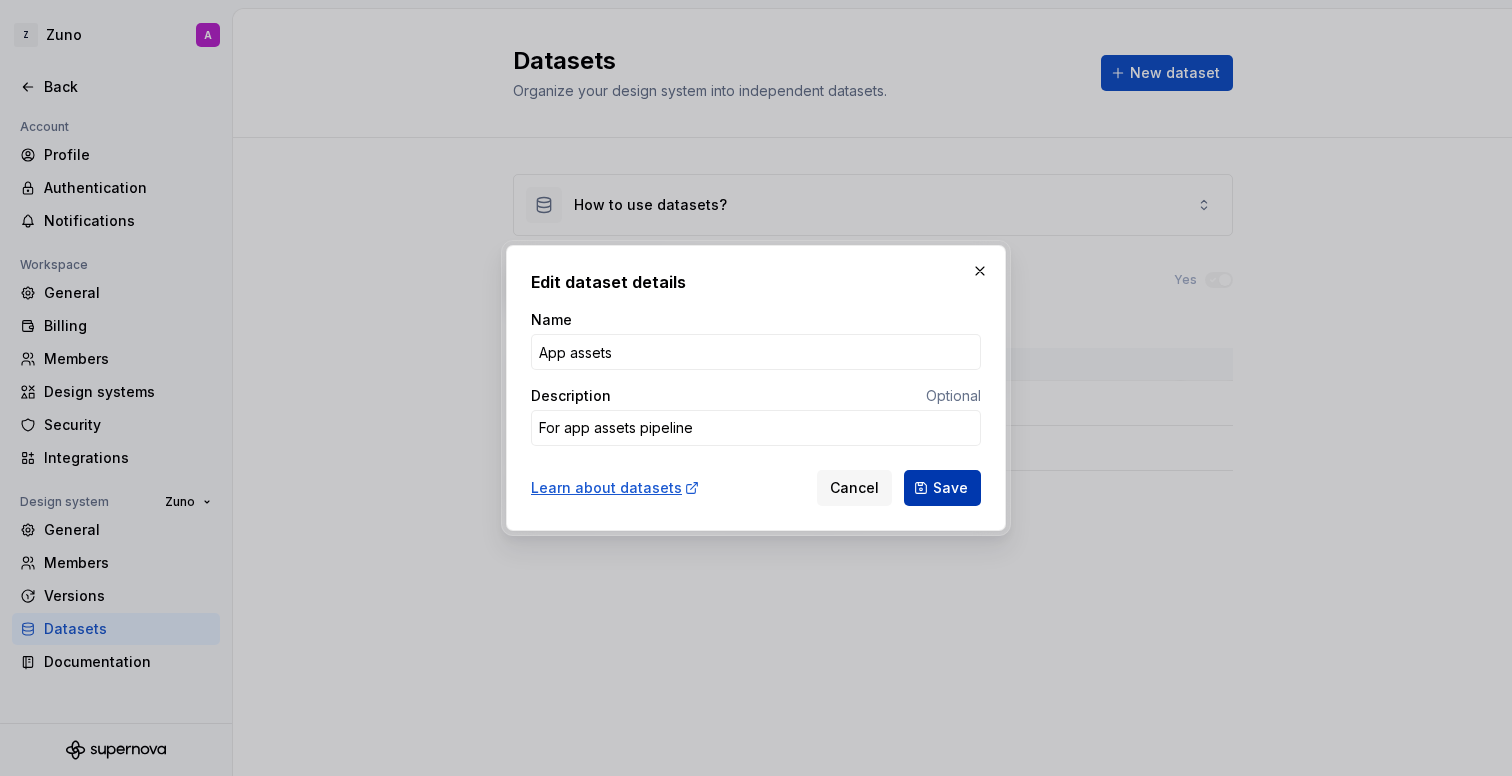 click on "Save" at bounding box center [950, 488] 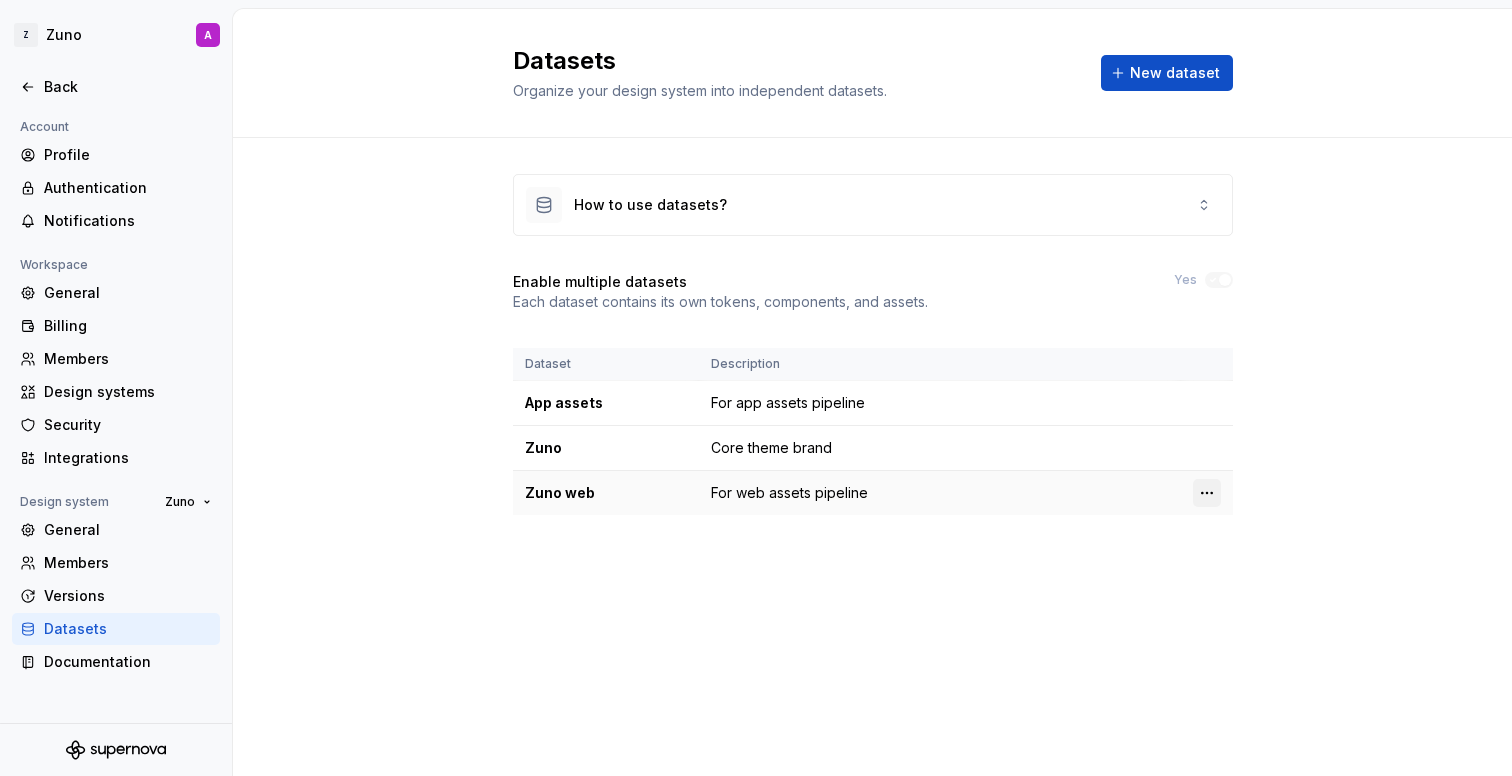 click on "Z Zuno A Back Account Profile Authentication Notifications Workspace General Billing Members Design systems Security Integrations Design system Zuno General Members Versions Datasets Documentation Datasets Organize your design system into independent datasets. New dataset How to use datasets? Enable multiple datasets Each dataset contains its own tokens, components, and assets. Yes Dataset Description App assets For app assets pipeline Zuno Core theme brand Zuno web For web assets pipeline   Dataset App assets saved. * Zuno Zuno Hub" at bounding box center [756, 388] 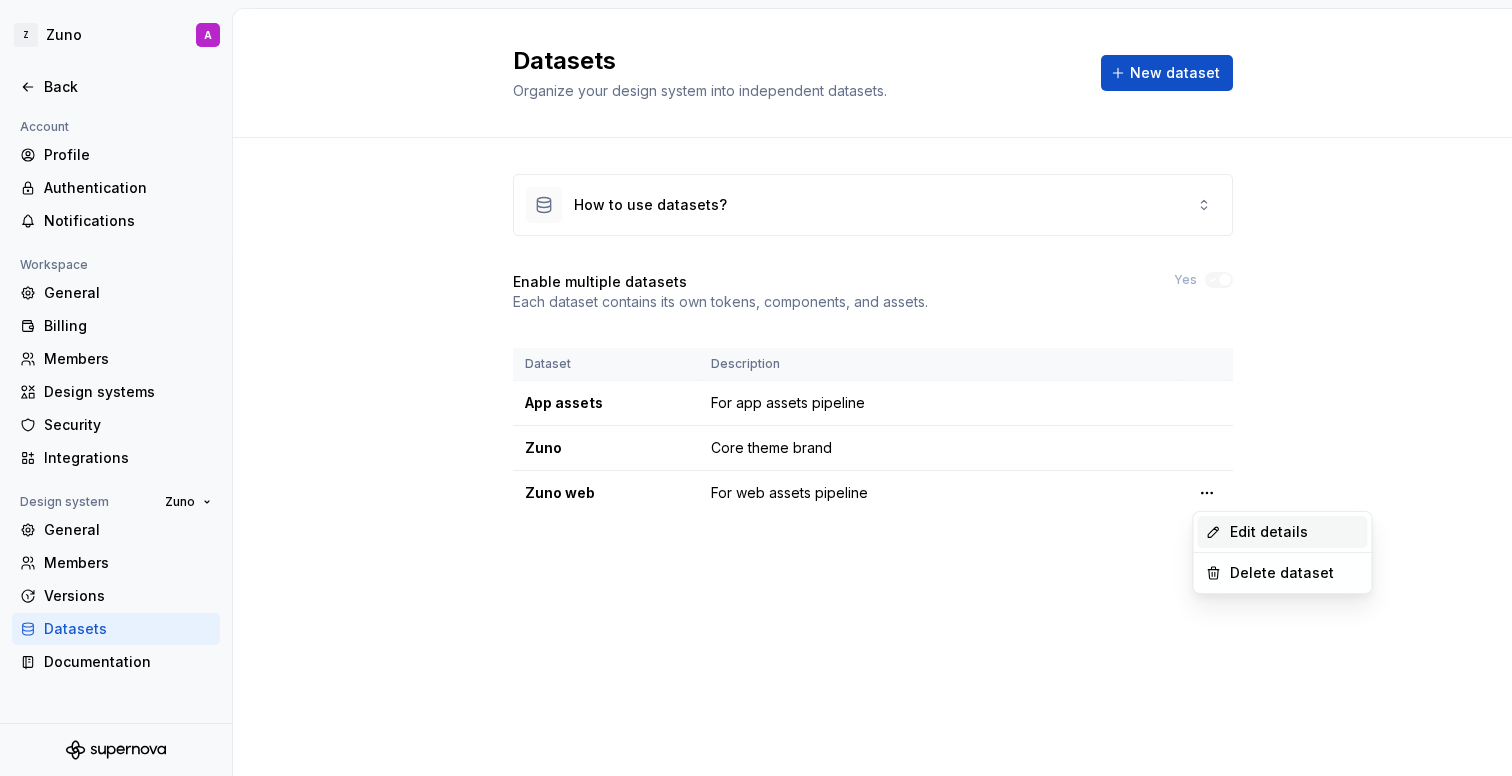 click on "Edit details" at bounding box center (1283, 532) 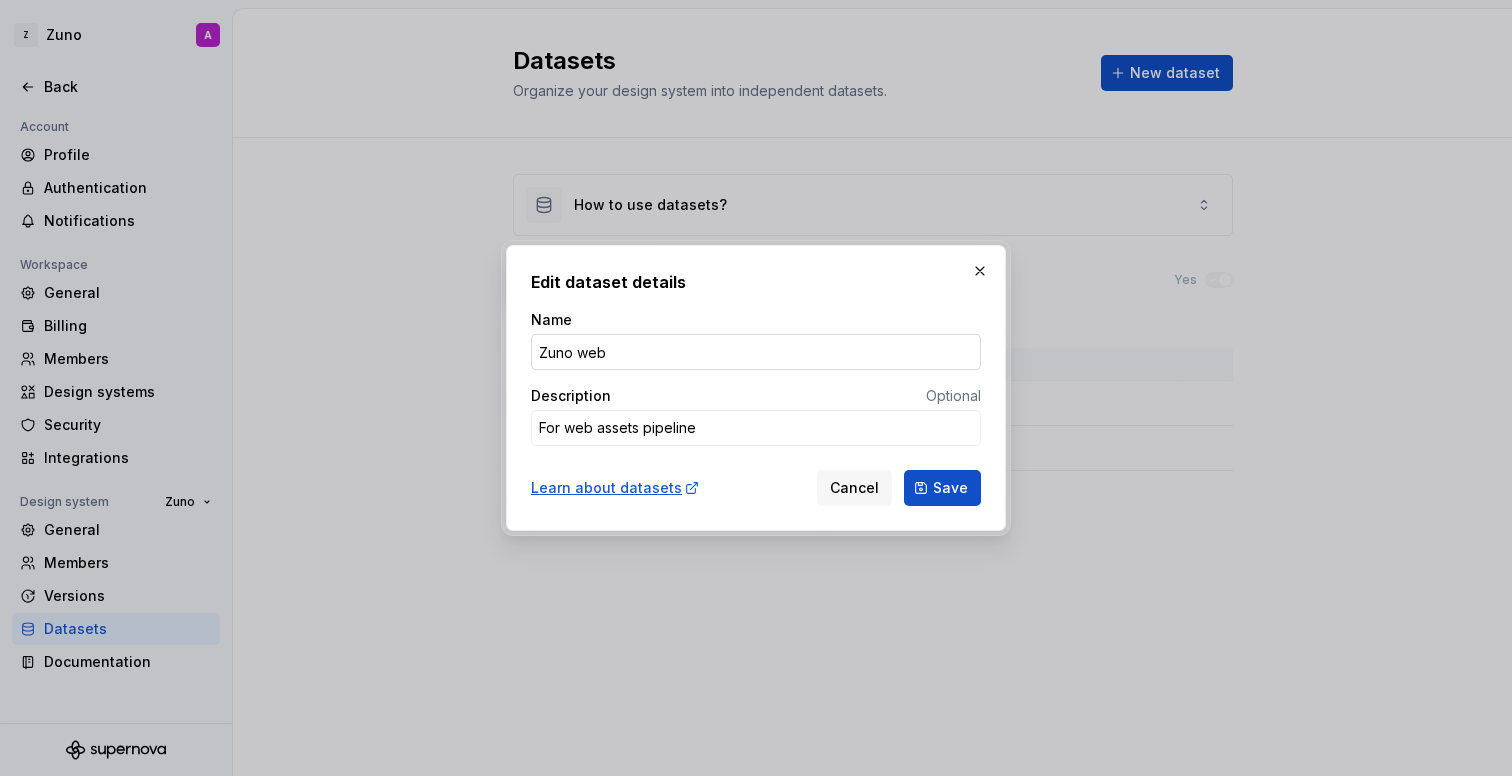 click on "Zuno web" at bounding box center (756, 352) 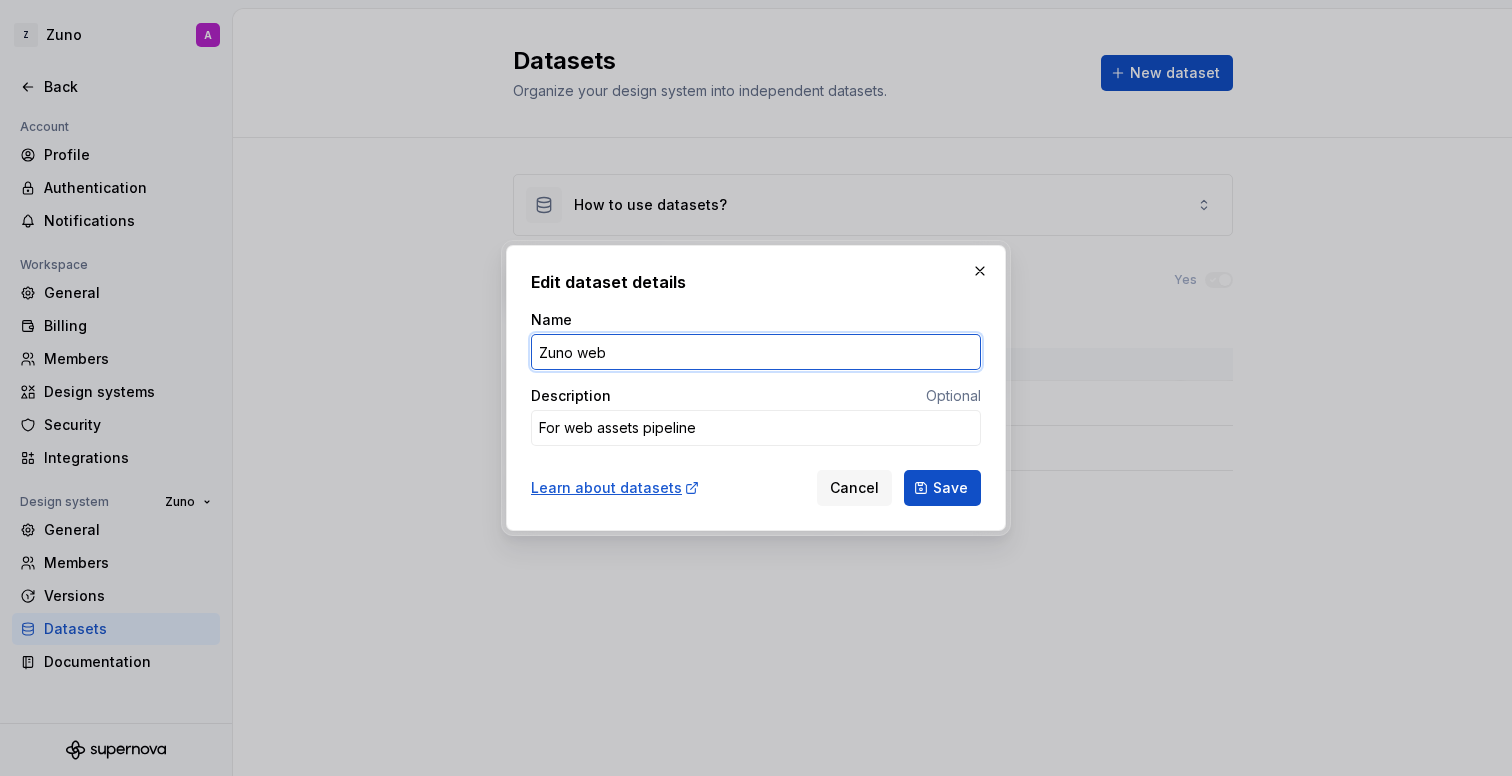click on "Zuno web" at bounding box center [756, 352] 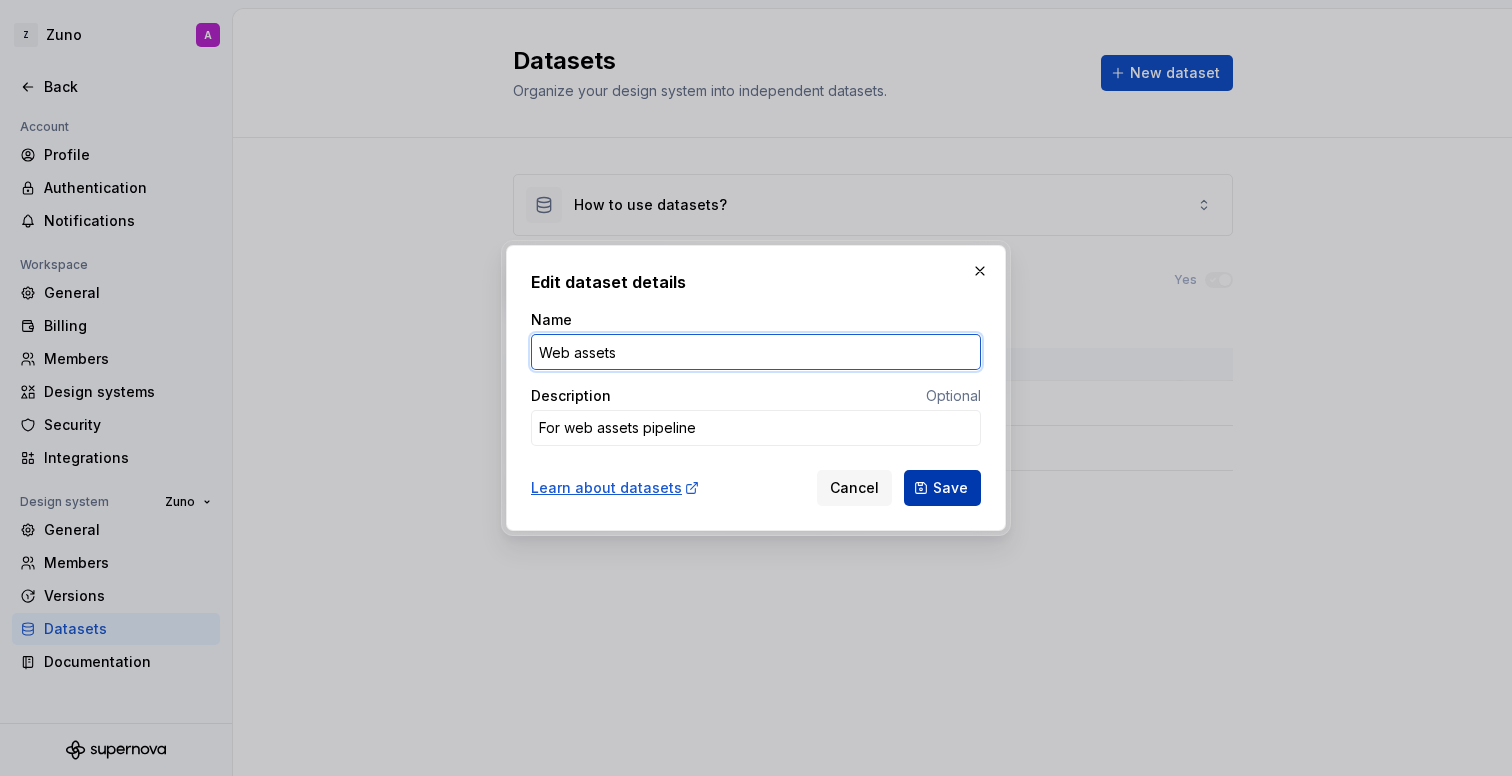 type on "Web assets" 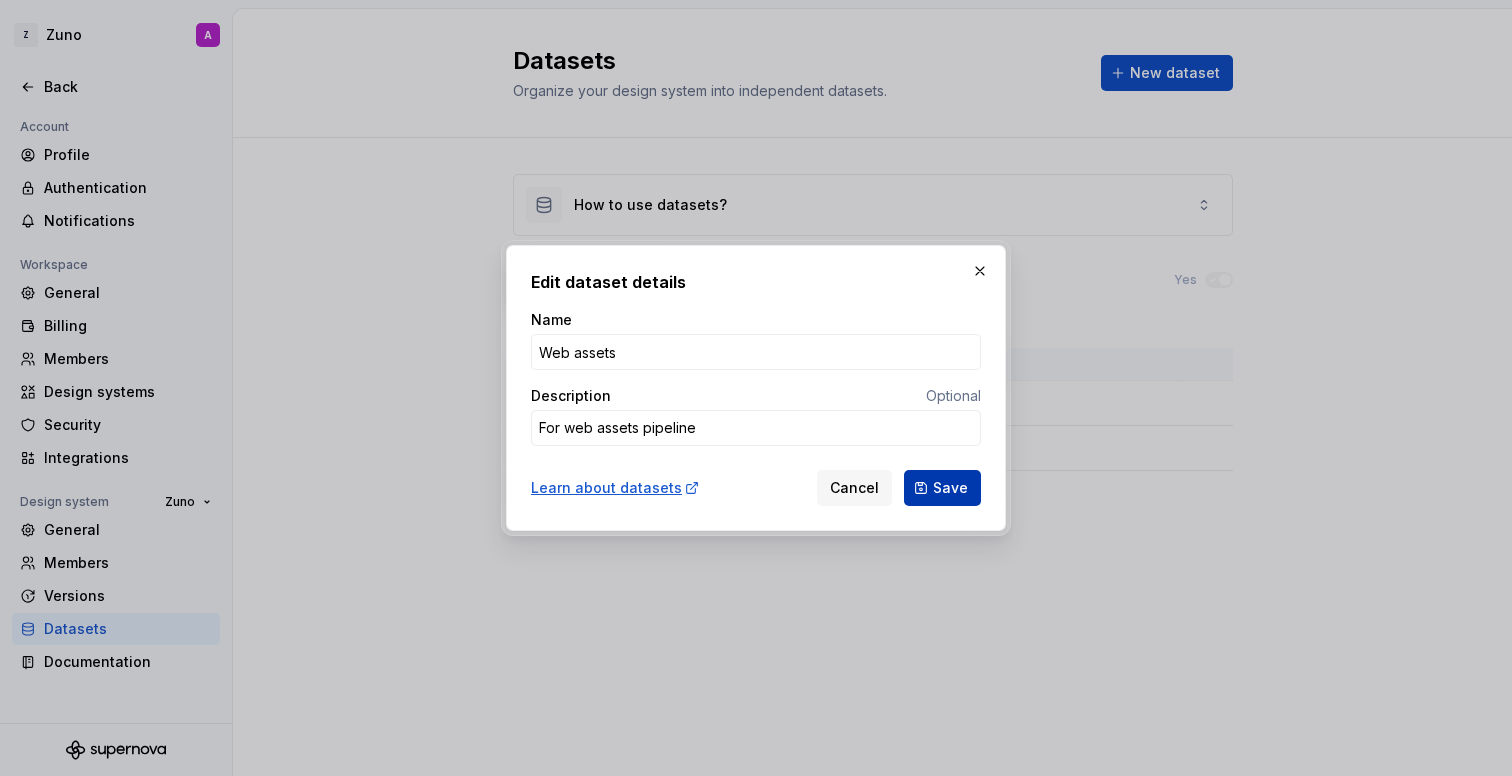 click on "Save" at bounding box center (950, 488) 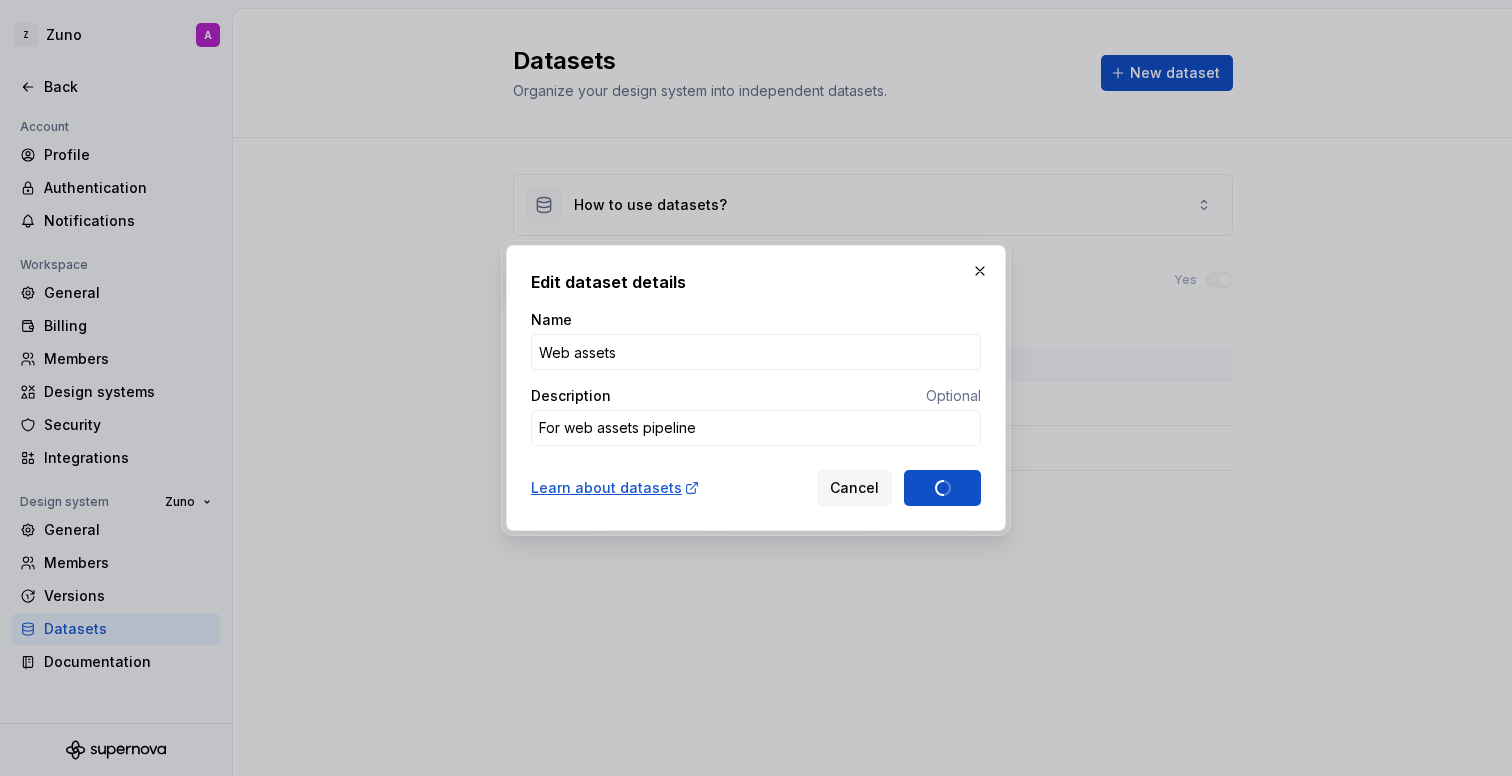 type on "*" 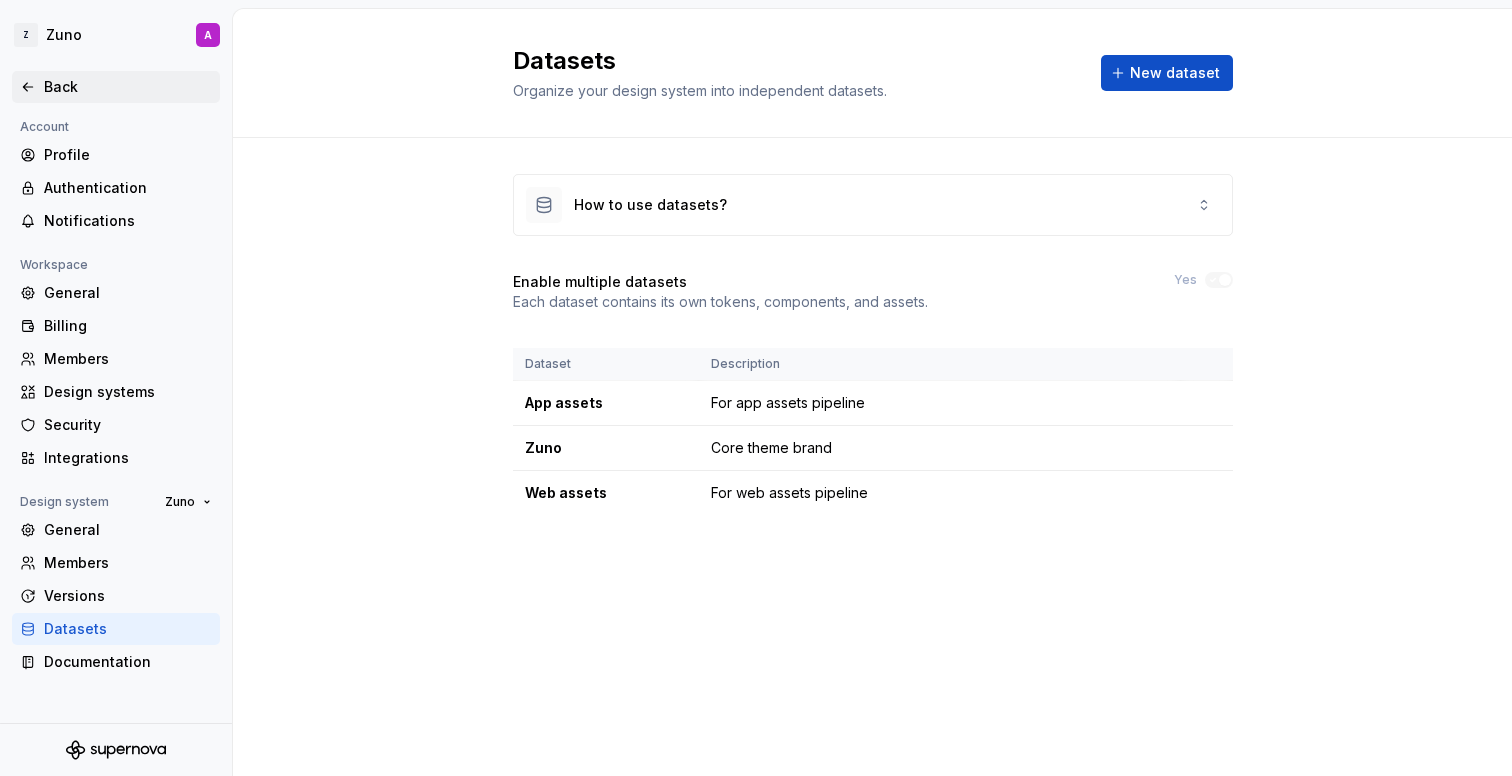 click on "Back" at bounding box center [128, 87] 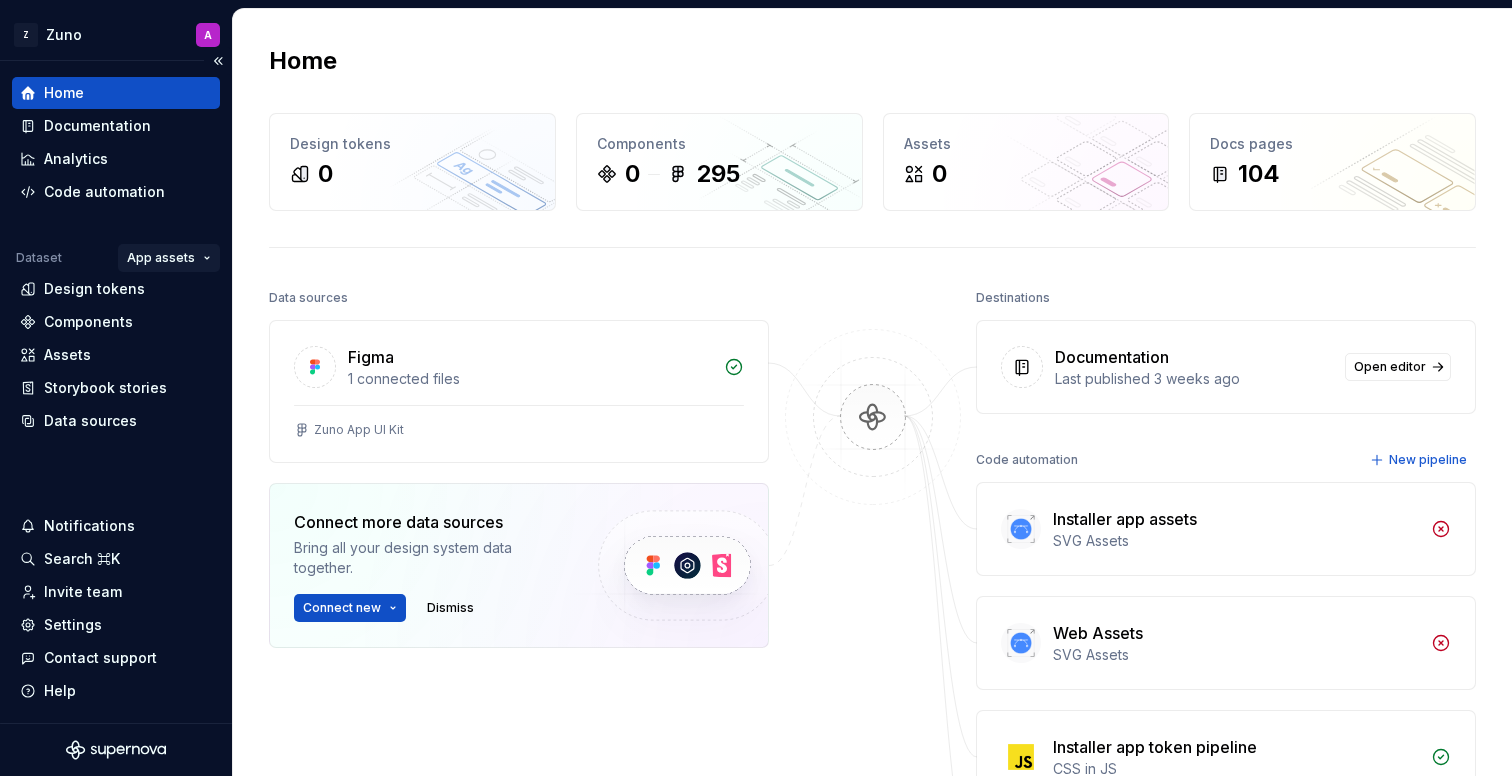 click on "Z Zuno A Home Documentation Analytics Code automation Dataset App assets Design tokens Components Assets Storybook stories Data sources Notifications Search ⌘K Invite team Settings Contact support Help Home Design tokens 0 Components 0 295 Assets 0 Docs pages 104 Data sources Figma 1 connected files Zuno App UI Kit Connect more data sources Bring all your design system data together. Connect new Dismiss Destinations Documentation Last published 3 weeks ago Open editor Code automation New pipeline Installer app assets SVG Assets Web Assets SVG Assets Installer app token pipeline CSS in JS Web Pipeline CSS in JS Product documentation Learn how to build, manage and maintain design systems in smarter ways. Developer documentation Start delivering your design choices to your codebases right away. Join our Slack community Connect and learn with other design system practitioners.   *" at bounding box center [756, 388] 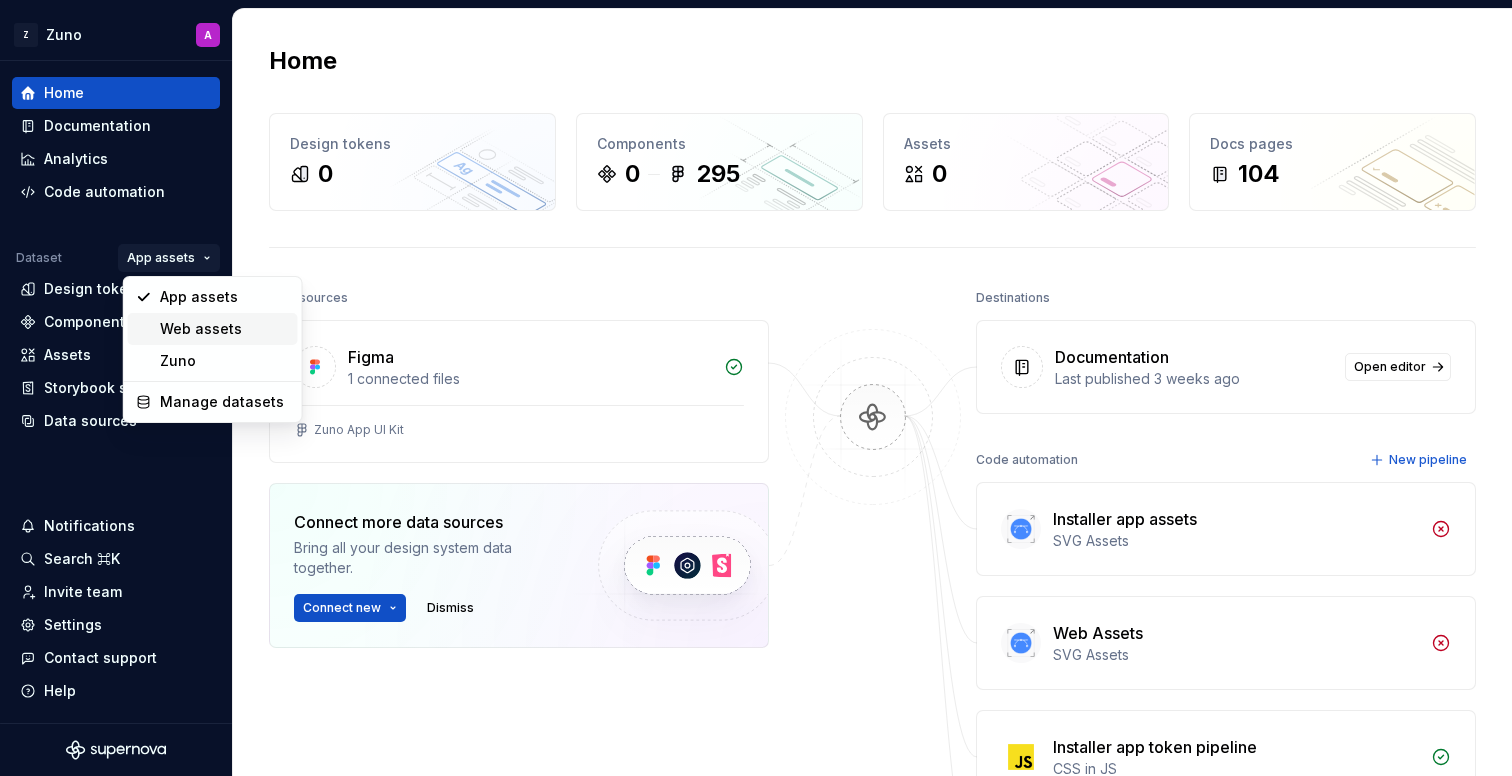 click on "Web assets" at bounding box center [225, 329] 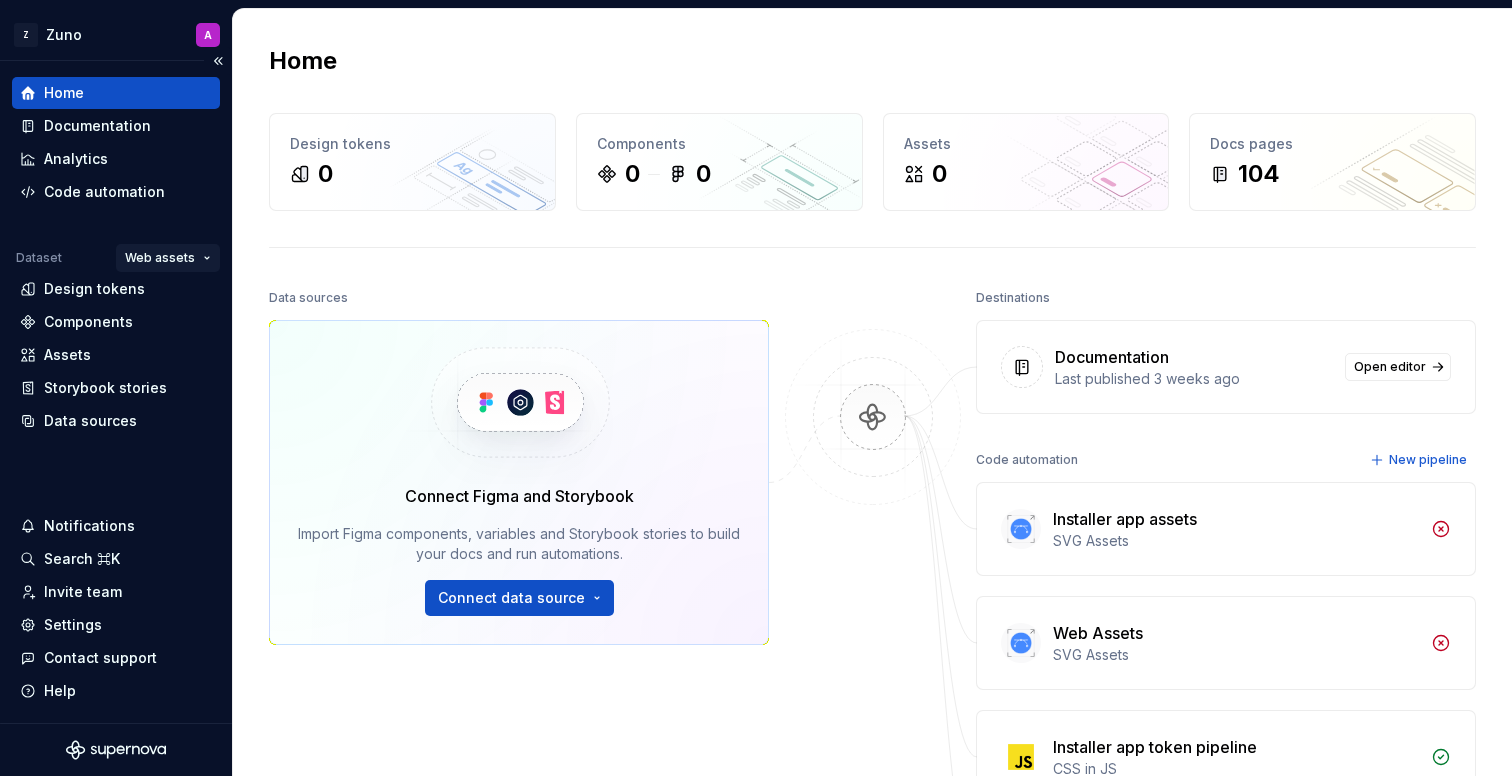 click on "Z Zuno A Home Documentation Analytics Code automation Dataset Web assets Design tokens Components Assets Storybook stories Data sources Notifications Search ⌘K Invite team Settings Contact support Help Home Design tokens 0 Components 0 0 Assets 0 Docs pages 104 Data sources Connect Figma and Storybook Import Figma components, variables and Storybook stories to build your docs and run automations. Connect data source Destinations Documentation Last published 3 weeks ago Open editor Code automation New pipeline Installer app assets SVG Assets Web Assets SVG Assets Installer app token pipeline CSS in JS Web Pipeline CSS in JS Product documentation Learn how to build, manage and maintain design systems in smarter ways. Developer documentation Start delivering your design choices to your codebases right away. Join our Slack community Connect and learn with other design system practitioners.   *" at bounding box center [756, 388] 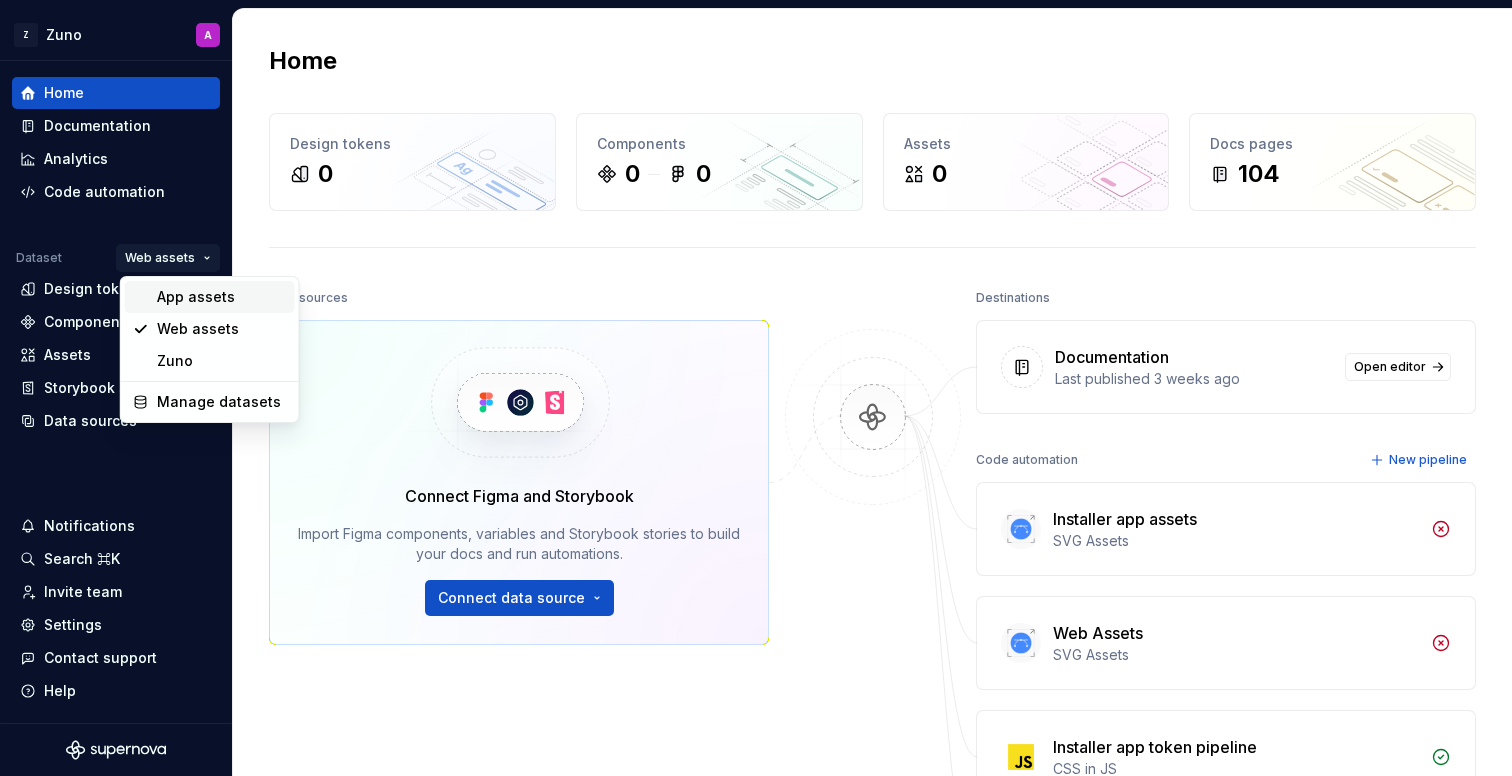 click on "App assets" at bounding box center (222, 297) 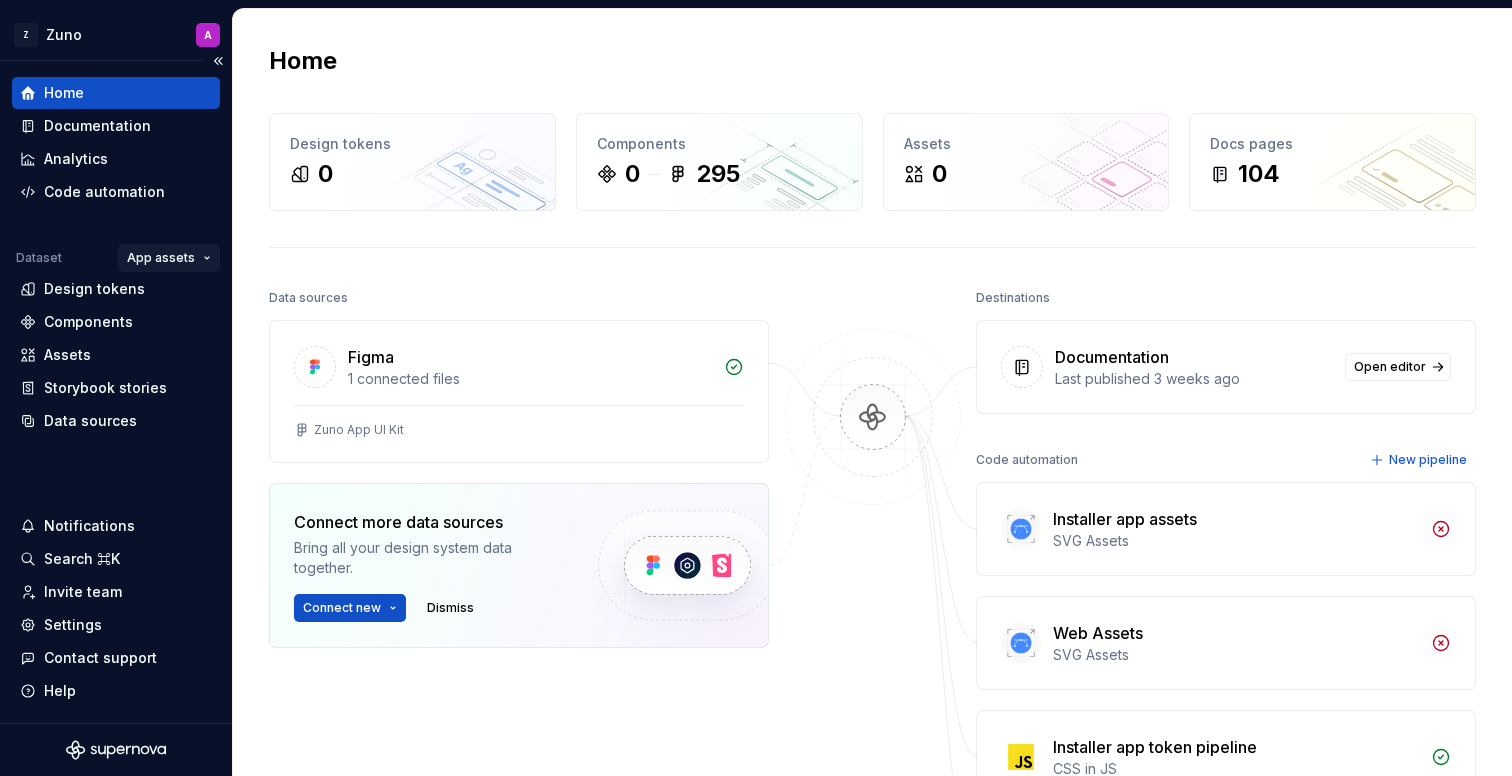 click on "Z Zuno A Home Documentation Analytics Code automation Dataset App assets Design tokens Components Assets Storybook stories Data sources Notifications Search ⌘K Invite team Settings Contact support Help Home Design tokens 0 Components 0 295 Assets 0 Docs pages 104 Data sources Figma 1 connected files Zuno App UI Kit Connect more data sources Bring all your design system data together. Connect new Dismiss Destinations Documentation Last published 3 weeks ago Open editor Code automation New pipeline Installer app assets SVG Assets Web Assets SVG Assets Installer app token pipeline CSS in JS Web Pipeline CSS in JS Product documentation Learn how to build, manage and maintain design systems in smarter ways. Developer documentation Start delivering your design choices to your codebases right away. Join our Slack community Connect and learn with other design system practitioners.   *" at bounding box center (756, 388) 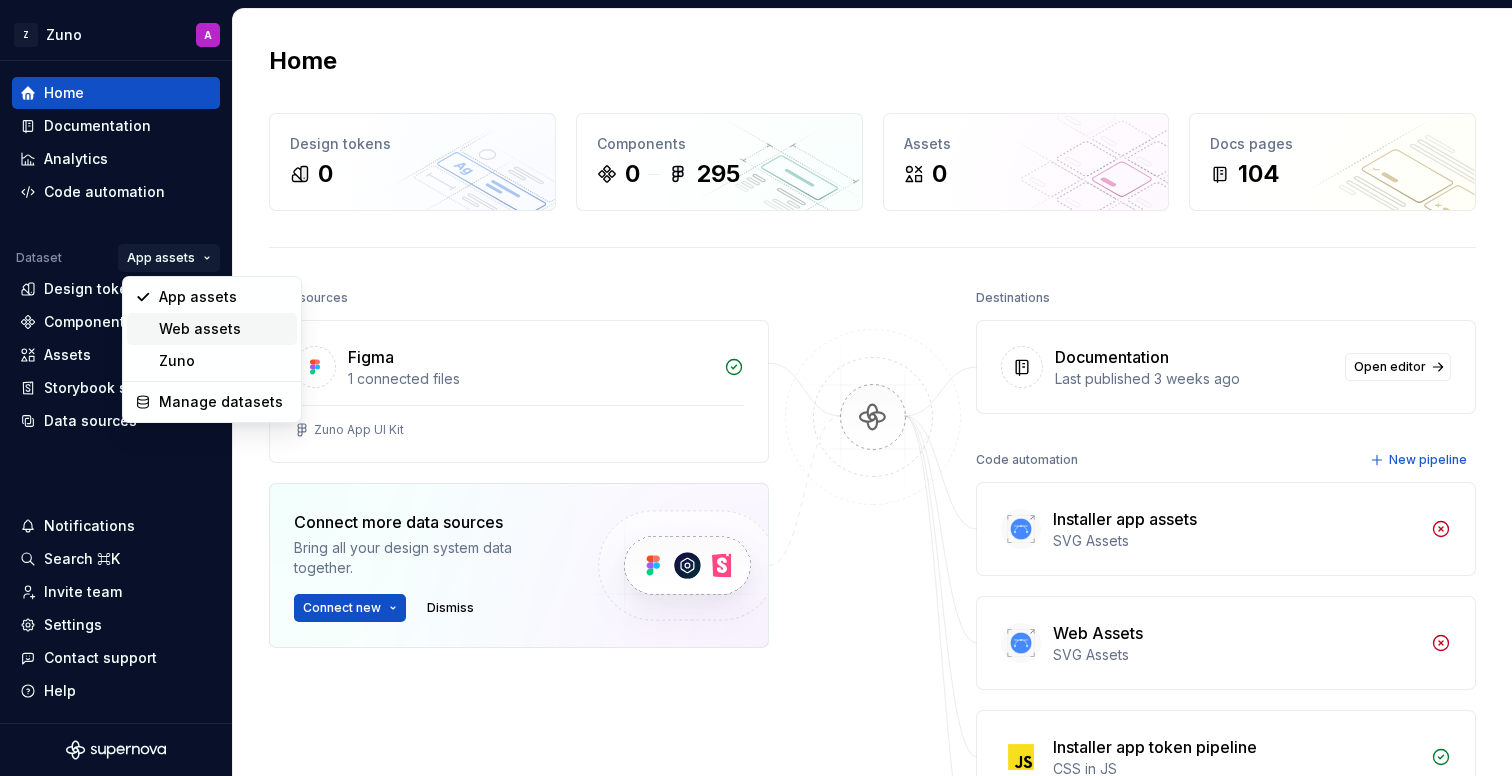 click on "Web assets" at bounding box center [224, 329] 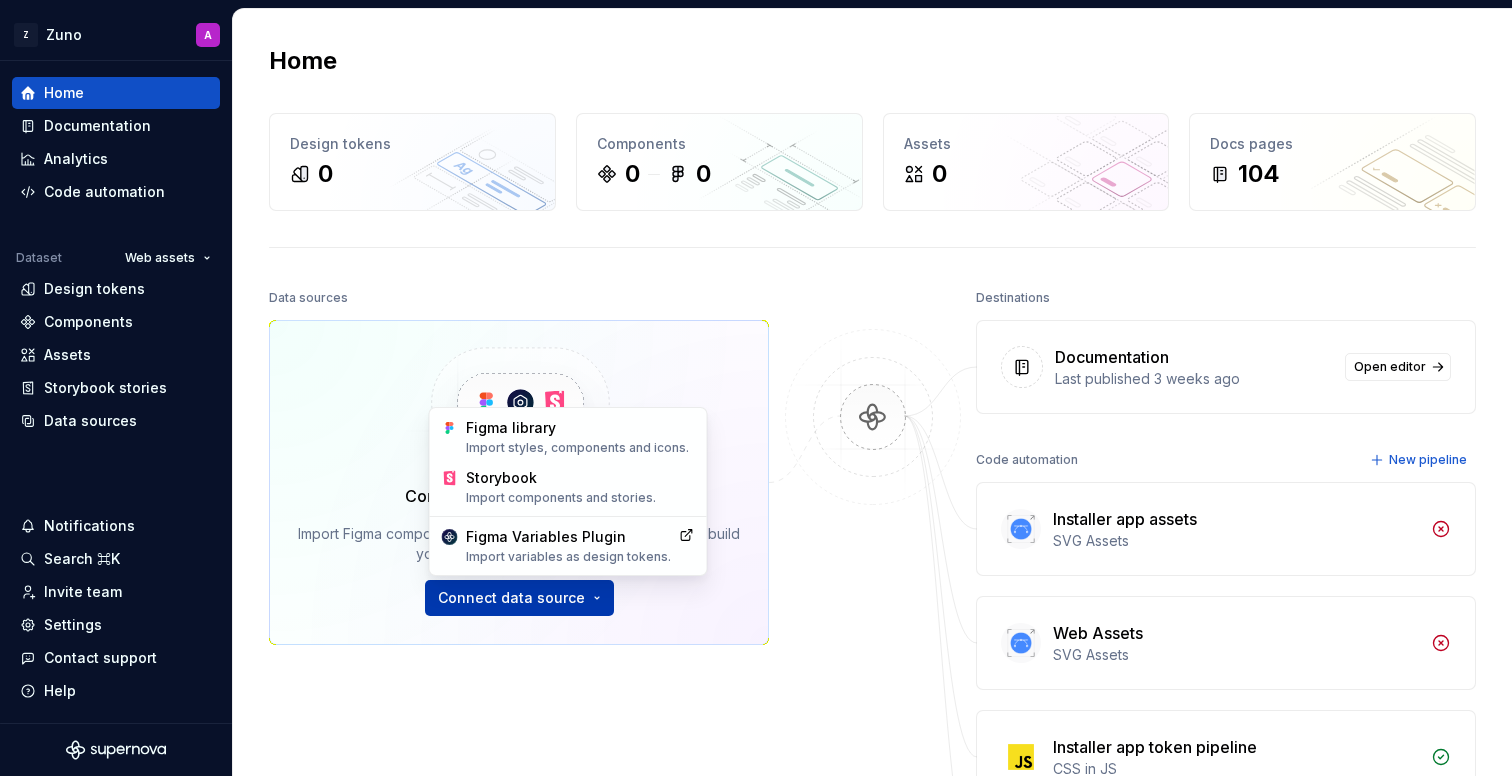 click on "Z Zuno A Home Documentation Analytics Code automation Dataset Web assets Design tokens Components Assets Storybook stories Data sources Notifications Search ⌘K Invite team Settings Contact support Help Home Design tokens 0 Components 0 0 Assets 0 Docs pages 104 Data sources Connect Figma and Storybook Import Figma components, variables and Storybook stories to build your docs and run automations. Connect data source Destinations Documentation Last published 3 weeks ago Open editor Code automation New pipeline Installer app assets SVG Assets Web Assets SVG Assets Installer app token pipeline CSS in JS Web Pipeline CSS in JS Product documentation Learn how to build, manage and maintain design systems in smarter ways. Developer documentation Start delivering your design choices to your codebases right away. Join our Slack community Connect and learn with other design system practitioners.   * Figma library Import styles, components and icons. Storybook Import components and stories. Figma Variables Plugin" at bounding box center [756, 388] 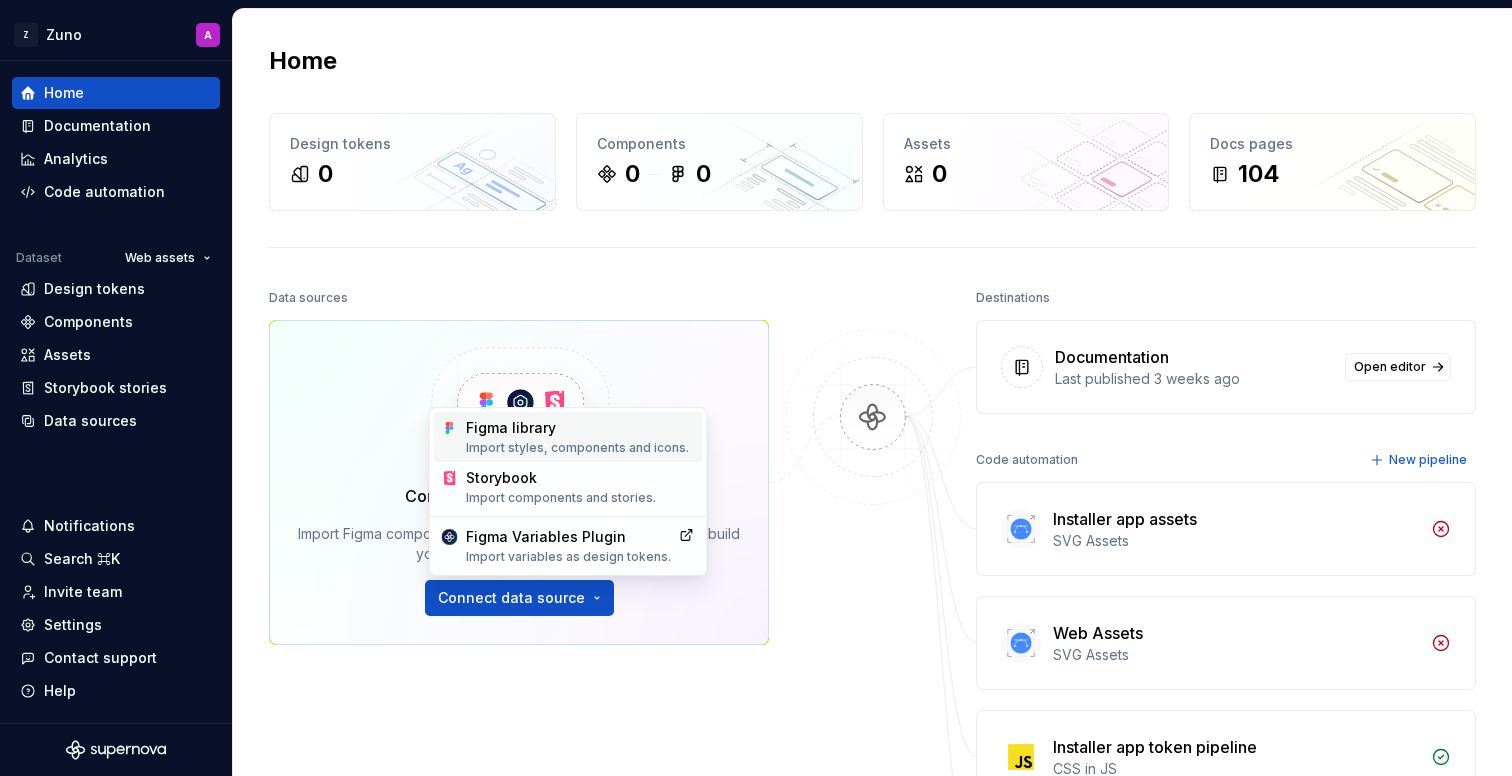click on "Import styles, components and icons." at bounding box center [580, 448] 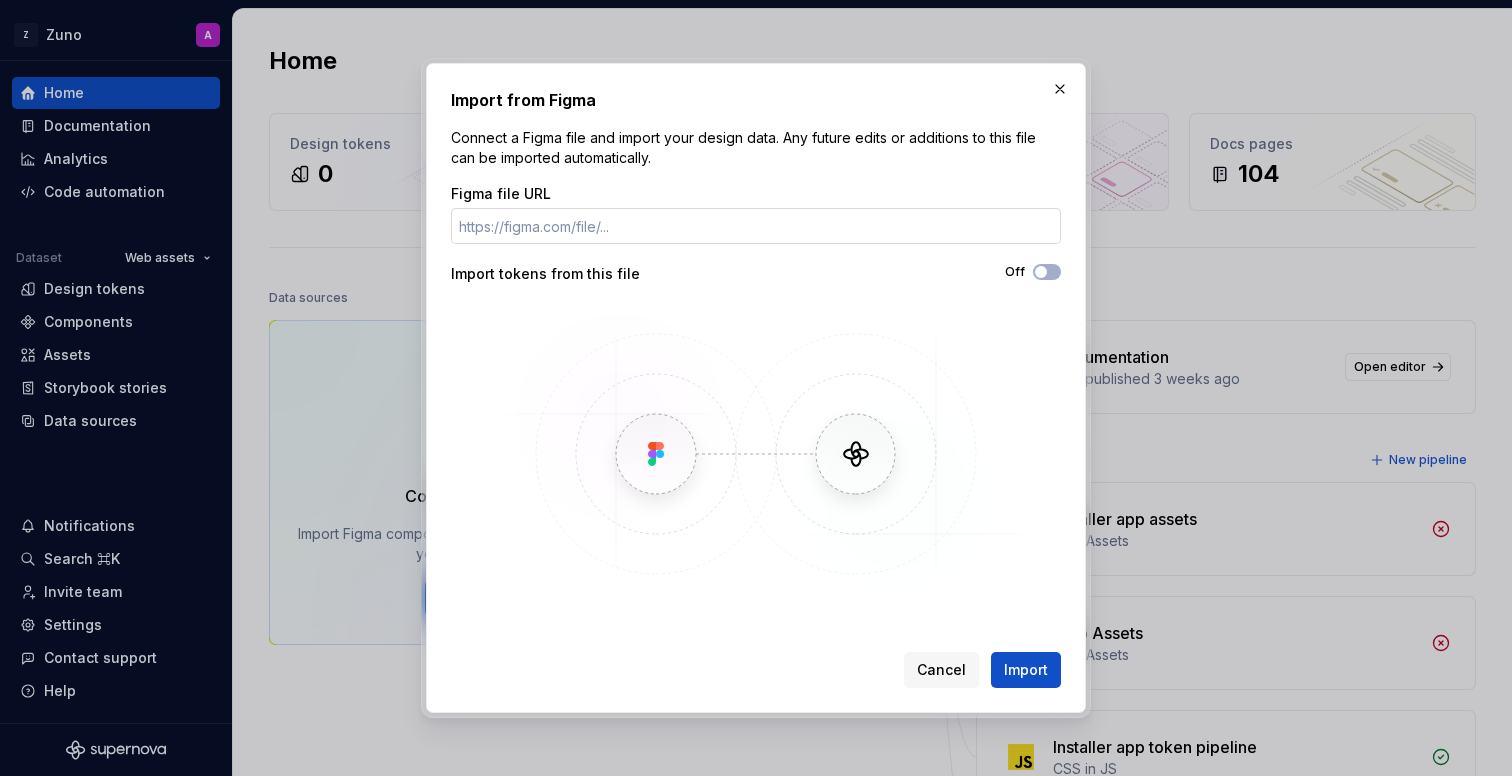 click on "Figma file URL" at bounding box center [756, 226] 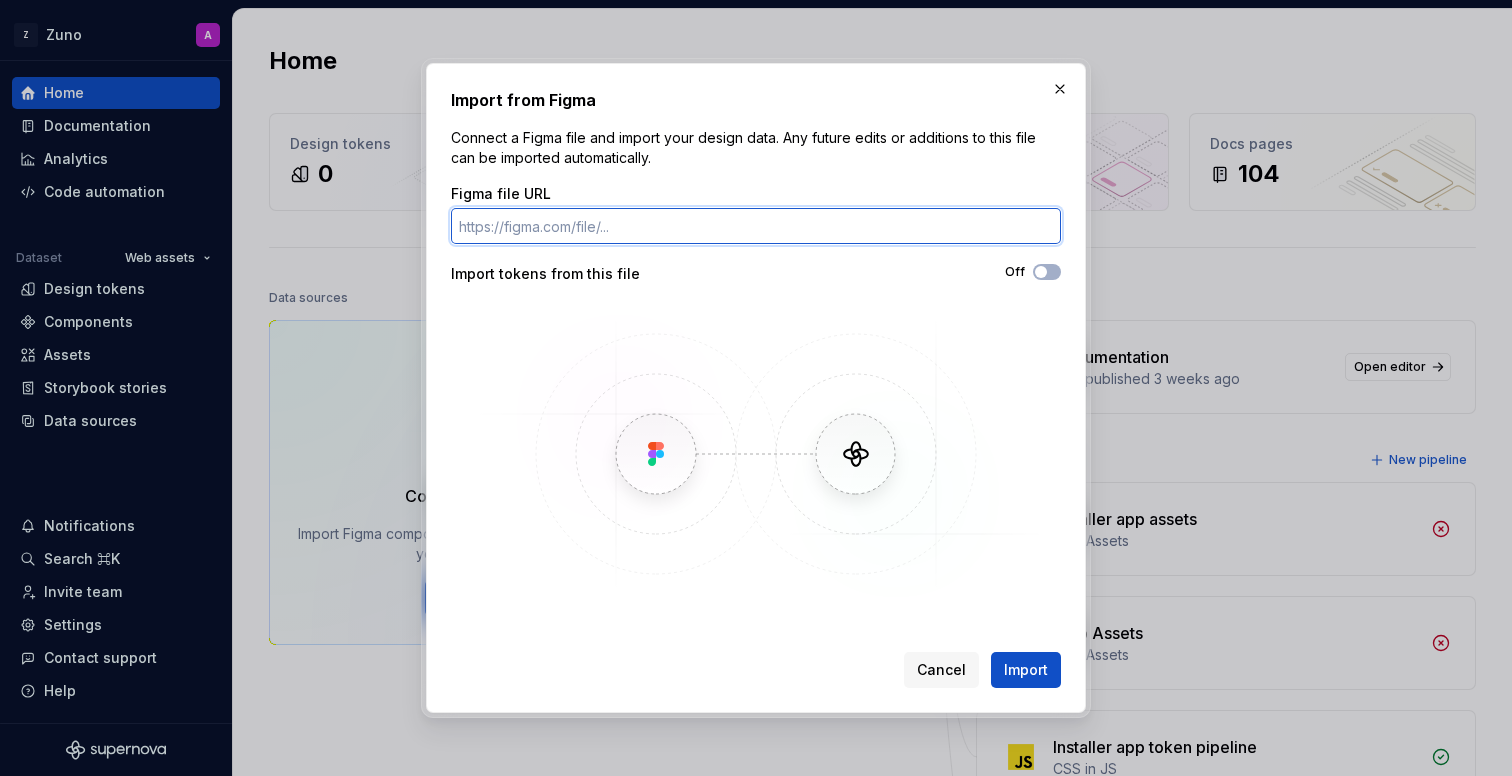 paste on "https://www.figma.com/design/4WZuMNr62jkuwtoBHcSiMn/Zuno-Web-UI-Kit?node-id=83-0&t=ZkGBxBCJxceZ7Qkp-1" 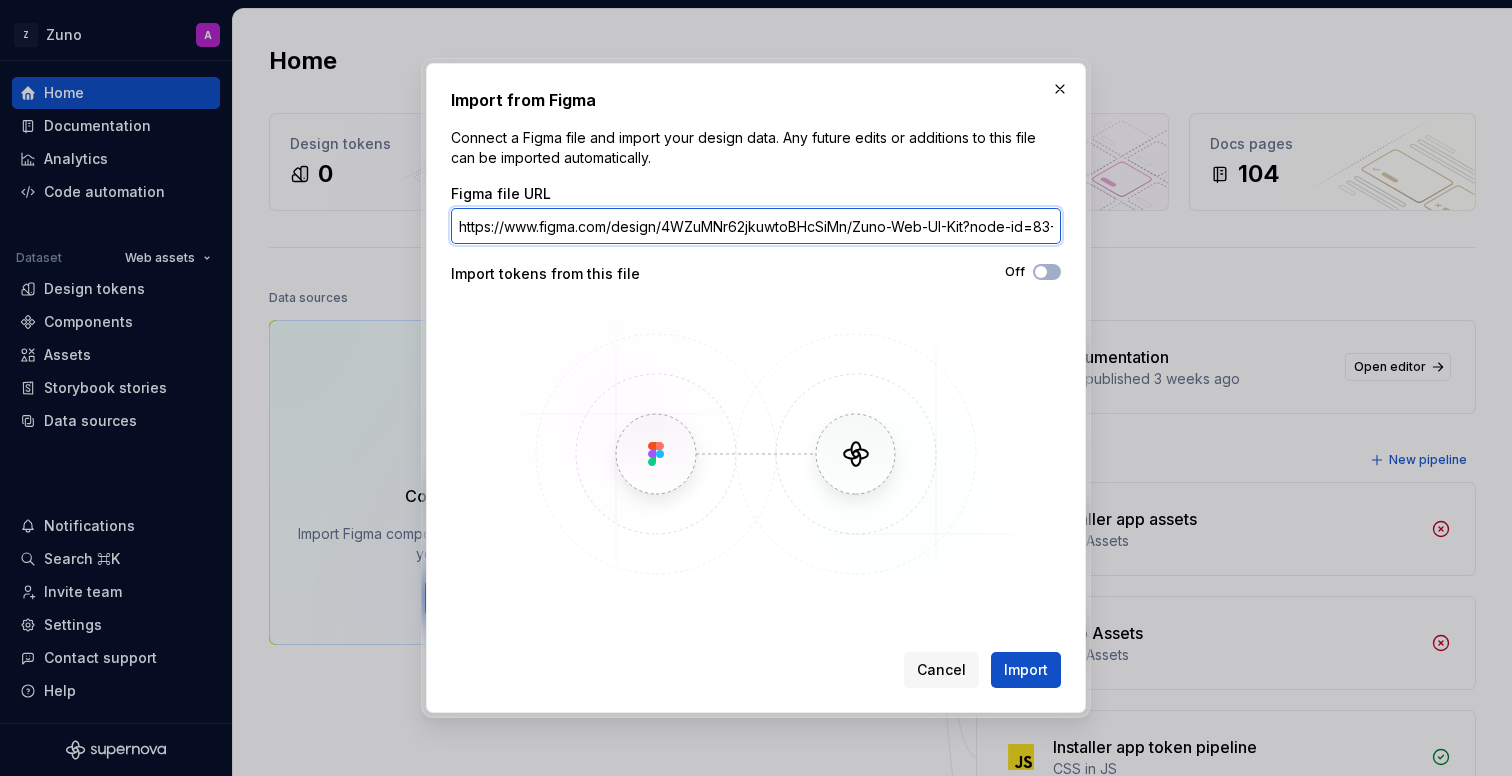 scroll, scrollTop: 0, scrollLeft: 198, axis: horizontal 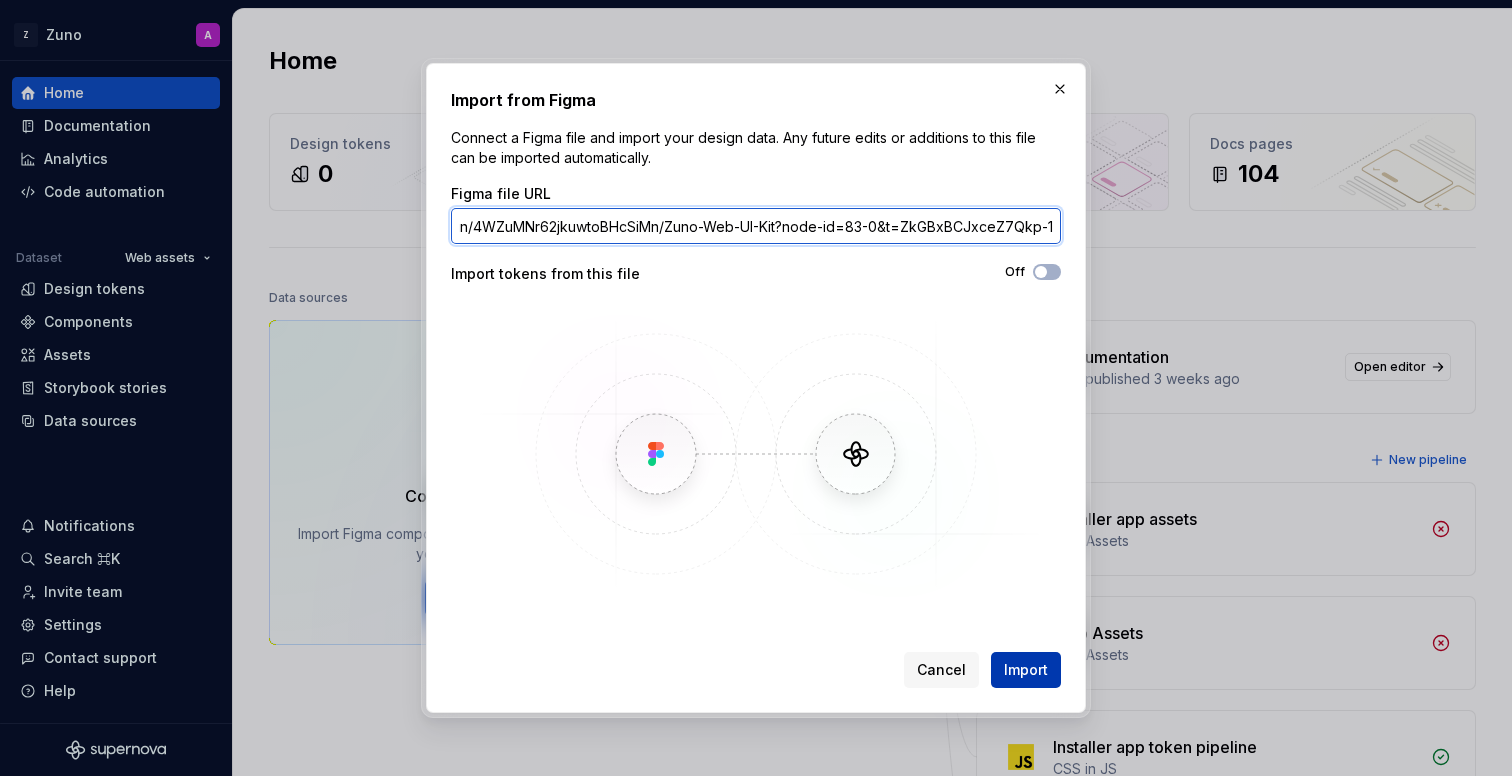 type on "https://www.figma.com/design/4WZuMNr62jkuwtoBHcSiMn/Zuno-Web-UI-Kit?node-id=83-0&t=ZkGBxBCJxceZ7Qkp-1" 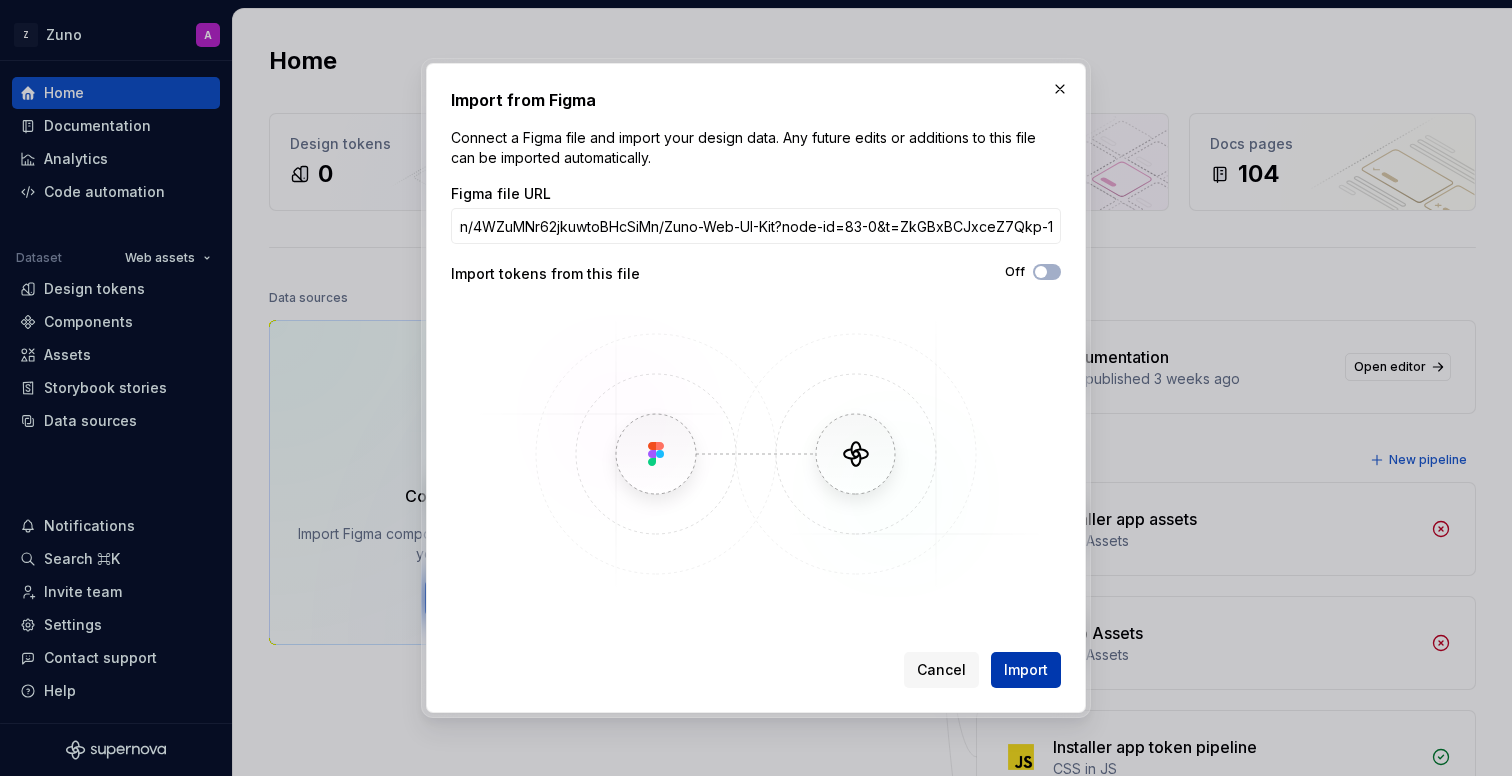 click on "Import" at bounding box center [1026, 670] 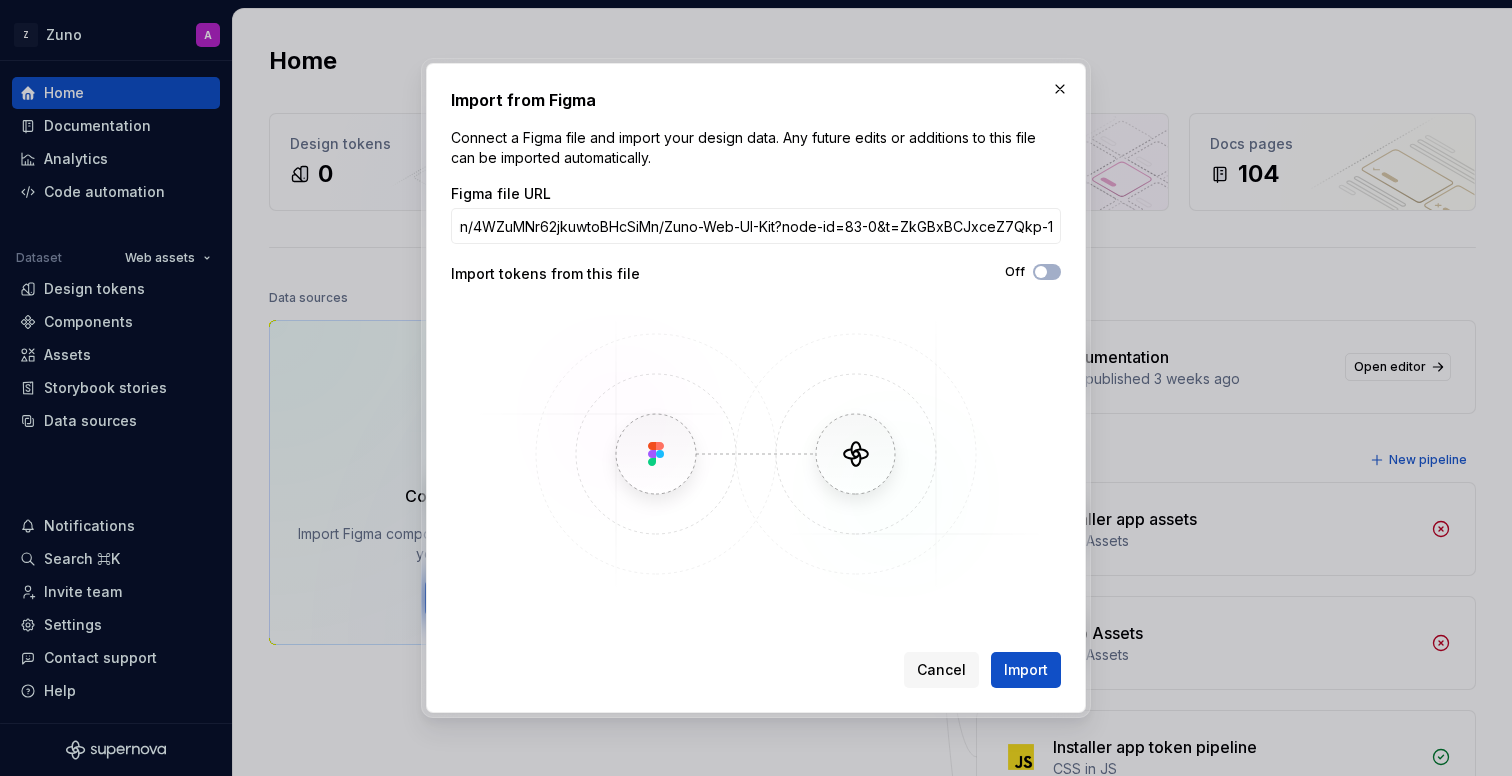 scroll, scrollTop: 0, scrollLeft: 0, axis: both 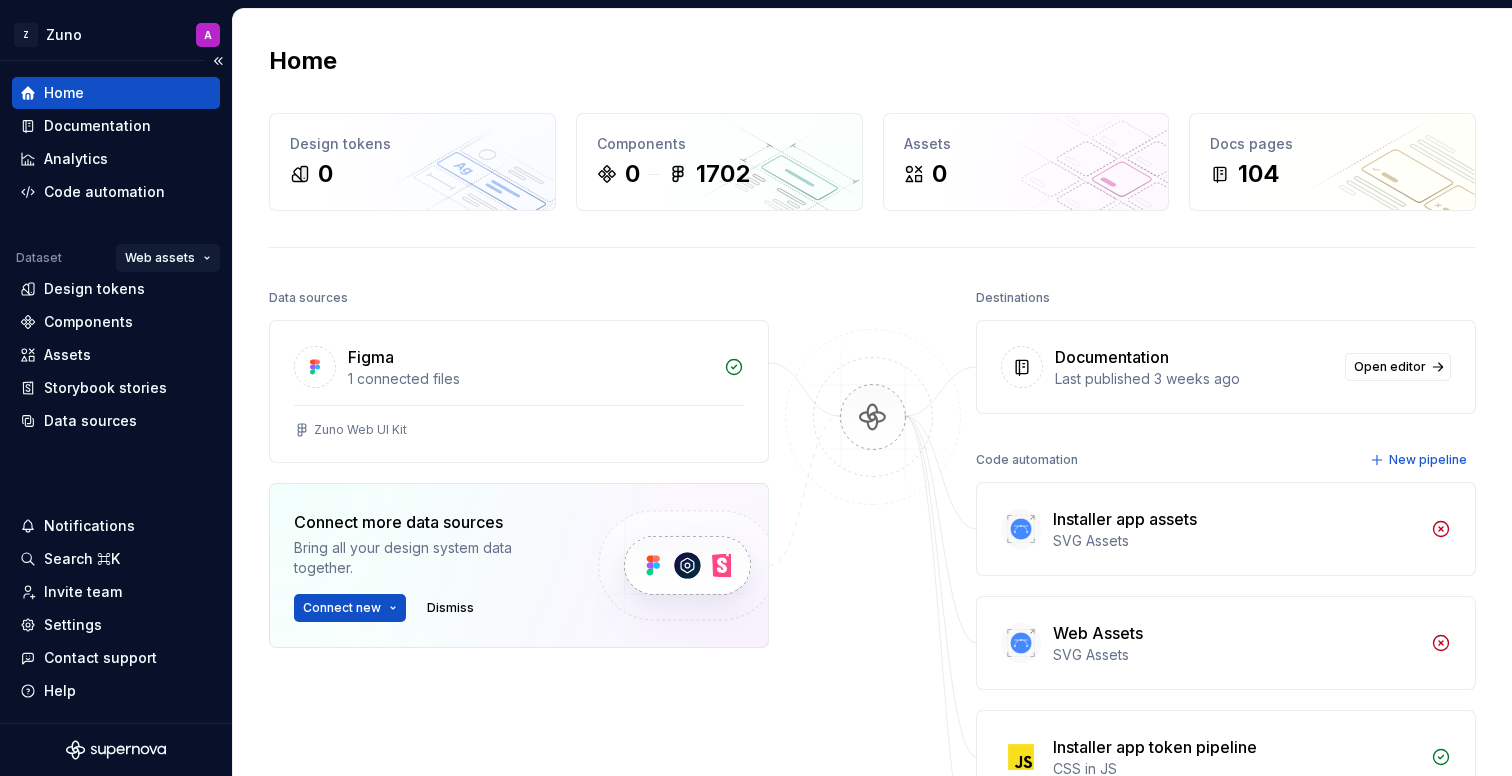 click on "Z Zuno A Home Documentation Analytics Code automation Dataset Web assets Design tokens Components Assets Storybook stories Data sources Notifications Search ⌘K Invite team Settings Contact support Help Home Design tokens 0 Components 0 1702 Assets 0 Docs pages 104 Data sources Figma 1 connected files Zuno Web UI Kit Connect more data sources Bring all your design system data together. Connect new Dismiss Destinations Documentation Last published 3 weeks ago Open editor Code automation New pipeline Installer app assets SVG Assets Web Assets SVG Assets Installer app token pipeline CSS in JS Web Pipeline CSS in JS Product documentation Learn how to build, manage and maintain design systems in smarter ways. Developer documentation Start delivering your design choices to your codebases right away. Join our Slack community Connect and learn with other design system practitioners.   *" at bounding box center (756, 388) 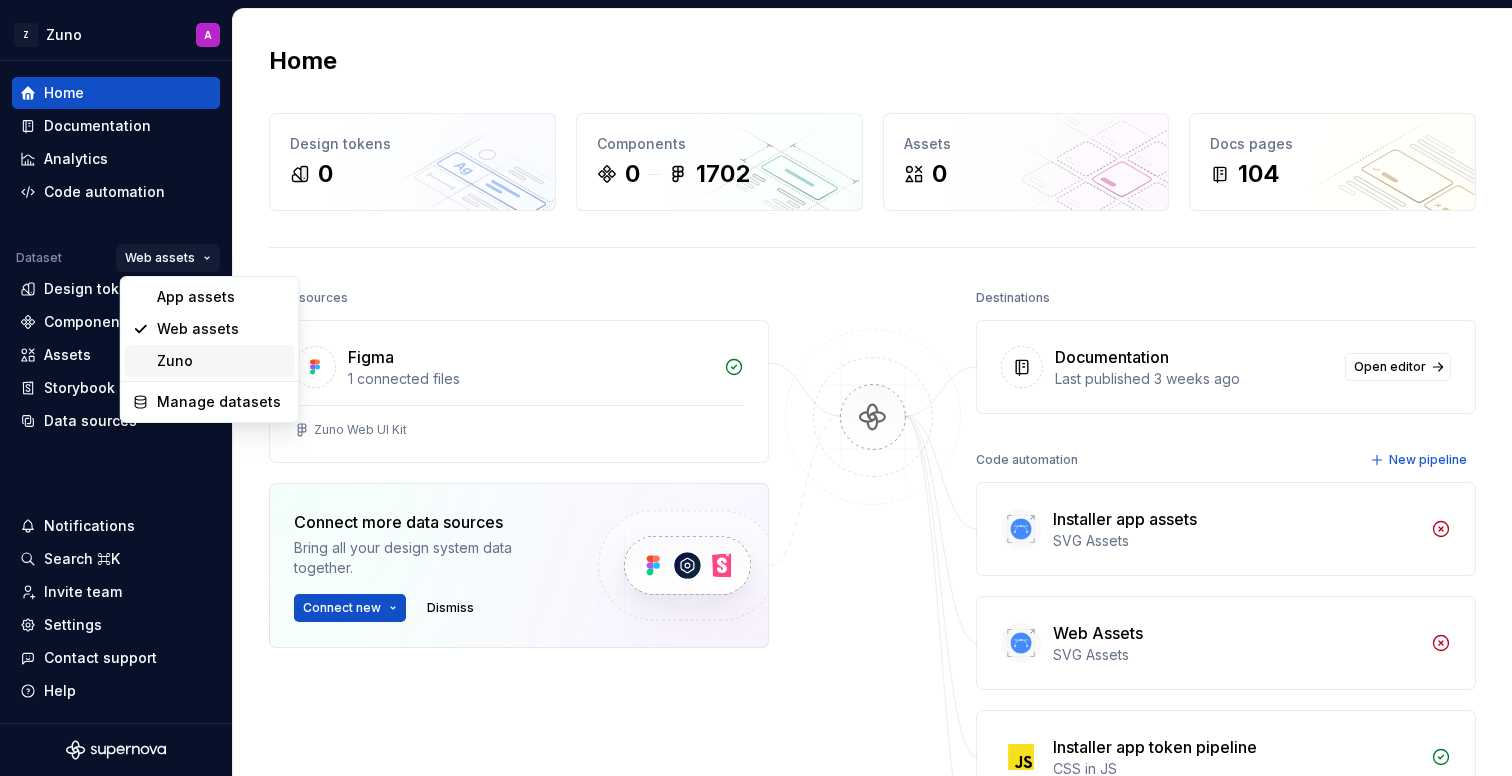 click on "Zuno" at bounding box center [222, 361] 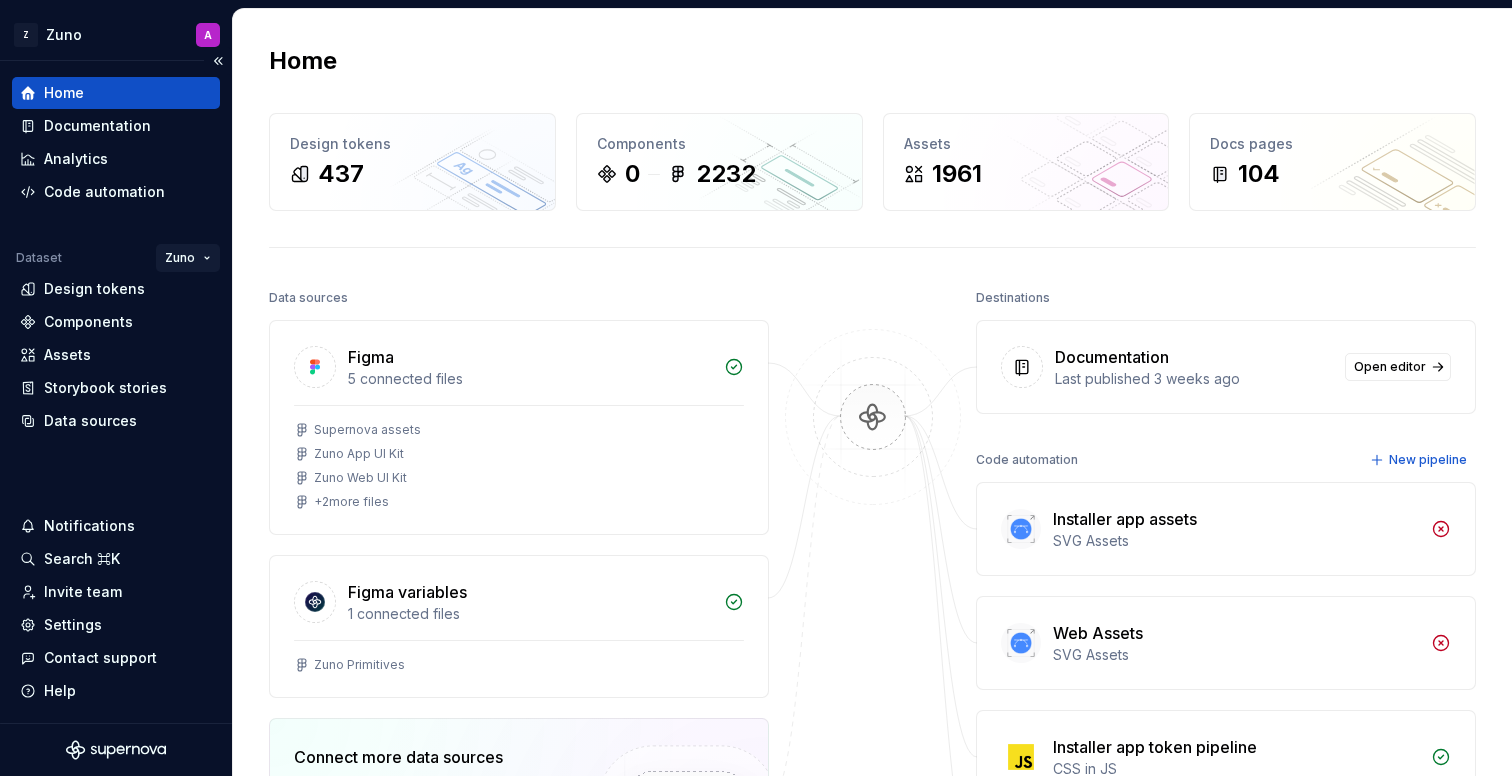 click on "Z Zuno A Home Documentation Analytics Code automation Dataset Zuno Design tokens Components Assets Storybook stories Data sources Notifications Search ⌘K Invite team Settings Contact support Help Home Design tokens 437 Components 0 2232 Assets 1961 Docs pages 104 Data sources Figma 5 connected files Supernova assets Zuno App UI Kit Zuno Web UI Kit +  2  more   files Figma variables 1 connected files Zuno Primitives Connect more data sources Bring all your design system data together. Connect new Dismiss Destinations Documentation Last published 3 weeks ago Open editor Code automation New pipeline Installer app assets SVG Assets Web Assets SVG Assets Installer app token pipeline CSS in JS Web Pipeline CSS in JS Product documentation Learn how to build, manage and maintain design systems in smarter ways. Developer documentation Start delivering your design choices to your codebases right away. Join our Slack community Connect and learn with other design system practitioners.   *" at bounding box center (756, 388) 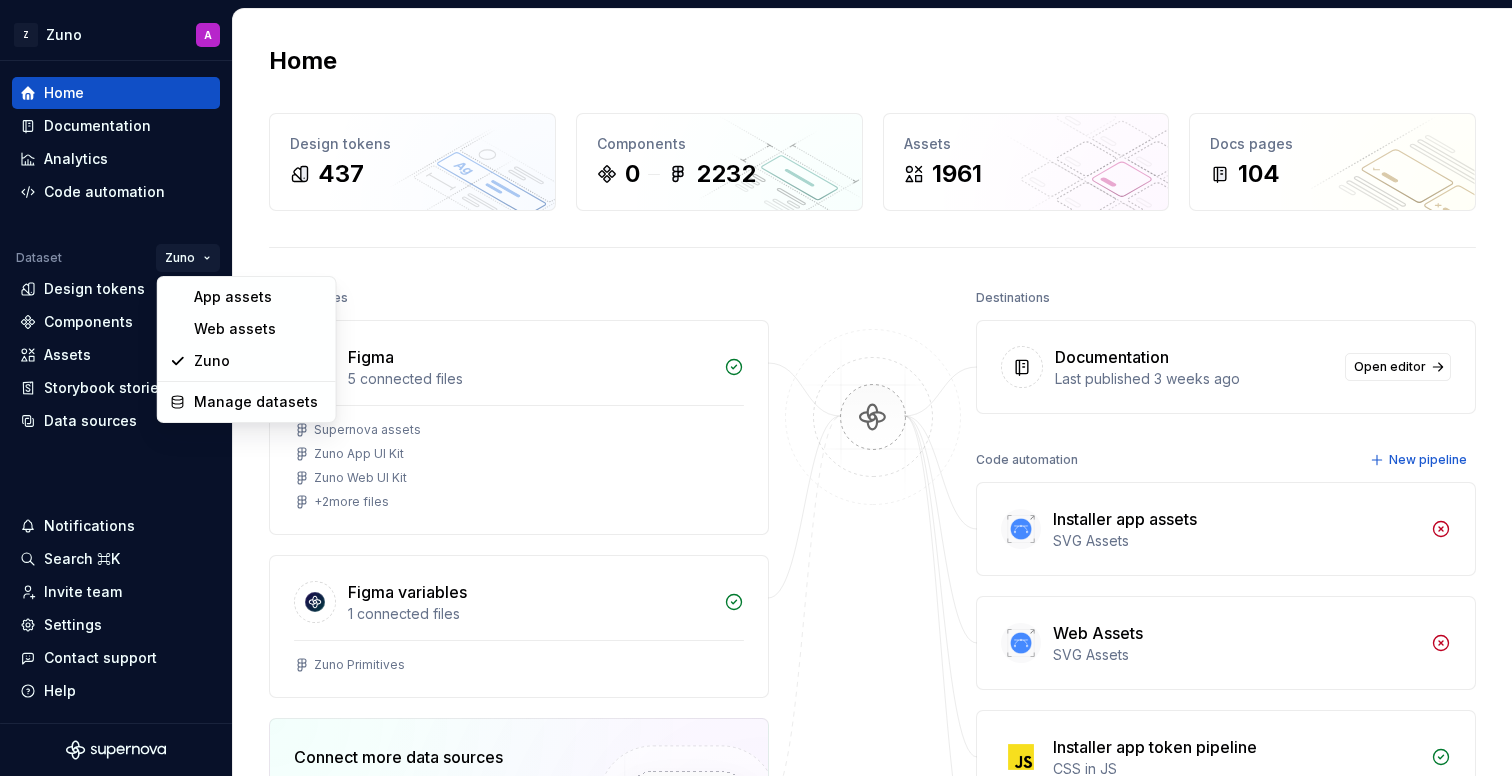 click on "Z Zuno A Home Documentation Analytics Code automation Dataset Zuno Design tokens Components Assets Storybook stories Data sources Notifications Search ⌘K Invite team Settings Contact support Help Home Design tokens 437 Components 0 2232 Assets 1961 Docs pages 104 Data sources Figma 5 connected files Supernova assets Zuno App UI Kit Zuno Web UI Kit +  2  more   files Figma variables 1 connected files Zuno Primitives Connect more data sources Bring all your design system data together. Connect new Dismiss Destinations Documentation Last published 3 weeks ago Open editor Code automation New pipeline Installer app assets SVG Assets Web Assets SVG Assets Installer app token pipeline CSS in JS Web Pipeline CSS in JS Product documentation Learn how to build, manage and maintain design systems in smarter ways. Developer documentation Start delivering your design choices to your codebases right away. Join our Slack community Connect and learn with other design system practitioners.   * App assets Web assets Zuno" at bounding box center [756, 388] 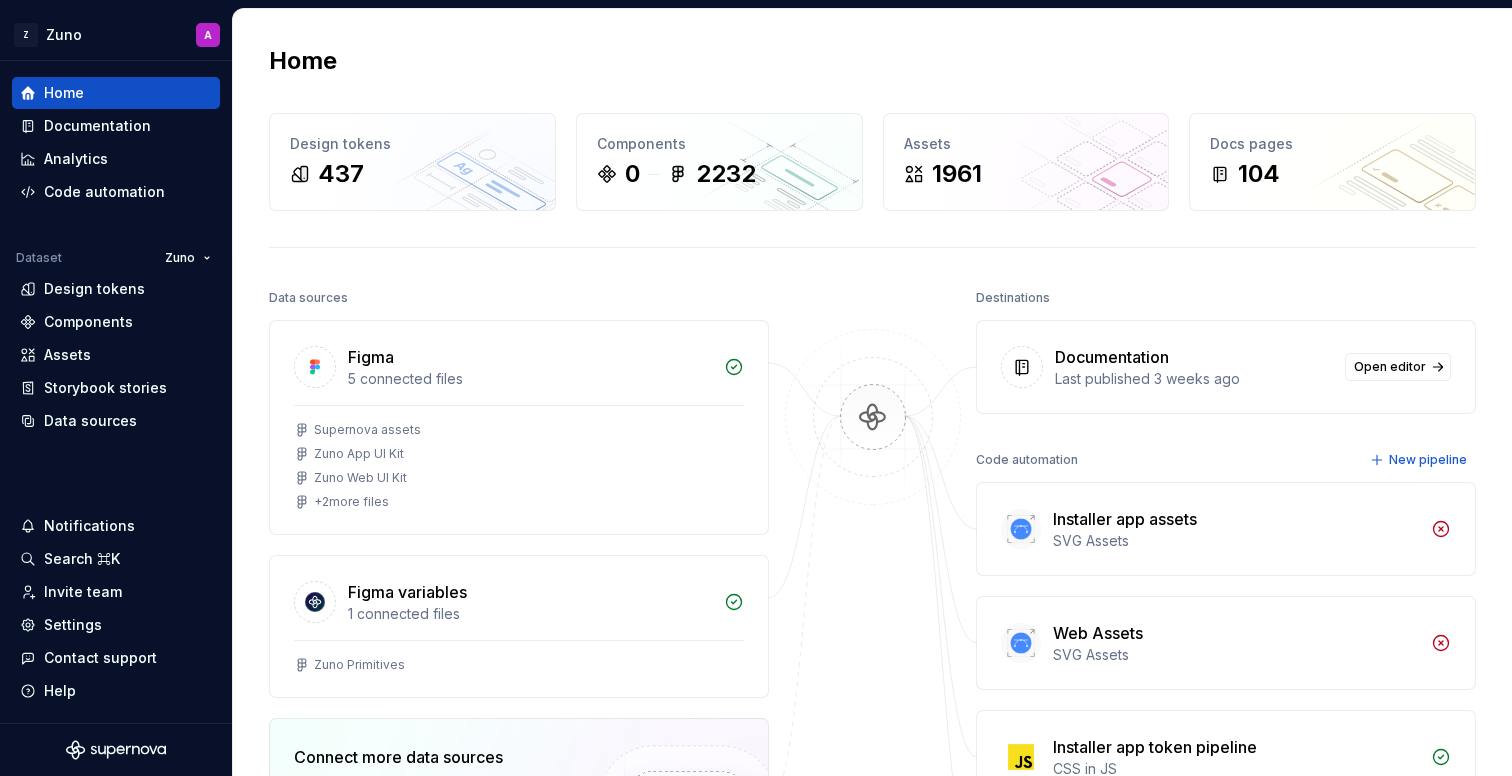 click on "Home Design tokens 437 Components 0 2232 Assets 1961 Docs pages 104 Data sources Figma 5 connected files Supernova assets Zuno App UI Kit Zuno Web UI Kit +  2  more   files Figma variables 1 connected files Zuno Primitives Connect more data sources Bring all your design system data together. Connect new Dismiss Destinations Documentation Last published 3 weeks ago Open editor Code automation New pipeline Installer app assets SVG Assets Web Assets SVG Assets Installer app token pipeline CSS in JS Web Pipeline CSS in JS" at bounding box center [872, 554] 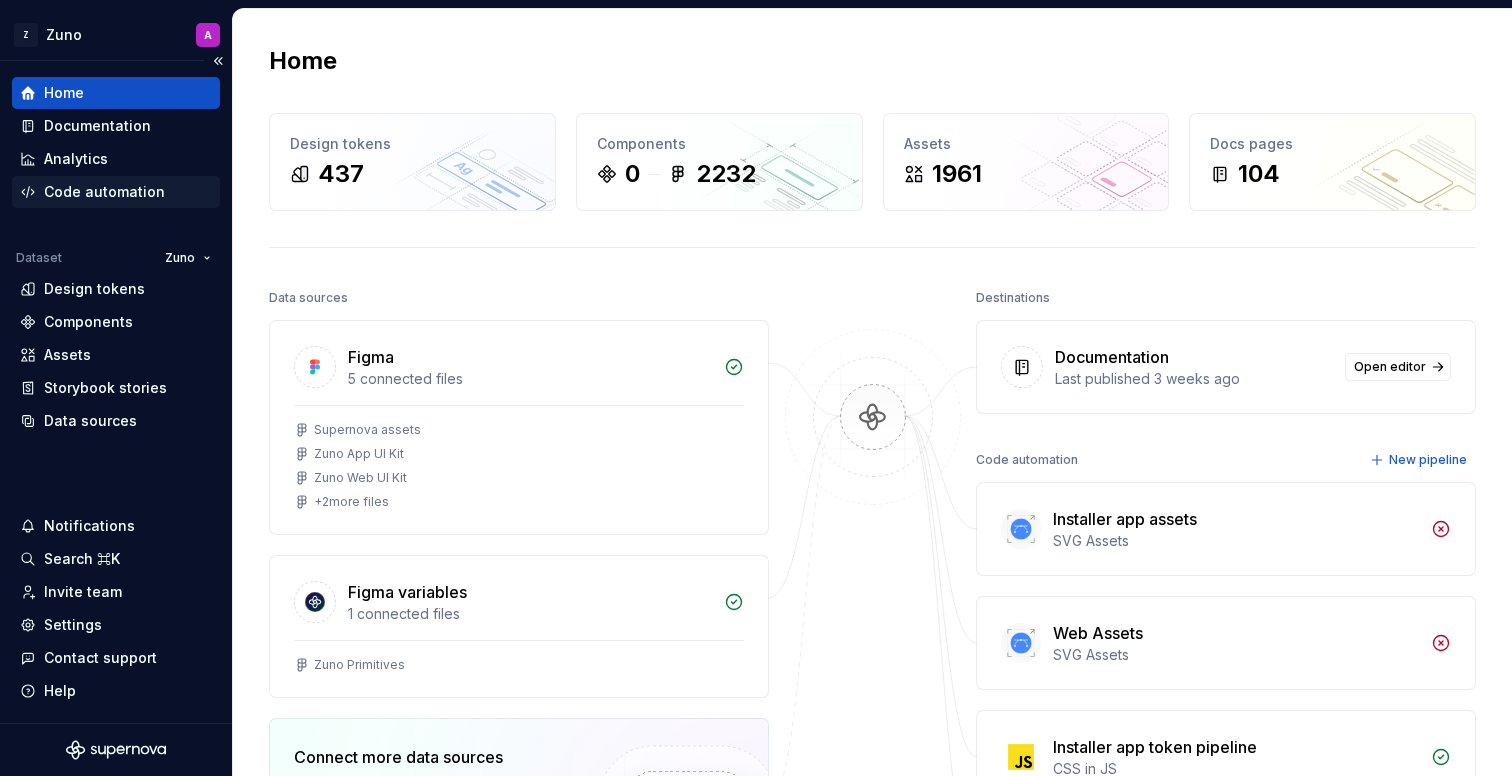 click on "Code automation" at bounding box center (104, 192) 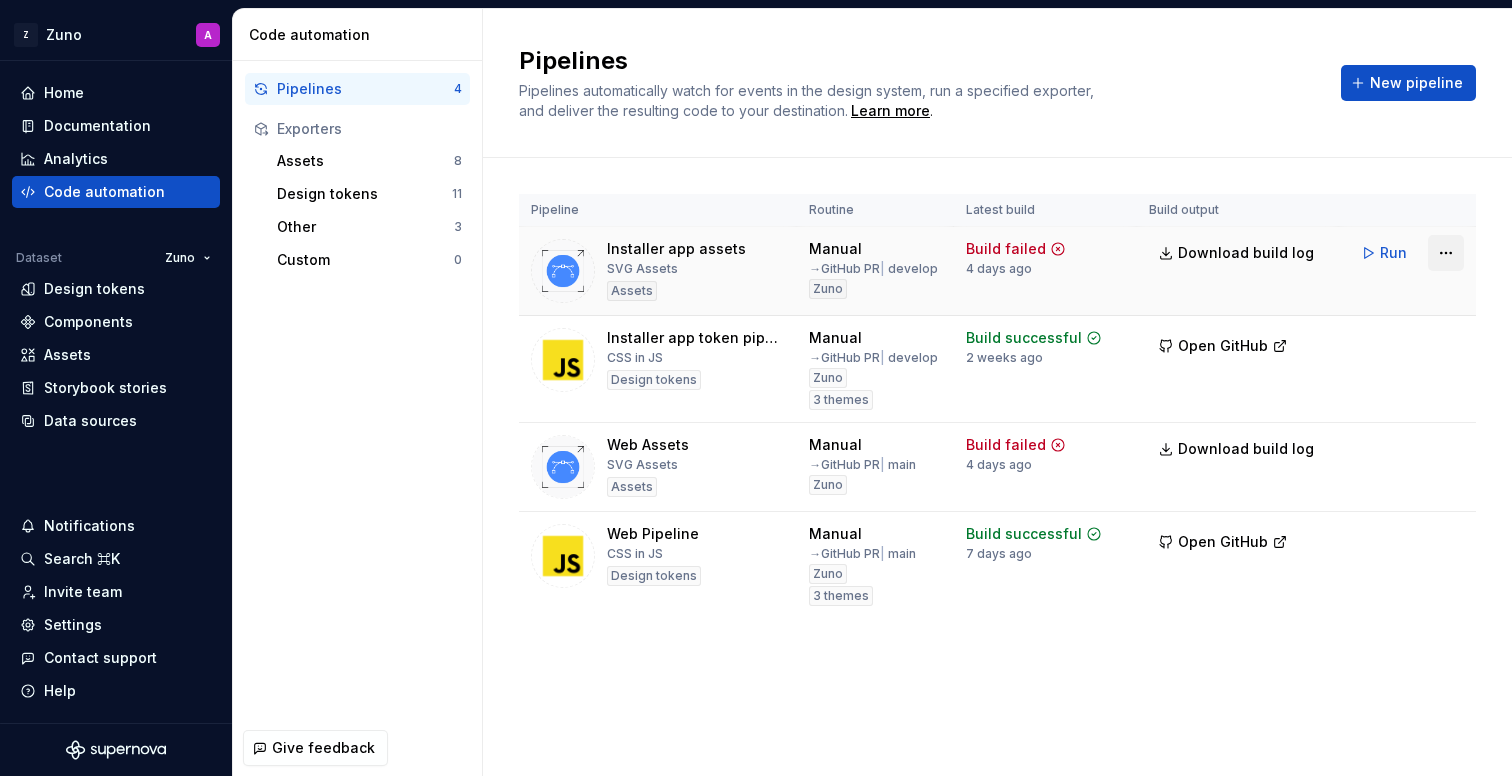 click on "Z Zuno A Home Documentation Analytics Code automation Dataset Zuno Design tokens Components Assets Storybook stories Data sources Notifications Search ⌘K Invite team Settings Contact support Help Code automation Pipelines 4 Exporters Assets 8 Design tokens 11 Other 3 Custom 0 Give feedback Pipelines Pipelines automatically watch for events in the design system, run a specified exporter, and deliver the resulting code to your destination. Learn more . New pipeline Pipeline Routine Latest build Build output Installer app assets SVG Assets Assets Manual → GitHub PR | develop Zuno Build failed 4 days ago Download build log Run Installer app token pipeline CSS in JS Design tokens Manual → GitHub PR | develop Zuno 3 themes Build successful 2 weeks ago Open GitHub Run Web Assets SVG Assets Assets Manual → GitHub PR | main Zuno Build failed 4 days ago Download build log Run Web Pipeline CSS in JS Design tokens Manual → GitHub PR | main Zuno 3 themes Build successful 7 days ago Open GitHub" at bounding box center (756, 388) 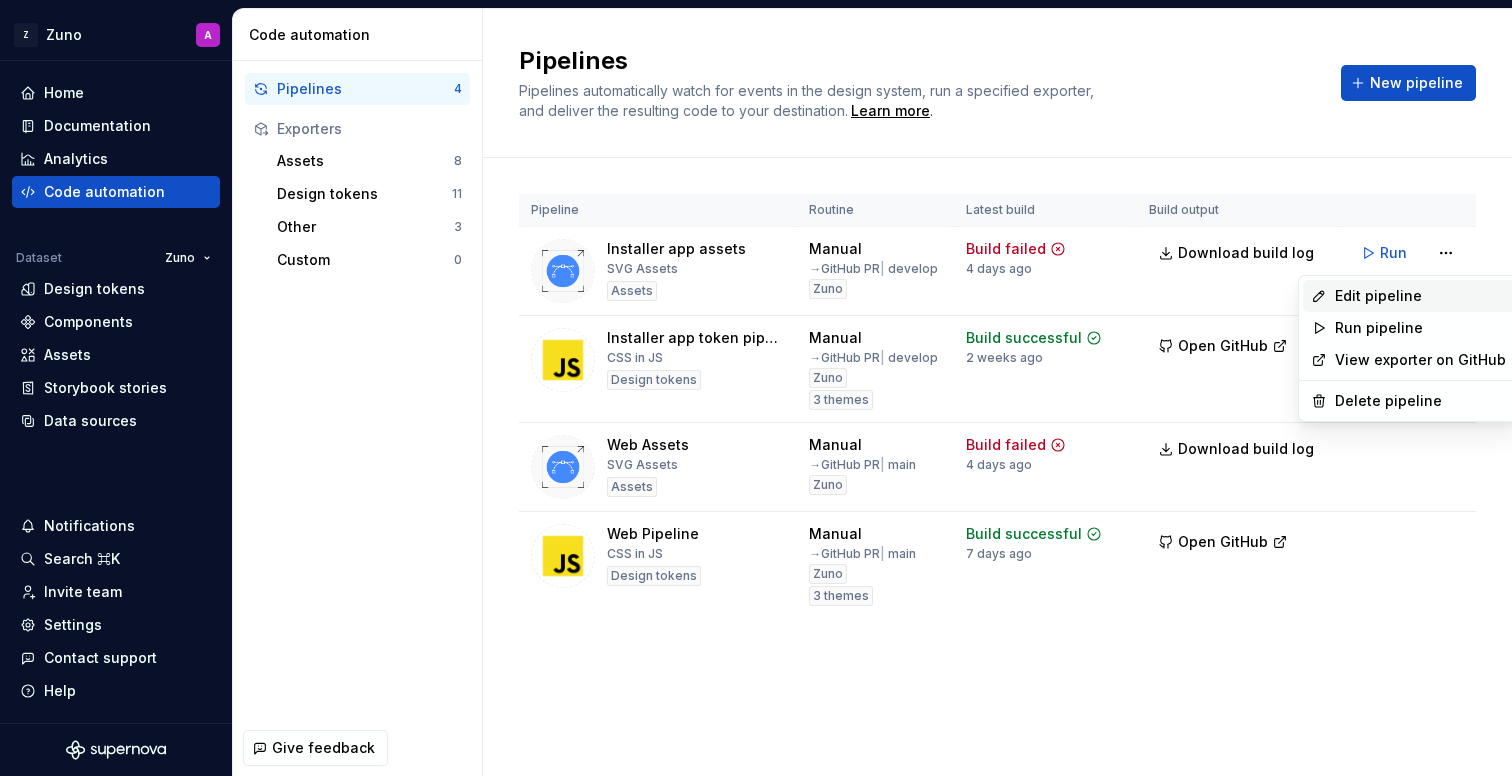 click on "Edit pipeline" at bounding box center [1420, 296] 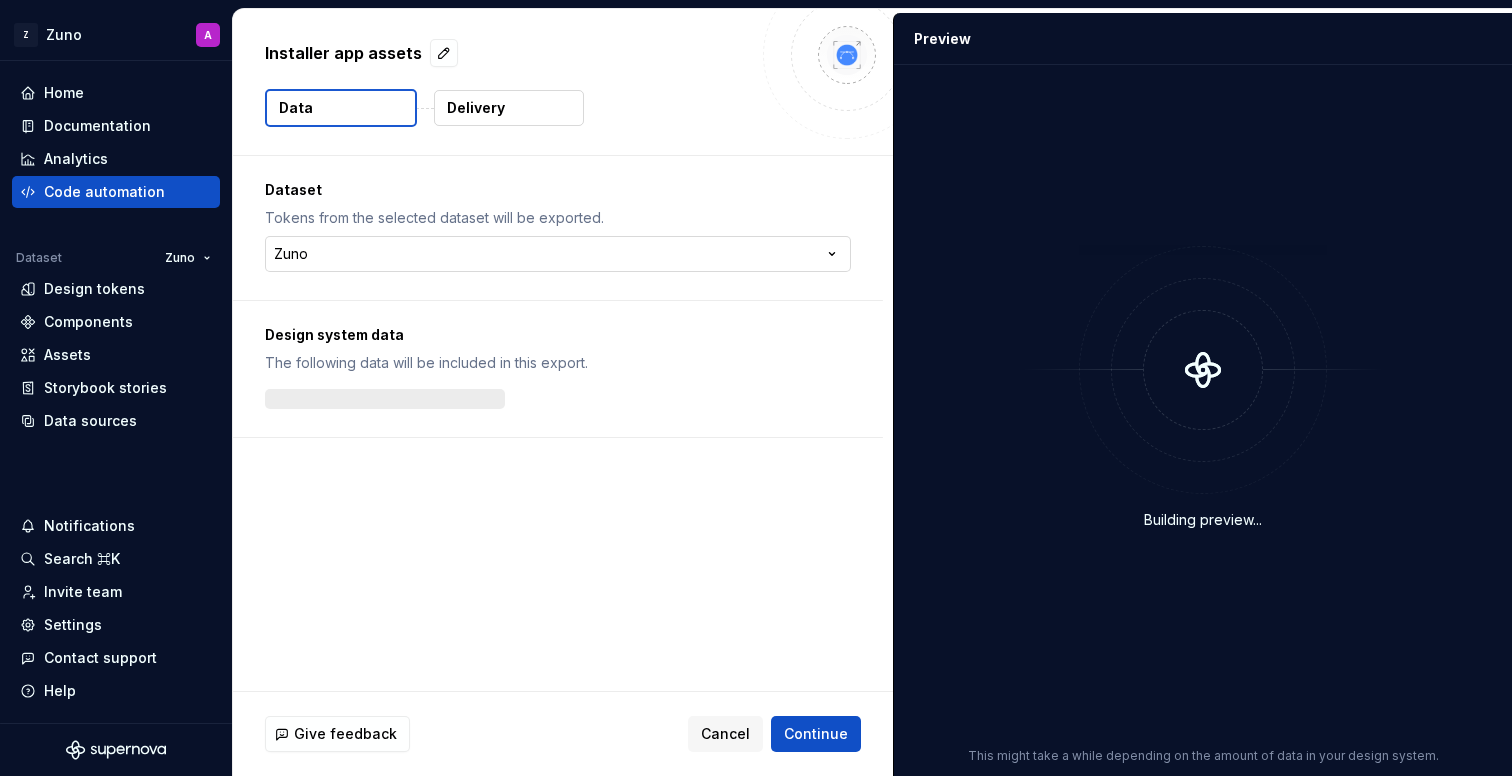 click on "**********" at bounding box center [756, 388] 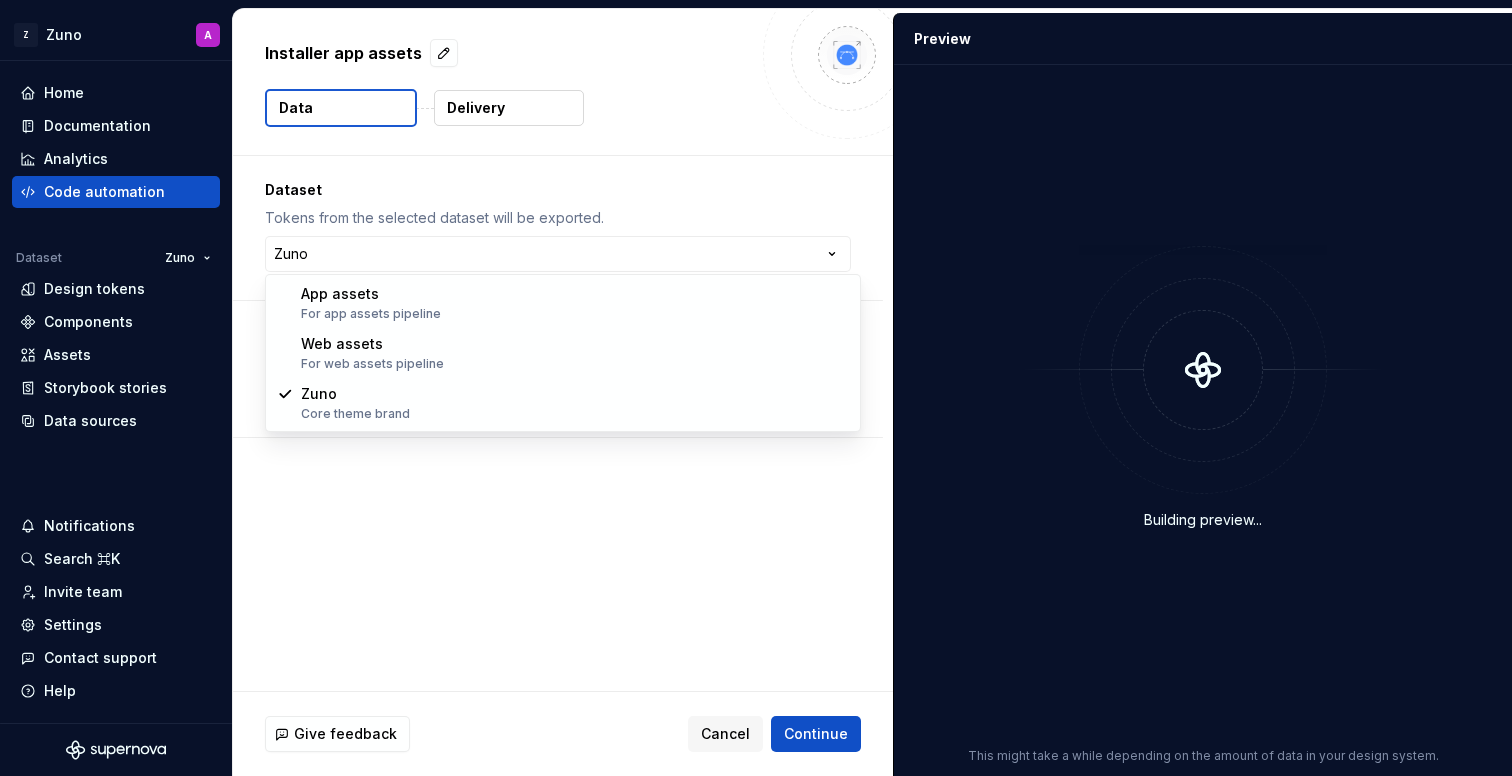 select on "**********" 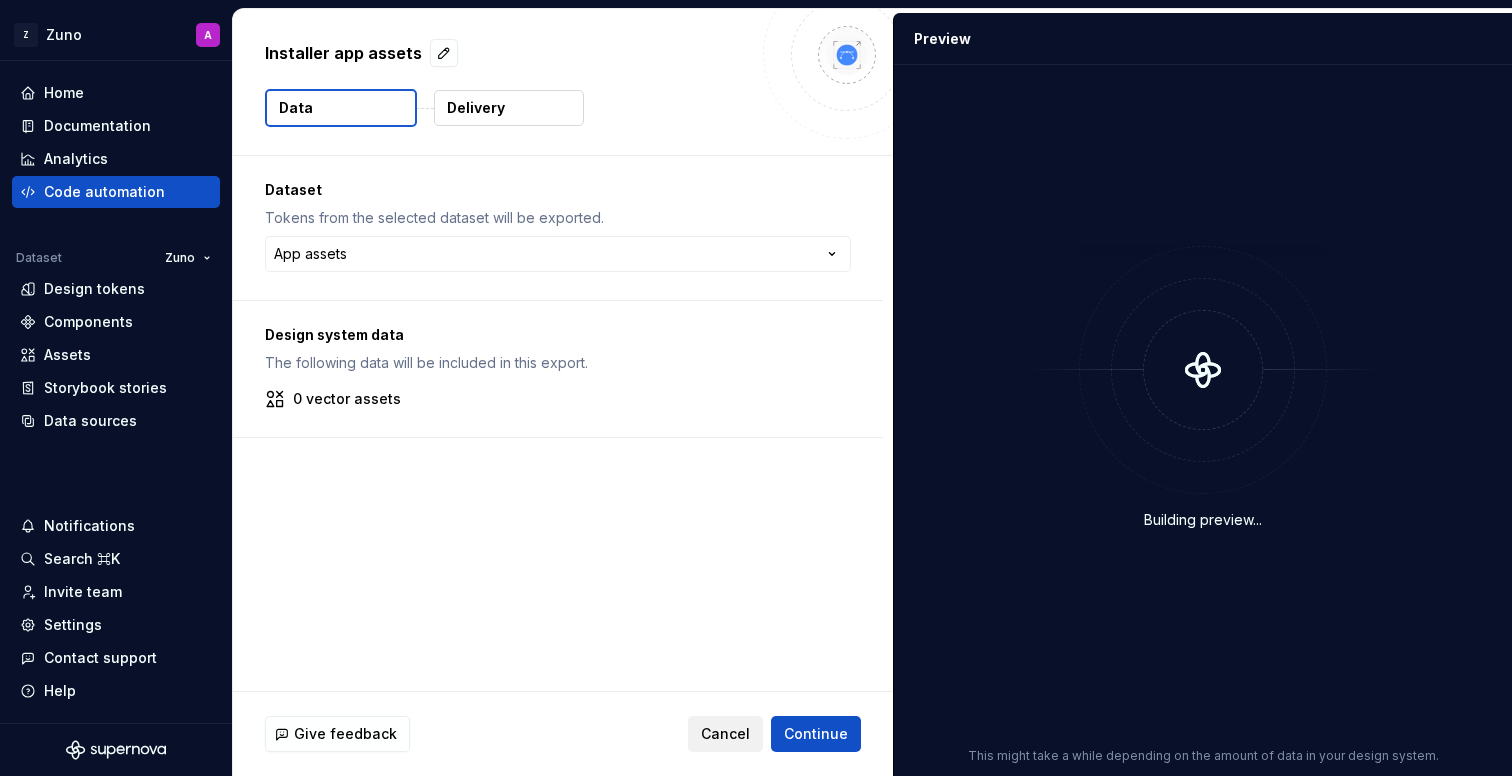 click on "Cancel" at bounding box center (725, 734) 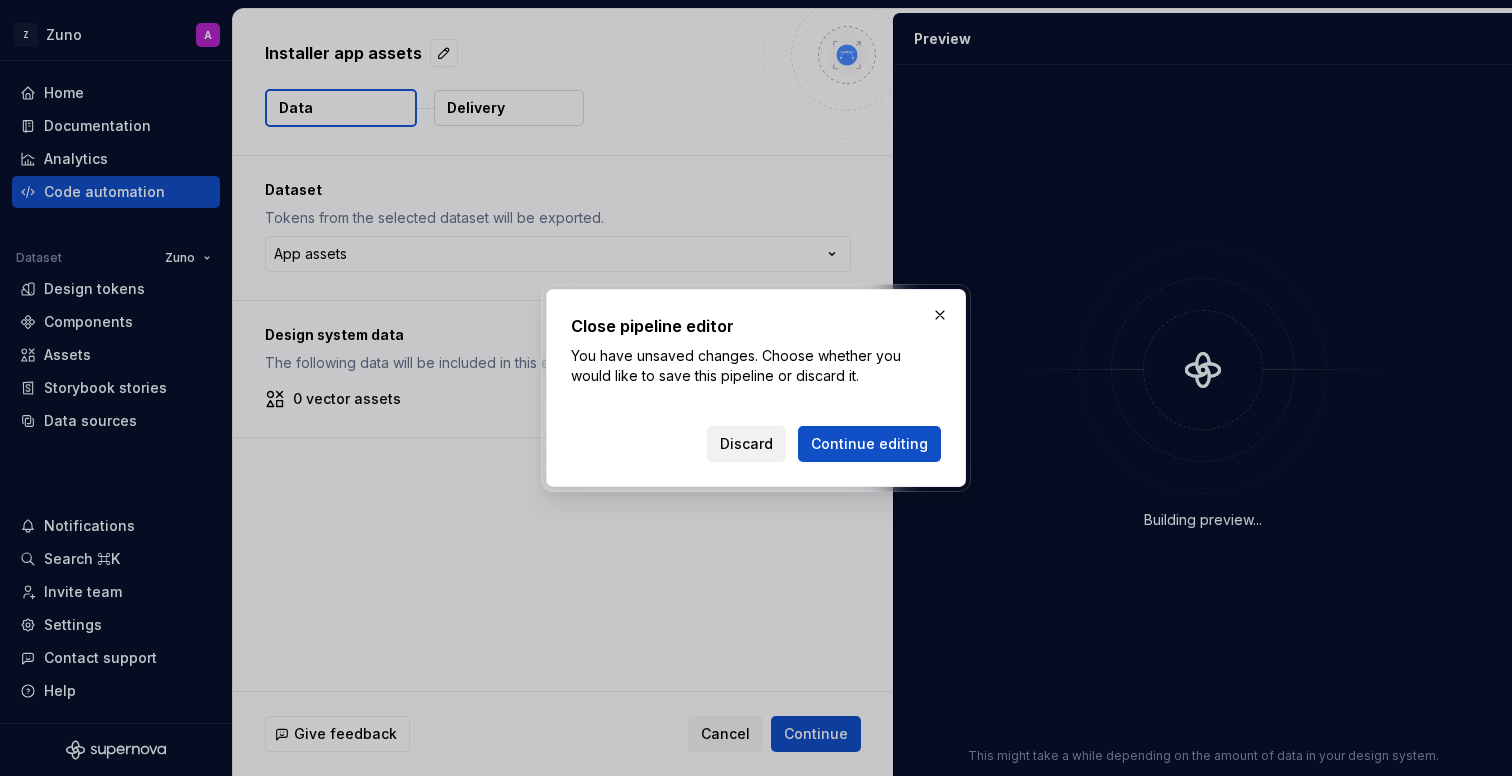 click on "Discard" at bounding box center (746, 444) 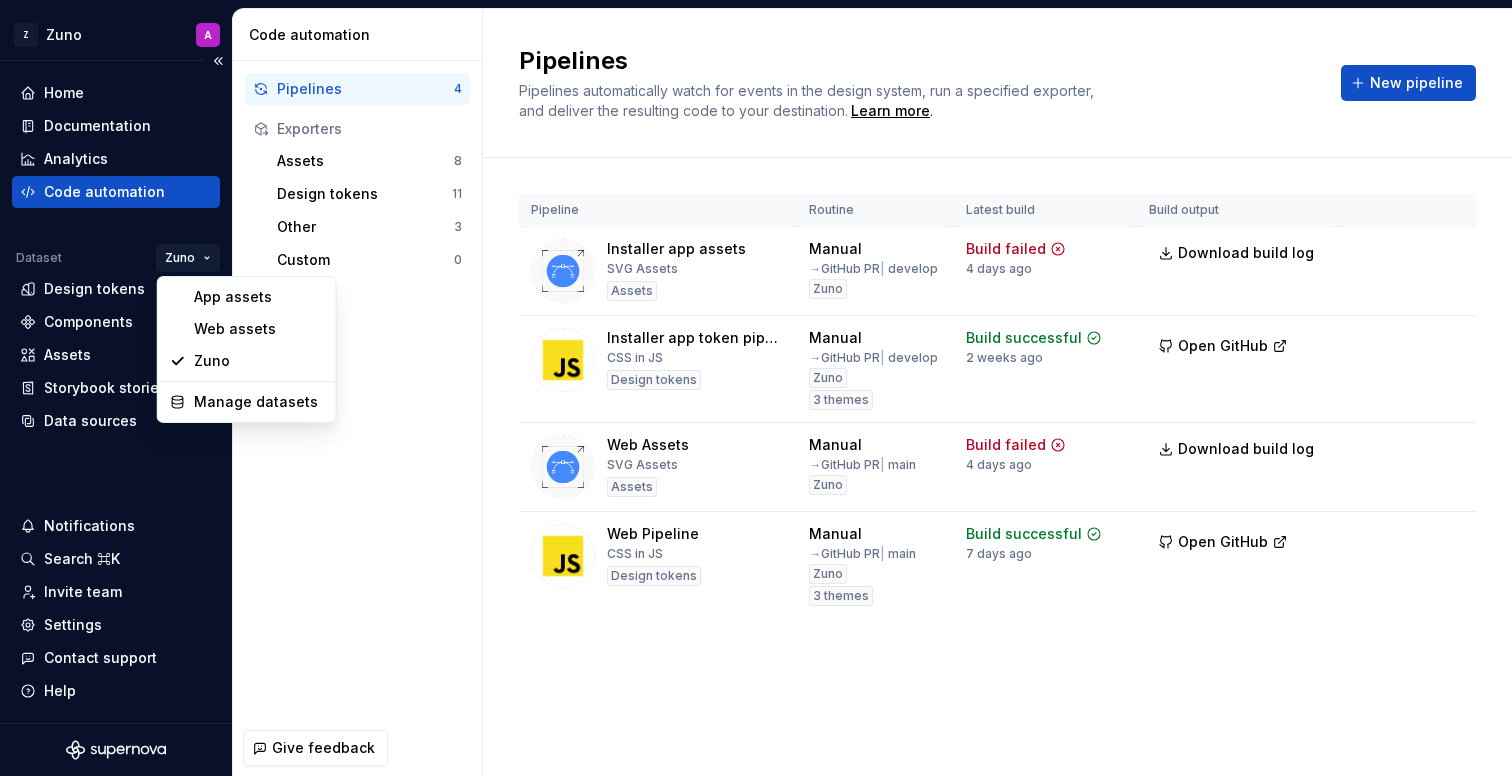 click on "Z Zuno A Home Documentation Analytics Code automation Dataset Zuno Design tokens Components Assets Storybook stories Data sources Notifications Search ⌘K Invite team Settings Contact support Help Code automation Pipelines 4 Exporters Assets 8 Design tokens 11 Other 3 Custom 0 Give feedback Pipelines Pipelines automatically watch for events in the design system, run a specified exporter, and deliver the resulting code to your destination. Learn more . New pipeline Pipeline Routine Latest build Build output Installer app assets SVG Assets Assets Manual → GitHub PR | develop Zuno Build failed 4 days ago Download build log Run Installer app token pipeline CSS in JS Design tokens Manual → GitHub PR | develop Zuno 3 themes Build successful 2 weeks ago Open GitHub Run Web Assets SVG Assets Assets Manual → GitHub PR | main Zuno Build failed 4 days ago Download build log Run Web Pipeline CSS in JS Design tokens Manual → GitHub PR | main Zuno 3 themes Build successful 7 days ago Open GitHub" at bounding box center (756, 388) 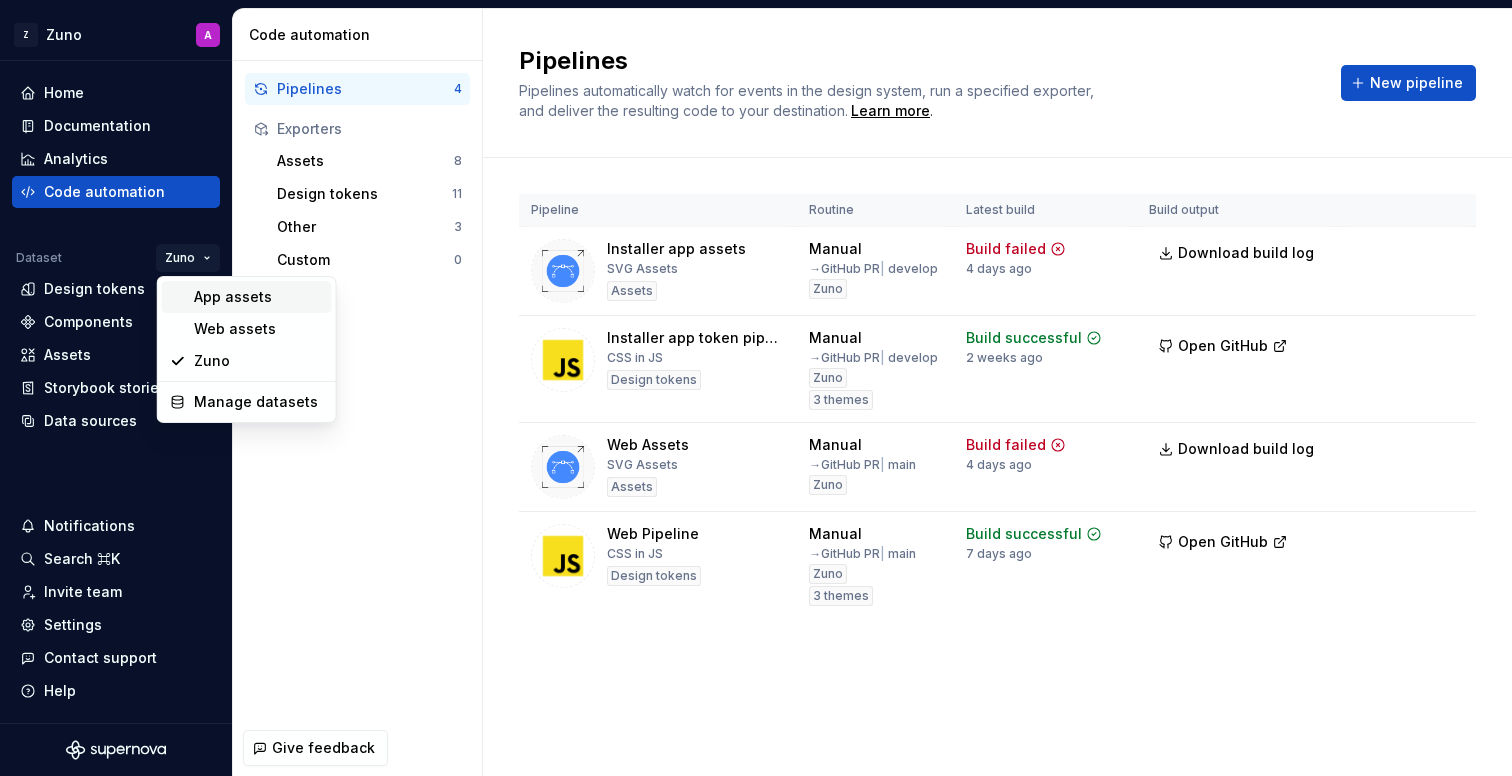 click on "App assets" at bounding box center (259, 297) 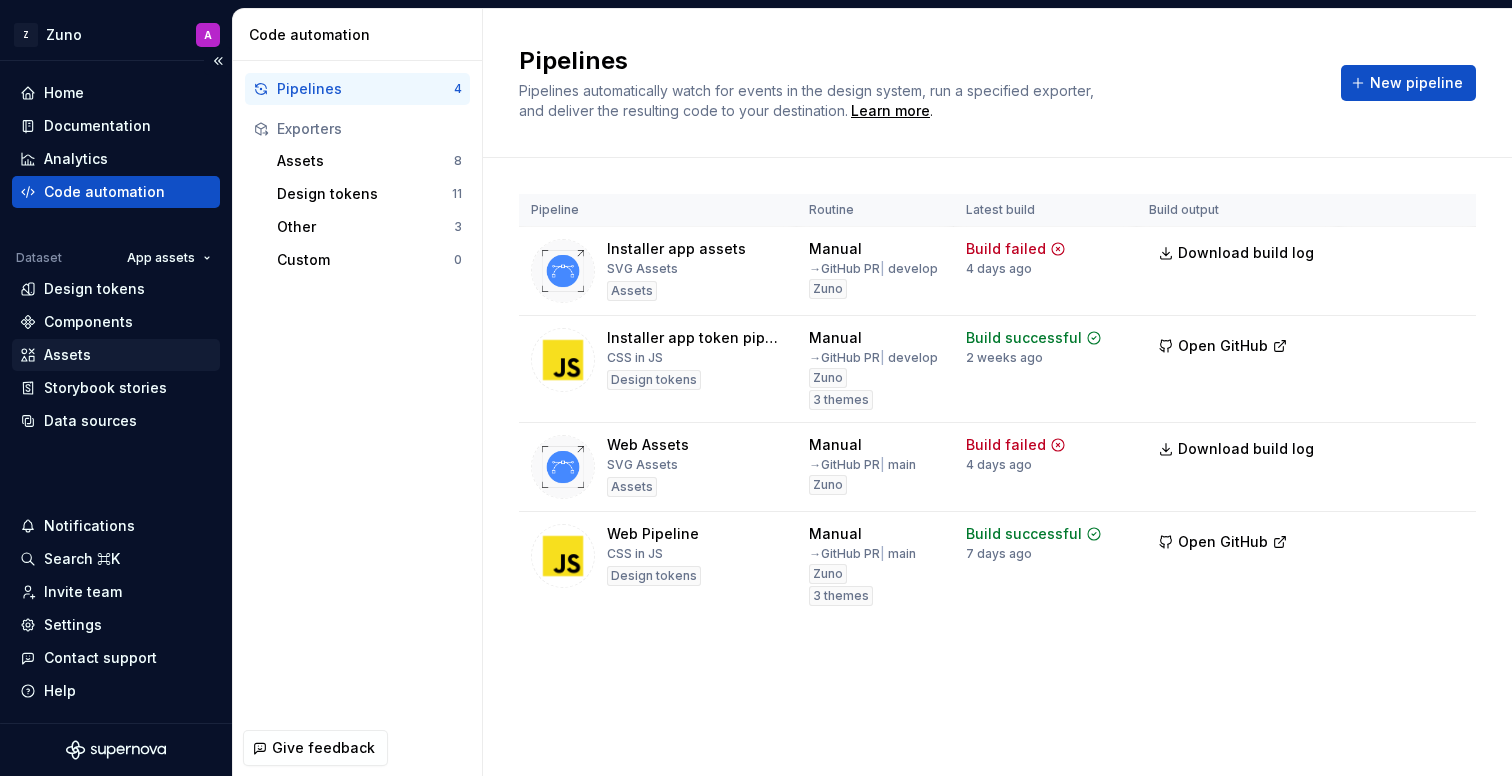 click on "Assets" at bounding box center (116, 355) 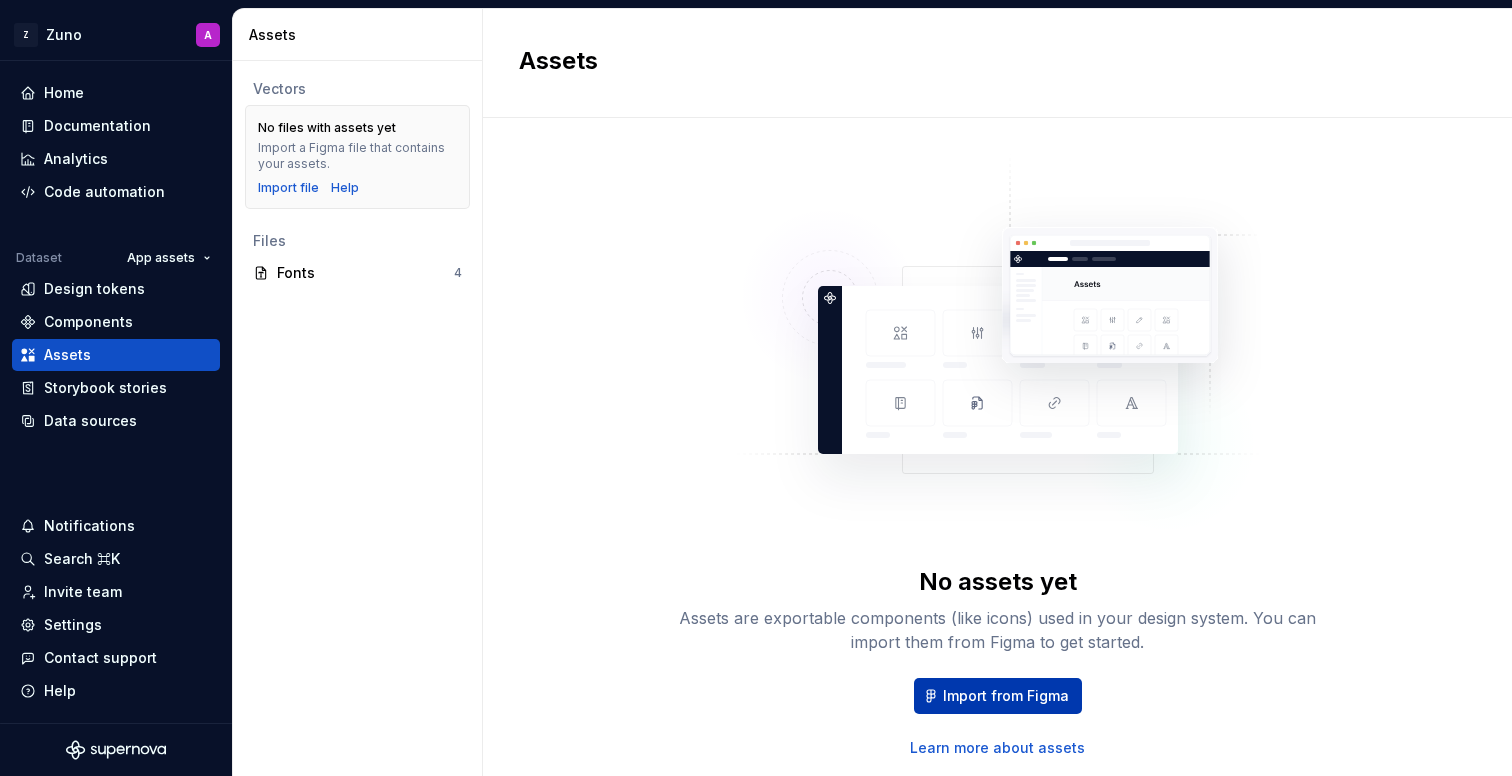 click on "Import from Figma" at bounding box center (998, 696) 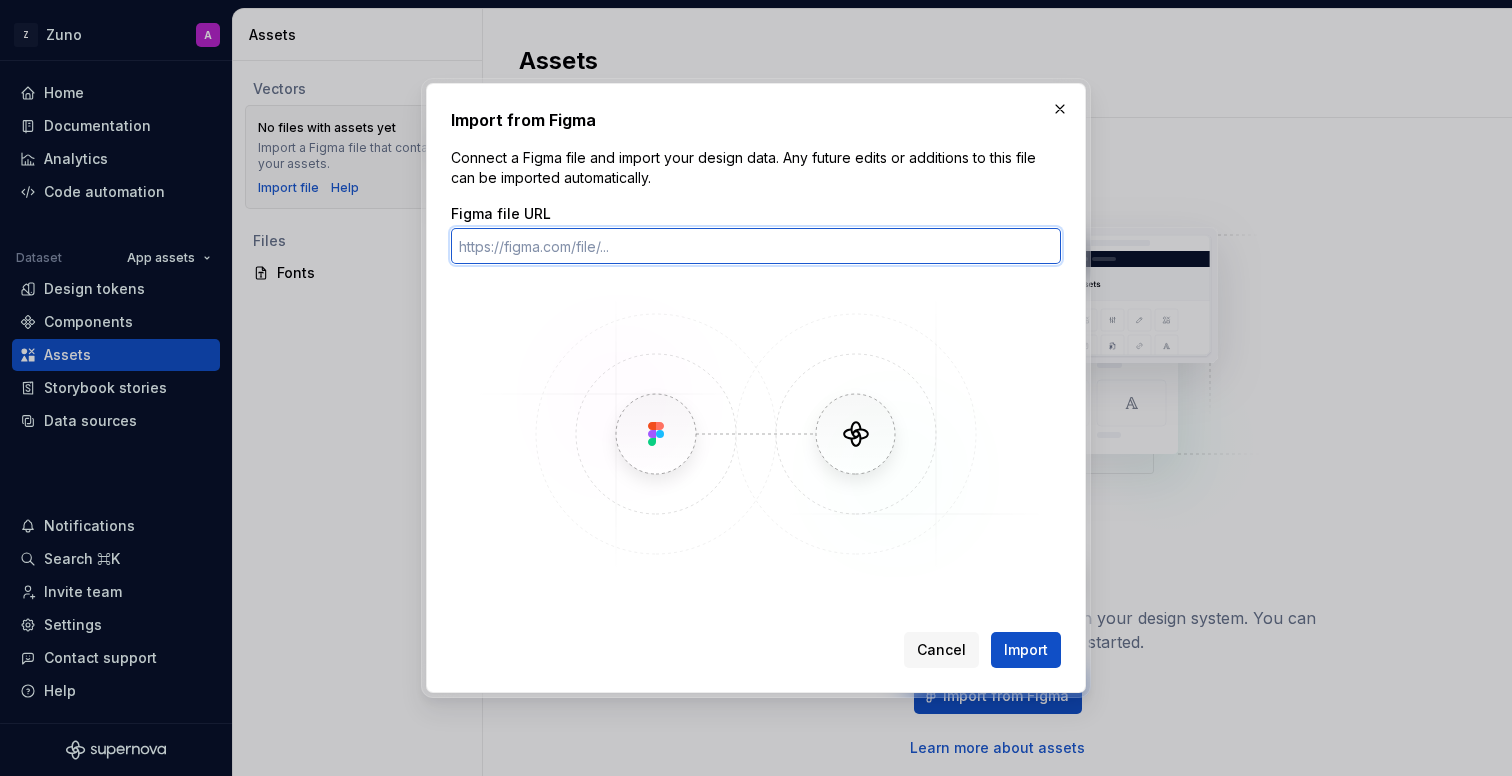 click on "Figma file URL" at bounding box center (756, 246) 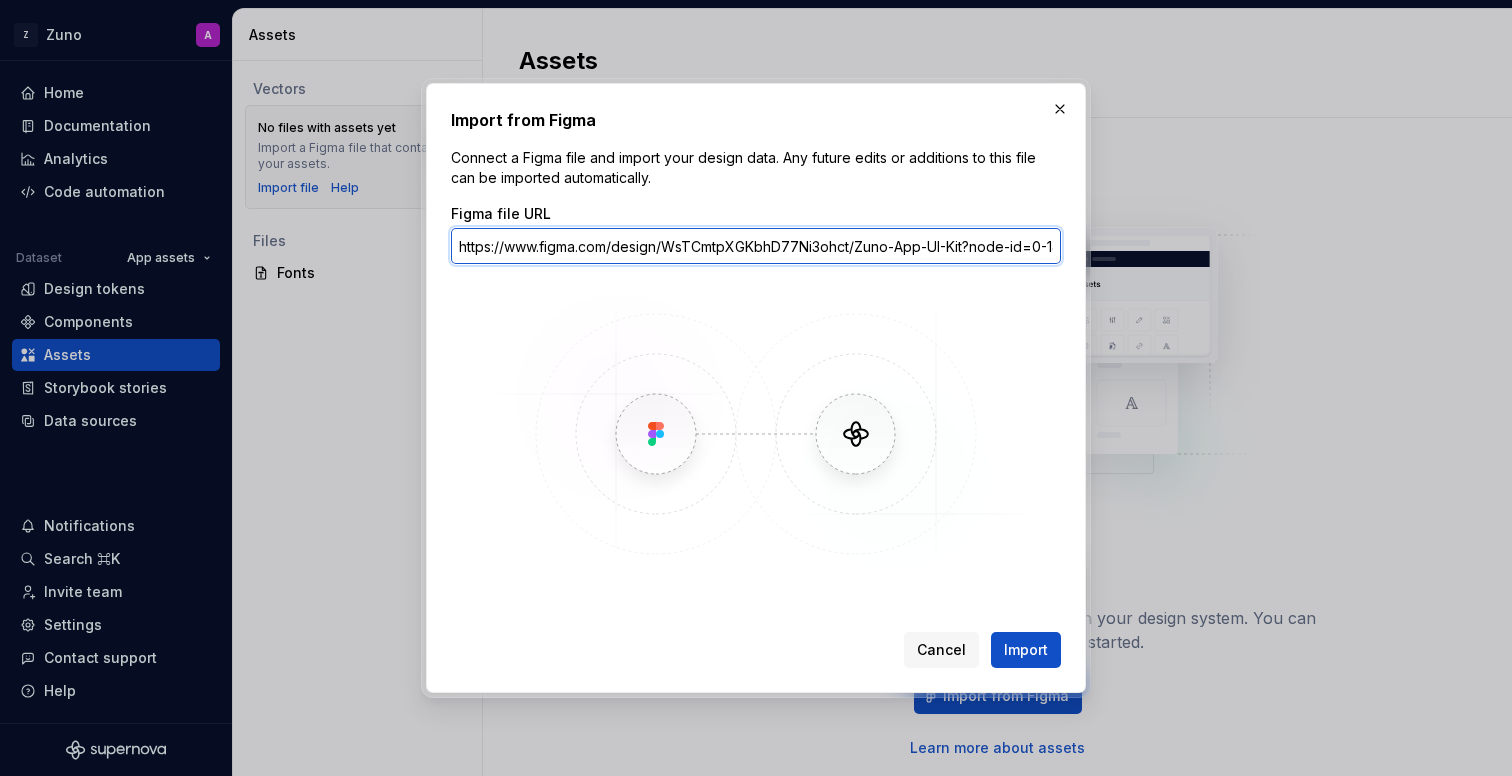 scroll, scrollTop: 0, scrollLeft: 173, axis: horizontal 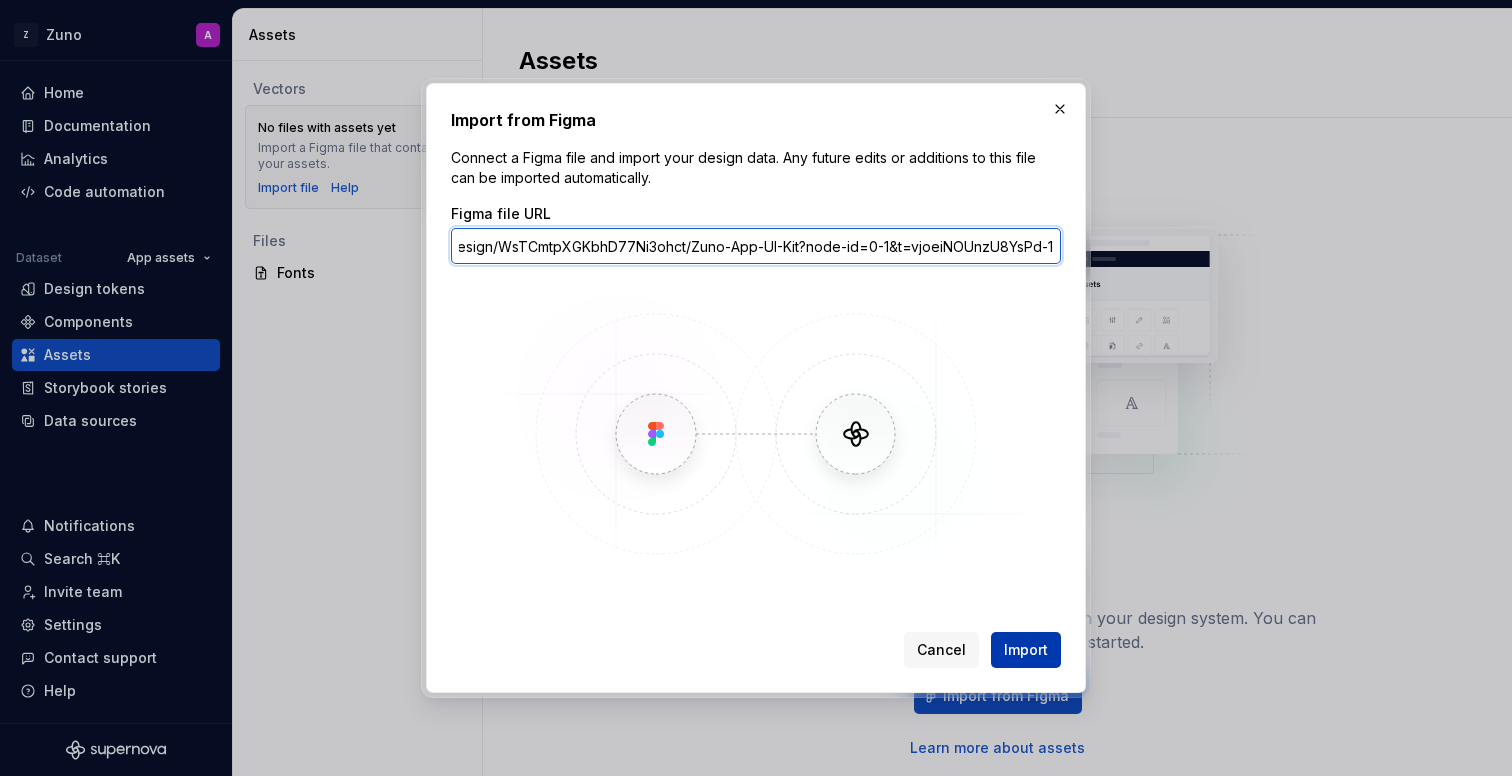 type on "https://www.figma.com/design/WsTCmtpXGKbhD77Ni3ohct/Zuno-App-UI-Kit?node-id=0-1&t=vjoeiNOUnzU8YsPd-1" 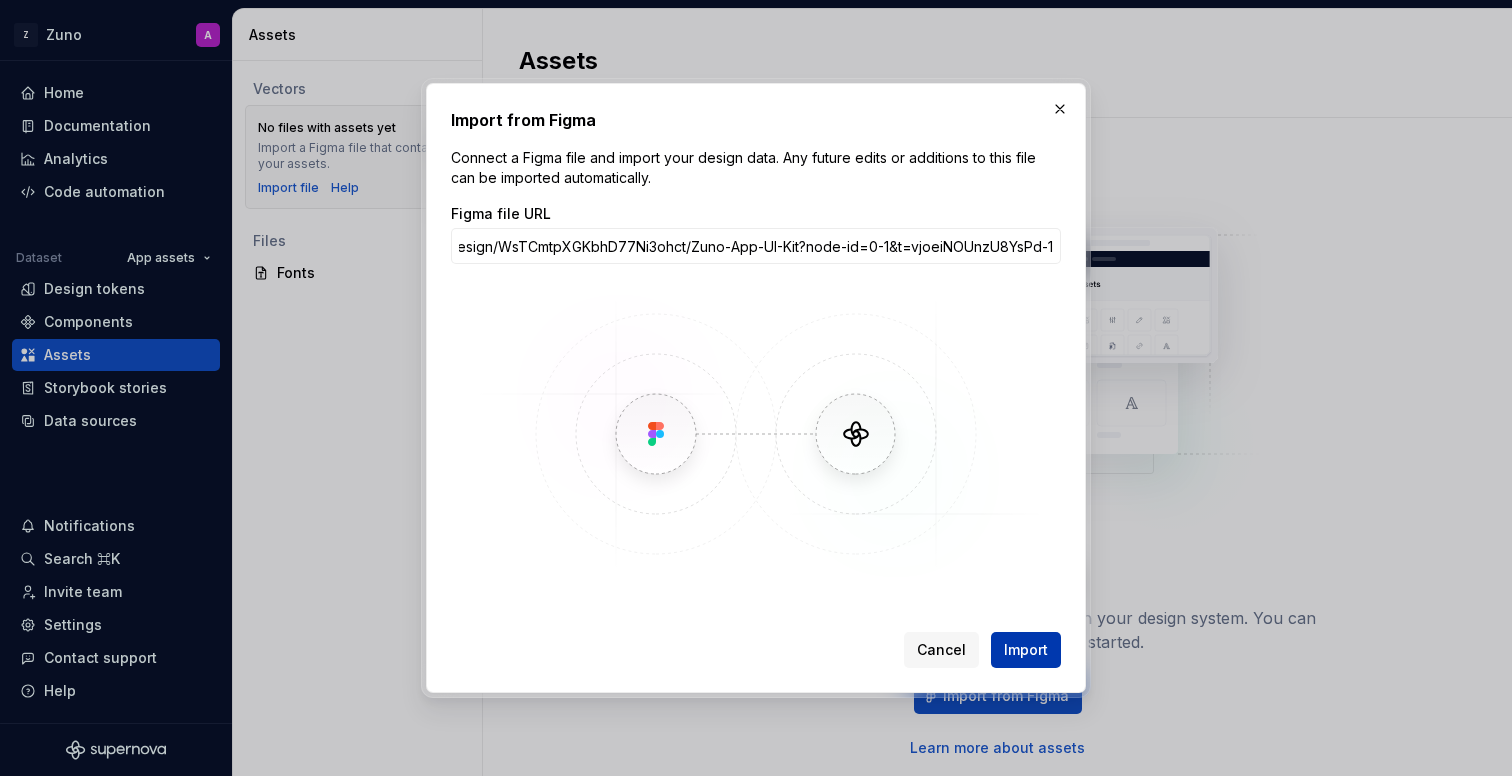 click on "Cancel Import" at bounding box center [756, 646] 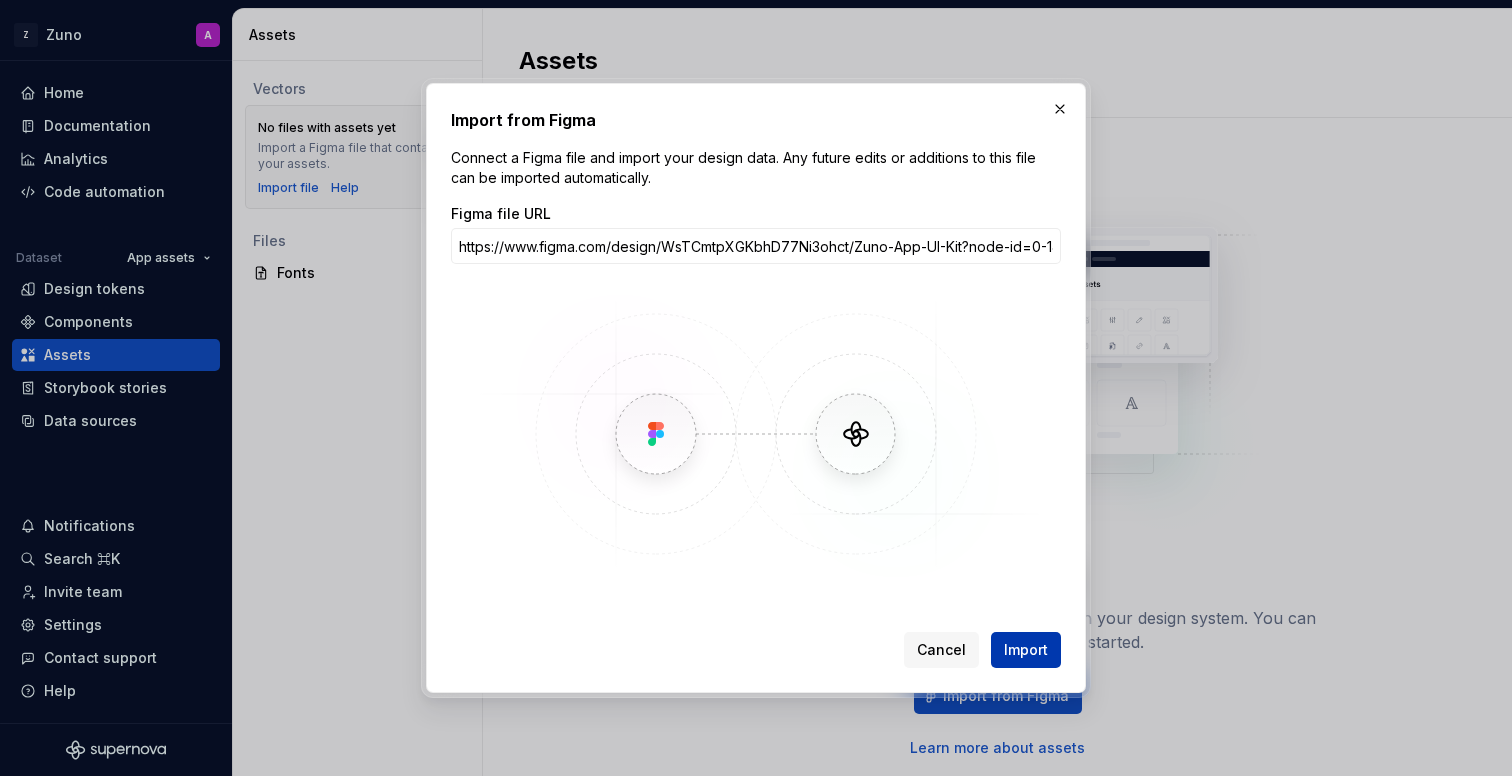 click on "Import" at bounding box center (1026, 650) 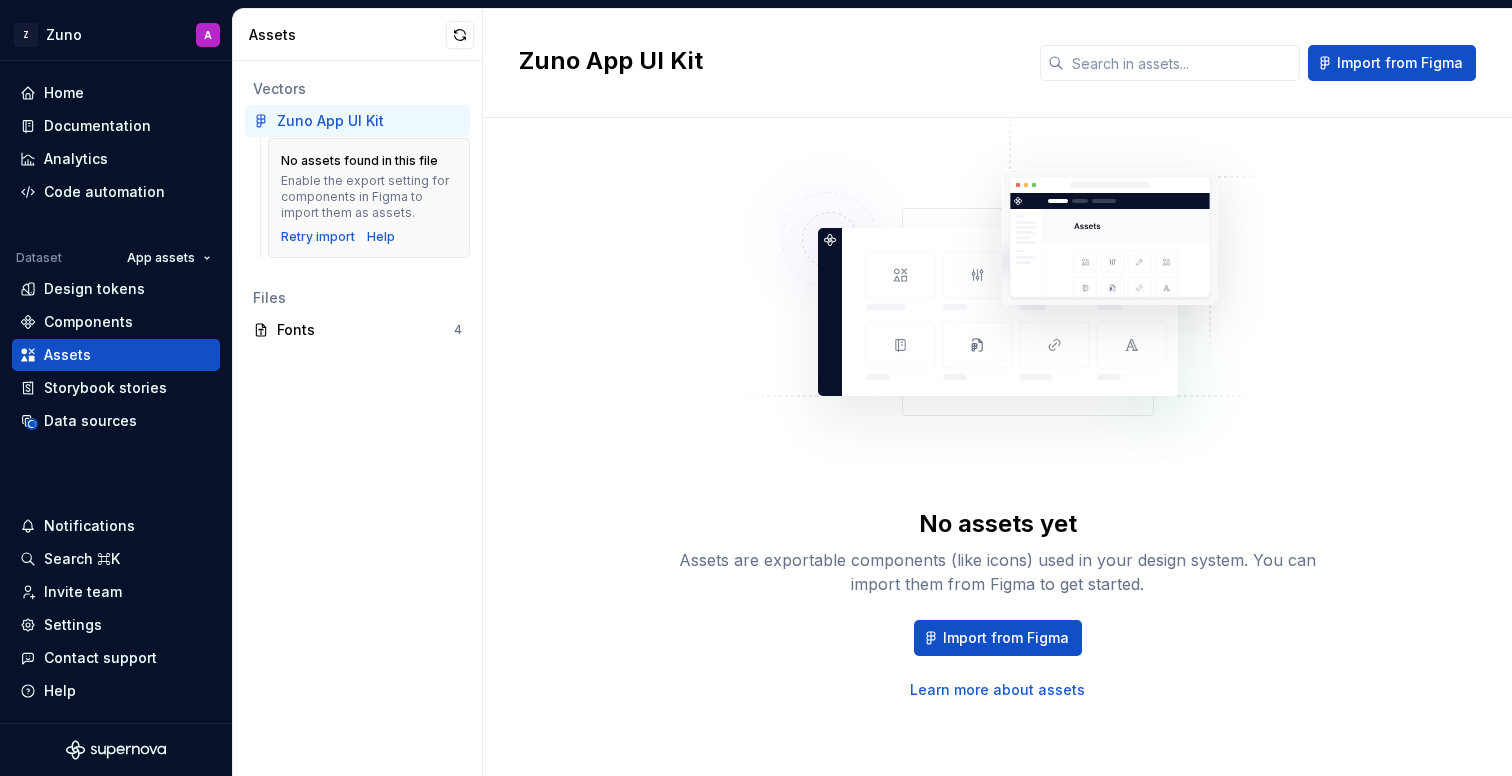 scroll, scrollTop: 0, scrollLeft: 0, axis: both 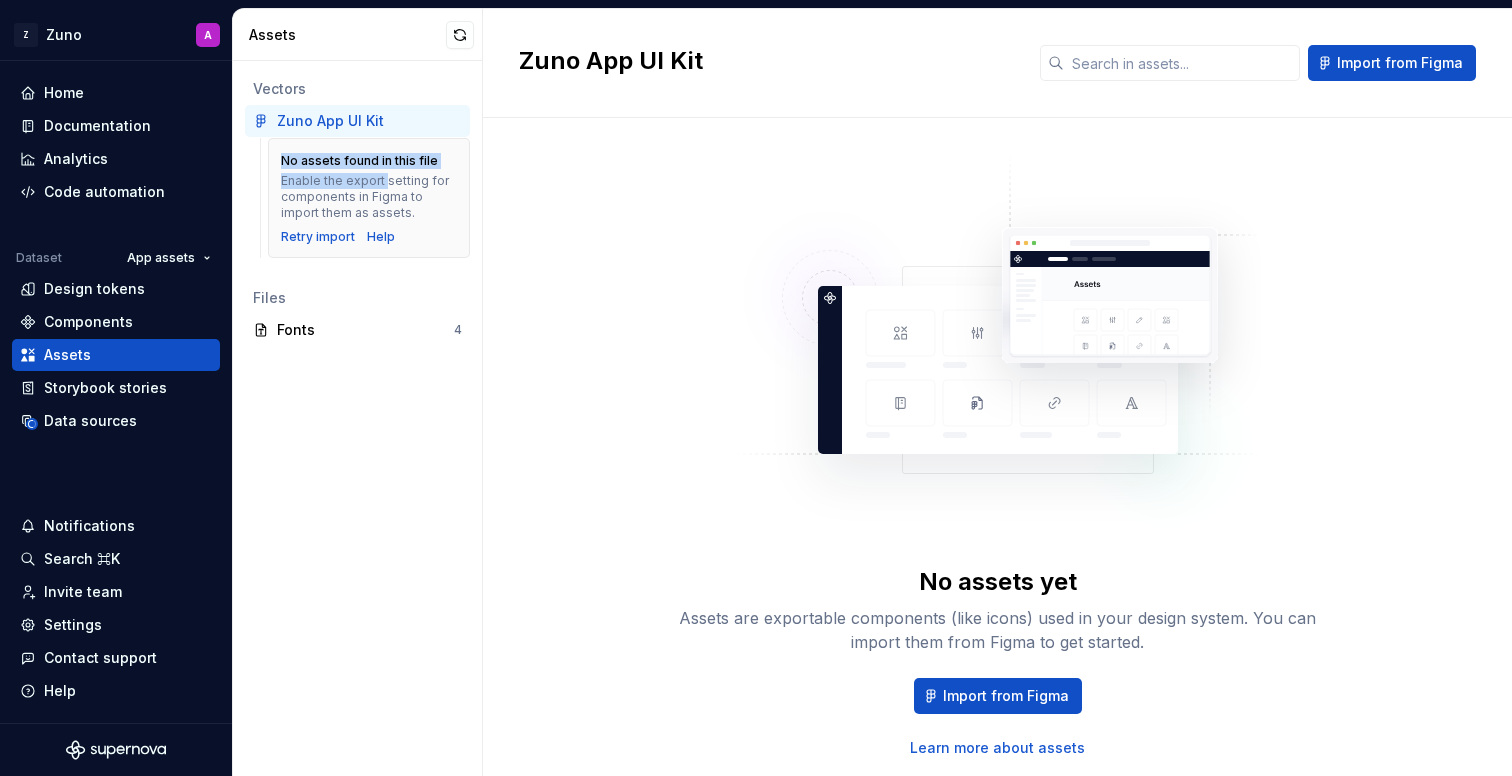 drag, startPoint x: 283, startPoint y: 161, endPoint x: 386, endPoint y: 180, distance: 104.73777 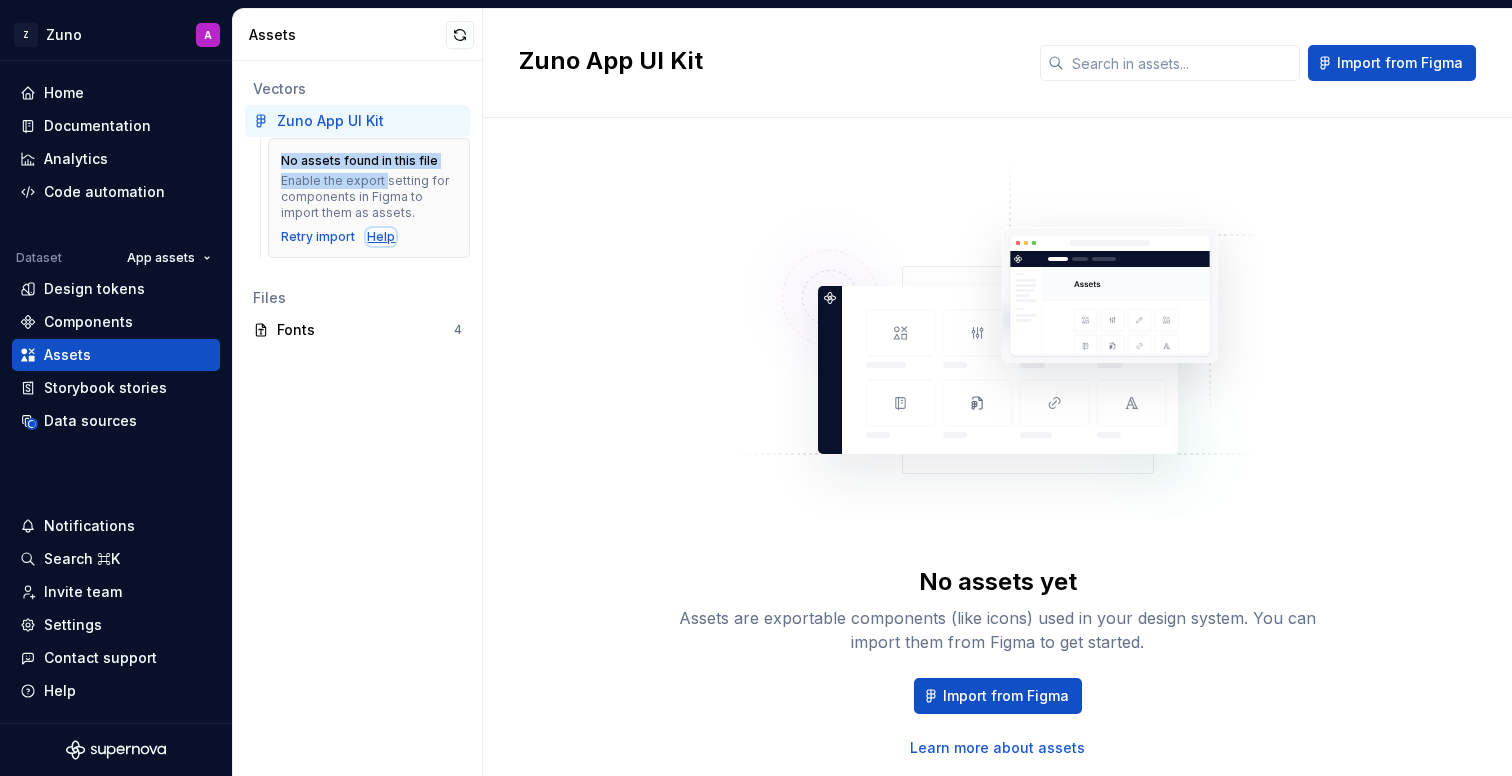 click on "Help" at bounding box center (381, 237) 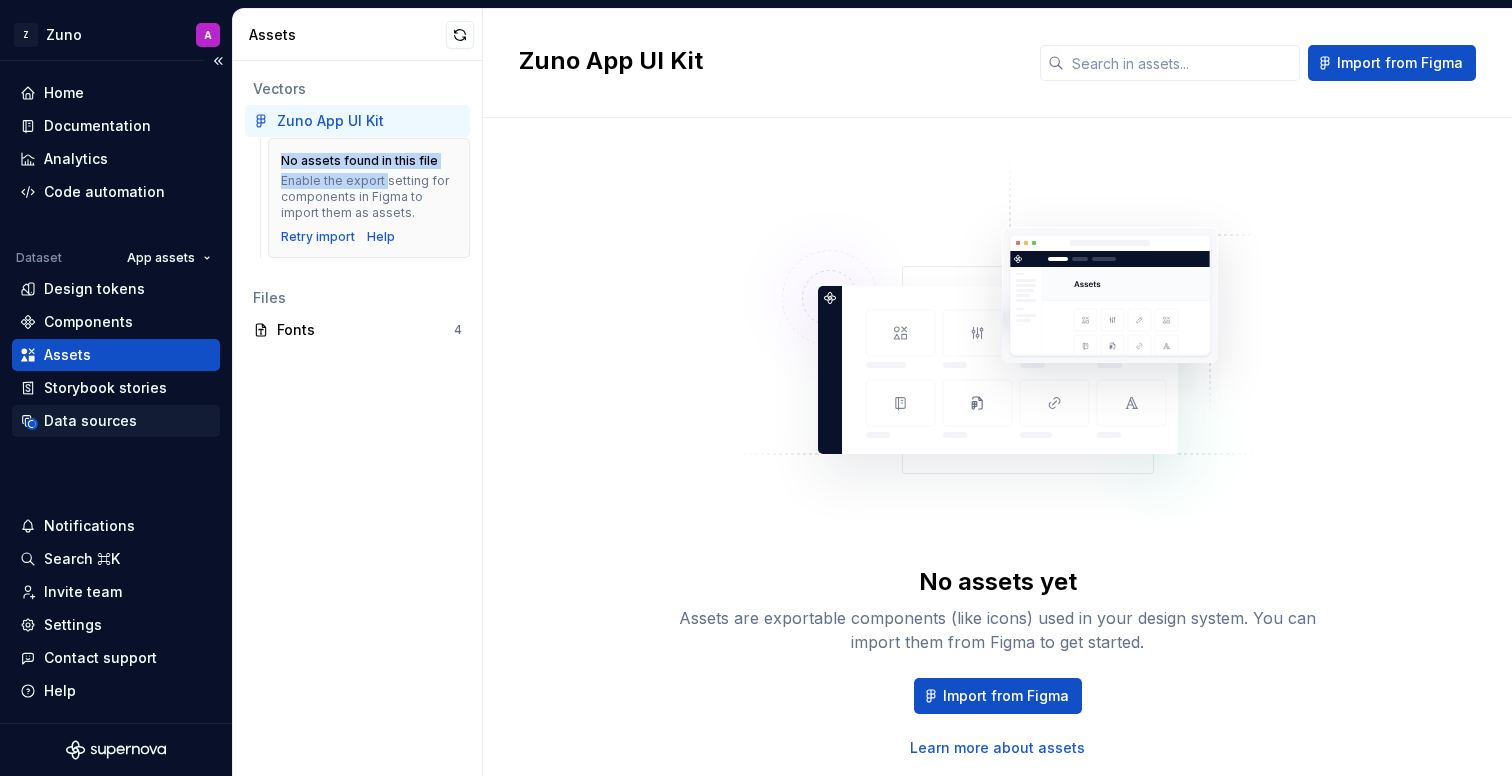 click on "Data sources" at bounding box center [90, 421] 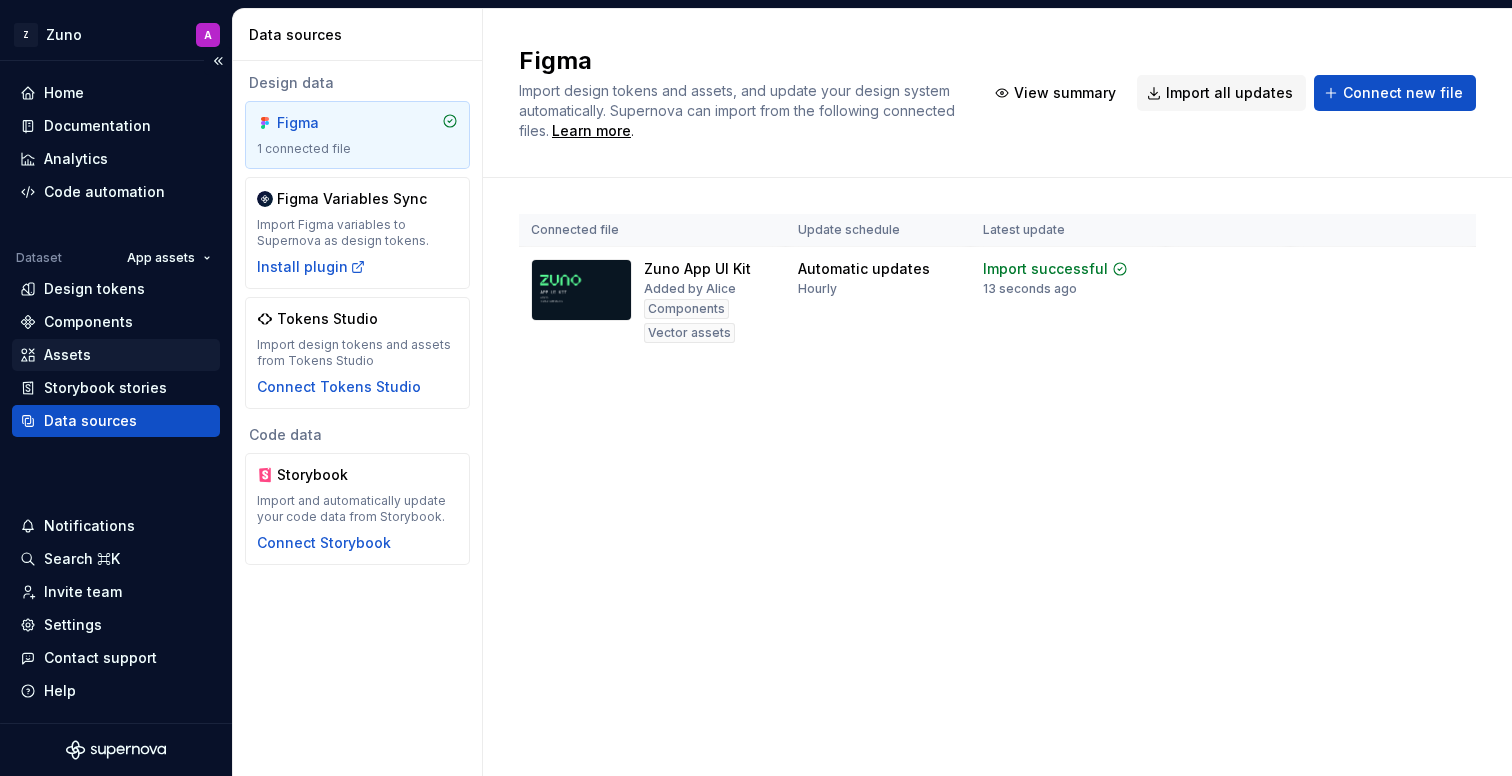 click on "Assets" at bounding box center (116, 355) 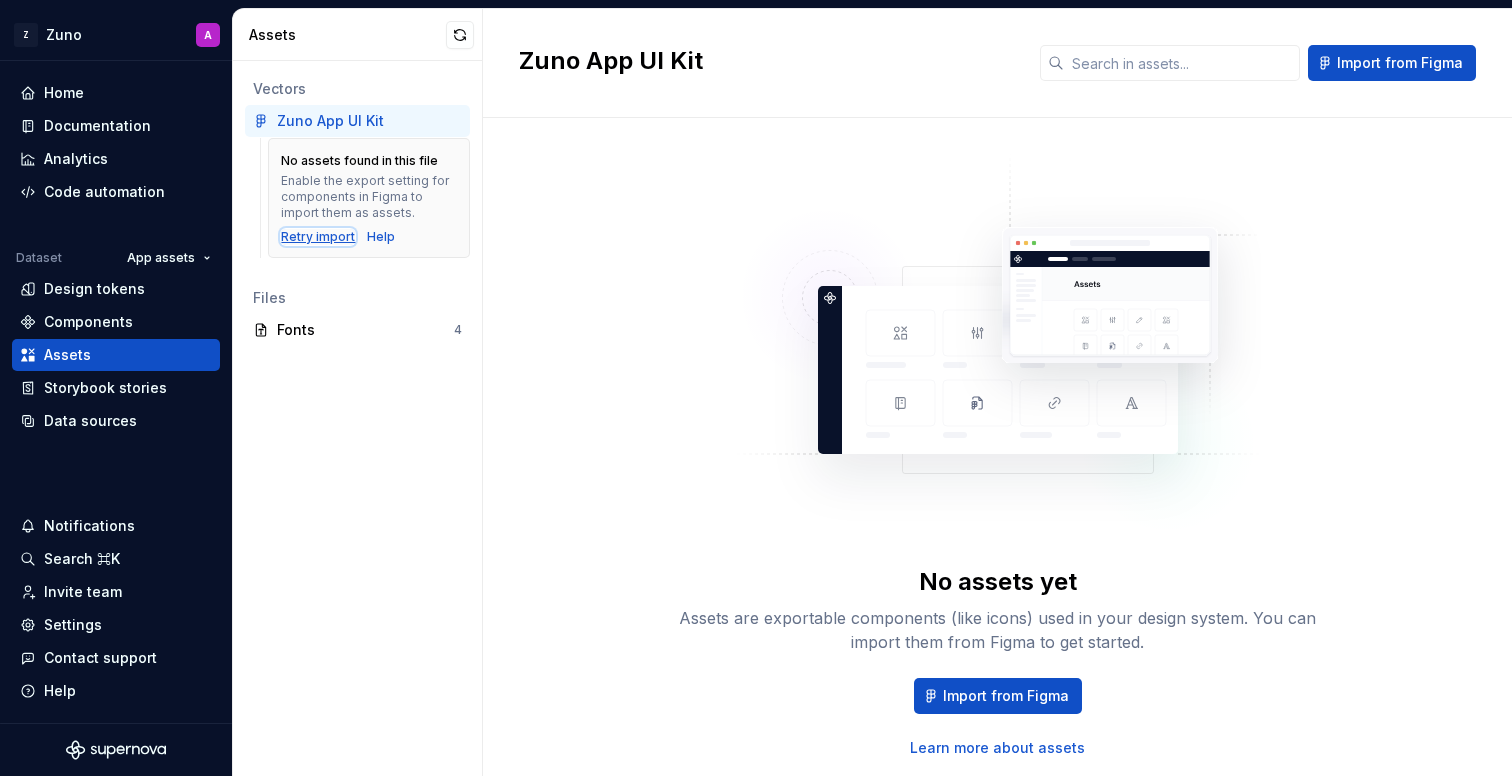 click on "Retry import" at bounding box center [318, 237] 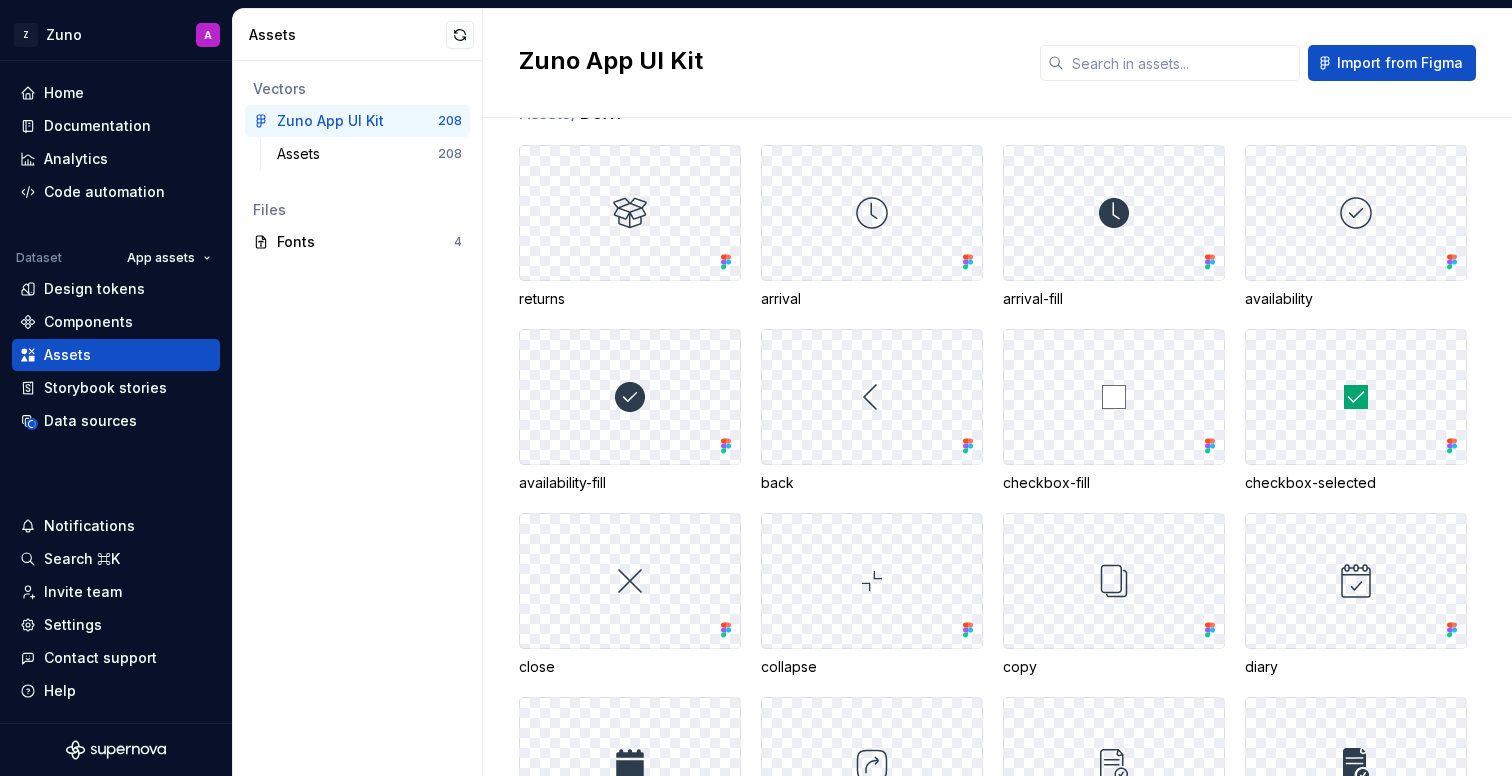 scroll, scrollTop: 0, scrollLeft: 0, axis: both 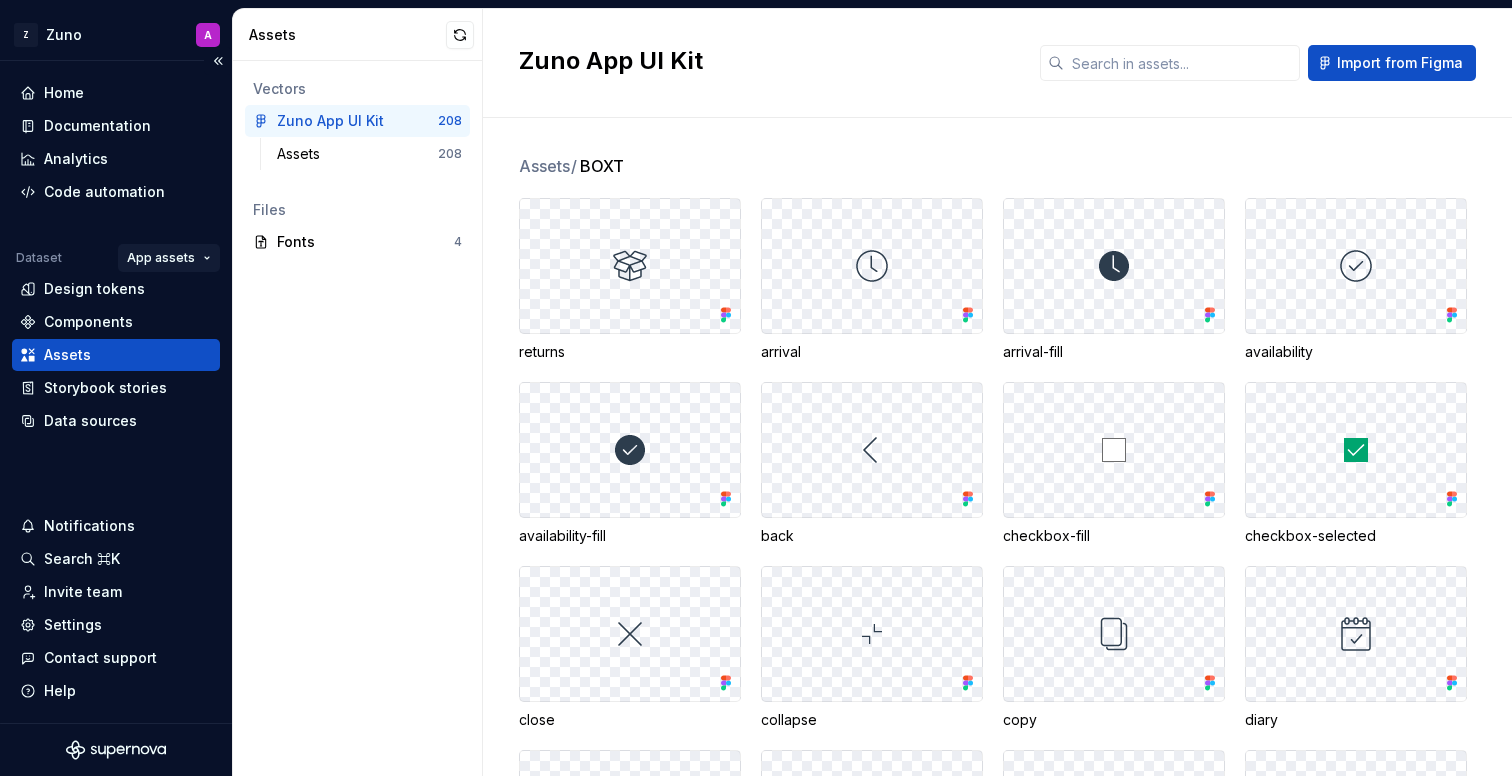 click on "Z Zuno A Home Documentation Analytics Code automation Dataset App assets Design tokens Components Assets Storybook stories Data sources Notifications Search ⌘K Invite team Settings Contact support Help Assets Vectors Zuno App UI Kit 208 Assets 208 Files Fonts 4 Zuno App UI Kit Import from Figma Assets  /  BOXT returns arrival arrival-fill availability availability-fill back checkbox-fill checkbox-selected close collapse copy diary diary-fill directions docs docs-fill edit empty-state-lg error expand forms forms-fill forward help home home-fill info job-card-arrival-window job-card-job-id job-card-job-type job-card-postcode job-card-time-preference live-chat password-hide password-show prod-ac prod-ac-application prod-ac-pre prod-boiler-install prod-boiler-install-application prod-boiler-pre prod-callout prod-callout-pre prod-electrical prod-electrical-application prod-electrical-pre prod-ev prod-ev-application prod-ev-pre prod-heatlink prod-heatlink-pre prod-heatpump prod-heatpump-application prod-repair" at bounding box center (756, 388) 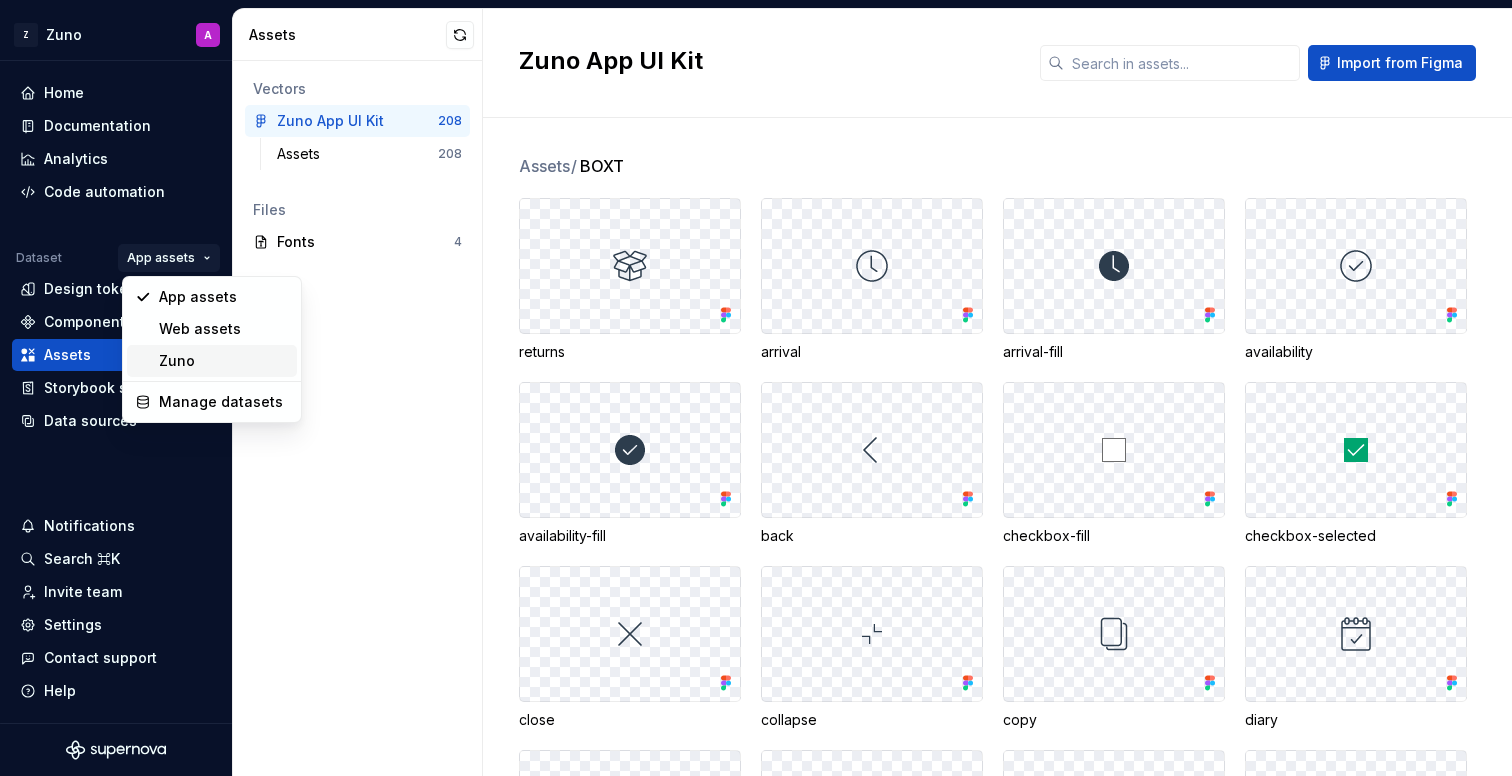 click on "Zuno" at bounding box center [224, 361] 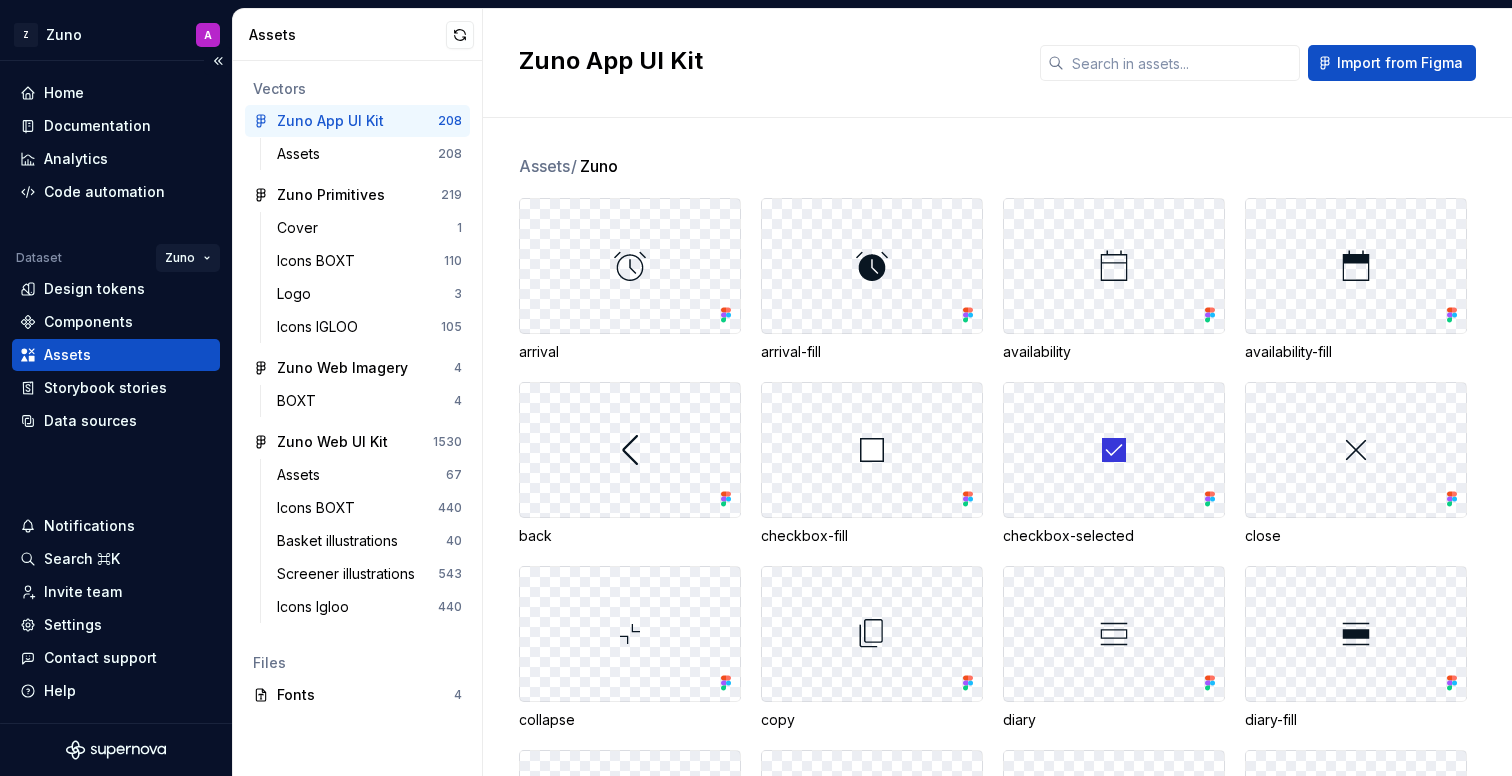 click on "Z Zuno A Home Documentation Analytics Code automation Dataset Zuno Design tokens Components Assets Storybook stories Data sources Notifications Search ⌘K Invite team Settings Contact support Help Assets Vectors Zuno App UI Kit 208 Assets 208 Zuno Primitives 219 Cover 1 Icons BOXT 110 Logo 3 Icons IGLOO 105 Zuno Web Imagery 4 BOXT 4 Zuno Web UI Kit 1530 Assets 67 Icons BOXT 440 Basket illustrations 40 Screener illustrations 543 Icons Igloo 440 Files Fonts 4 Zuno App UI Kit Import from Figma Assets  /  Zuno arrival arrival-fill availability availability-fill back checkbox-fill checkbox-selected close collapse copy diary diary-fill directions docs docs-fill edit empty-state-lg error expand forms forms-fill forward help home home-fill info job-card-arrival-window job-card-job-id job-card-job-type job-card-postcode job-card-time-preference live-chat live-chat-fill password-hide password-show prod-ac prod-ac-application prod-ac-pre prod-boiler-install prod-boiler-install-application prod-boiler-pre prod-callout" at bounding box center (756, 388) 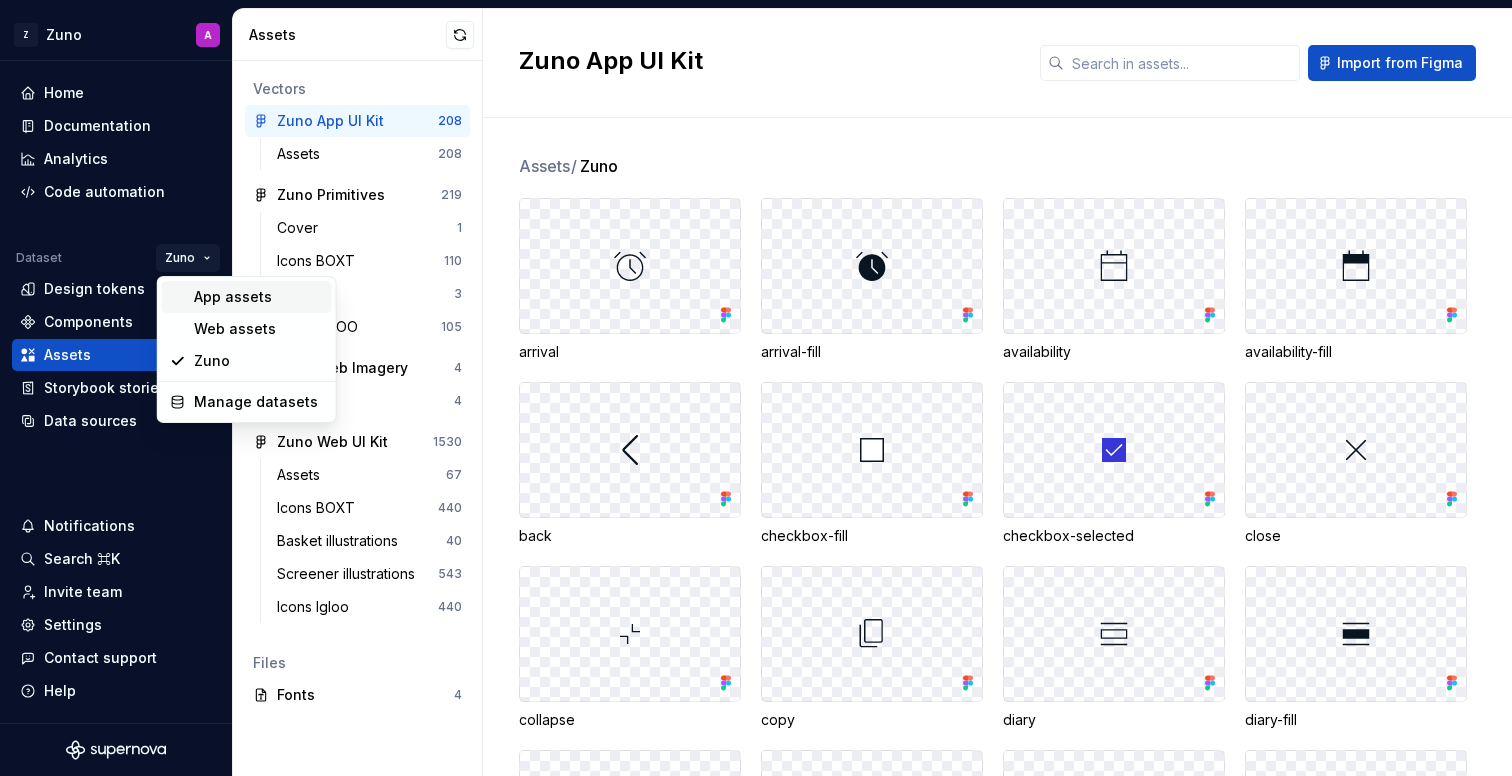 click on "App assets" at bounding box center (259, 297) 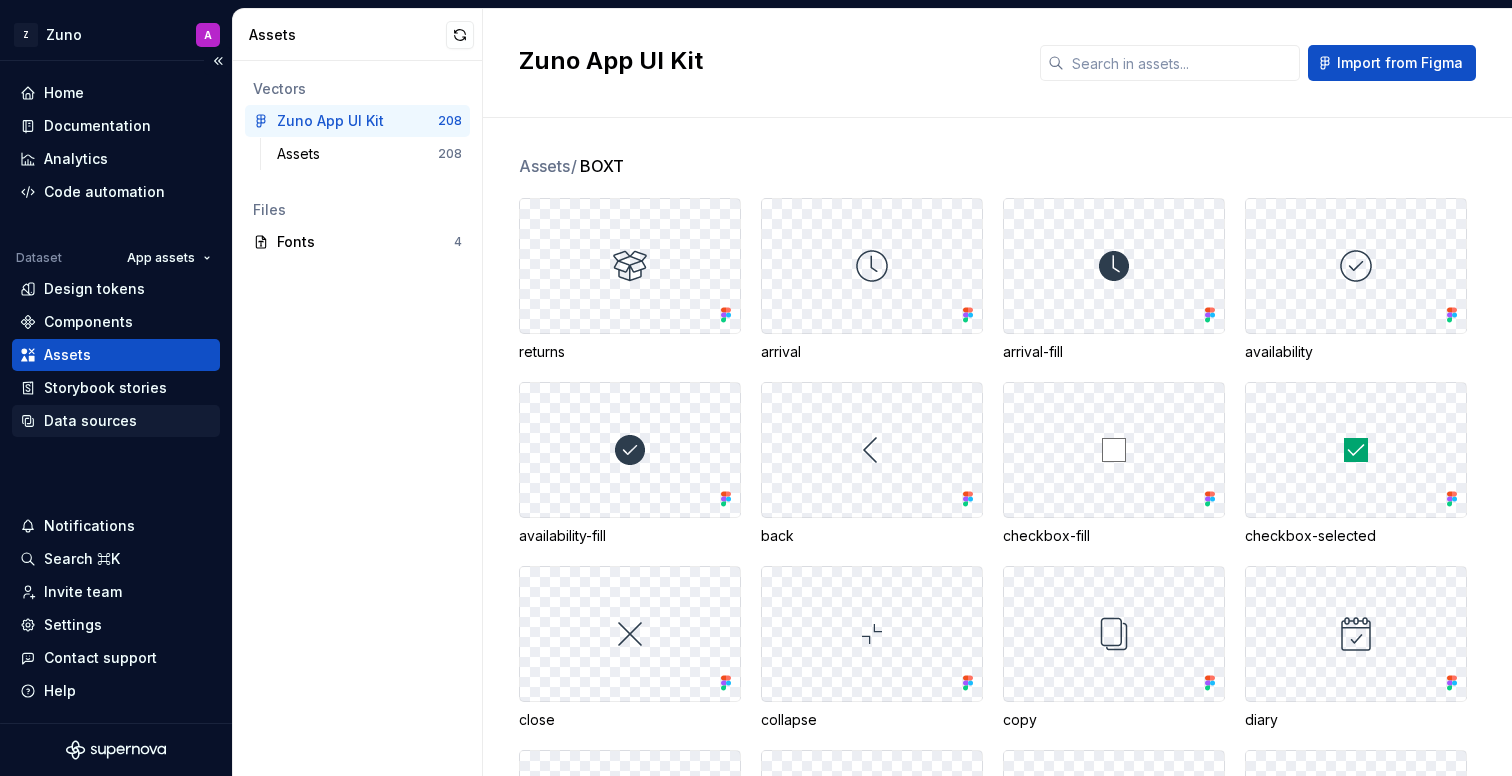 click on "Data sources" at bounding box center (90, 421) 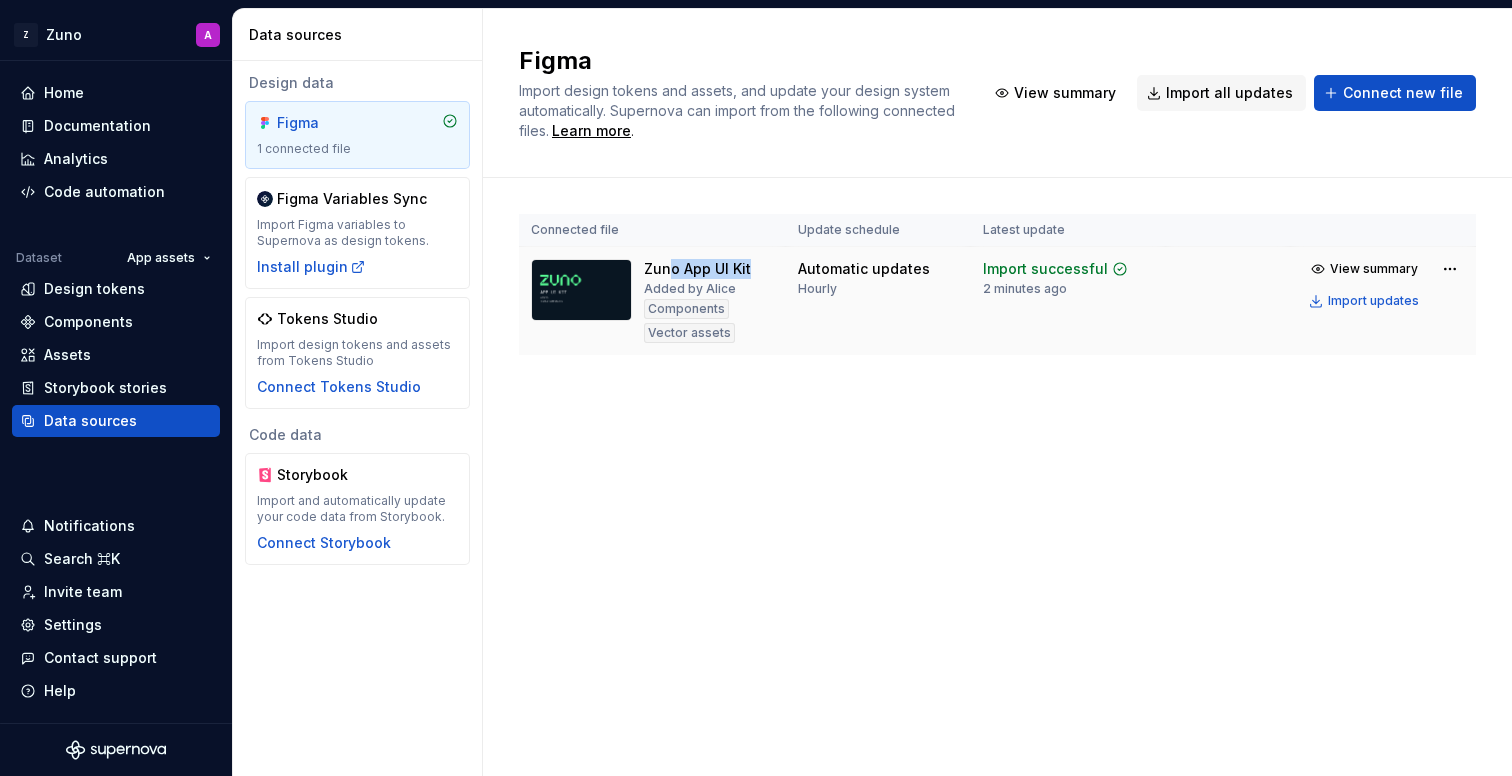 drag, startPoint x: 672, startPoint y: 272, endPoint x: 771, endPoint y: 269, distance: 99.04544 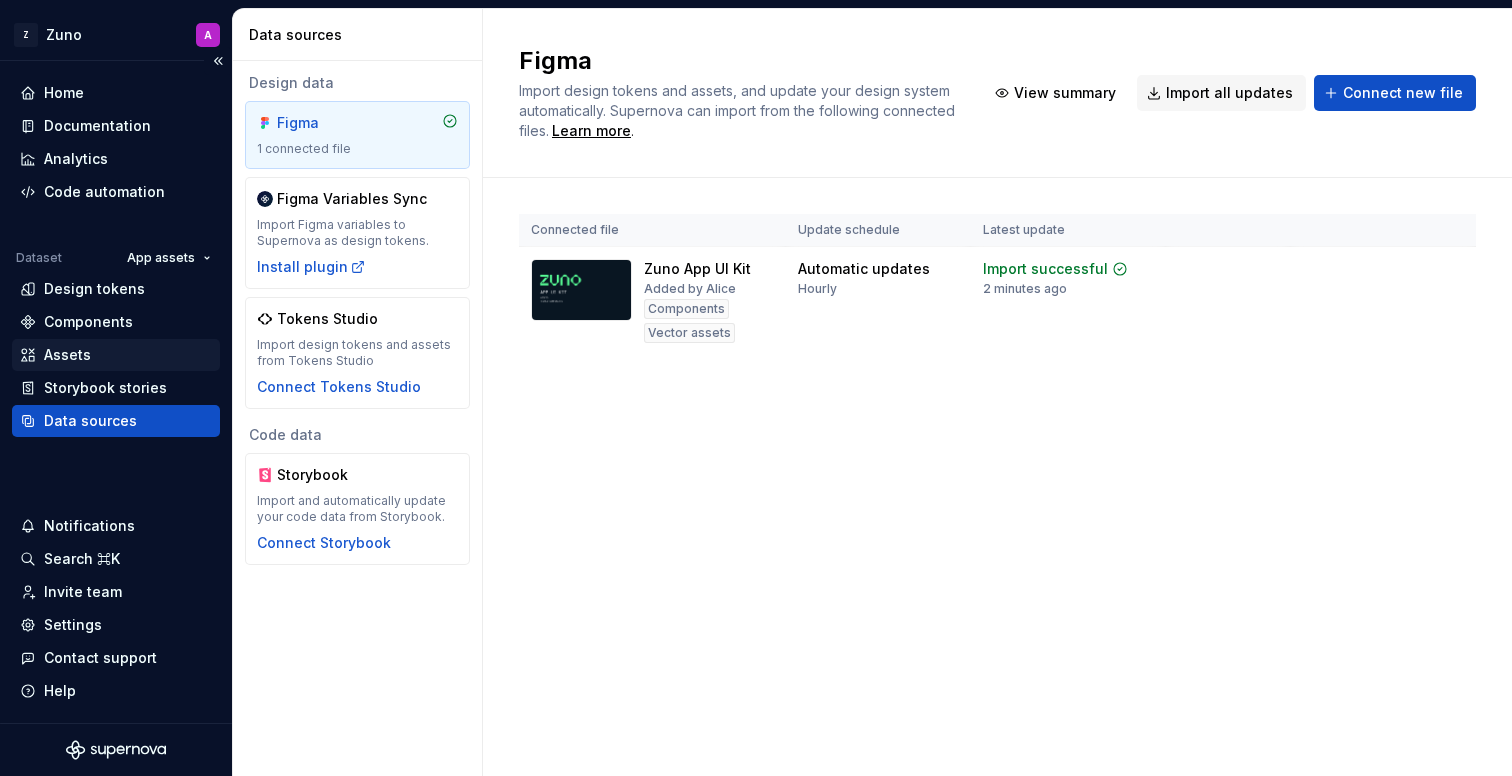 click on "Assets" at bounding box center [116, 355] 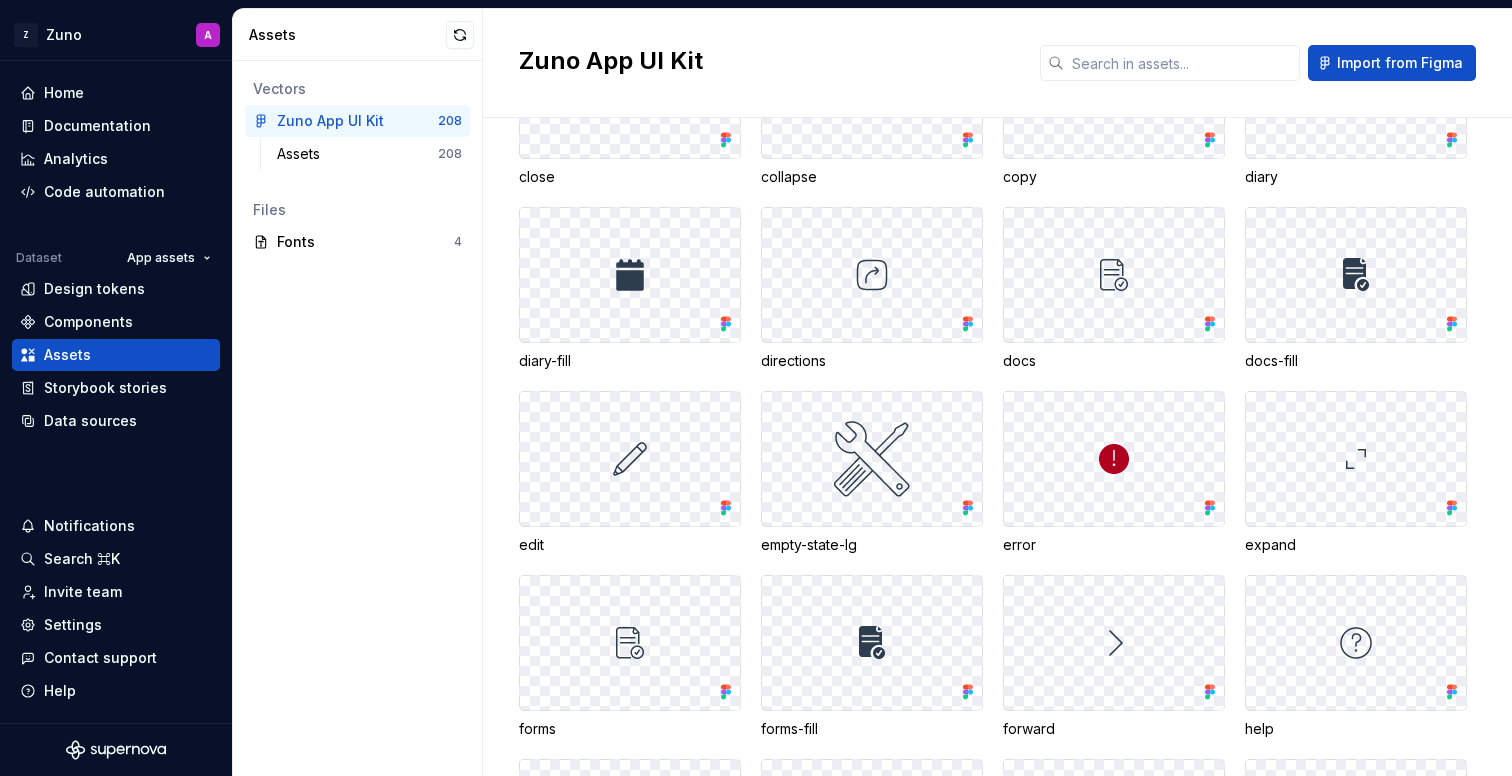 scroll, scrollTop: 0, scrollLeft: 0, axis: both 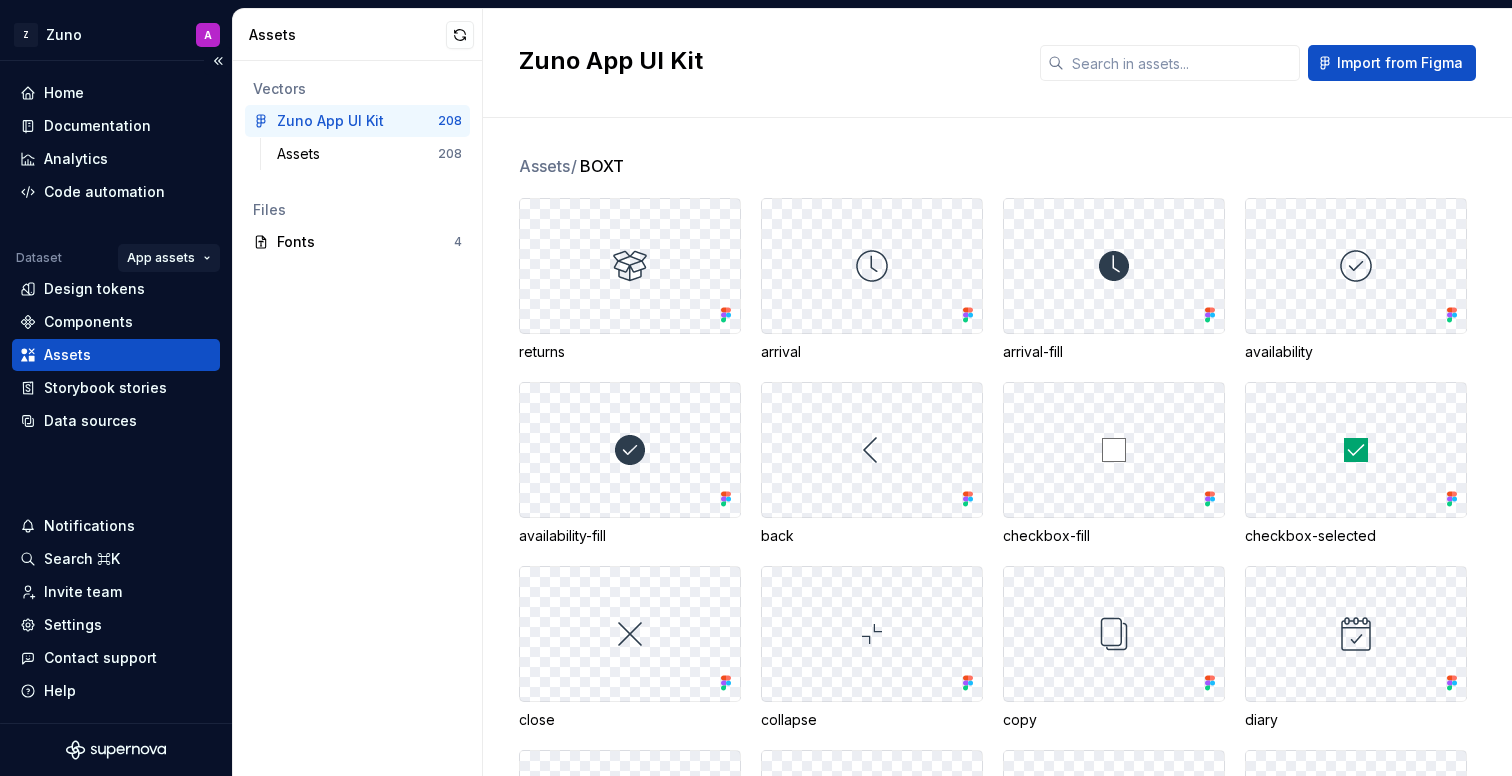 click on "Z Zuno A Home Documentation Analytics Code automation Dataset App assets Design tokens Components Assets Storybook stories Data sources Notifications Search ⌘K Invite team Settings Contact support Help Assets Vectors Zuno App UI Kit 208 Assets 208 Files Fonts 4 Zuno App UI Kit Import from Figma Assets  /  BOXT returns arrival arrival-fill availability availability-fill back checkbox-fill checkbox-selected close collapse copy diary diary-fill directions docs docs-fill edit empty-state-lg error expand forms forms-fill forward help home home-fill info job-card-arrival-window job-card-job-id job-card-job-type job-card-postcode job-card-time-preference live-chat password-hide password-show prod-ac prod-ac-application prod-ac-pre prod-boiler-install prod-boiler-install-application prod-boiler-pre prod-callout prod-callout-pre prod-electrical prod-electrical-application prod-electrical-pre prod-ev prod-ev-application prod-ev-pre prod-heatlink prod-heatlink-pre prod-heatpump prod-heatpump-application prod-repair" at bounding box center (756, 388) 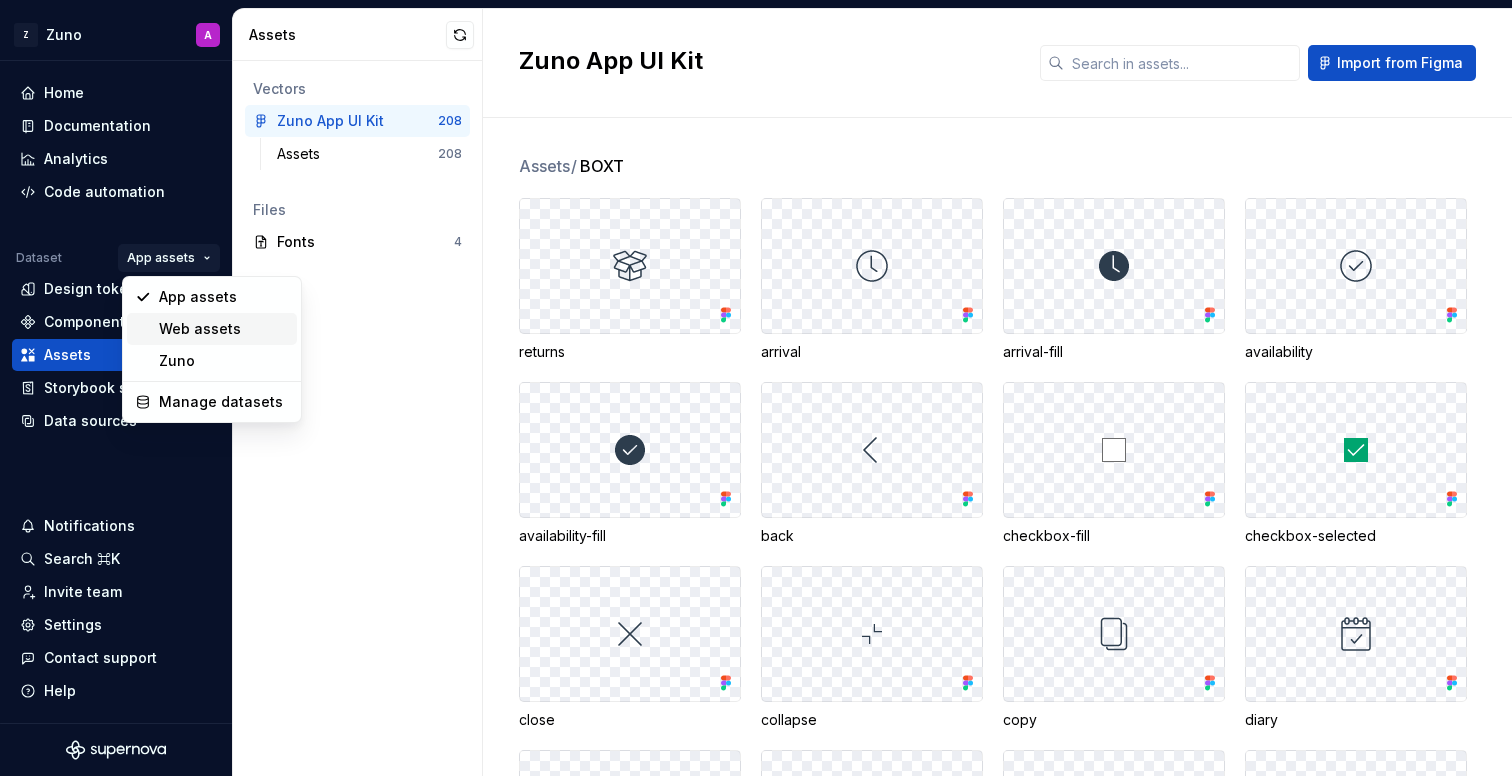 click on "Web assets" at bounding box center [224, 329] 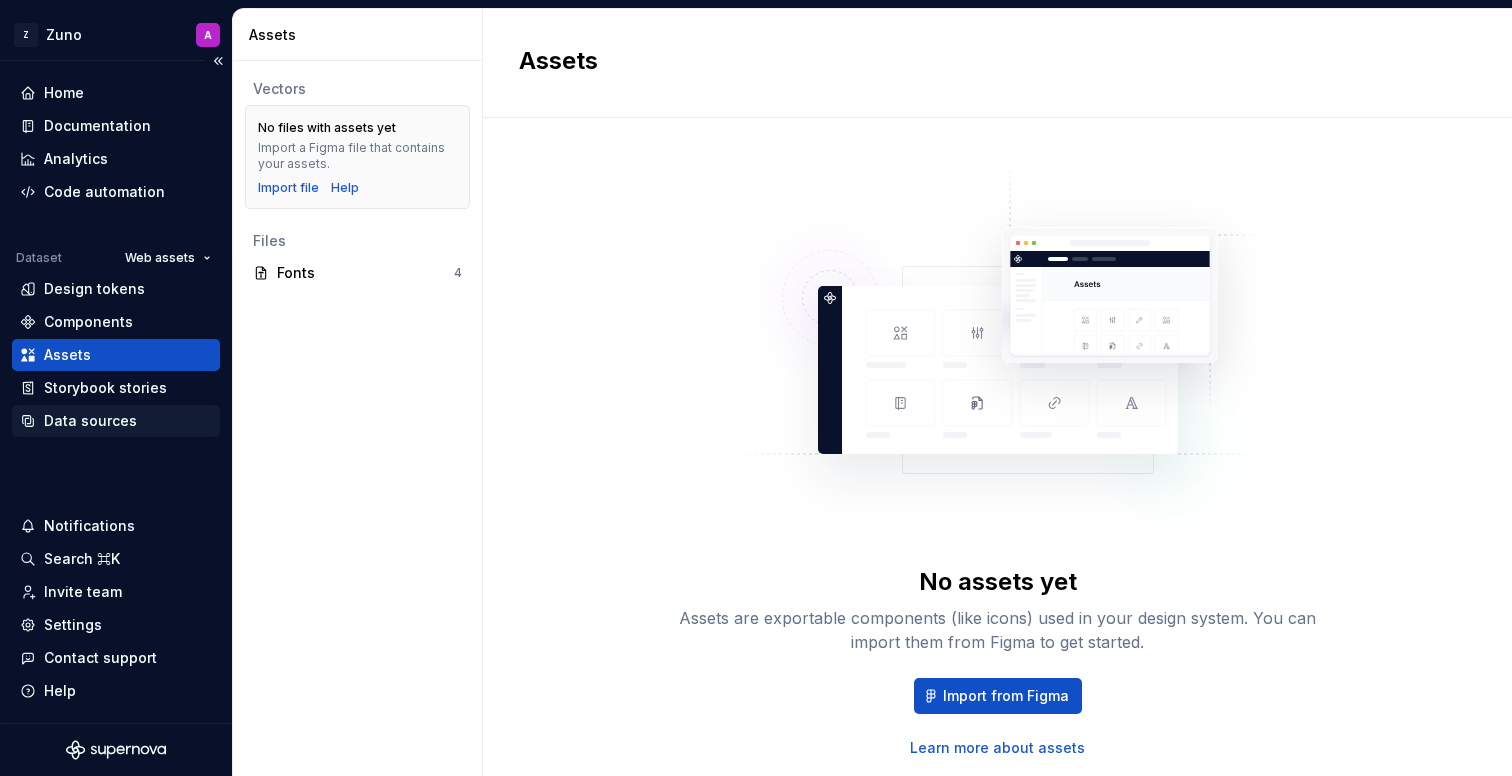 click on "Data sources" at bounding box center (116, 421) 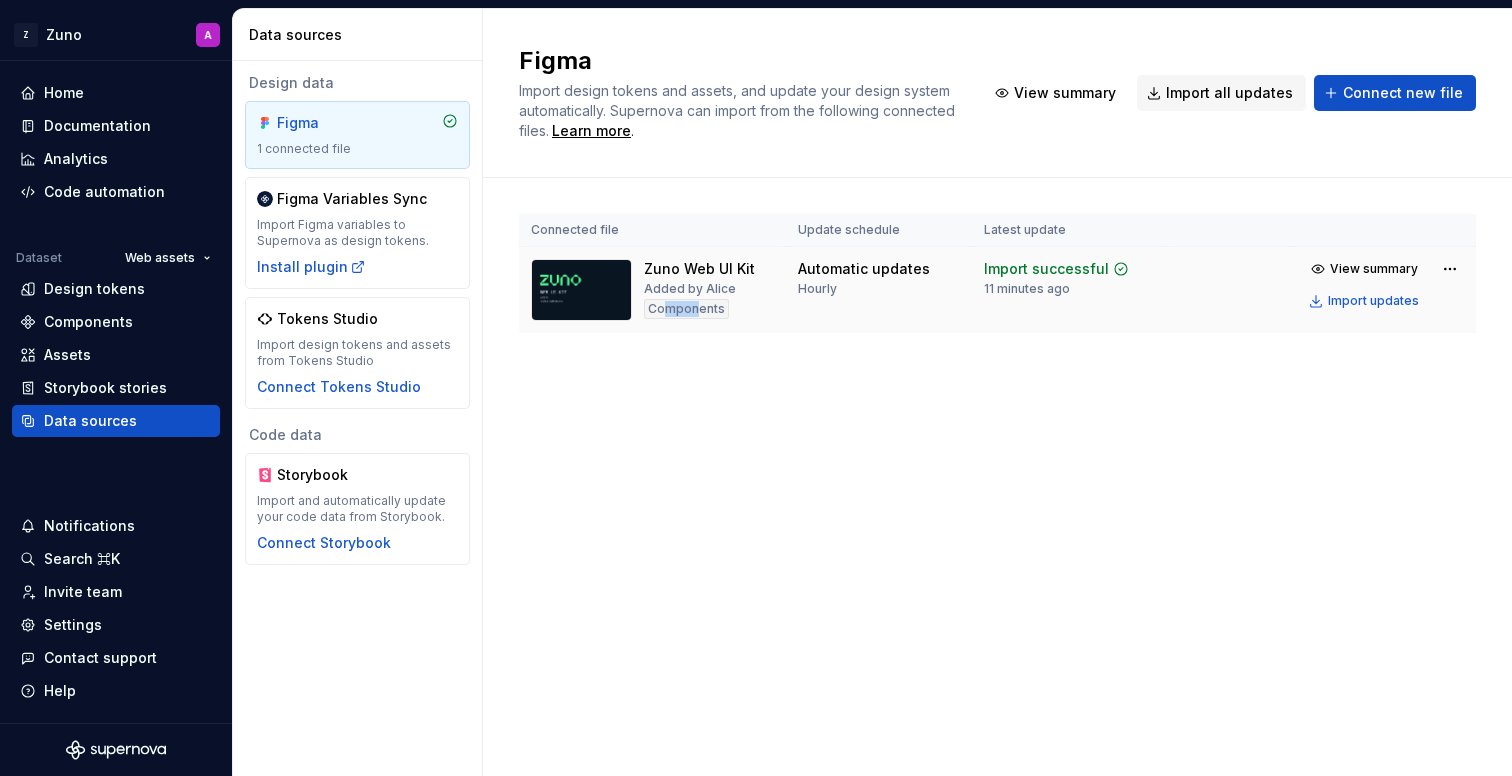 drag, startPoint x: 665, startPoint y: 313, endPoint x: 699, endPoint y: 309, distance: 34.234486 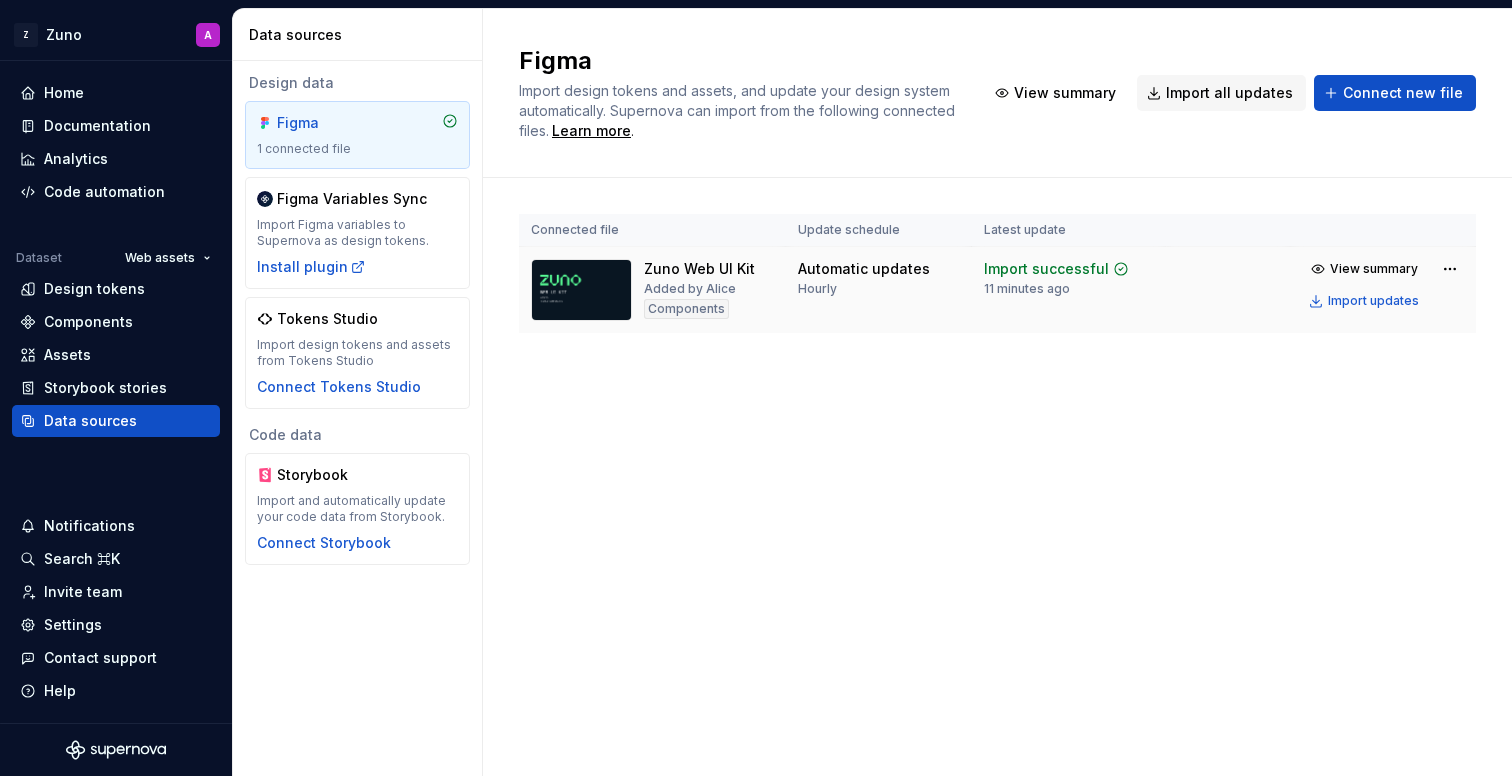 click on "Components" at bounding box center [686, 309] 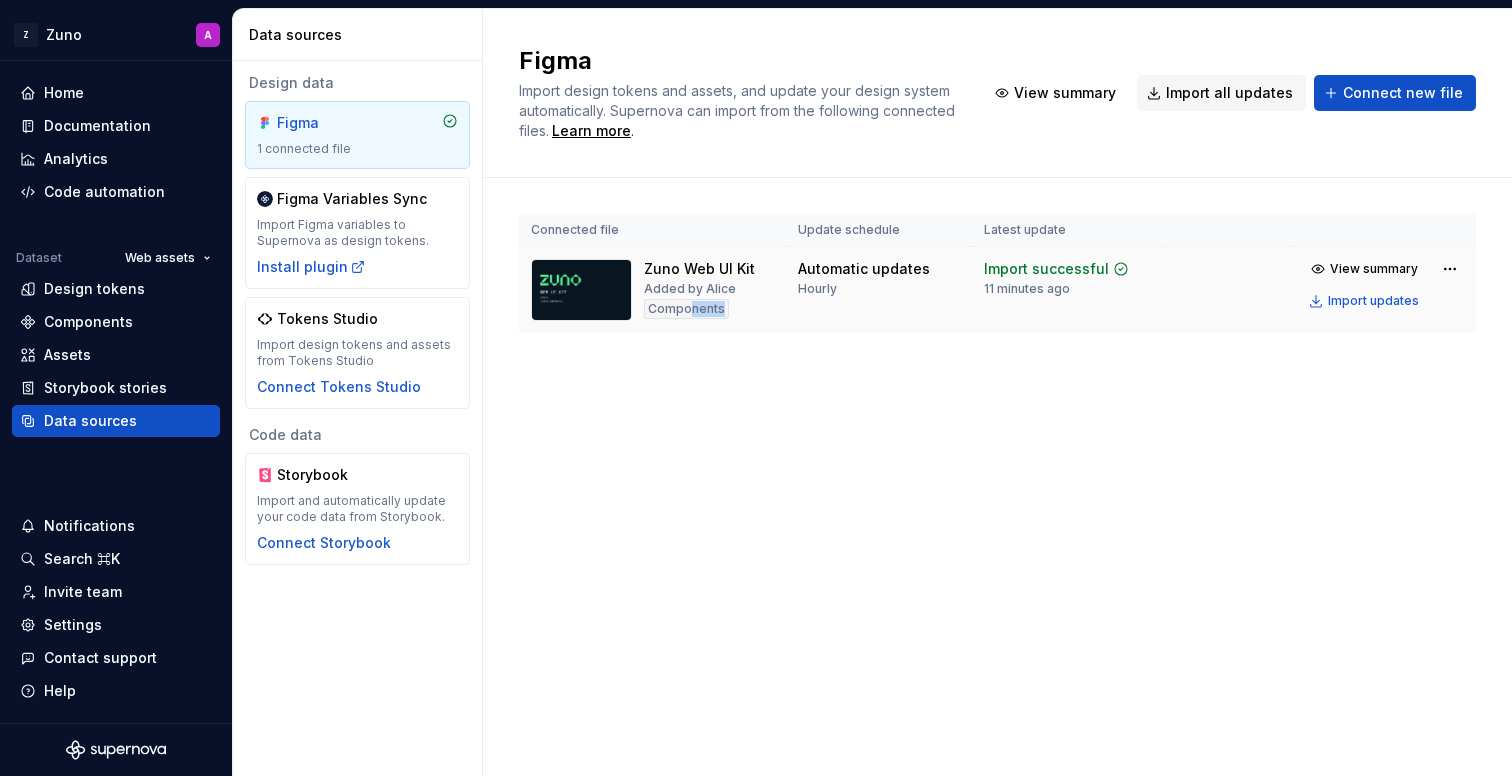 drag, startPoint x: 689, startPoint y: 310, endPoint x: 719, endPoint y: 310, distance: 30 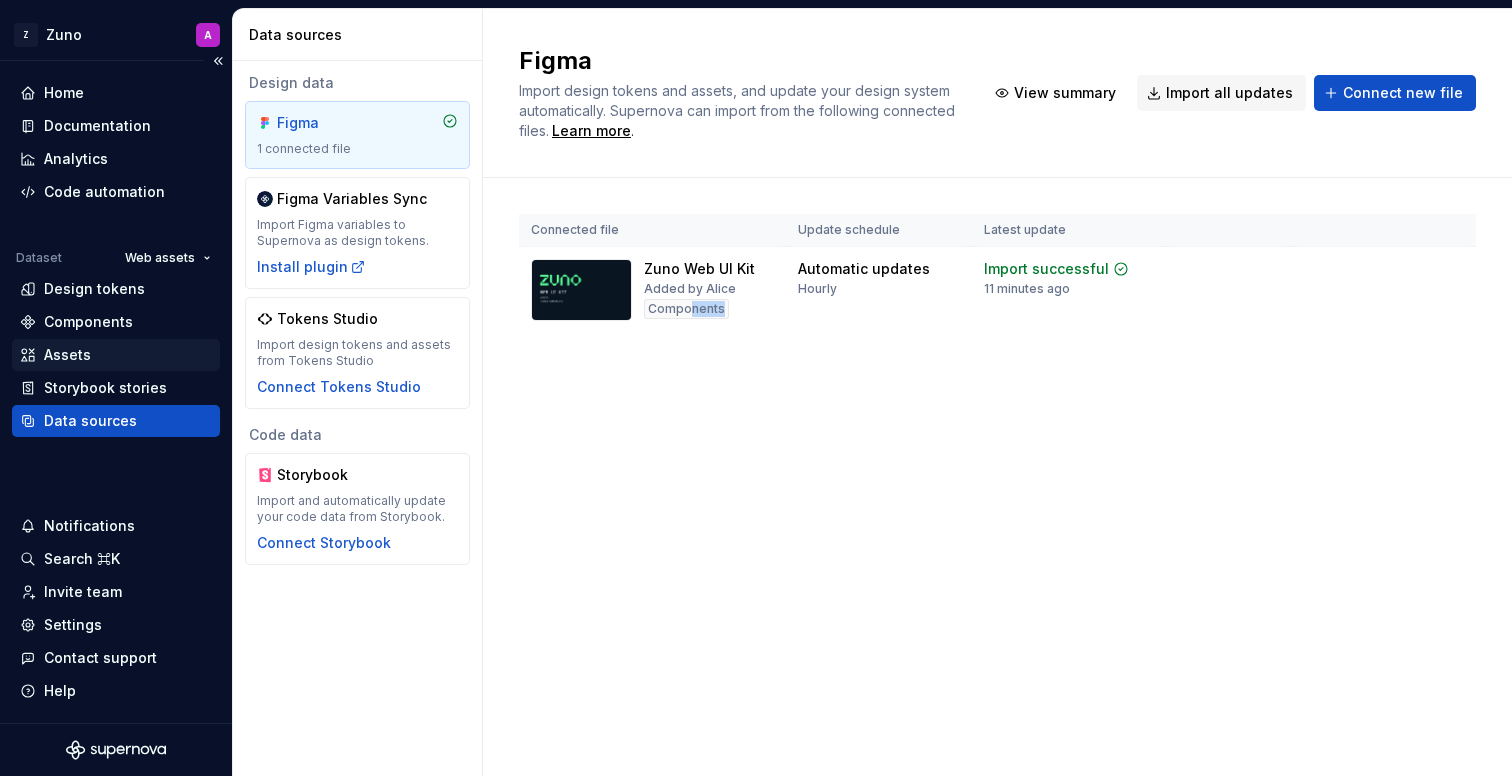 click on "Assets" at bounding box center (116, 355) 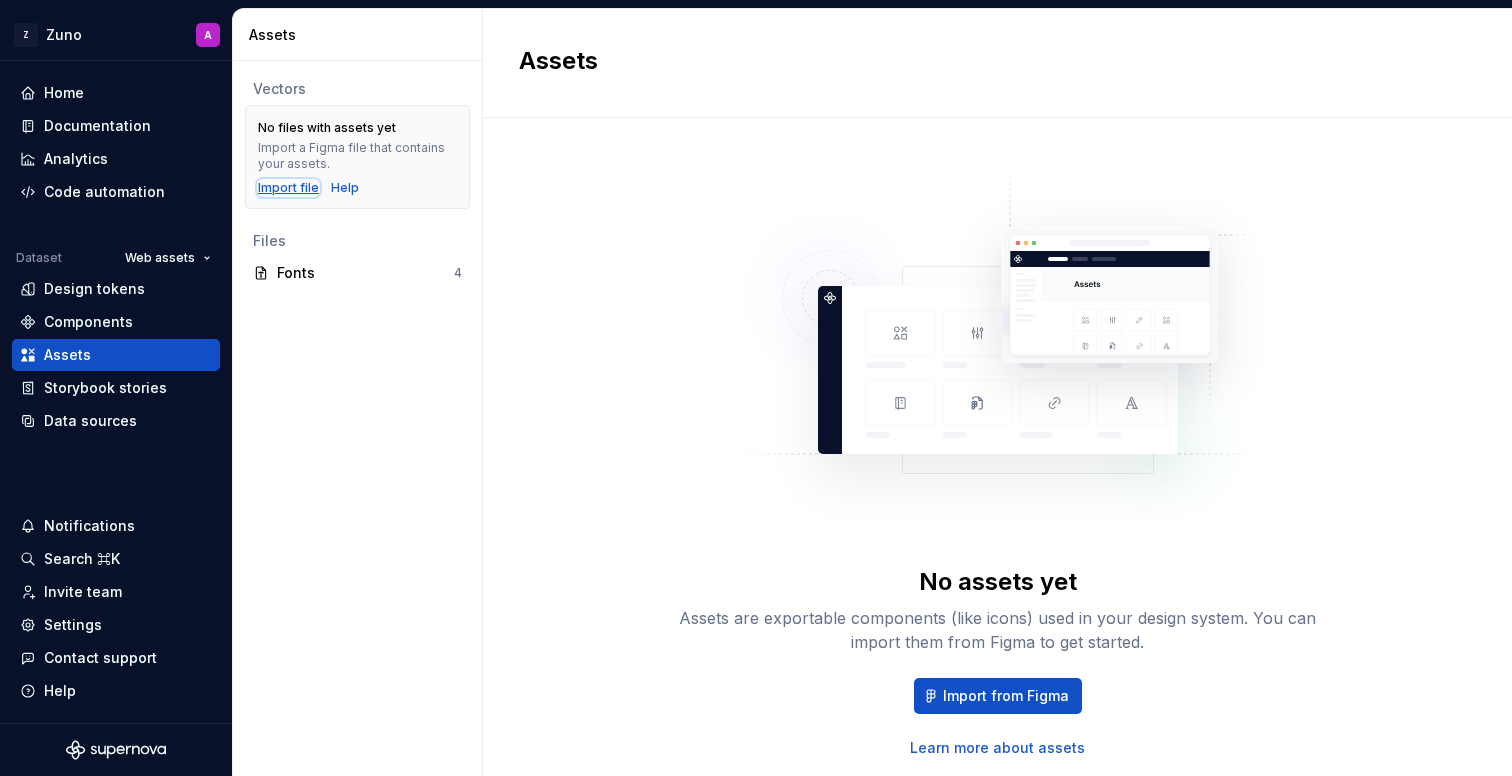 click on "Import file" at bounding box center (288, 188) 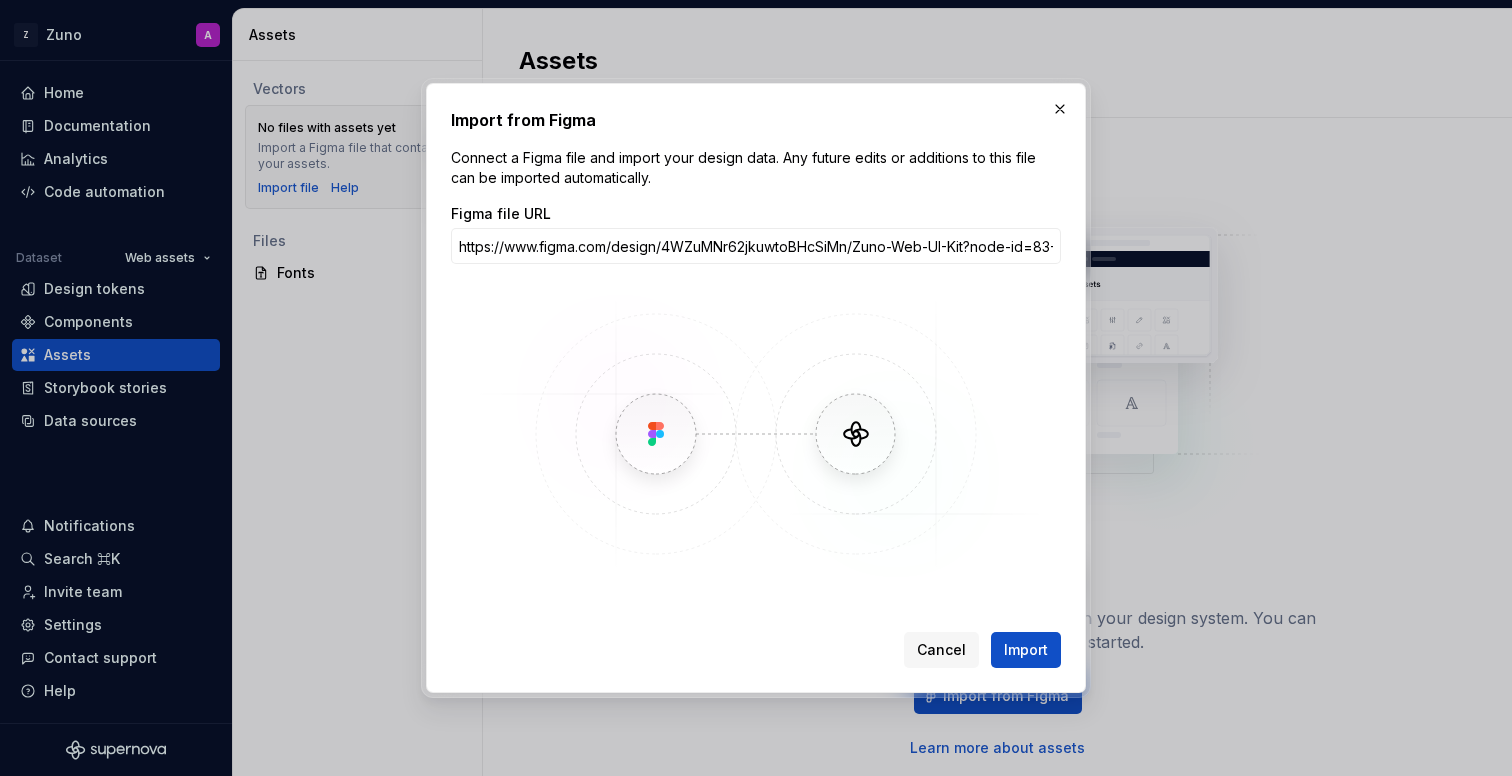 scroll, scrollTop: 0, scrollLeft: 198, axis: horizontal 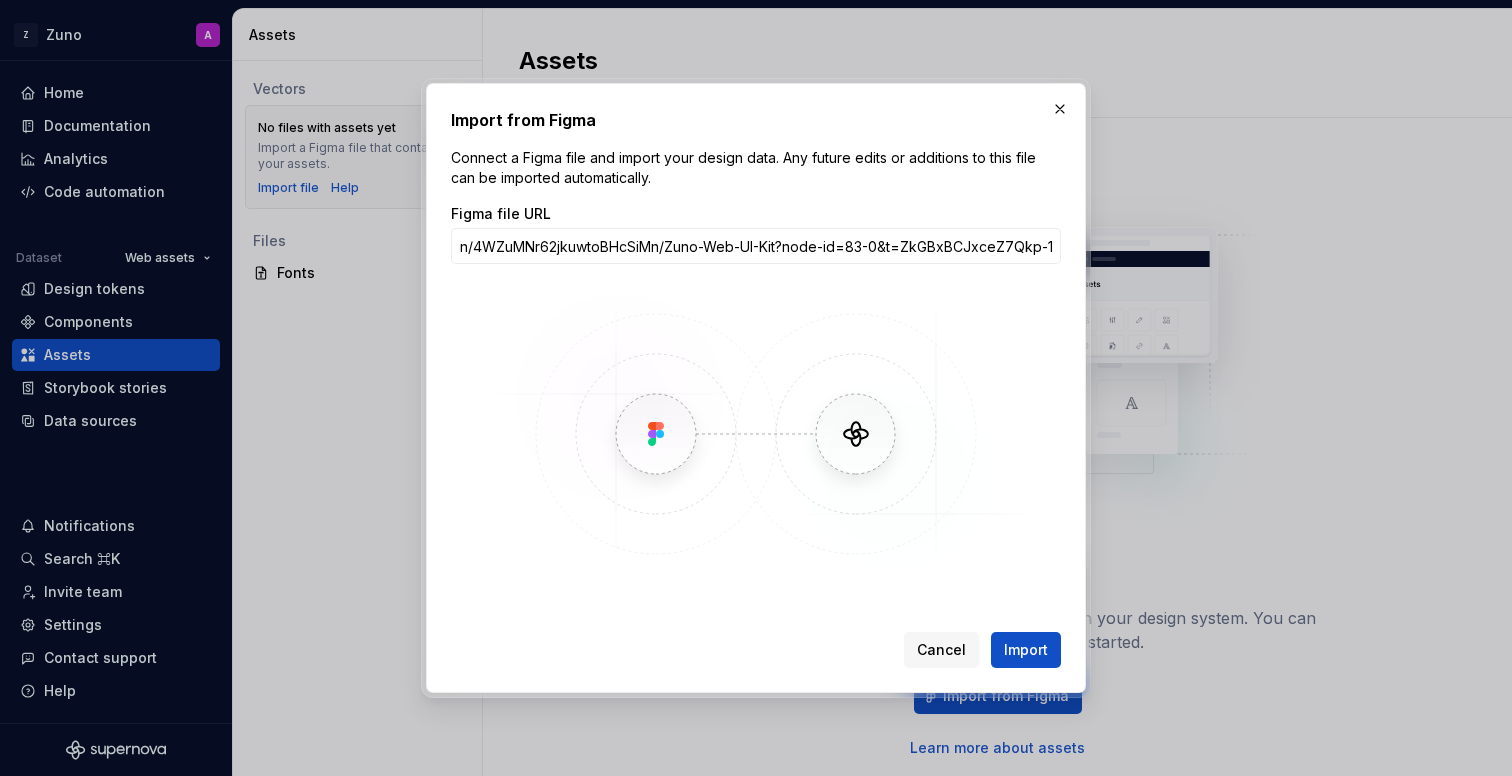 type on "https://www.figma.com/design/4WZuMNr62jkuwtoBHcSiMn/Zuno-Web-UI-Kit?node-id=83-0&t=ZkGBxBCJxceZ7Qkp-1" 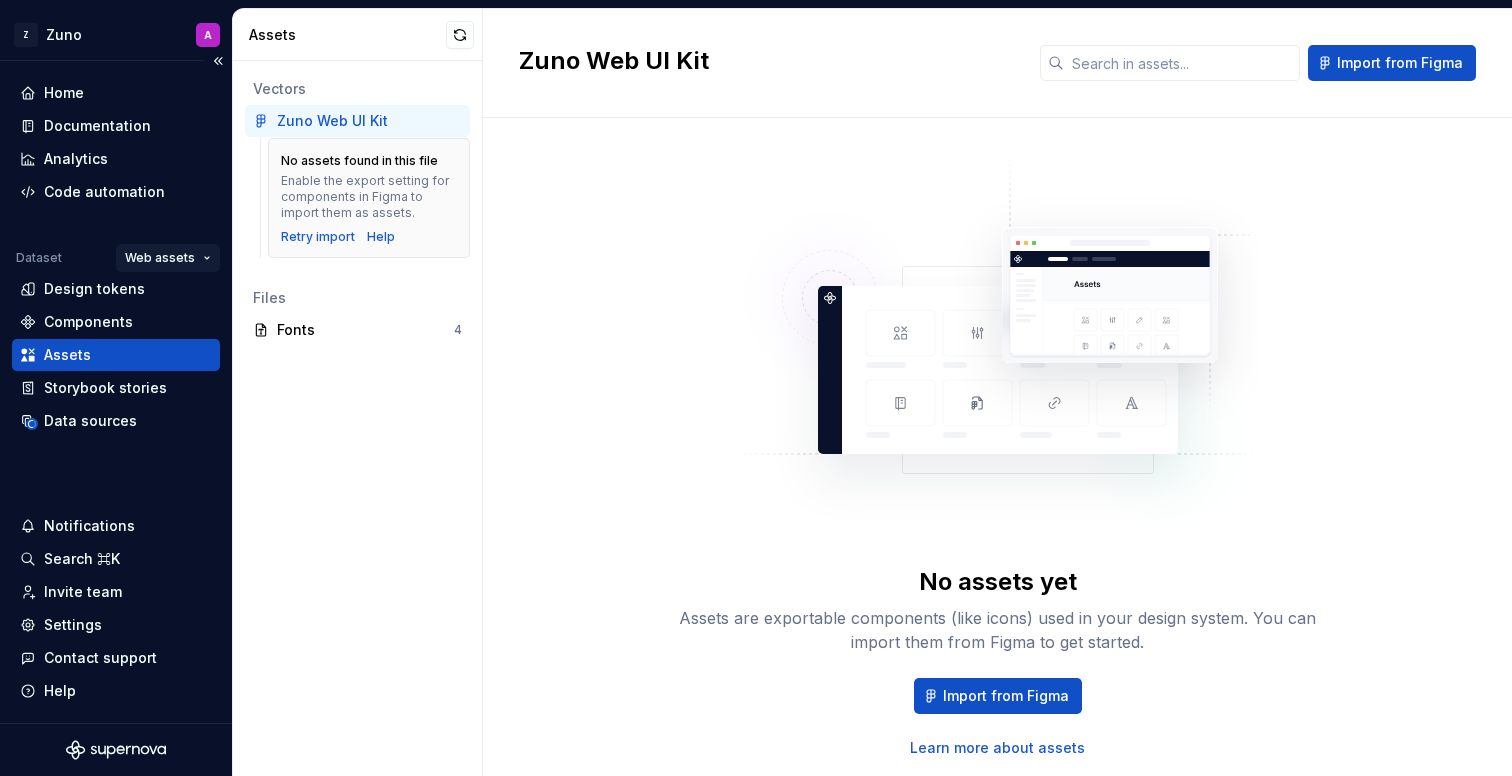 click on "Z Zuno A Home Documentation Analytics Code automation Dataset Web assets Design tokens Components Assets Storybook stories Data sources Notifications Search ⌘K Invite team Settings Contact support Help Assets Vectors Zuno Web UI Kit No assets found in this file Enable the export setting for components in Figma to import them as assets. Retry import Help Files Fonts 4 Zuno Web UI Kit Import from Figma No assets yet Assets are exportable components (like icons) used in your design system.
You can import them from Figma to get started. Import from Figma Learn more about assets   *" at bounding box center [756, 388] 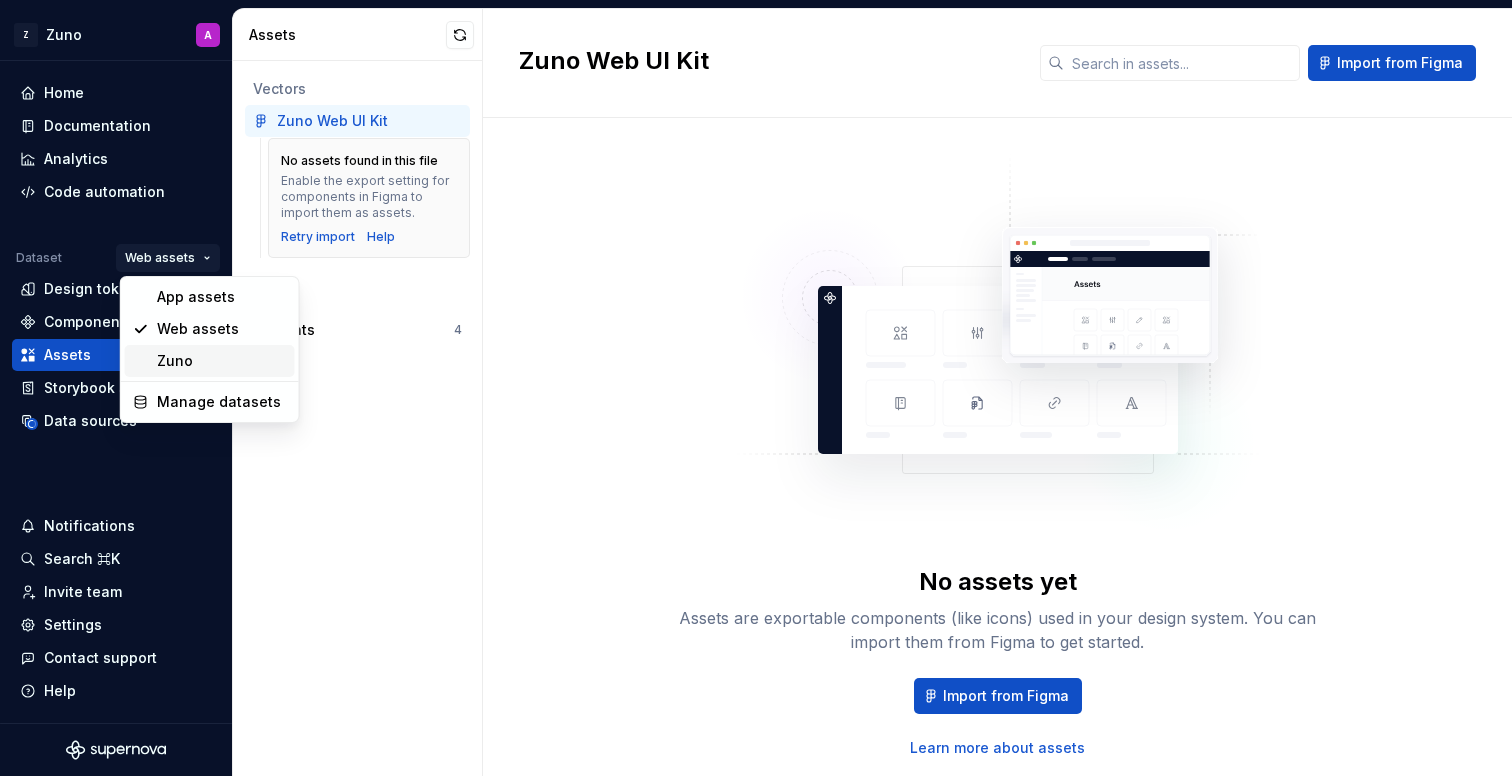 click on "Zuno" at bounding box center (222, 361) 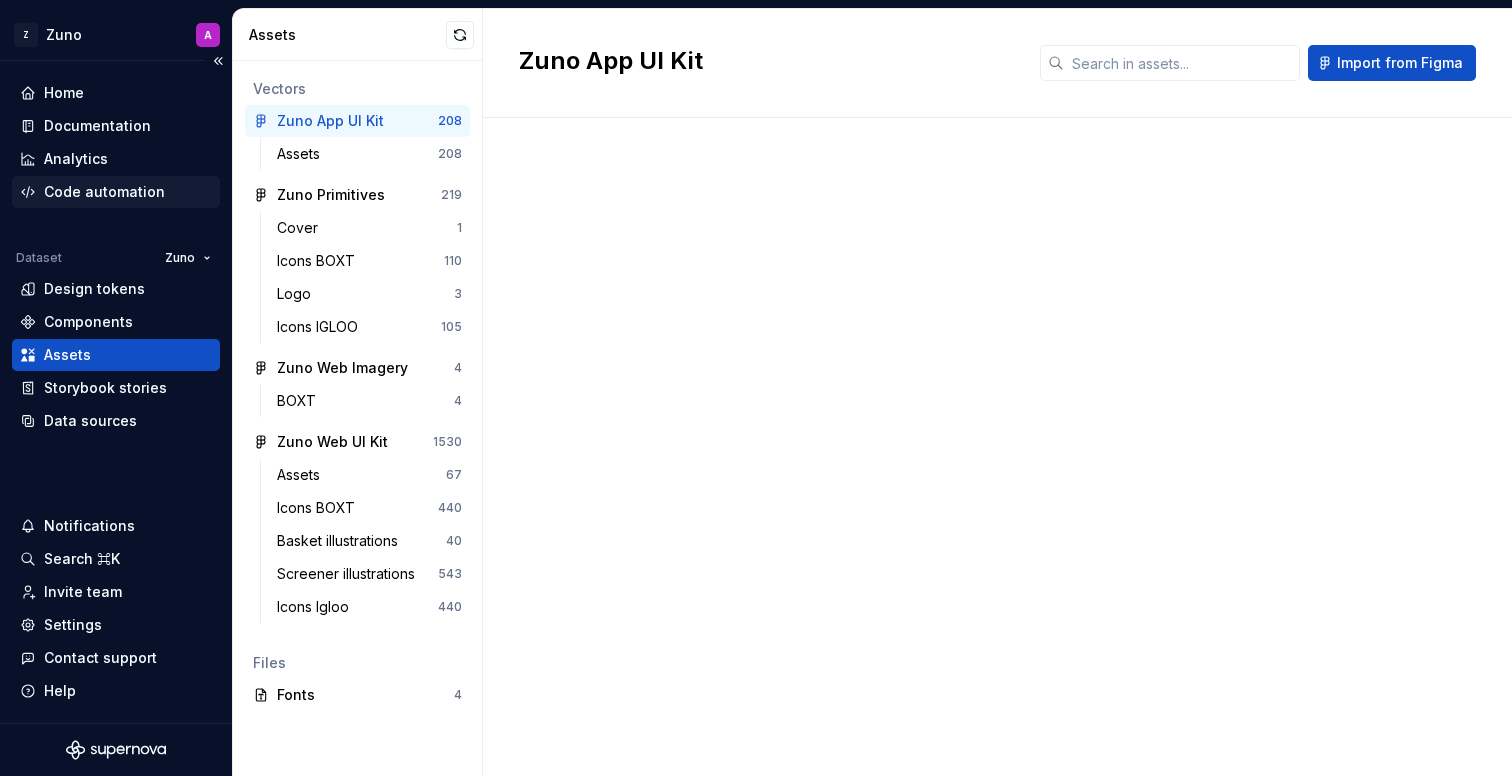 click on "Code automation" at bounding box center (104, 192) 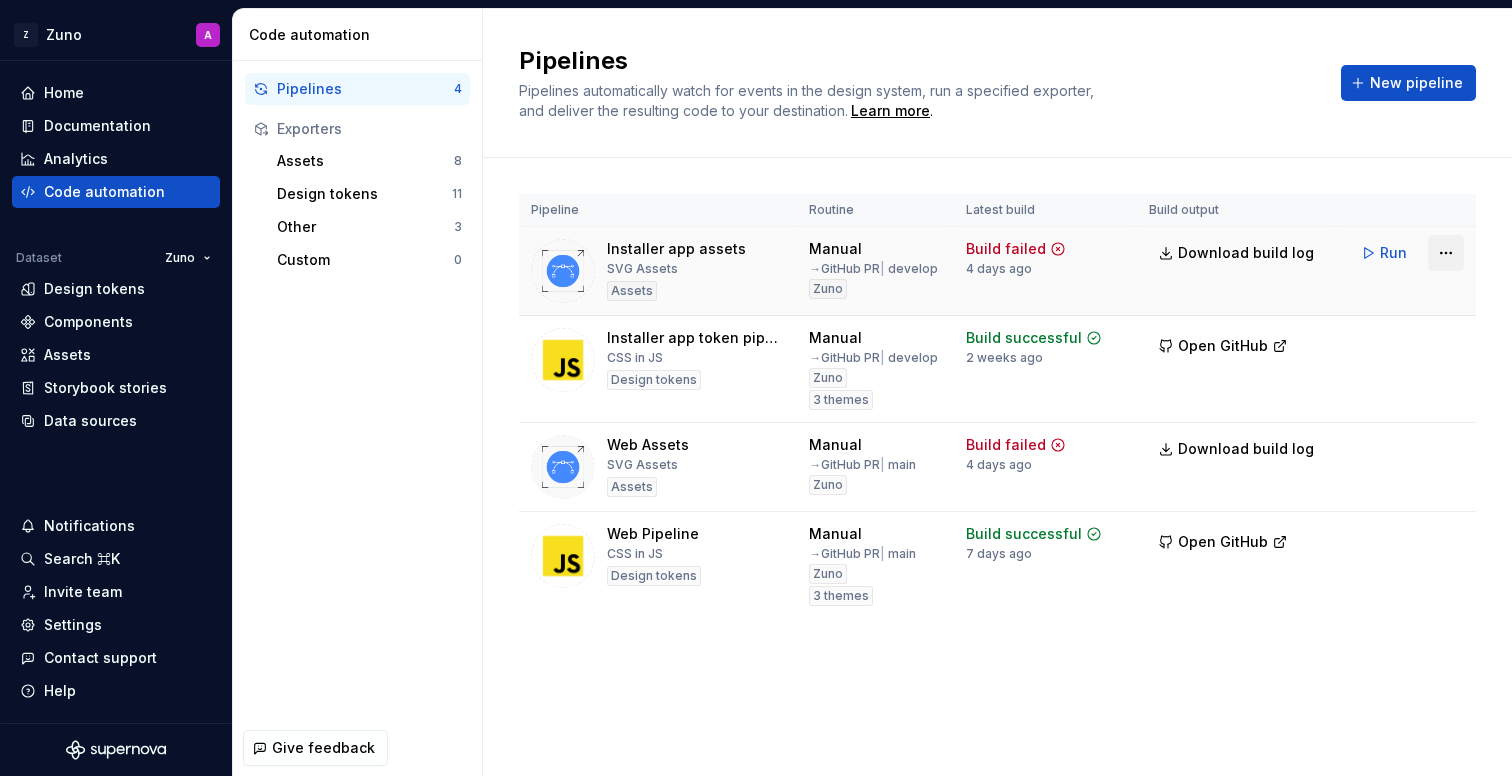 click on "Z Zuno A Home Documentation Analytics Code automation Dataset Zuno Design tokens Components Assets Storybook stories Data sources Notifications Search ⌘K Invite team Settings Contact support Help Code automation Pipelines 4 Exporters Assets 8 Design tokens 11 Other 3 Custom 0 Give feedback Pipelines Pipelines automatically watch for events in the design system, run a specified exporter, and deliver the resulting code to your destination. Learn more . New pipeline Pipeline Routine Latest build Build output Installer app assets SVG Assets Assets Manual → GitHub PR | develop Zuno Build failed 4 days ago Download build log Run Installer app token pipeline CSS in JS Design tokens Manual → GitHub PR | develop Zuno 3 themes Build successful 2 weeks ago Open GitHub Run Web Assets SVG Assets Assets Manual → GitHub PR | main Zuno Build failed 4 days ago Download build log Run Web Pipeline CSS in JS Design tokens Manual → GitHub PR | main Zuno 3 themes Build successful 7 days ago Open GitHub" at bounding box center [756, 388] 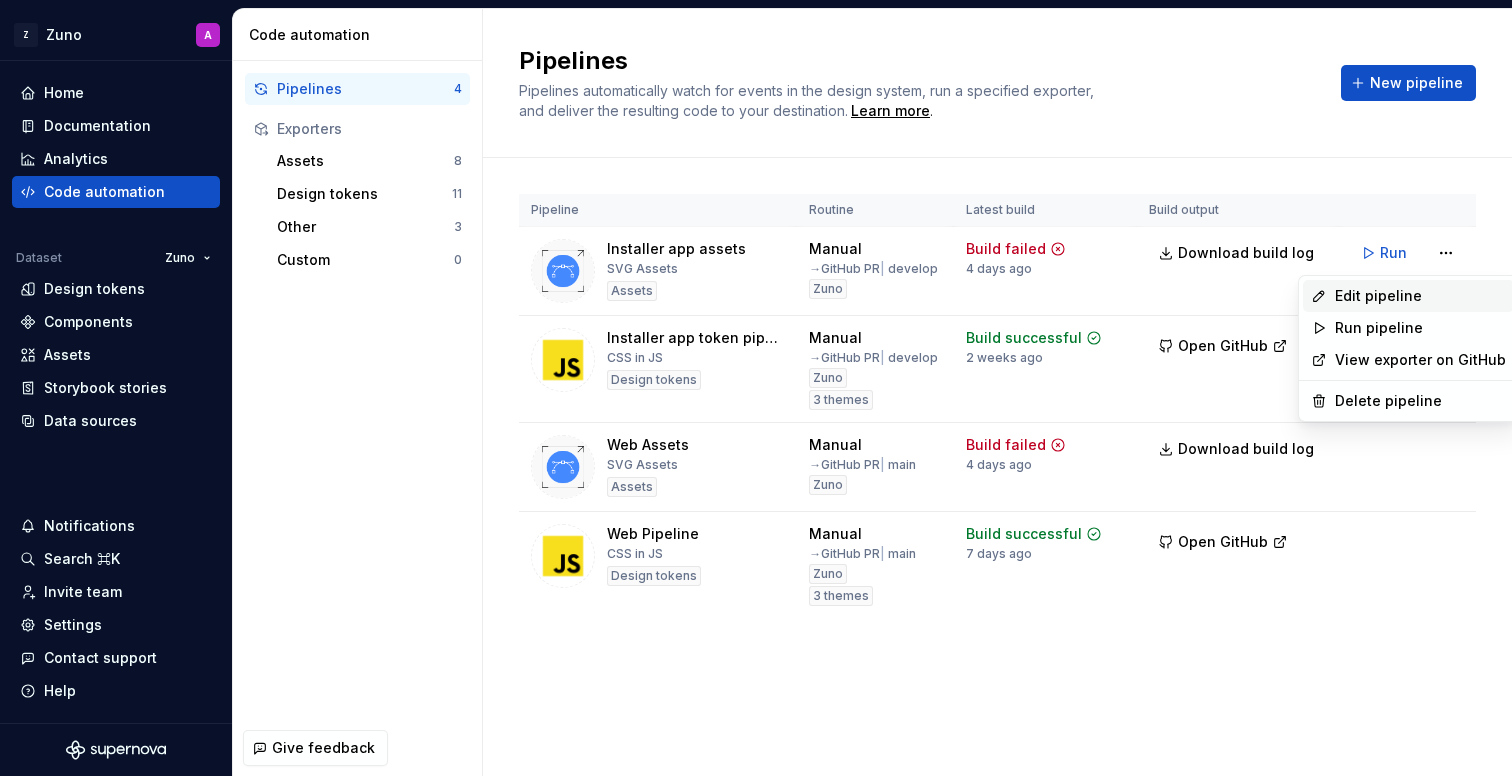 click on "Edit pipeline" at bounding box center (1420, 296) 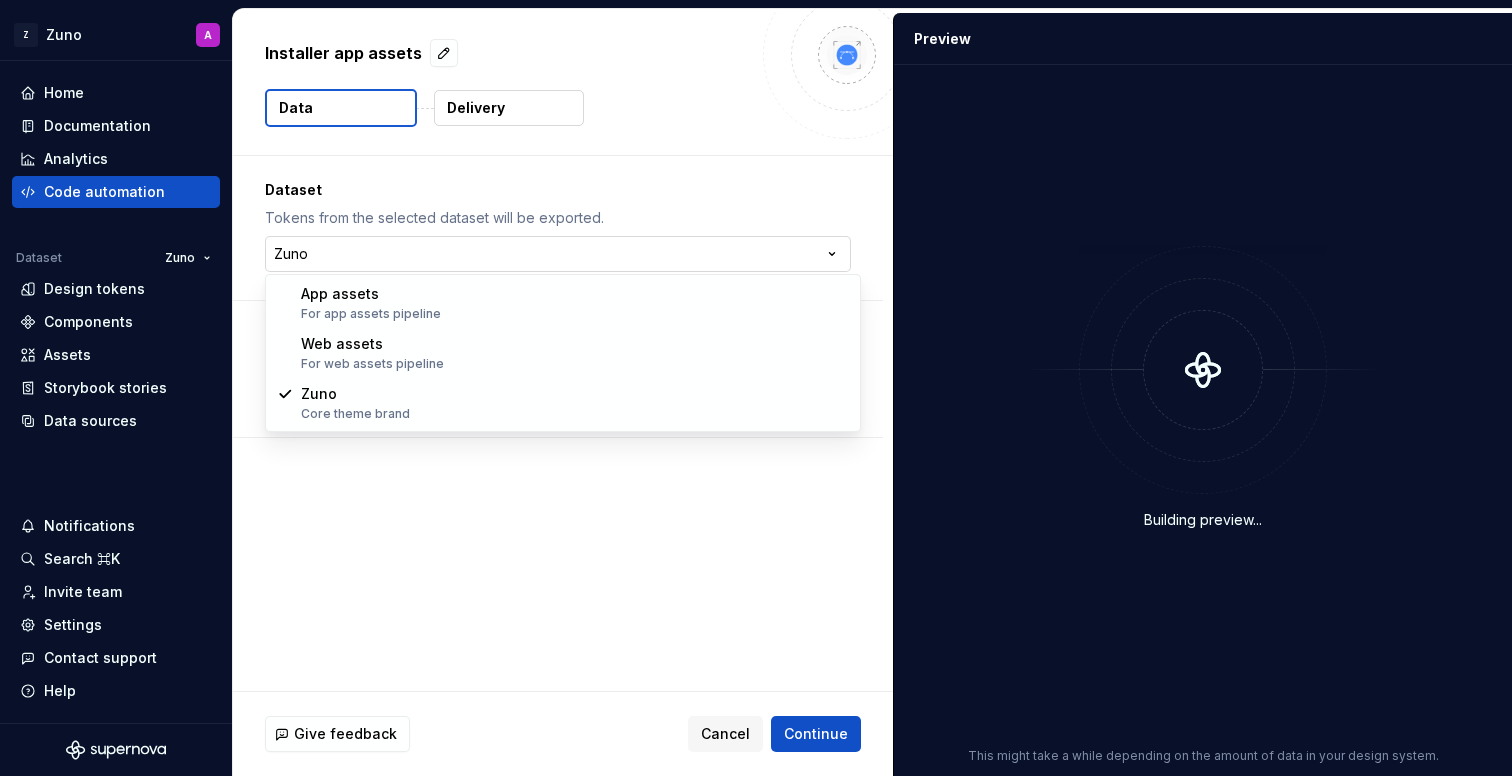 click on "**********" at bounding box center (756, 388) 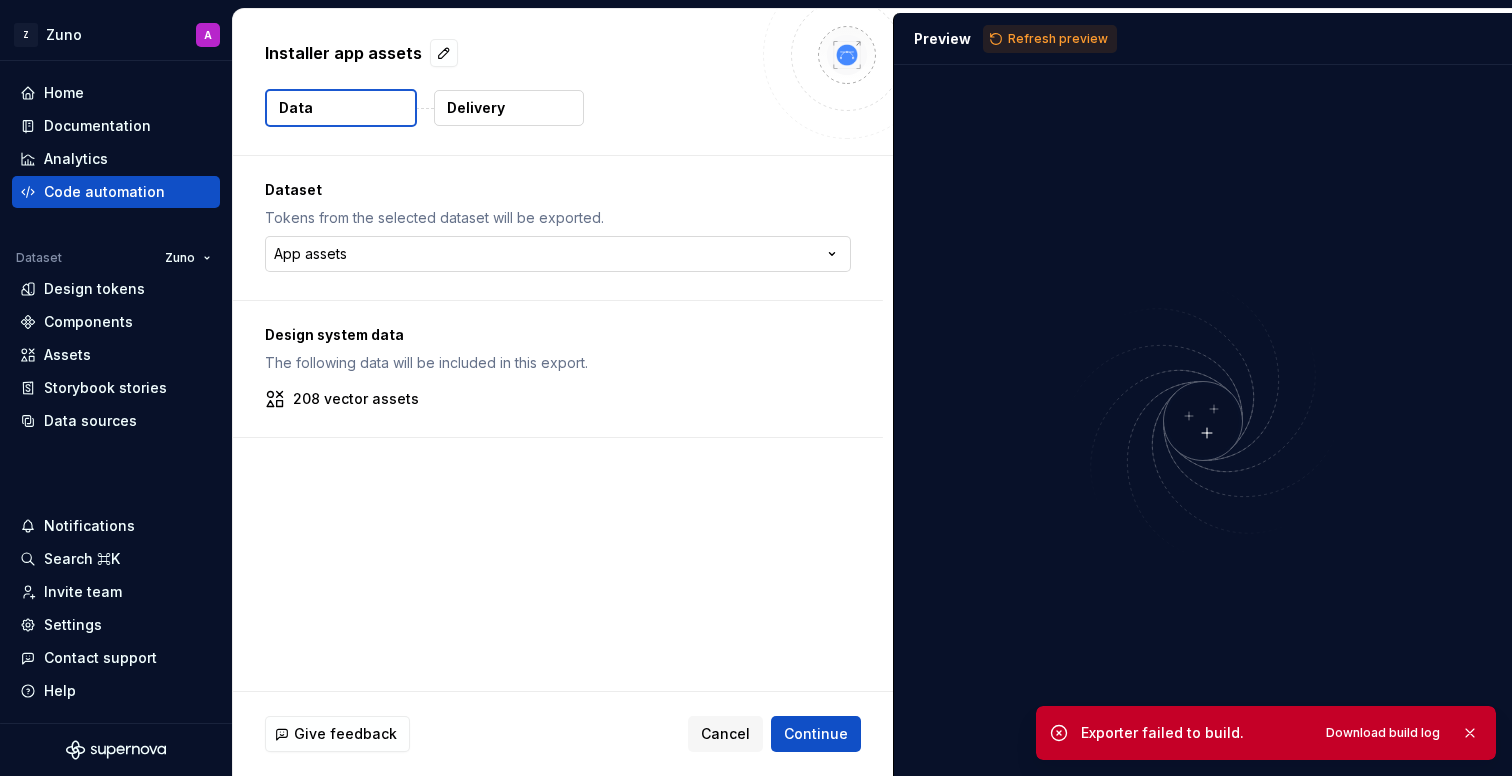 click on "**********" at bounding box center (756, 388) 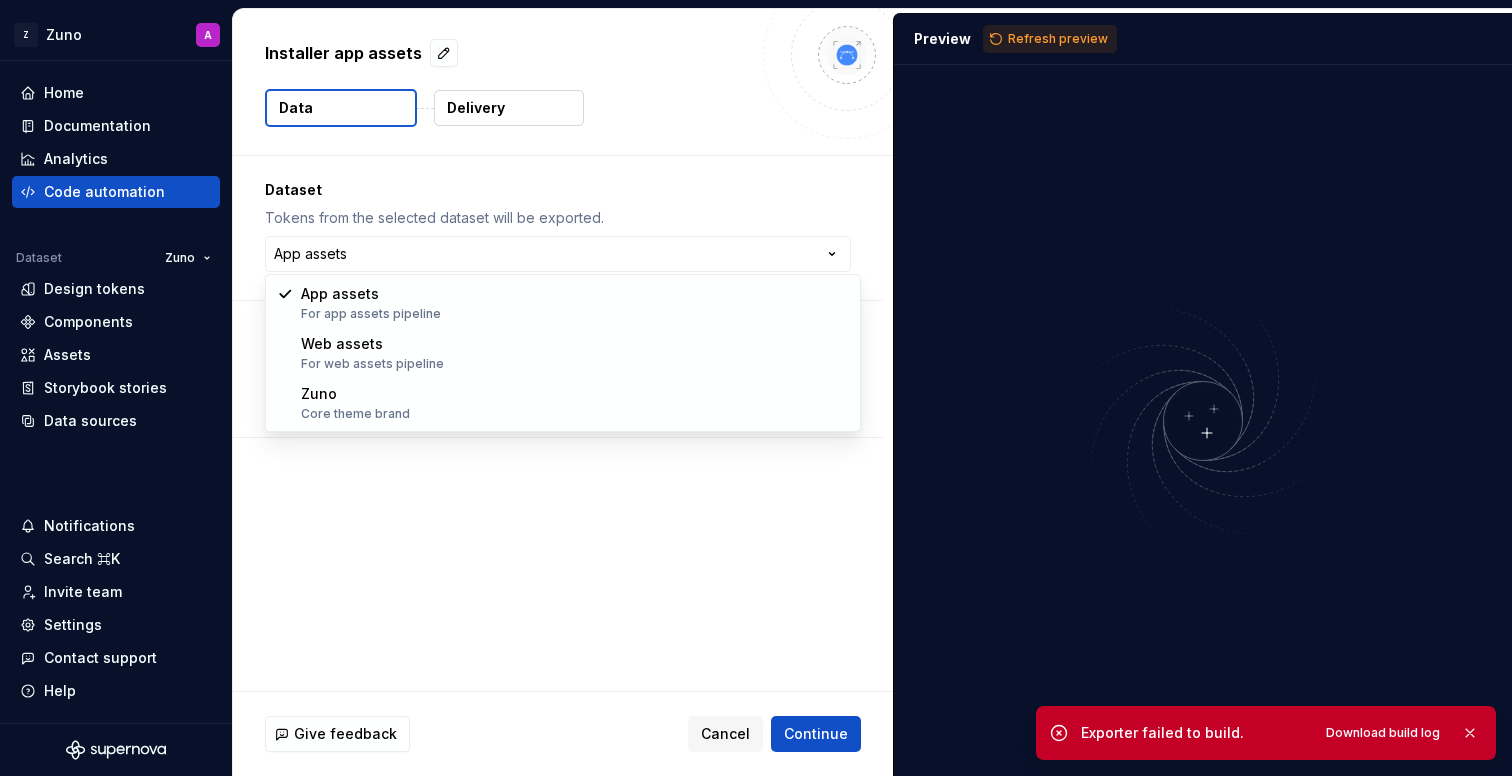 select on "**********" 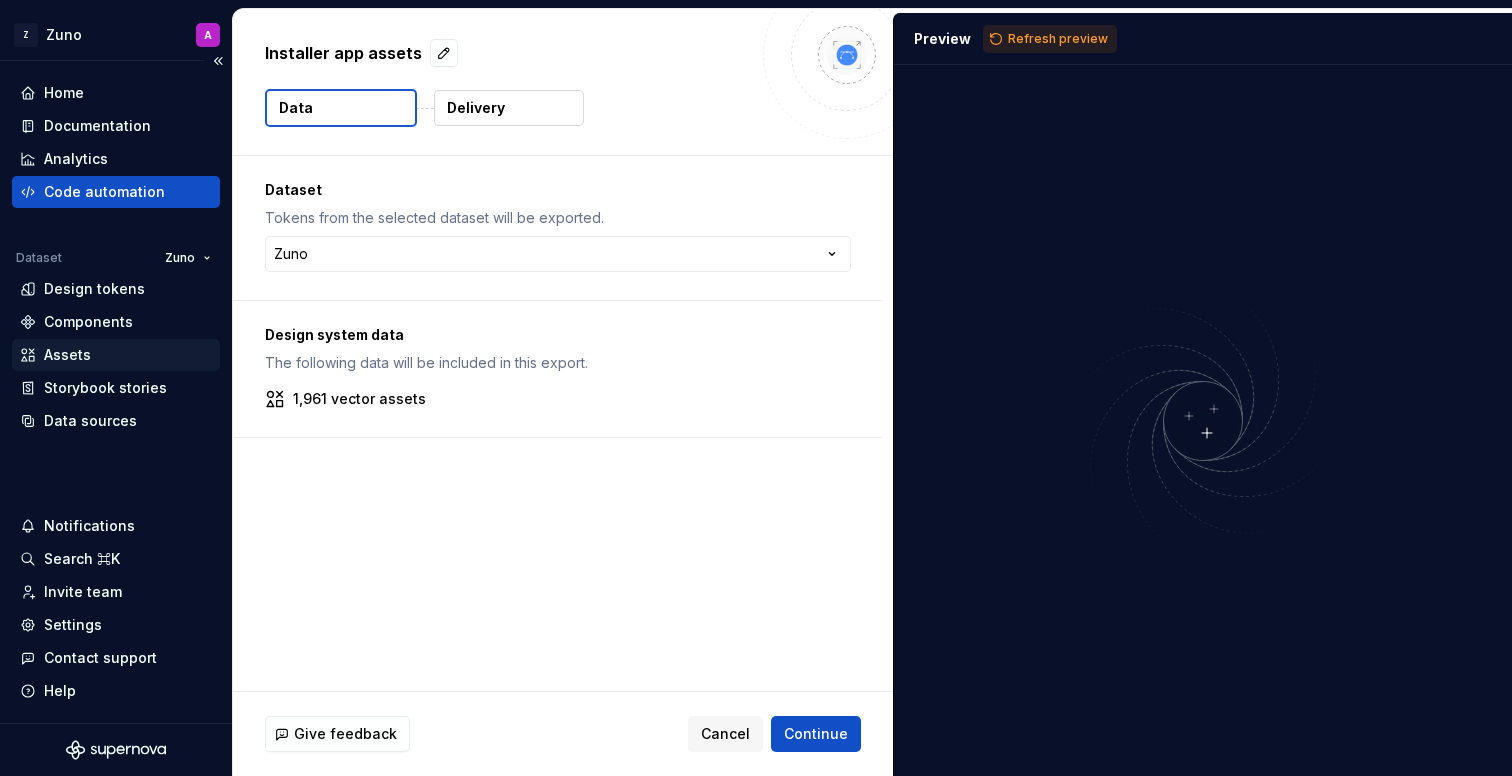 click on "Assets" at bounding box center (116, 355) 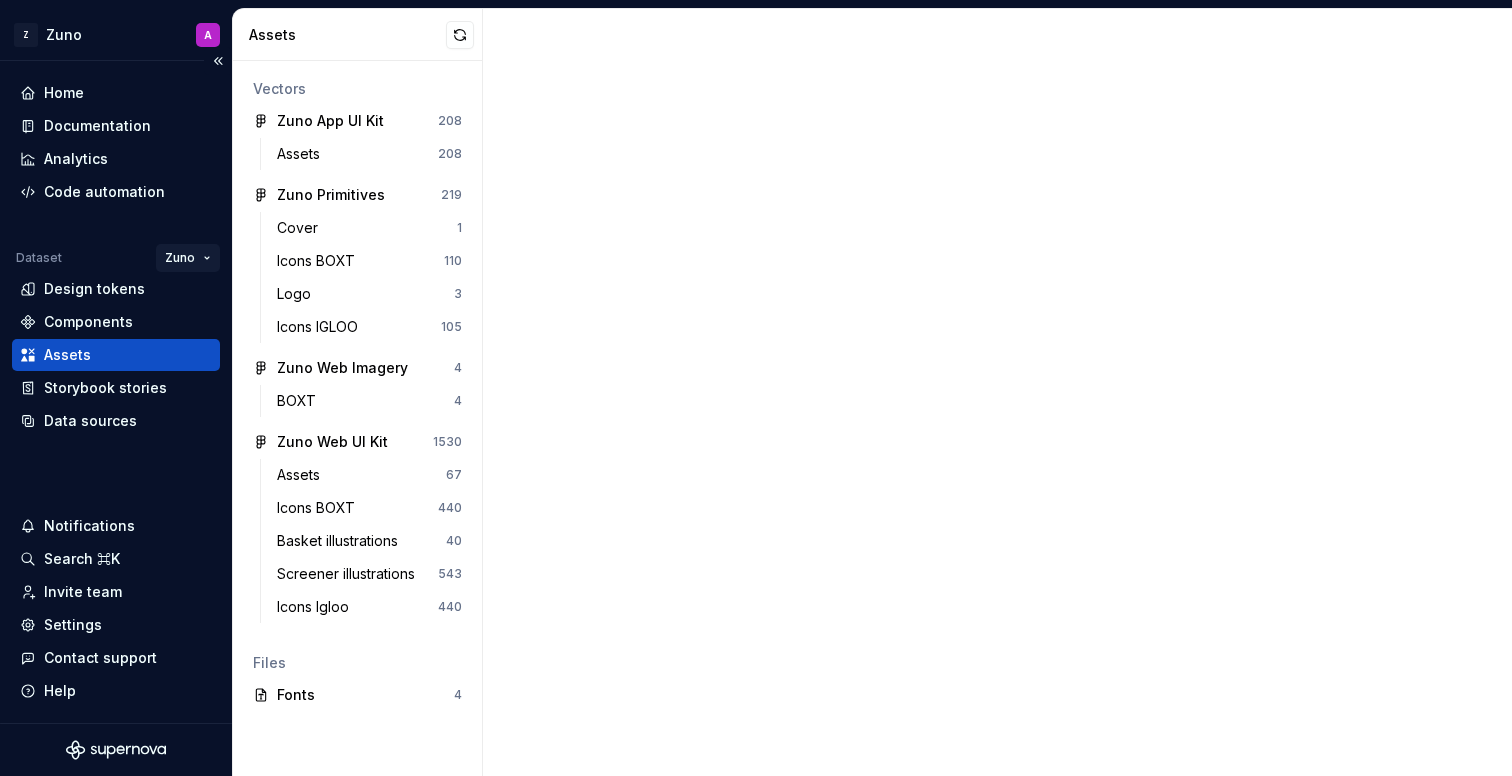 click on "Z Zuno A Home Documentation Analytics Code automation Dataset Zuno Design tokens Components Assets Storybook stories Data sources Notifications Search ⌘K Invite team Settings Contact support Help Assets Vectors Zuno App UI Kit 208 Assets 208 Zuno Primitives 219 Cover 1 Icons BOXT 110 Logo 3 Icons IGLOO 105 Zuno Web Imagery 4 BOXT 4 Zuno Web UI Kit 1530 Assets 67 Icons BOXT 440 Basket illustrations 40 Screener illustrations 543 Icons Igloo 440 Files Fonts 4   *" at bounding box center [756, 388] 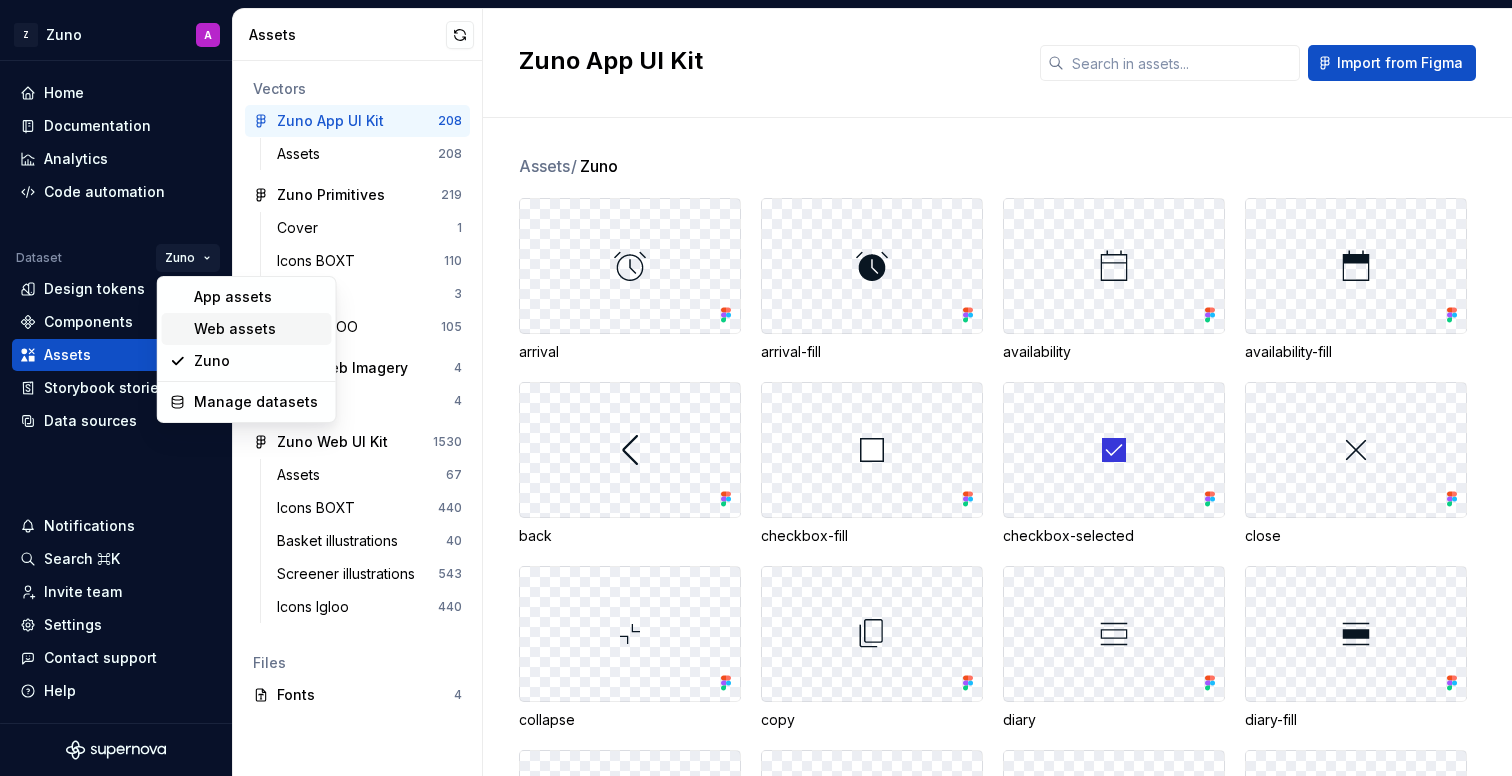 click on "Web assets" at bounding box center (259, 329) 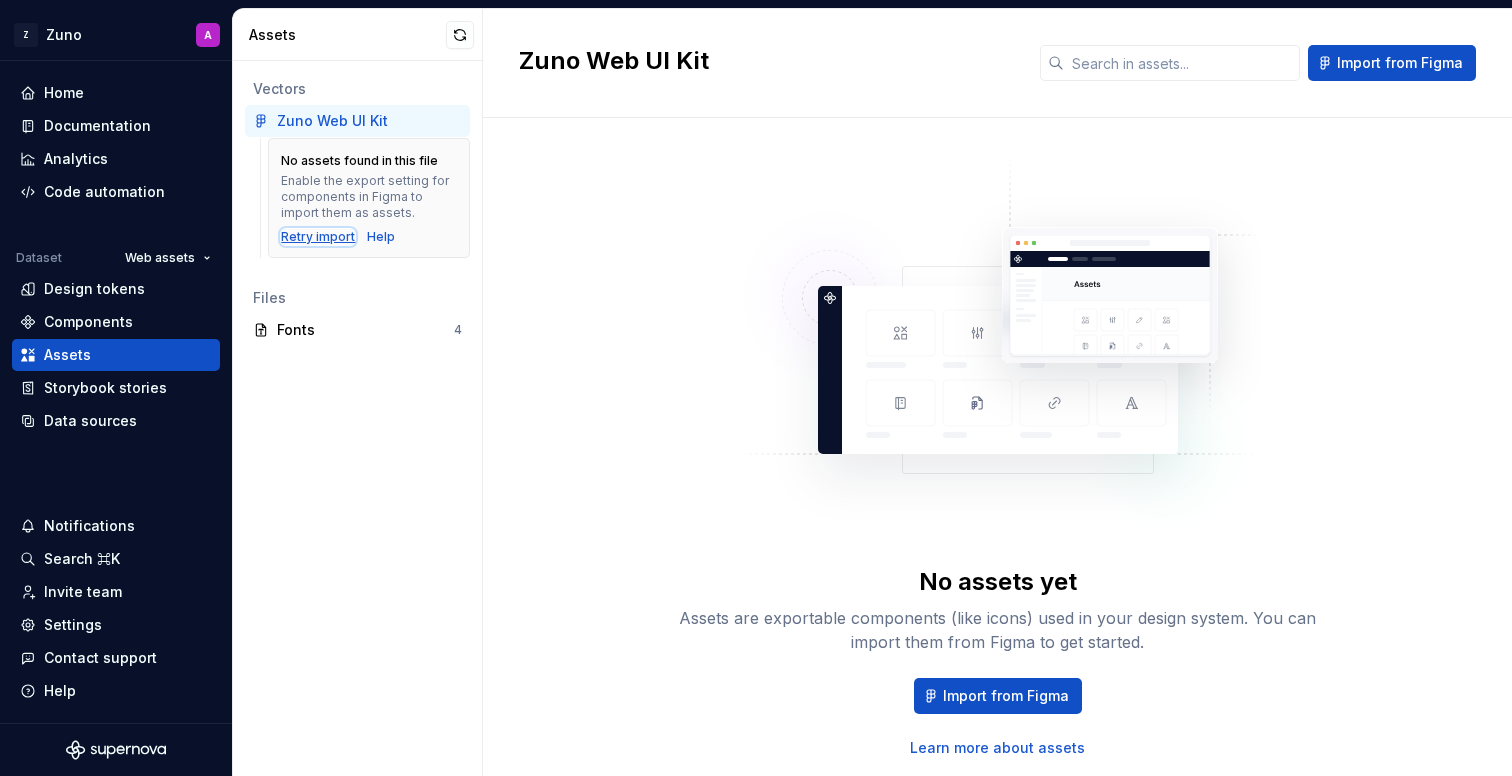 click on "Retry import" at bounding box center (318, 237) 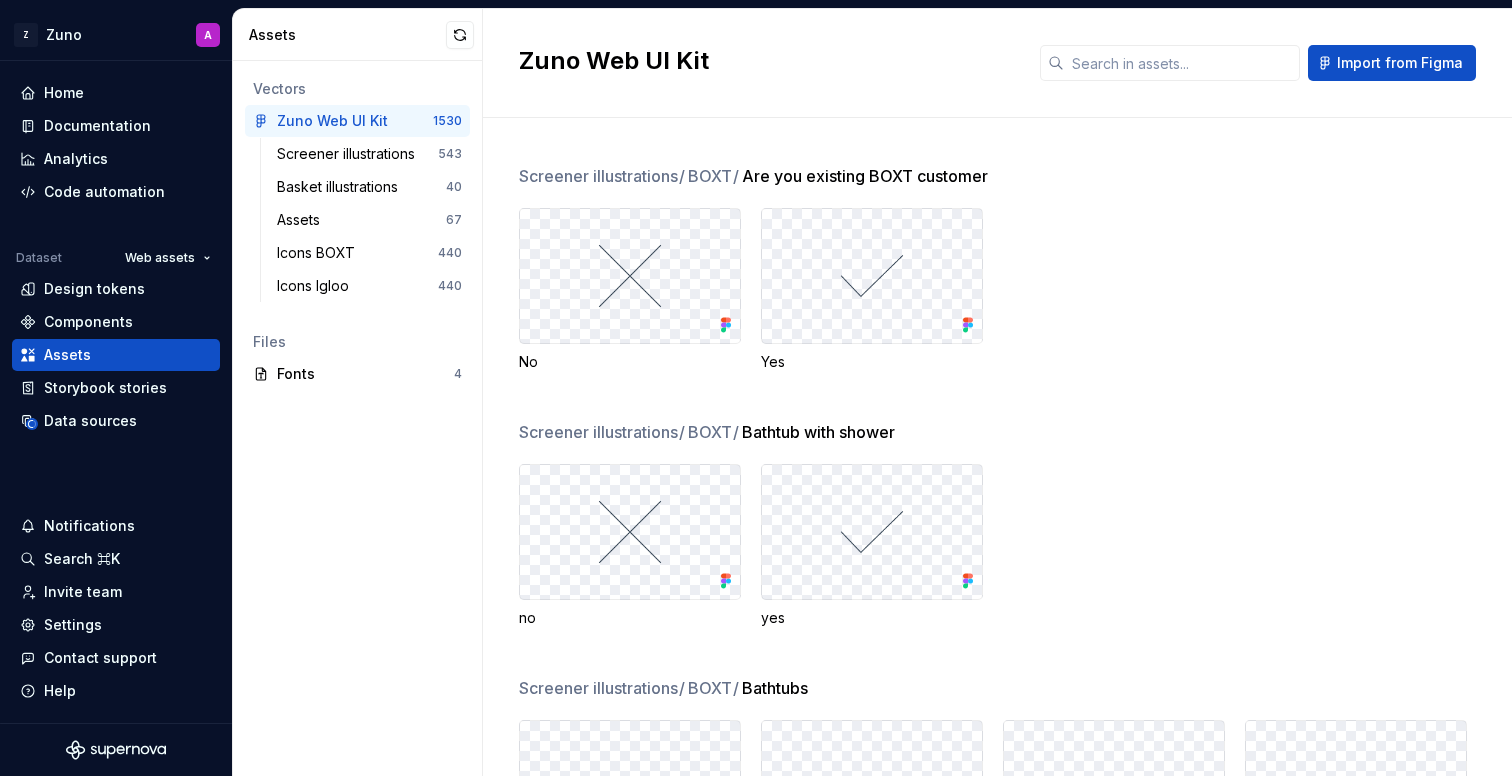 scroll, scrollTop: 0, scrollLeft: 0, axis: both 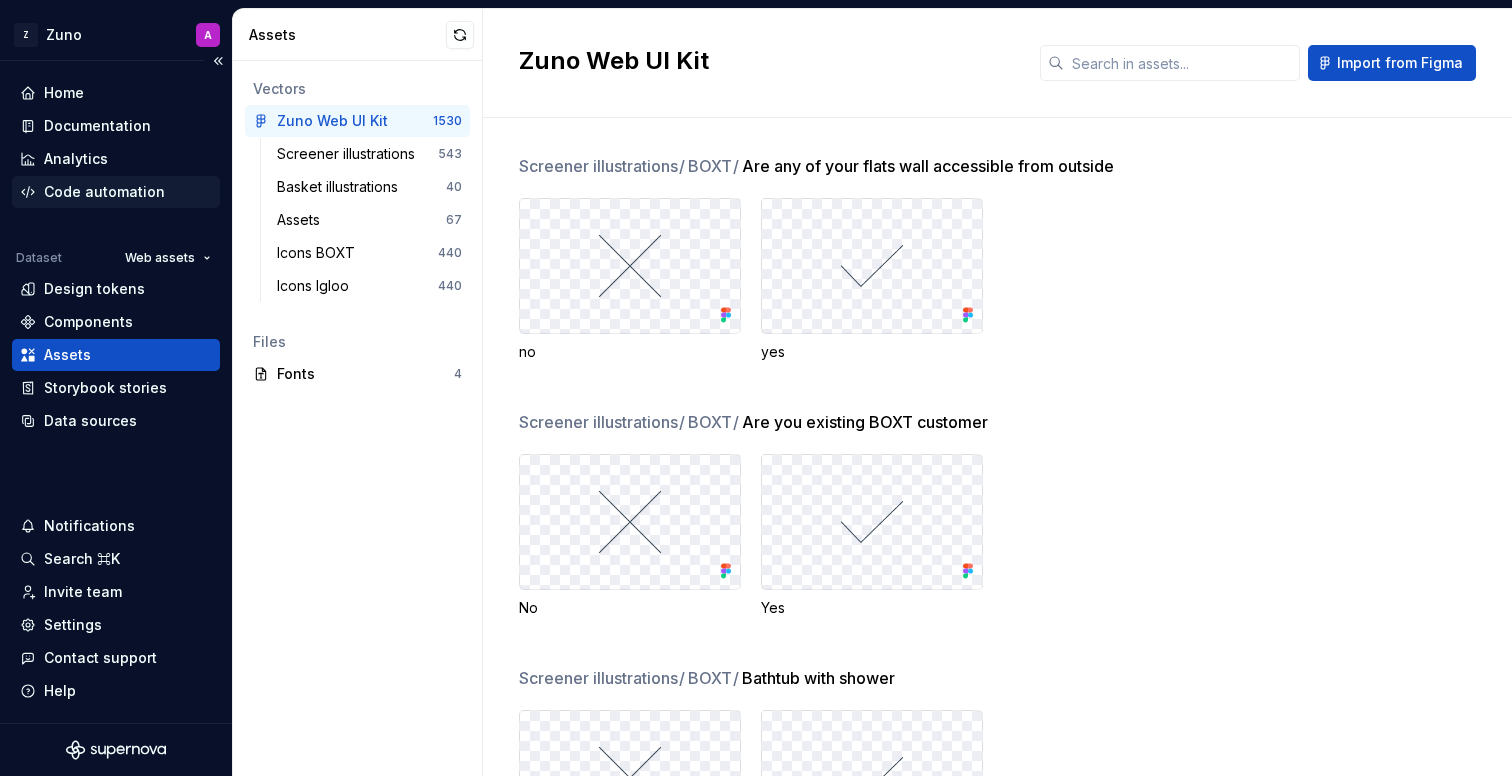 click on "Code automation" at bounding box center (104, 192) 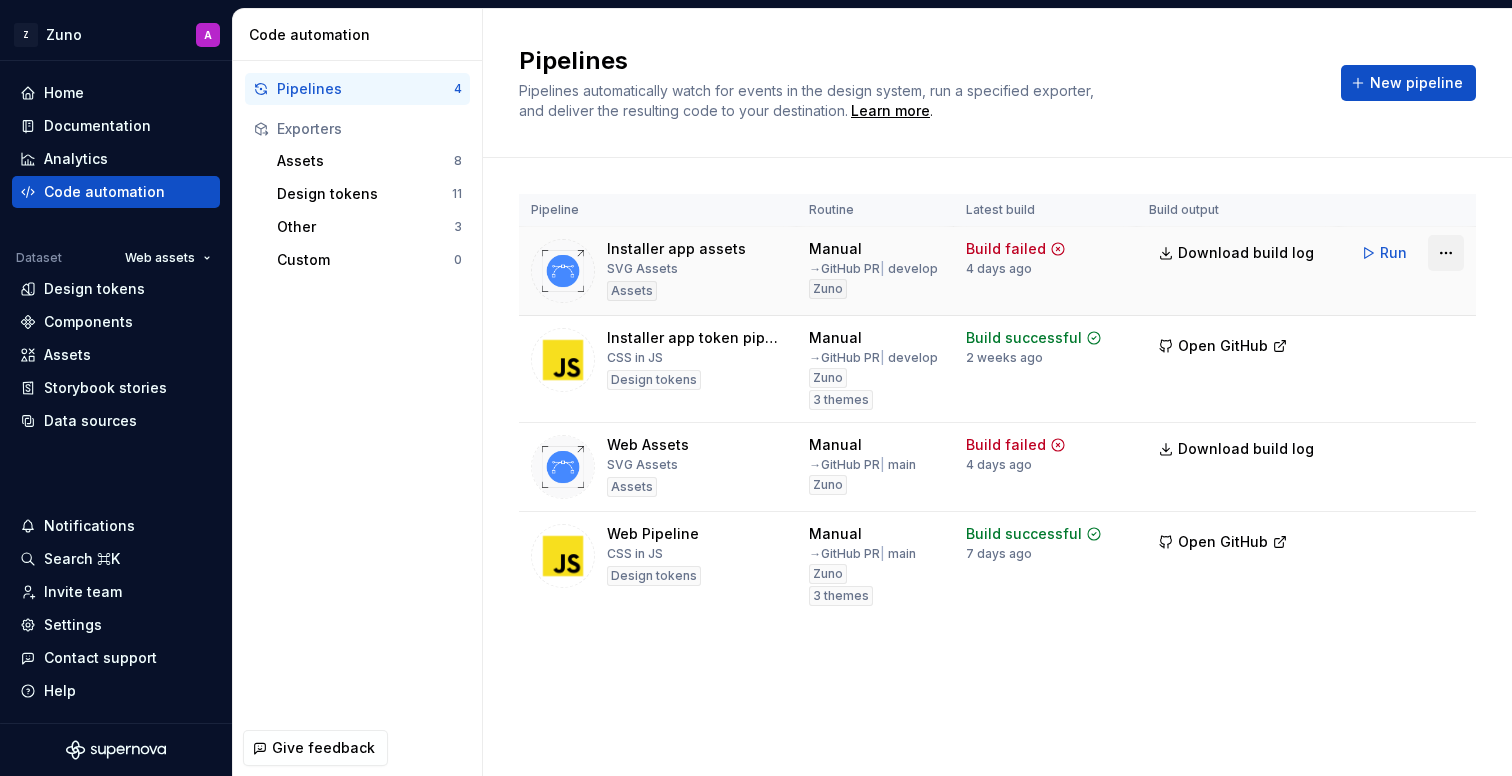 click on "Z Zuno A Home Documentation Analytics Code automation Dataset Web assets Design tokens Components Assets Storybook stories Data sources Notifications Search ⌘K Invite team Settings Contact support Help Code automation Pipelines 4 Exporters Assets 8 Design tokens 11 Other 3 Custom 0 Give feedback Pipelines Pipelines automatically watch for events in the design system, run a specified exporter, and deliver the resulting code to your destination.   Learn more . New pipeline Pipeline Routine Latest build Build output Installer app assets SVG Assets Assets Manual →  GitHub PR  |   develop Zuno Build failed 4 days ago Download build log Run Installer app token pipeline CSS in JS Design tokens Manual →  GitHub PR  |   develop Zuno 3 themes Build successful 2 weeks ago Open GitHub Run Web Assets SVG Assets Assets Manual →  GitHub PR  |   main Zuno Build failed 4 days ago Download build log Run Web Pipeline CSS in JS Design tokens Manual →  GitHub PR  |   main Zuno 3 themes Build successful 7 days ago Run" at bounding box center (756, 388) 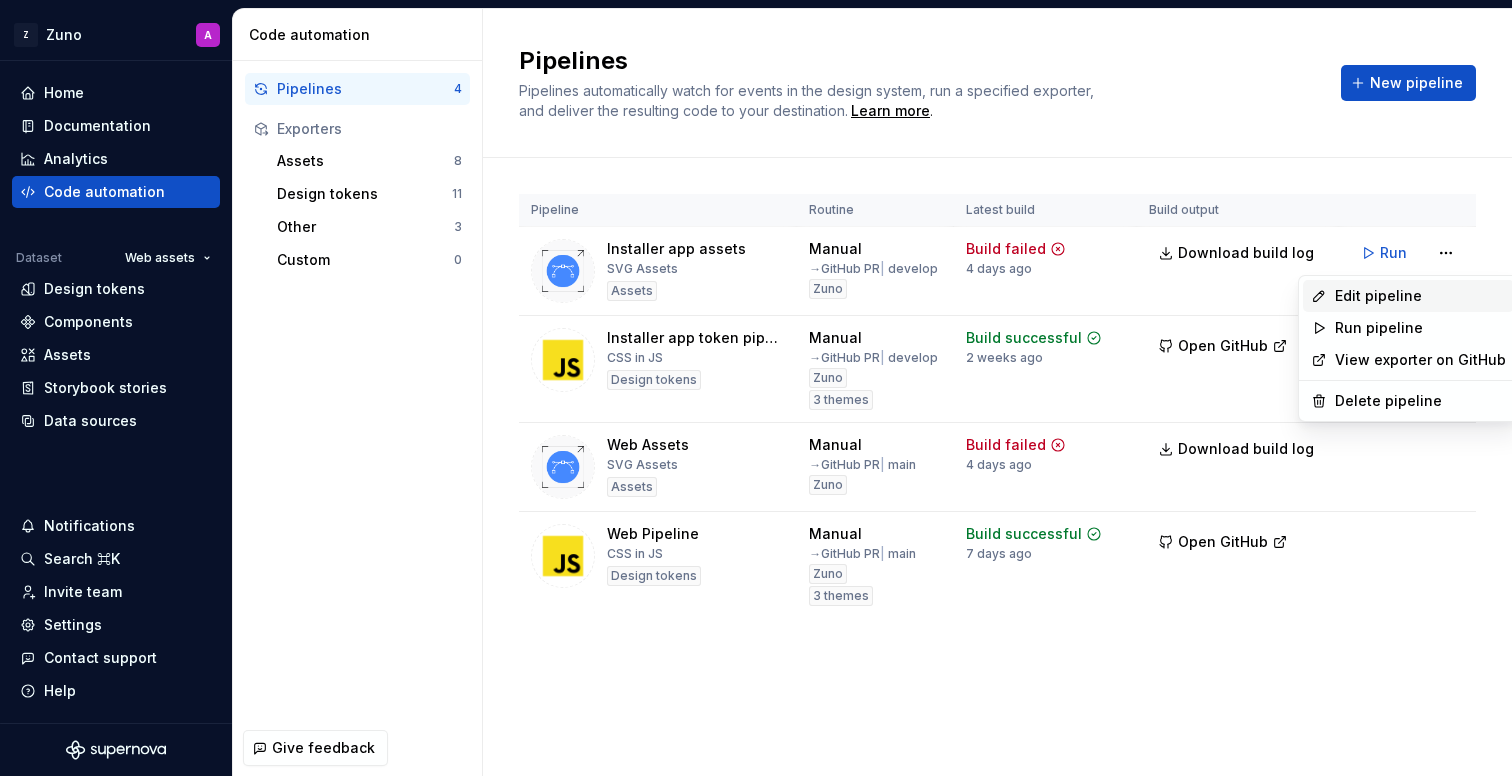click on "Edit pipeline" at bounding box center [1420, 296] 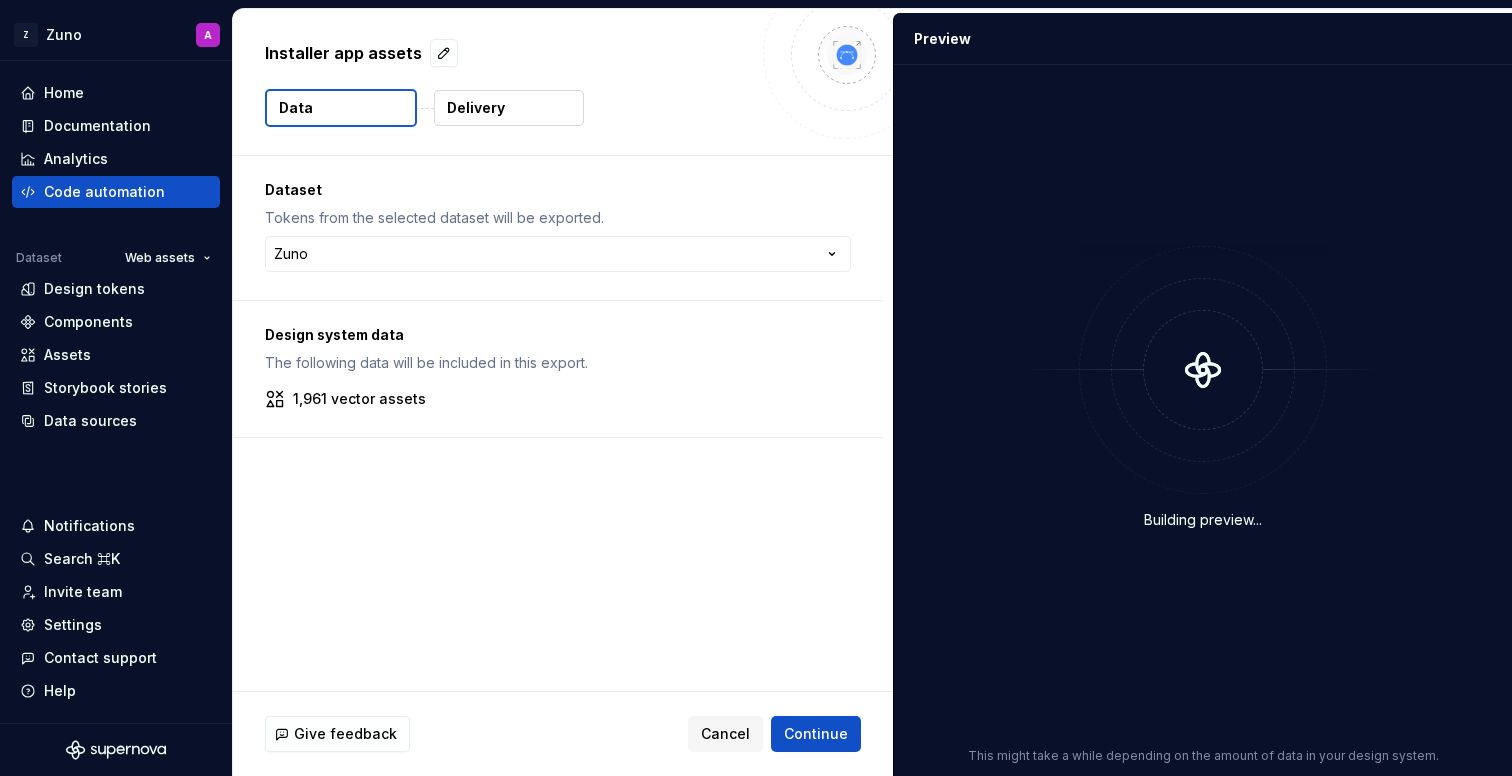 click on "**********" at bounding box center [558, 228] 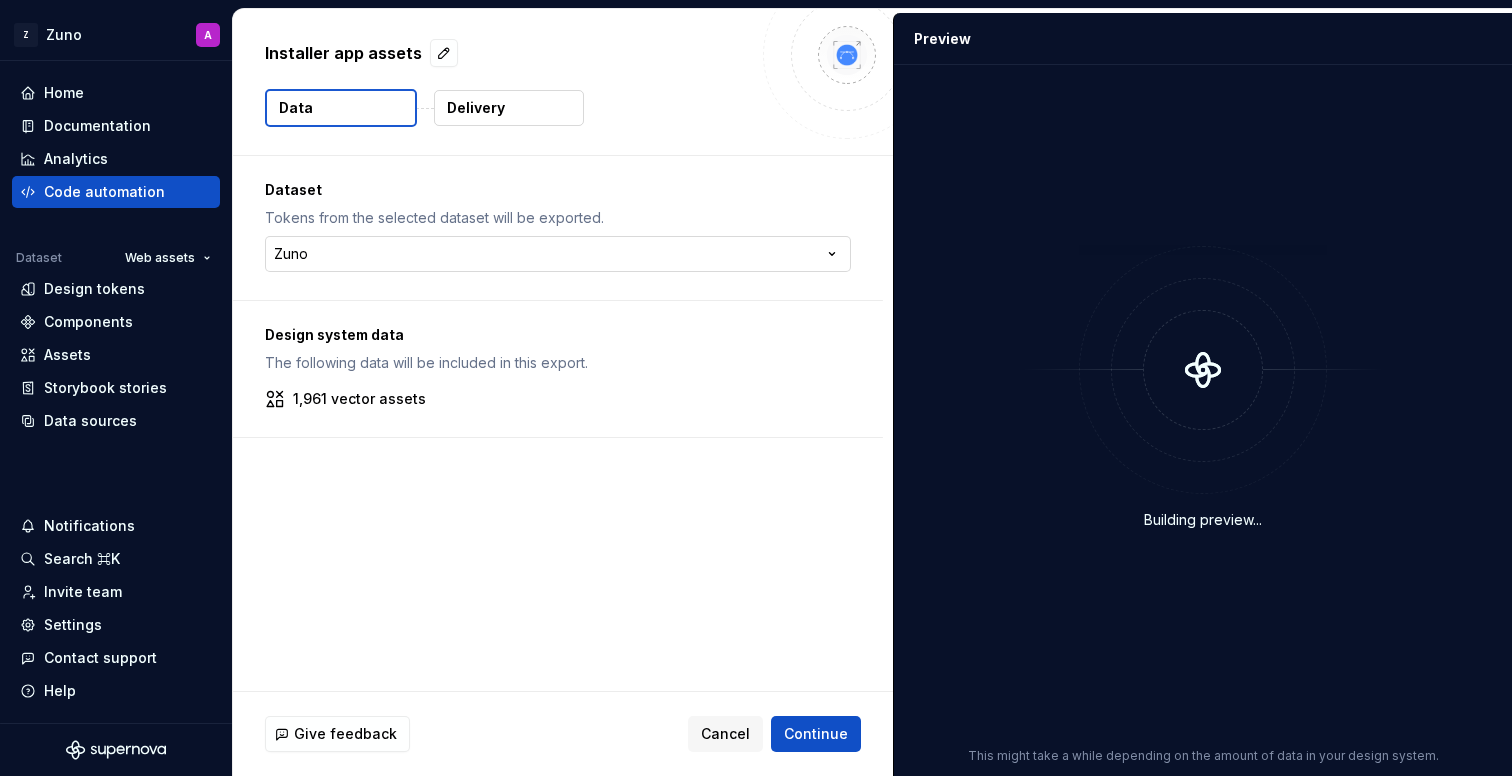 click on "**********" at bounding box center [756, 388] 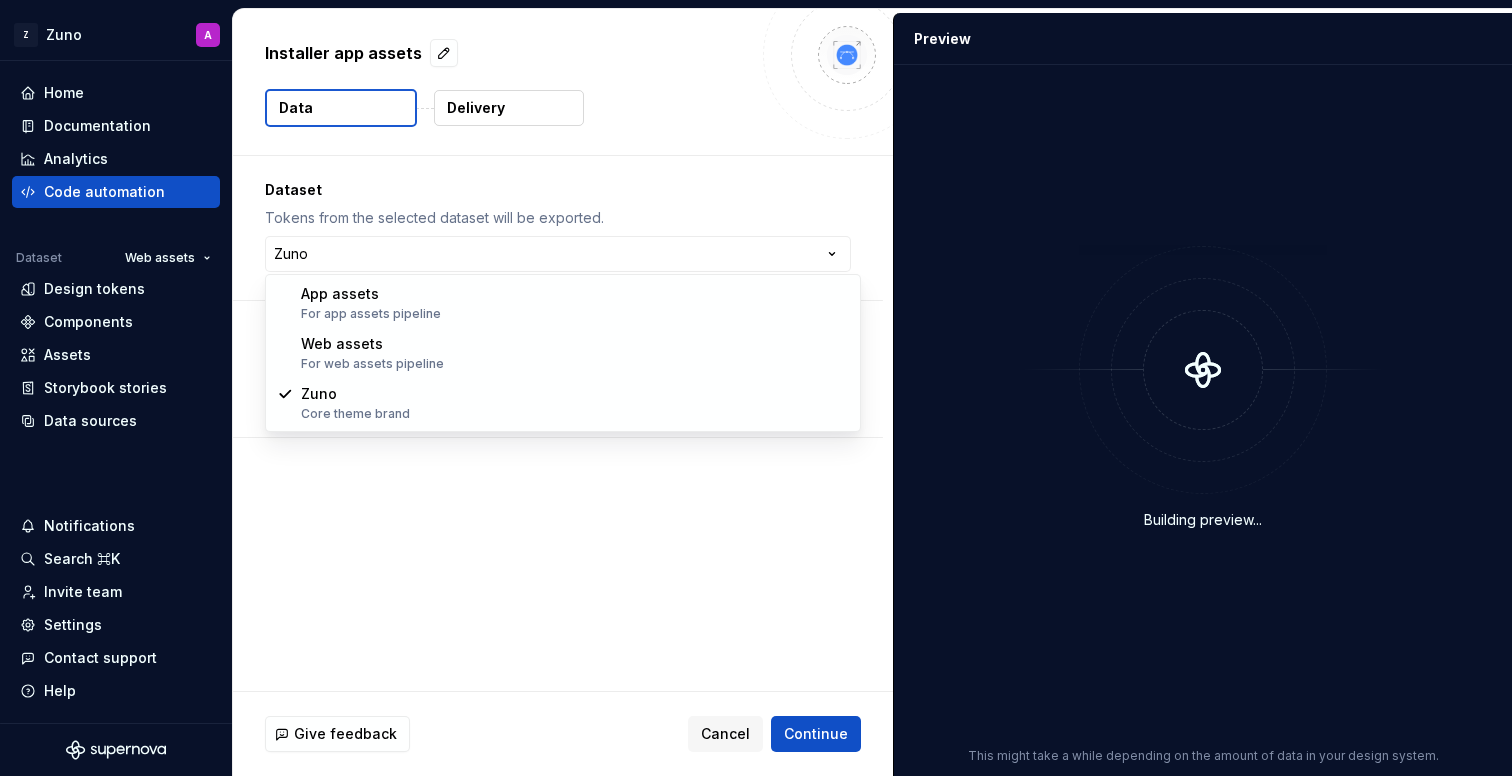select on "**********" 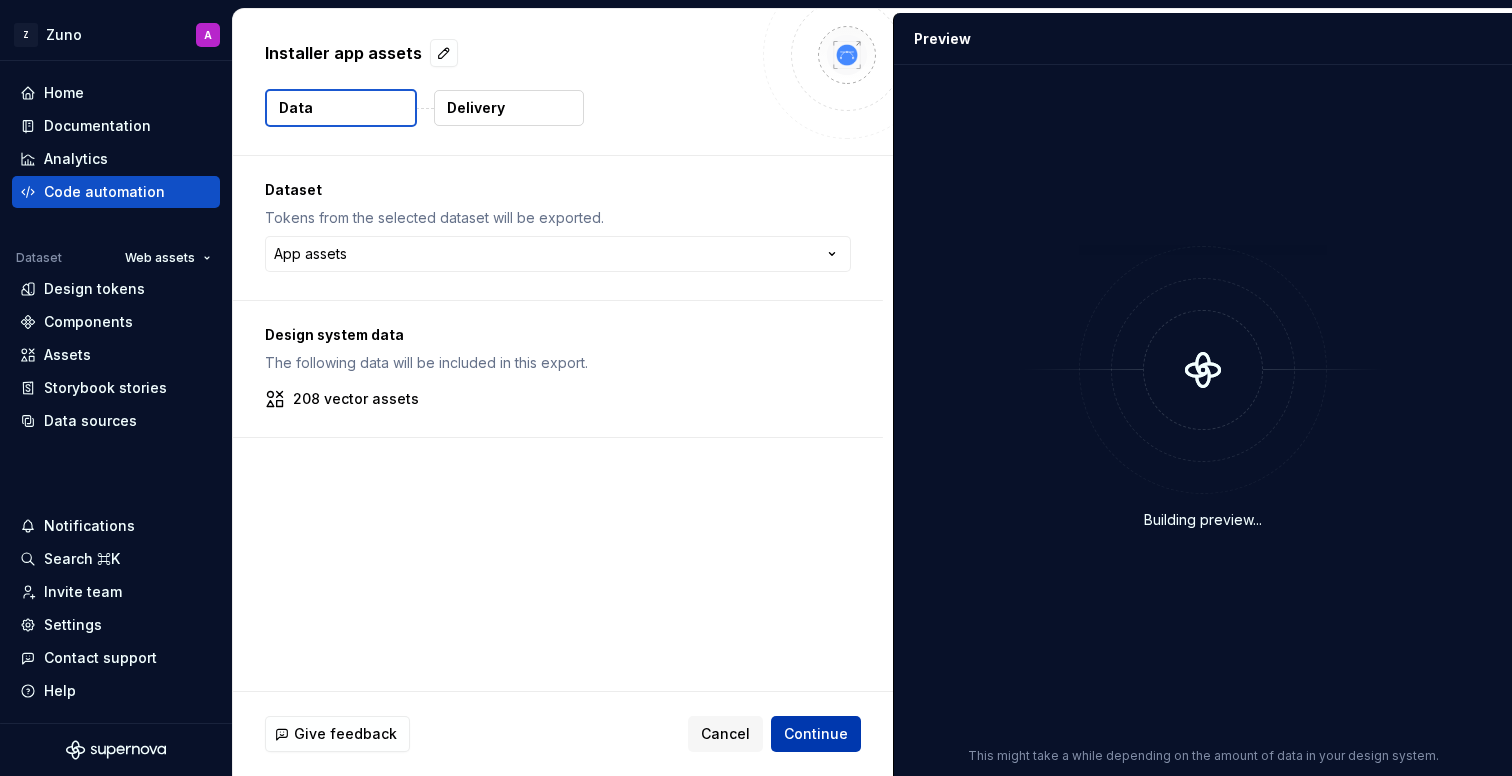 click on "Continue" at bounding box center (816, 734) 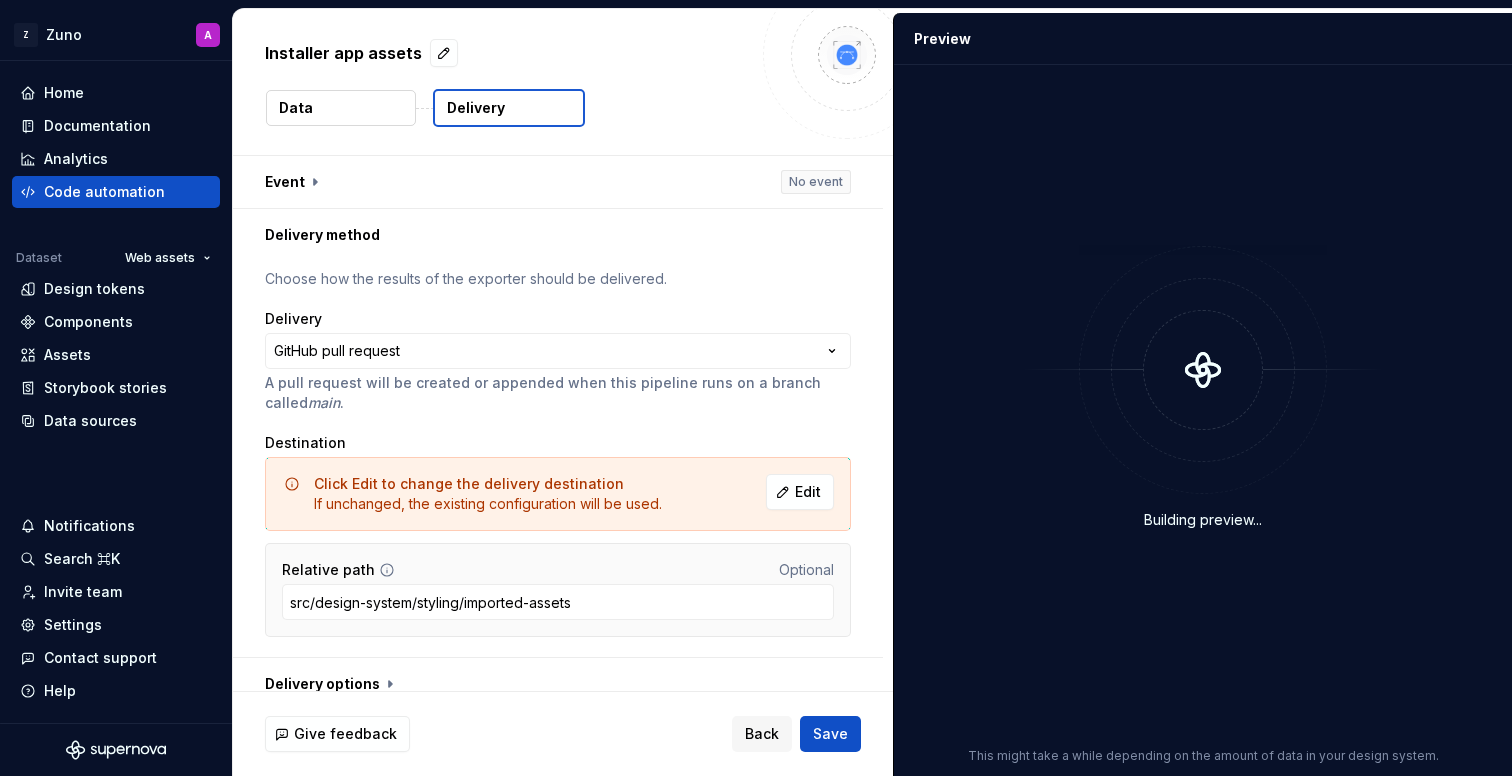 scroll, scrollTop: 20, scrollLeft: 0, axis: vertical 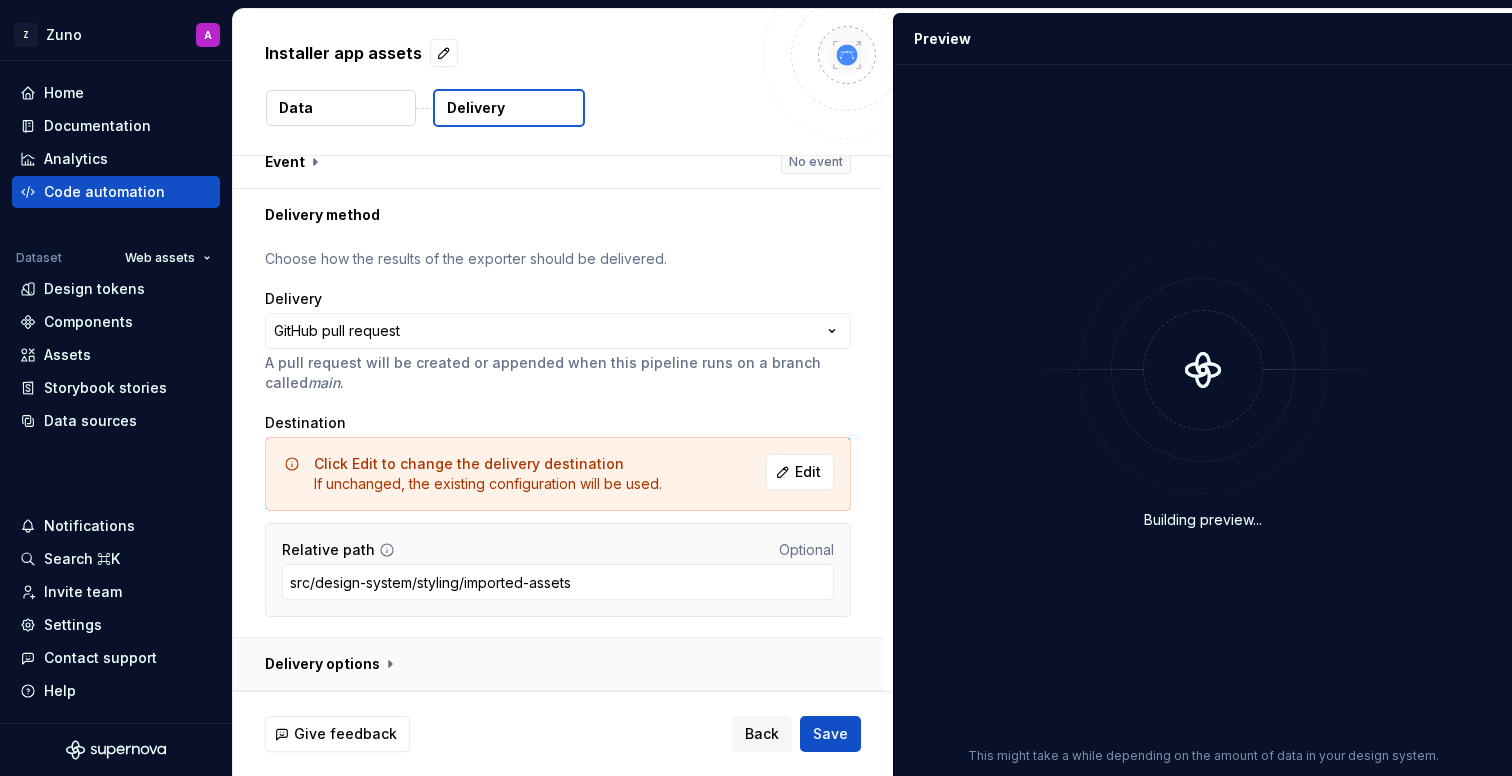 click at bounding box center [558, 664] 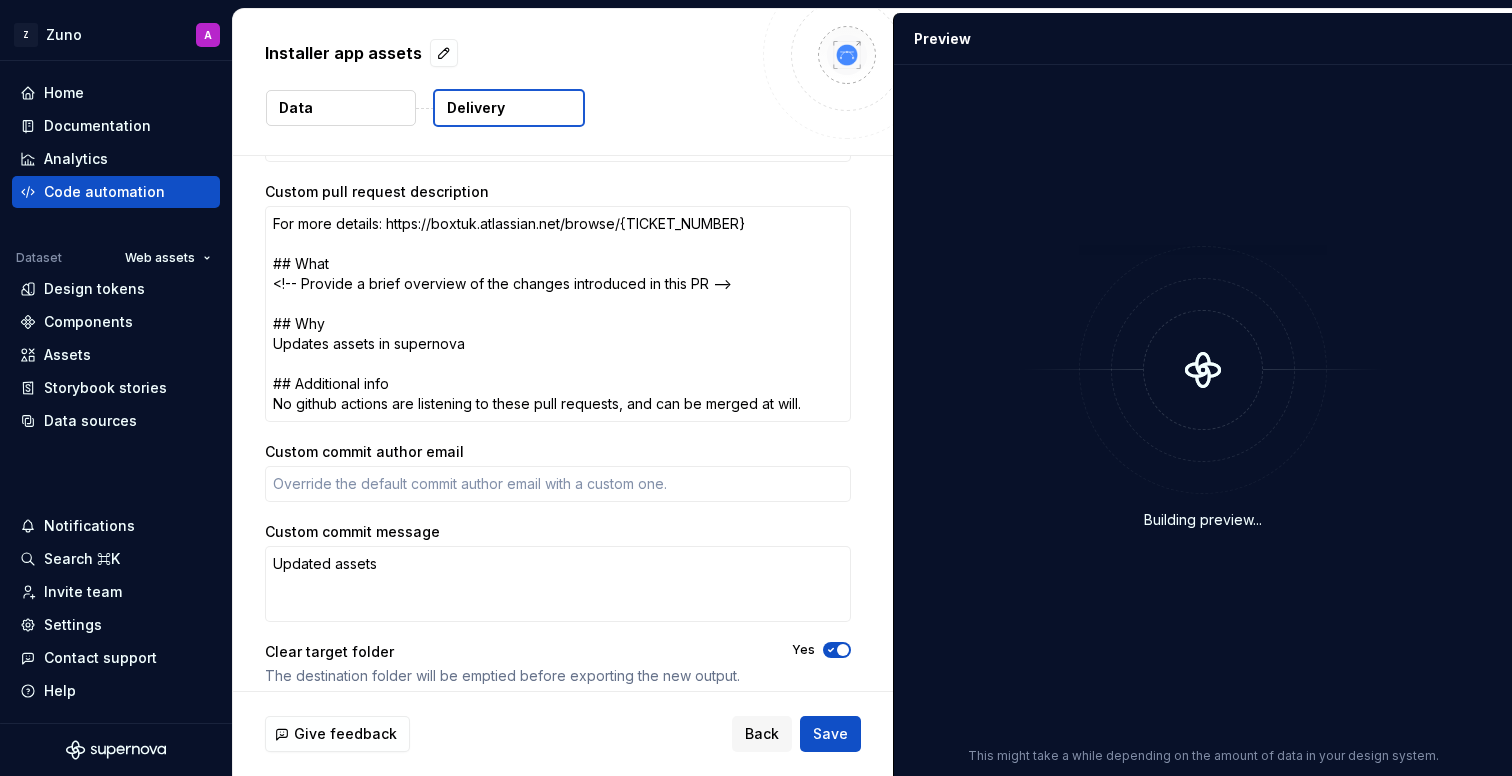 scroll, scrollTop: 632, scrollLeft: 0, axis: vertical 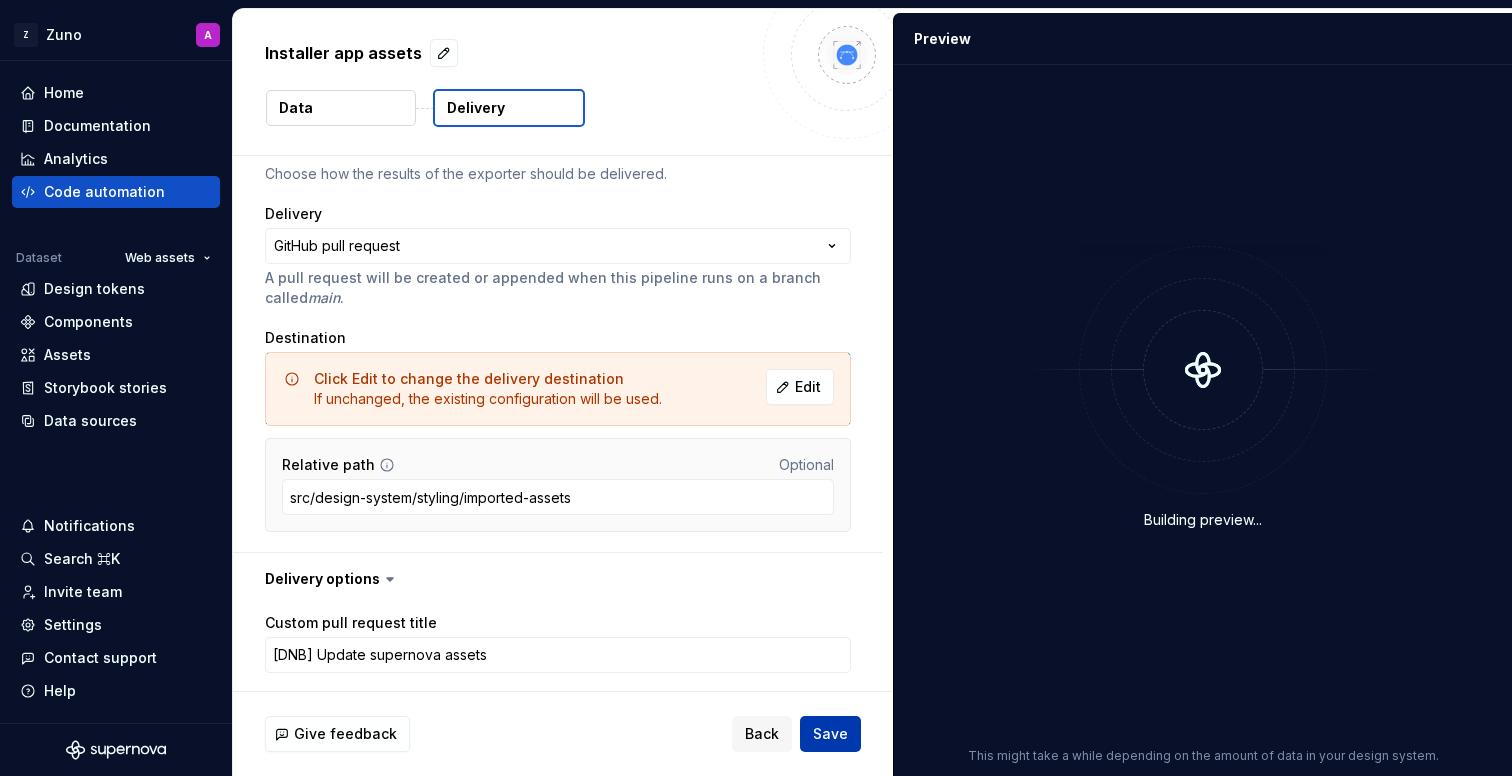 click on "Save" at bounding box center (830, 734) 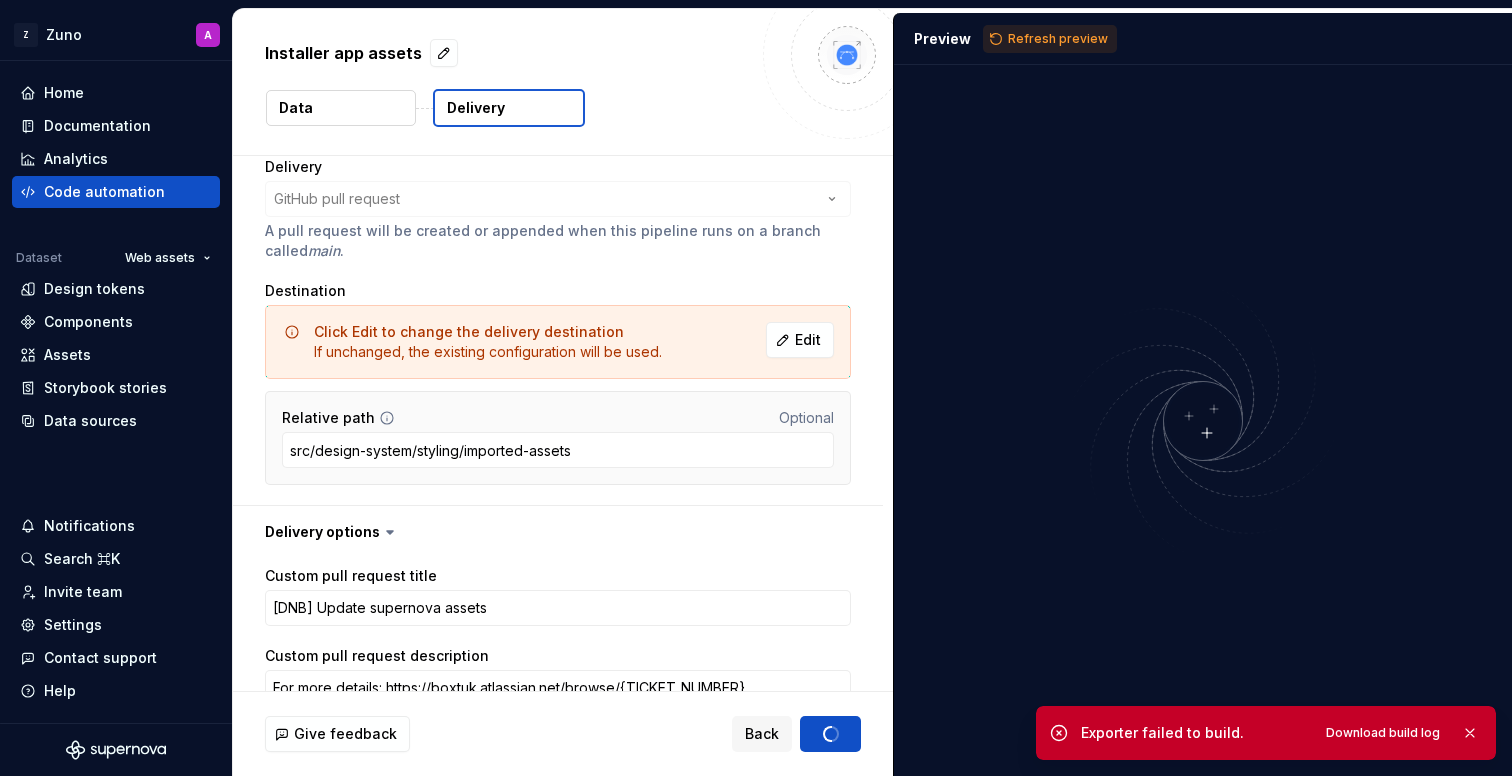 scroll, scrollTop: 158, scrollLeft: 0, axis: vertical 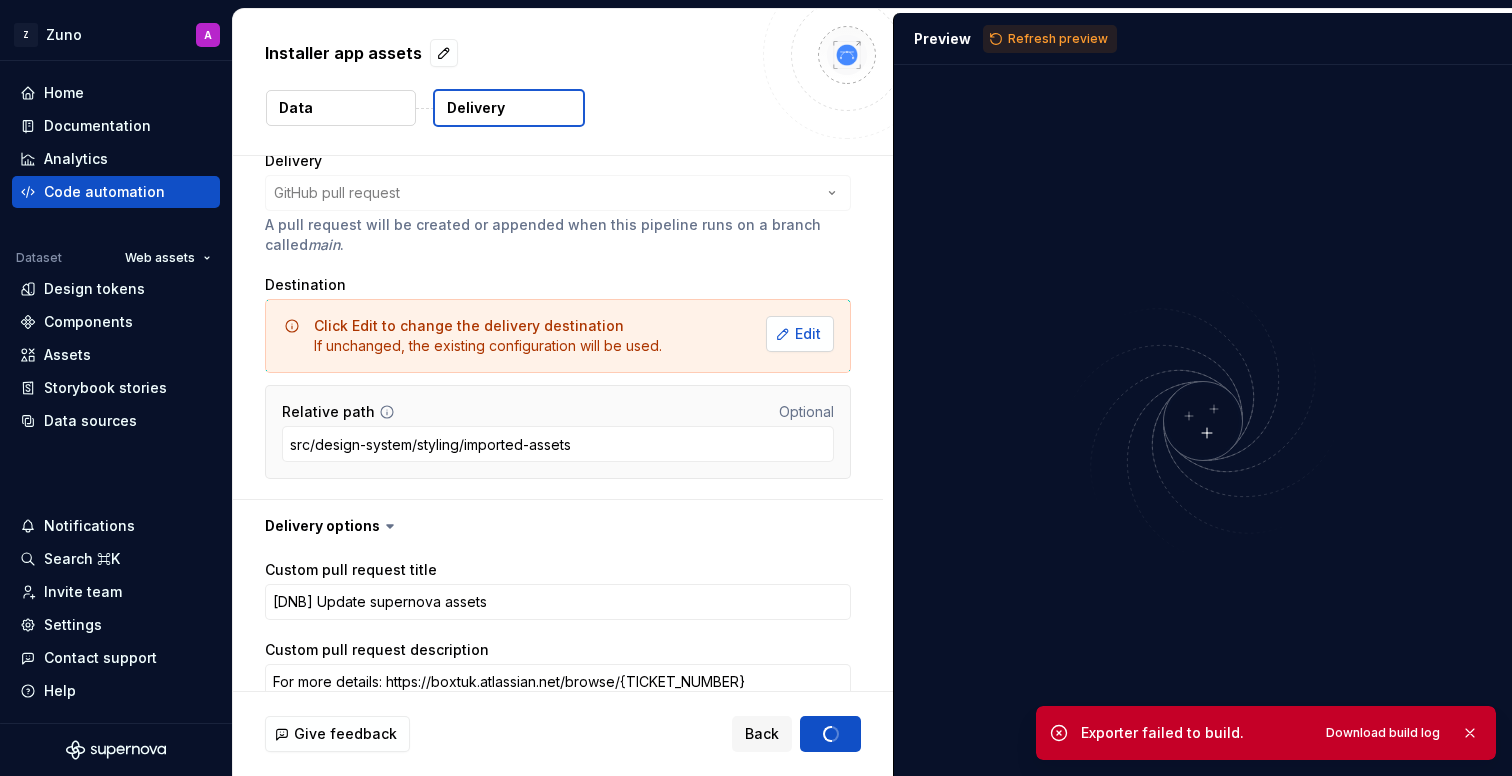 type on "*" 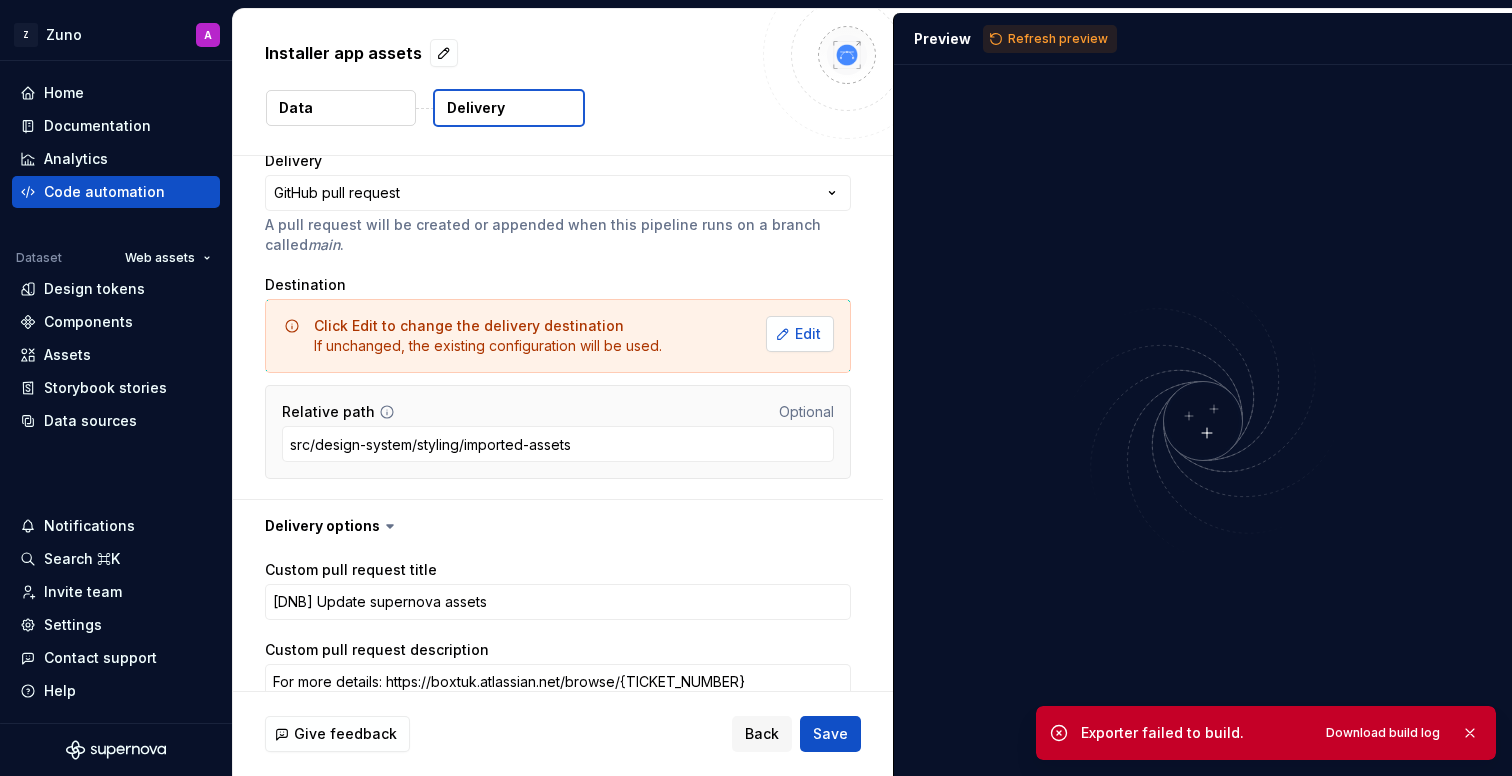 click on "Edit" at bounding box center [808, 334] 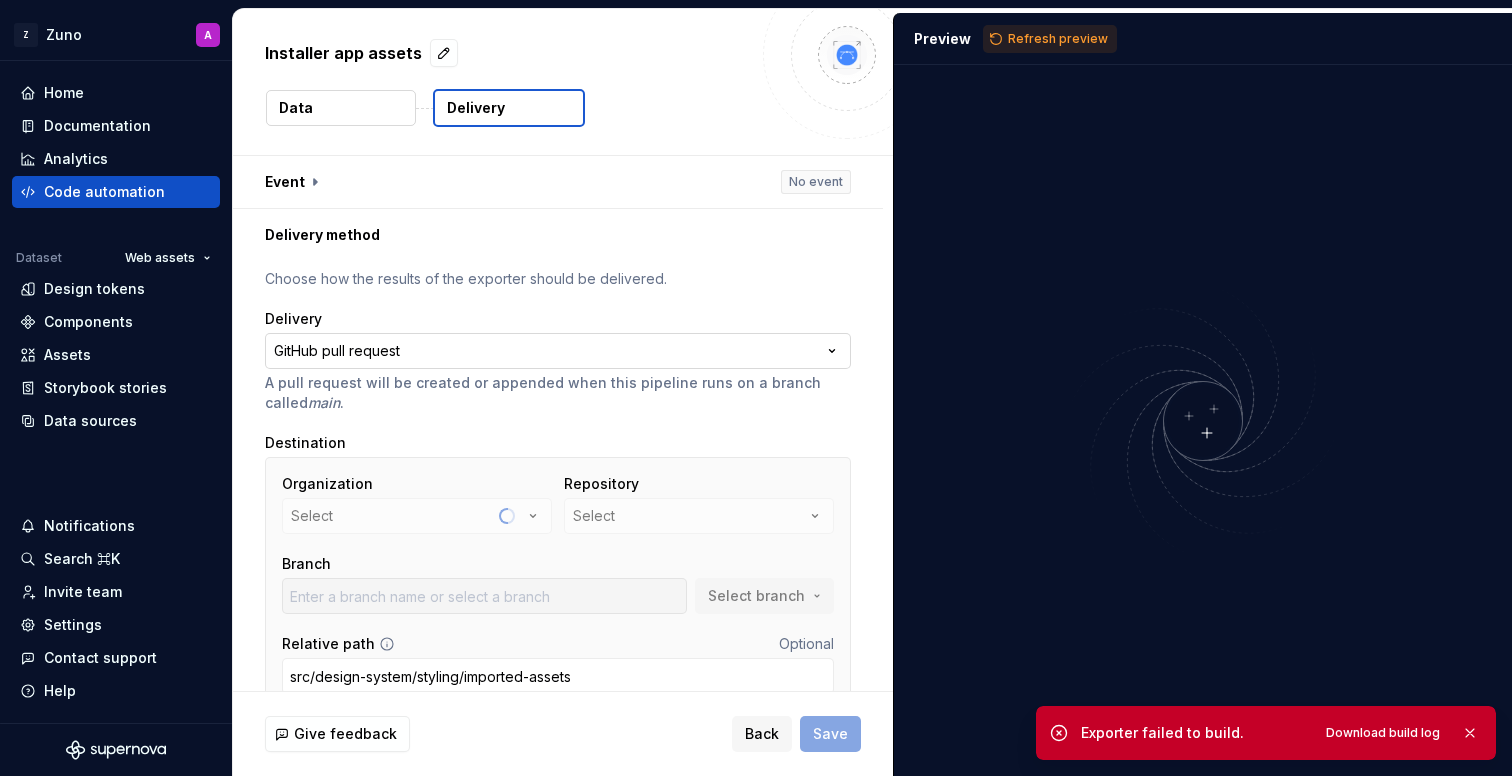 scroll, scrollTop: 94, scrollLeft: 0, axis: vertical 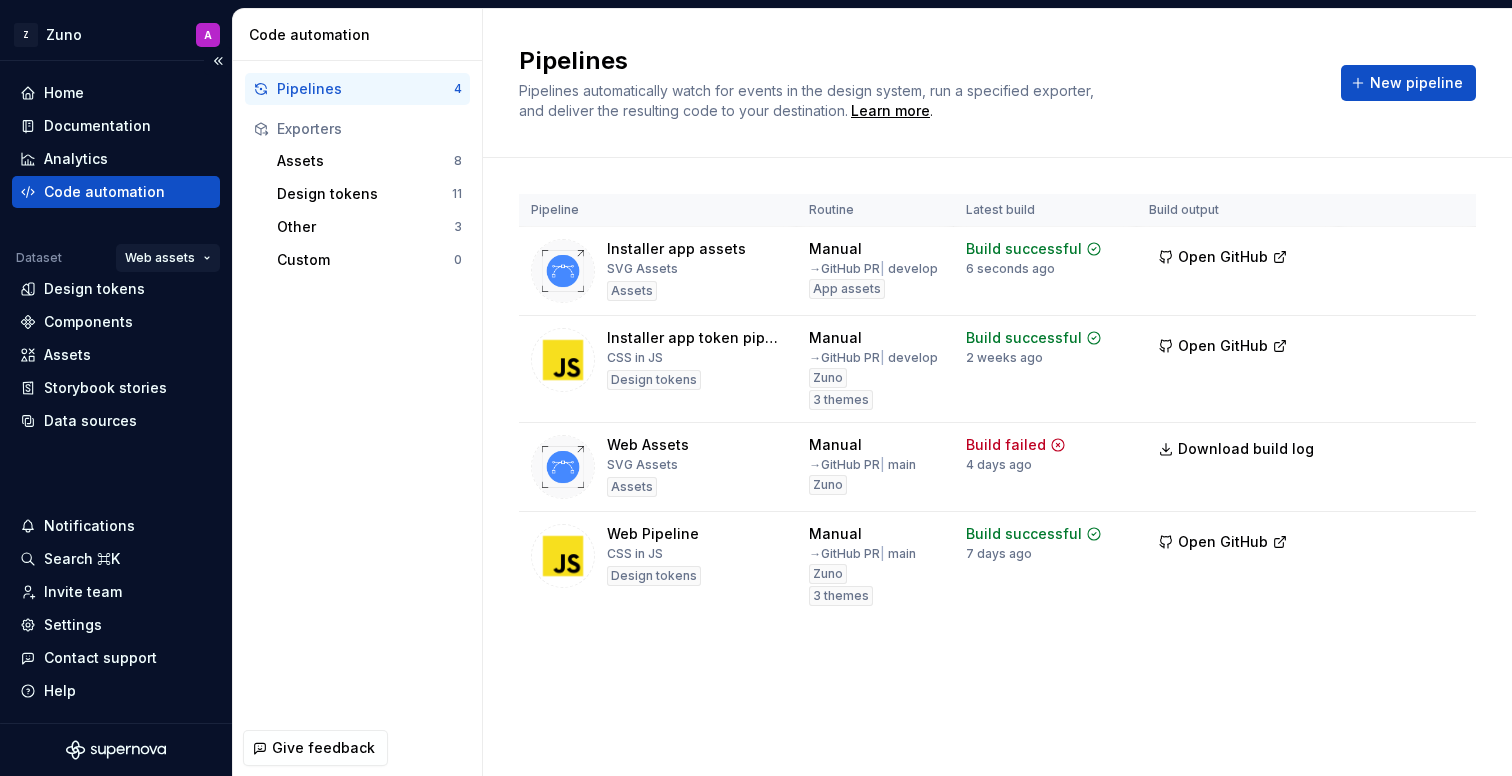 click on "Z Zuno A Home Documentation Analytics Code automation Dataset Web assets Design tokens Components Assets Storybook stories Data sources Notifications Search ⌘K Invite team Settings Contact support Help Code automation Pipelines 4 Exporters Assets 8 Design tokens 11 Other 3 Custom 0 Give feedback Pipelines Pipelines automatically watch for events in the design system, run a specified exporter, and deliver the resulting code to your destination.   Learn more . New pipeline Pipeline Routine Latest build Build output Installer app assets SVG Assets Assets Manual →  GitHub PR  |   develop App assets Build successful 6 seconds ago Open GitHub Run Installer app token pipeline CSS in JS Design tokens Manual →  GitHub PR  |   develop Zuno 3 themes Build successful 2 weeks ago Open GitHub Run Web Assets SVG Assets Assets Manual →  GitHub PR  |   main Zuno Build failed 4 days ago Download build log Run Web Pipeline CSS in JS Design tokens Manual →  GitHub PR  |   main Zuno 3 themes Build successful 7 days ago" at bounding box center [756, 388] 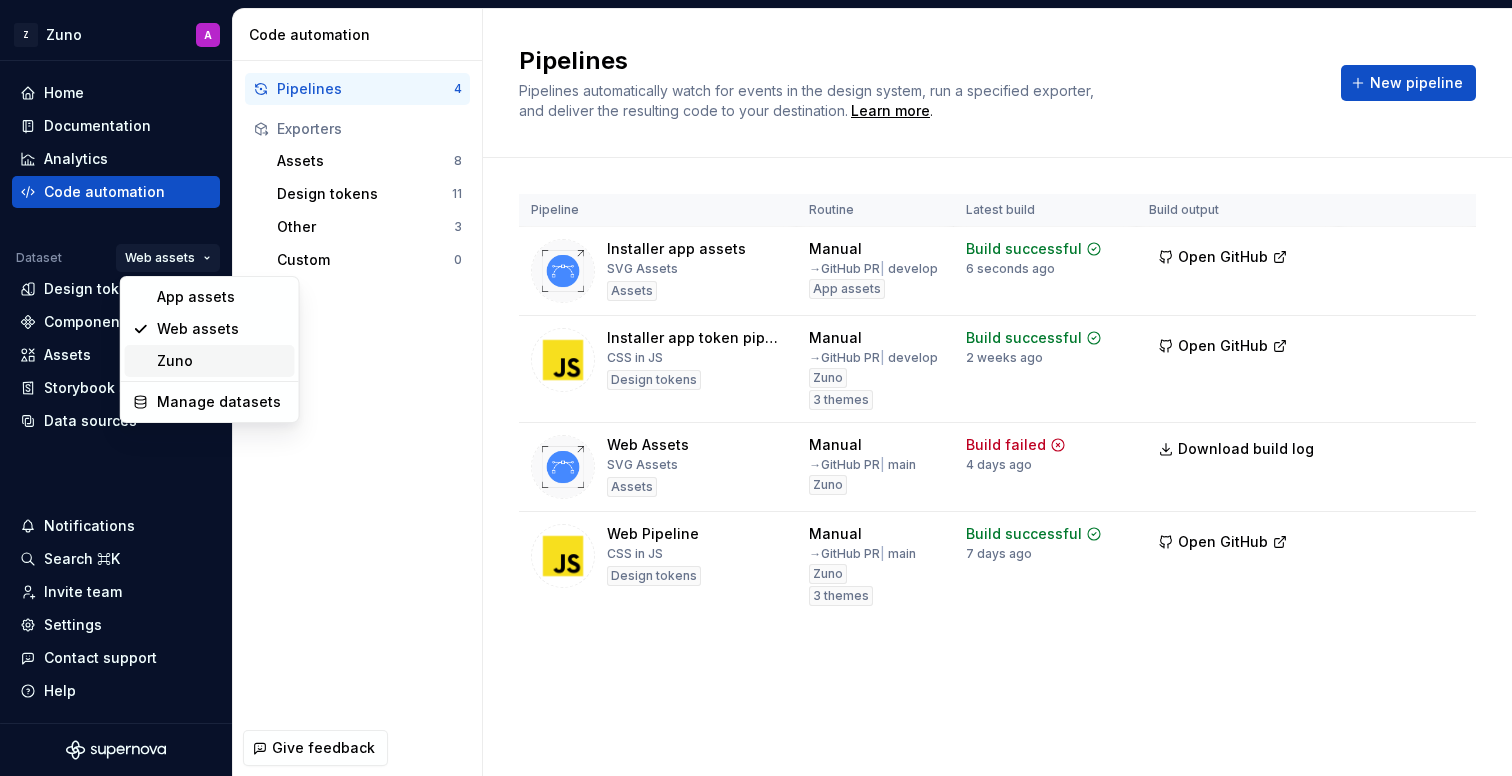 click on "Zuno" at bounding box center [222, 361] 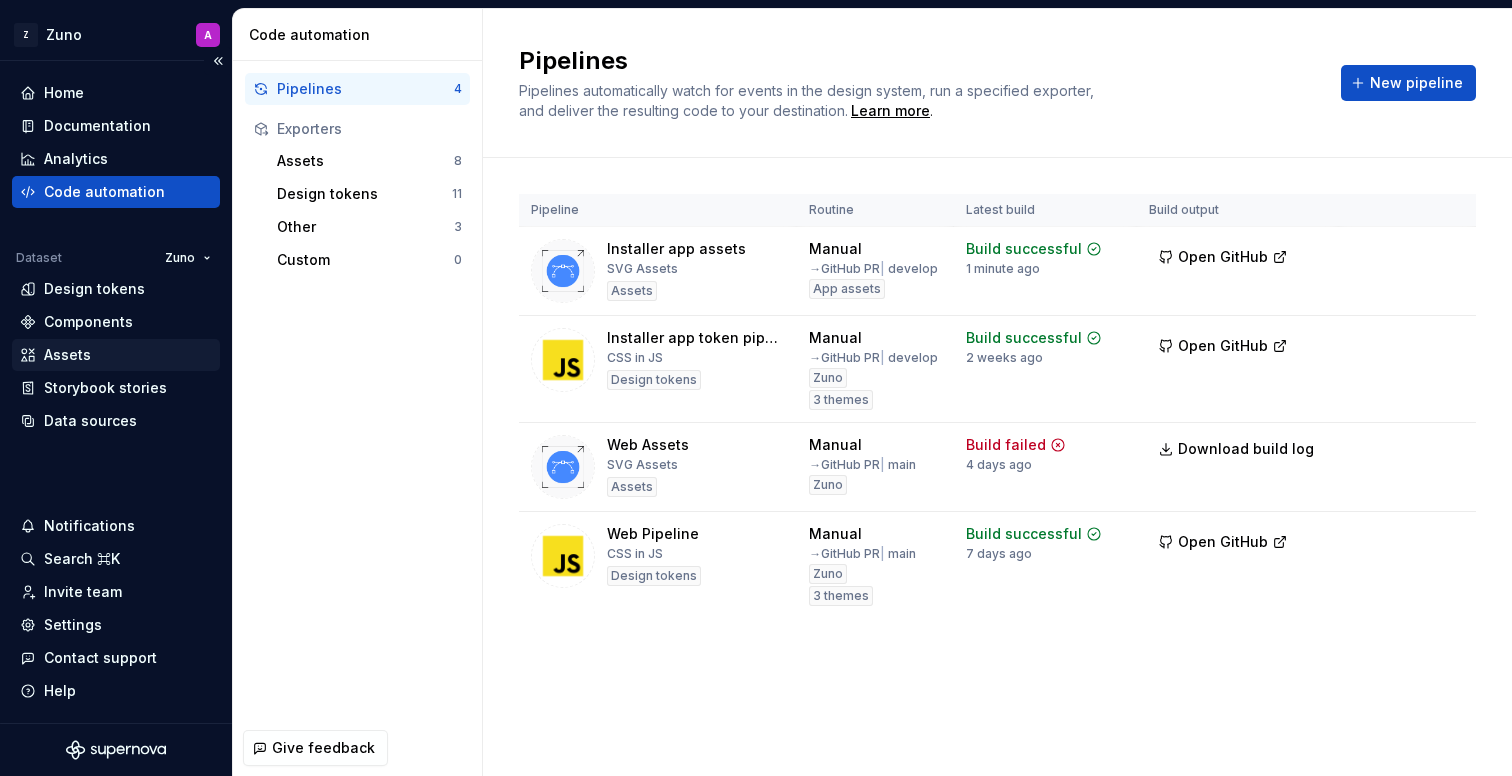 click on "Assets" at bounding box center [116, 355] 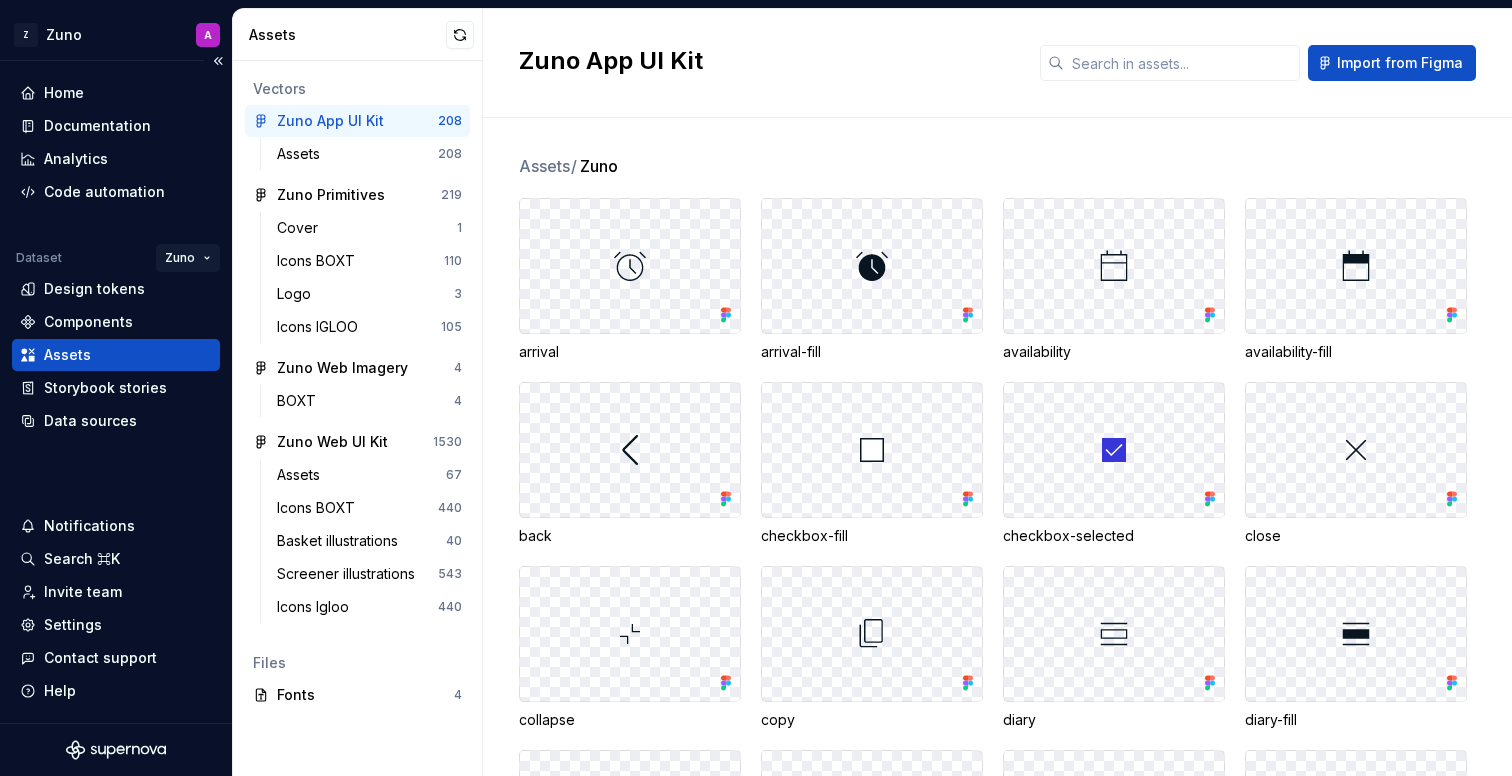 click on "Z Zuno A Home Documentation Analytics Code automation Dataset Zuno Design tokens Components Assets Storybook stories Data sources Notifications Search ⌘K Invite team Settings Contact support Help Assets Vectors Zuno App UI Kit 208 Assets 208 Zuno Primitives 219 Cover 1 Icons BOXT 110 Logo 3 Icons IGLOO 105 Zuno Web Imagery 4 BOXT 4 Zuno Web UI Kit 1530 Assets 67 Icons BOXT 440 Basket illustrations 40 Screener illustrations 543 Icons Igloo 440 Files Fonts 4 Zuno App UI Kit Import from Figma Assets  /  Zuno arrival arrival-fill availability availability-fill back checkbox-fill checkbox-selected close collapse copy diary diary-fill directions docs docs-fill edit empty-state-lg error expand forms forms-fill forward help home home-fill info job-card-arrival-window job-card-job-id job-card-job-type job-card-postcode job-card-time-preference live-chat live-chat-fill password-hide password-show prod-ac prod-ac-application prod-ac-pre prod-boiler-install prod-boiler-install-application prod-boiler-pre prod-callout" at bounding box center (756, 388) 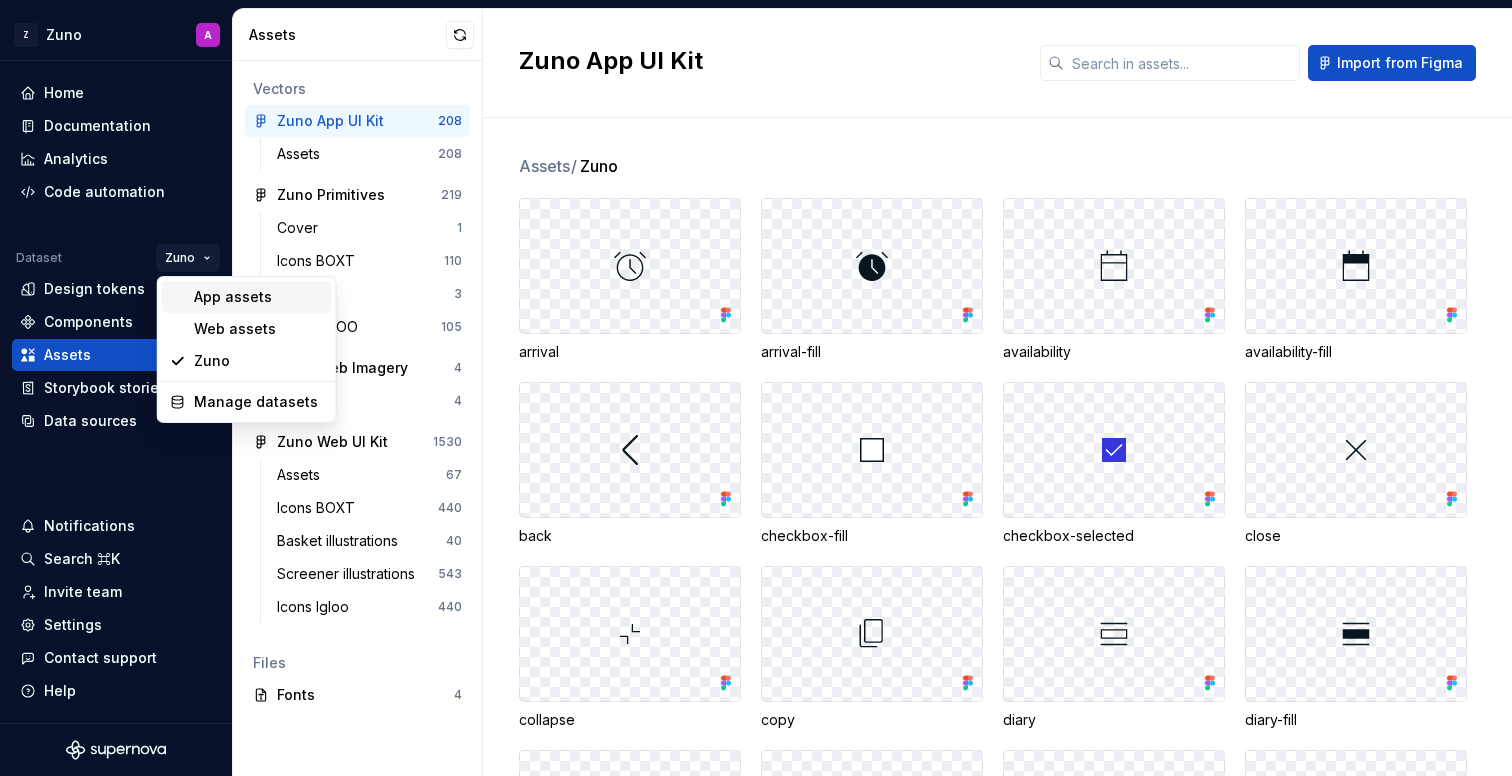 click on "App assets" at bounding box center (259, 297) 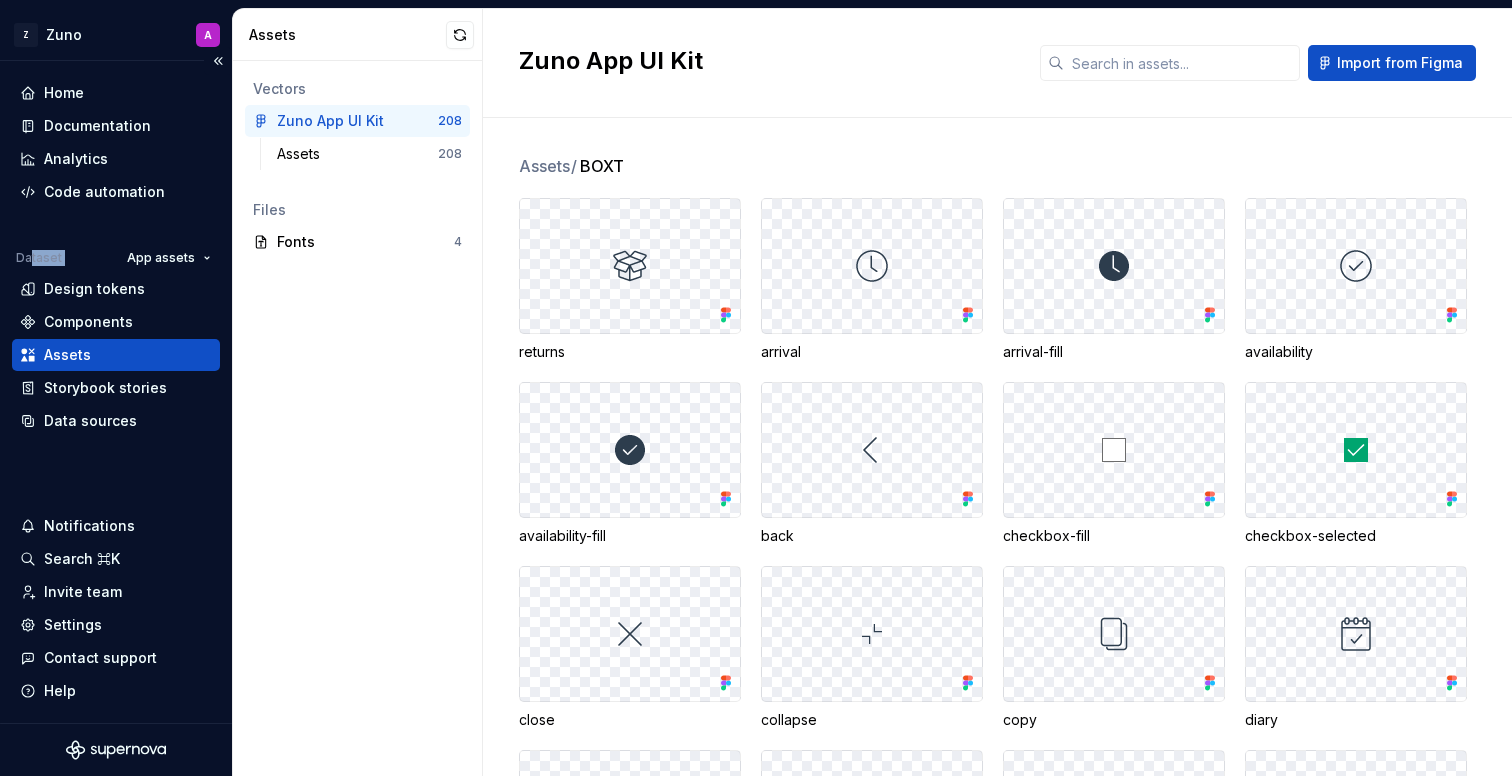 drag, startPoint x: 29, startPoint y: 260, endPoint x: 65, endPoint y: 261, distance: 36.013885 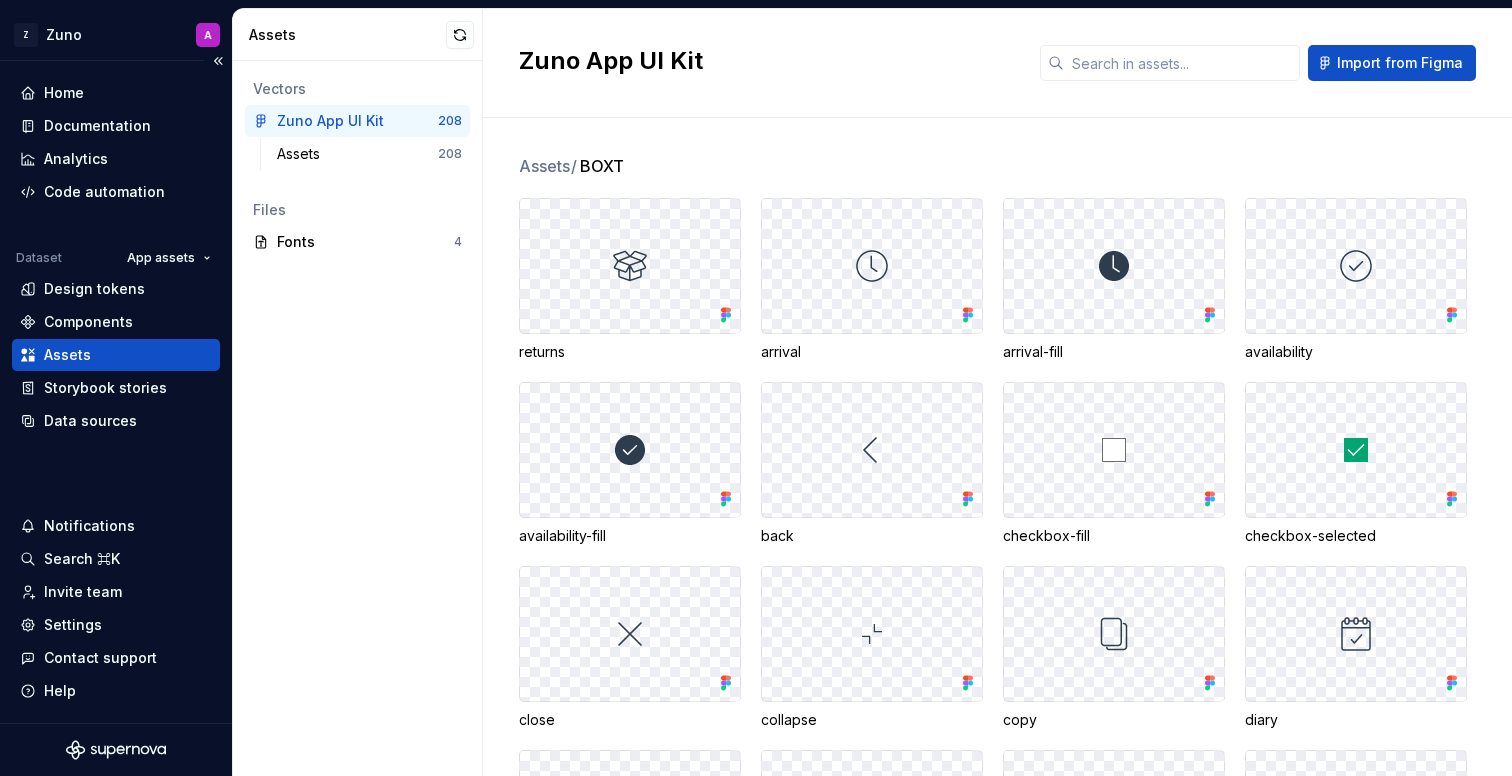 click on "Dataset App assets" at bounding box center [118, 258] 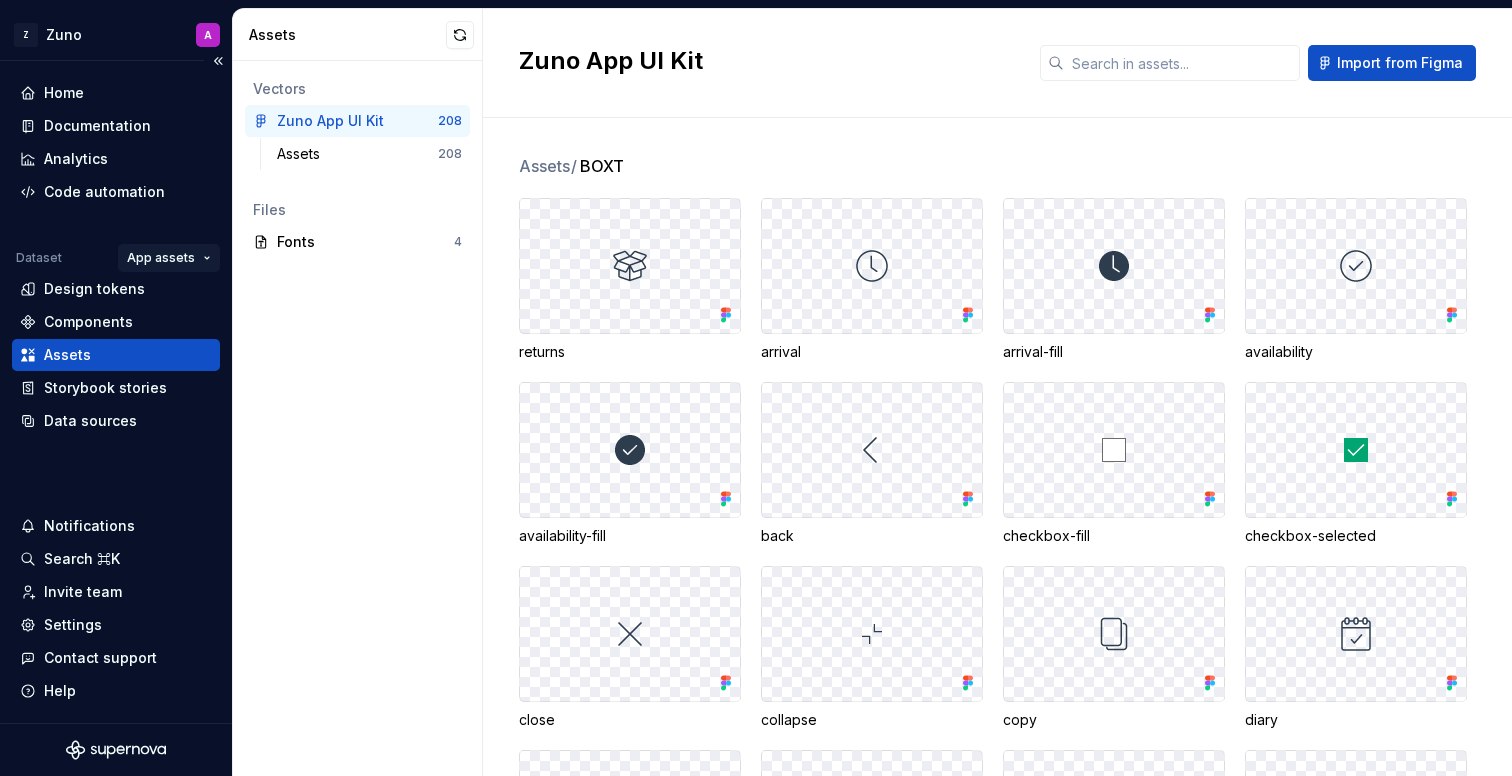 click on "Z Zuno A Home Documentation Analytics Code automation Dataset App assets Design tokens Components Assets Storybook stories Data sources Notifications Search ⌘K Invite team Settings Contact support Help Assets Vectors Zuno App UI Kit 208 Assets 208 Files Fonts 4 Zuno App UI Kit Import from Figma Assets  /  BOXT returns arrival arrival-fill availability availability-fill back checkbox-fill checkbox-selected close collapse copy diary diary-fill directions docs docs-fill edit empty-state-lg error expand forms forms-fill forward help home home-fill info job-card-arrival-window job-card-job-id job-card-job-type job-card-postcode job-card-time-preference live-chat password-hide password-show prod-ac prod-ac-application prod-ac-pre prod-boiler-install prod-boiler-install-application prod-boiler-pre prod-callout prod-callout-pre prod-electrical prod-electrical-application prod-electrical-pre prod-ev prod-ev-application prod-ev-pre prod-heatlink prod-heatlink-pre prod-heatpump prod-heatpump-application prod-repair" at bounding box center (756, 388) 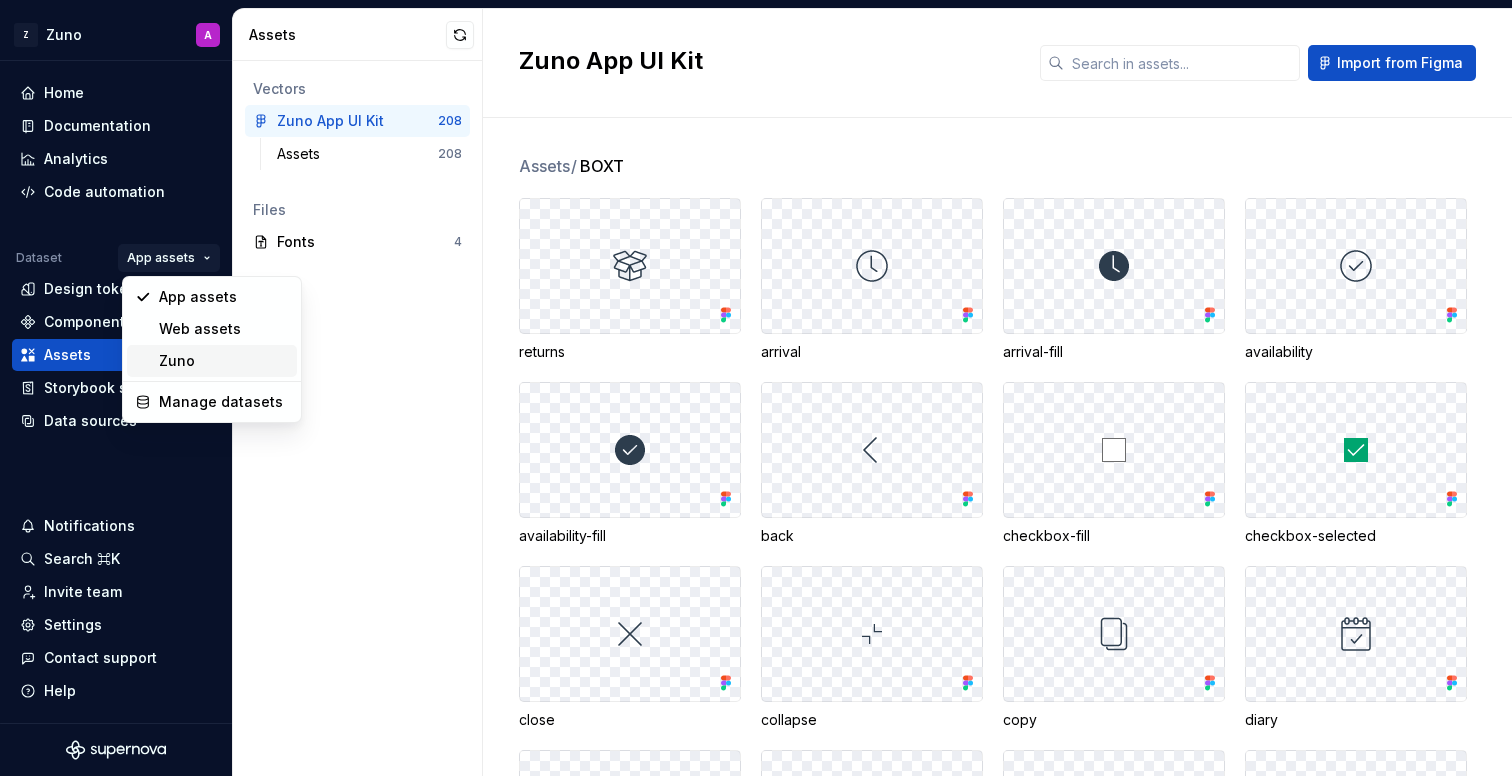 click on "Zuno" at bounding box center (224, 361) 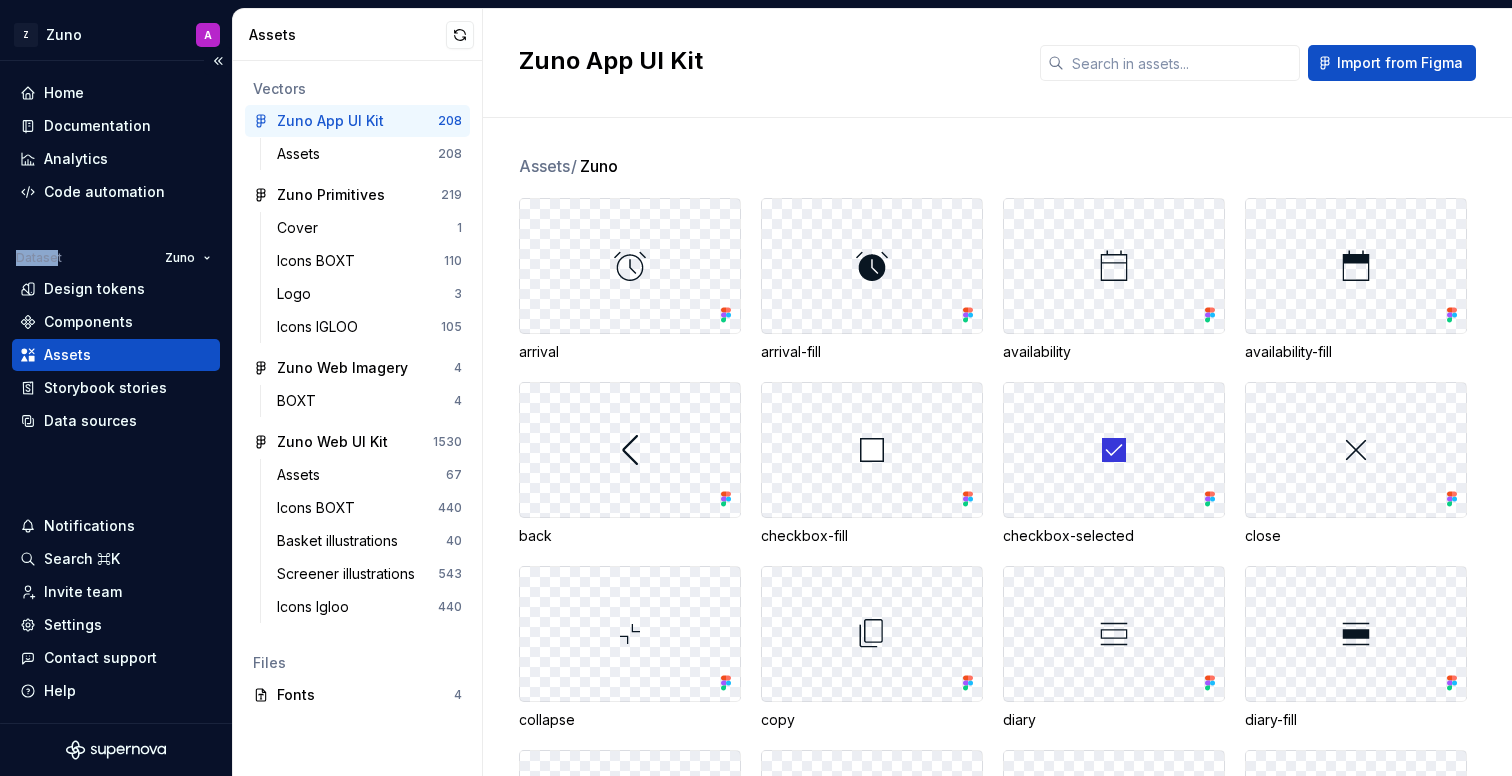 drag, startPoint x: 53, startPoint y: 259, endPoint x: 16, endPoint y: 258, distance: 37.01351 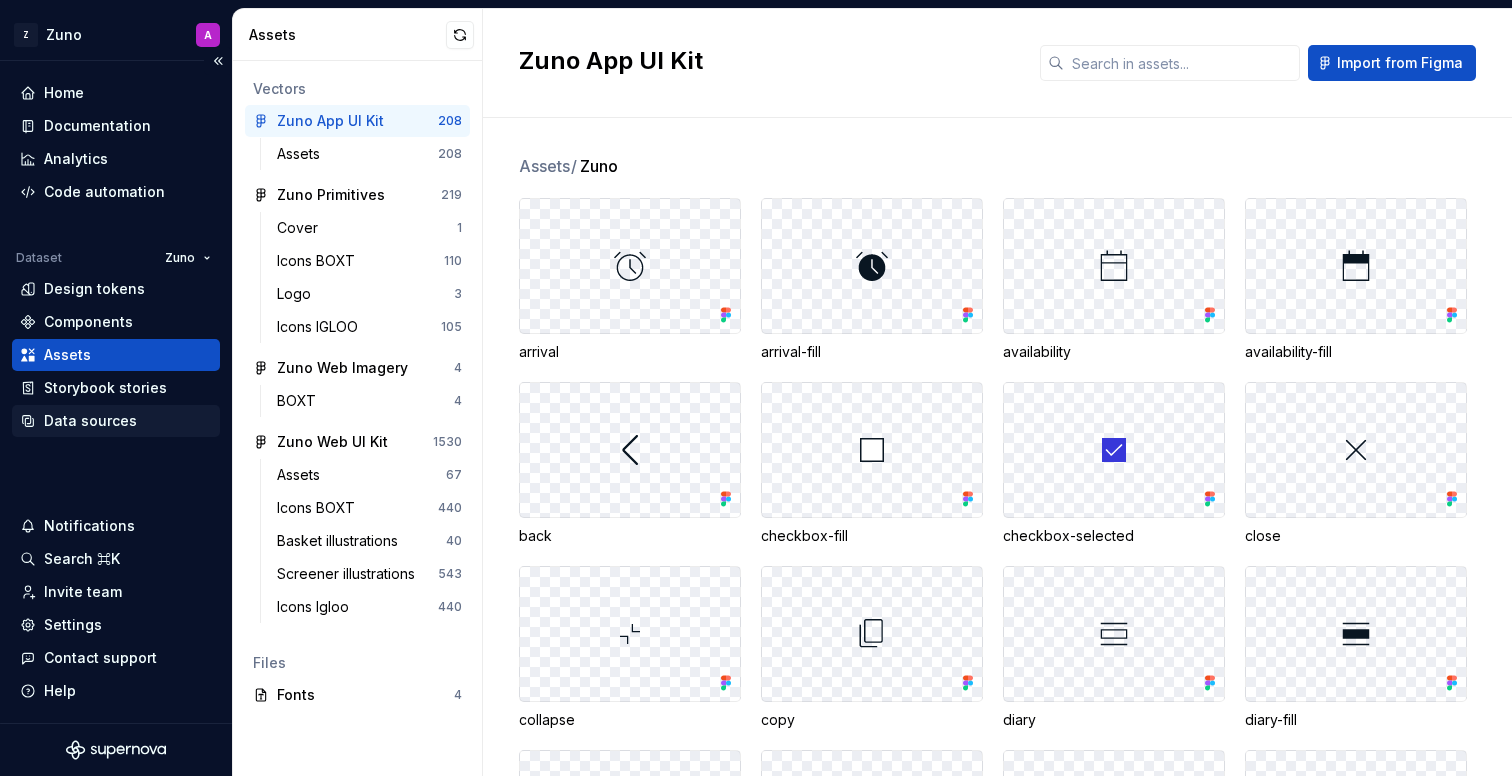 click on "Data sources" at bounding box center (90, 421) 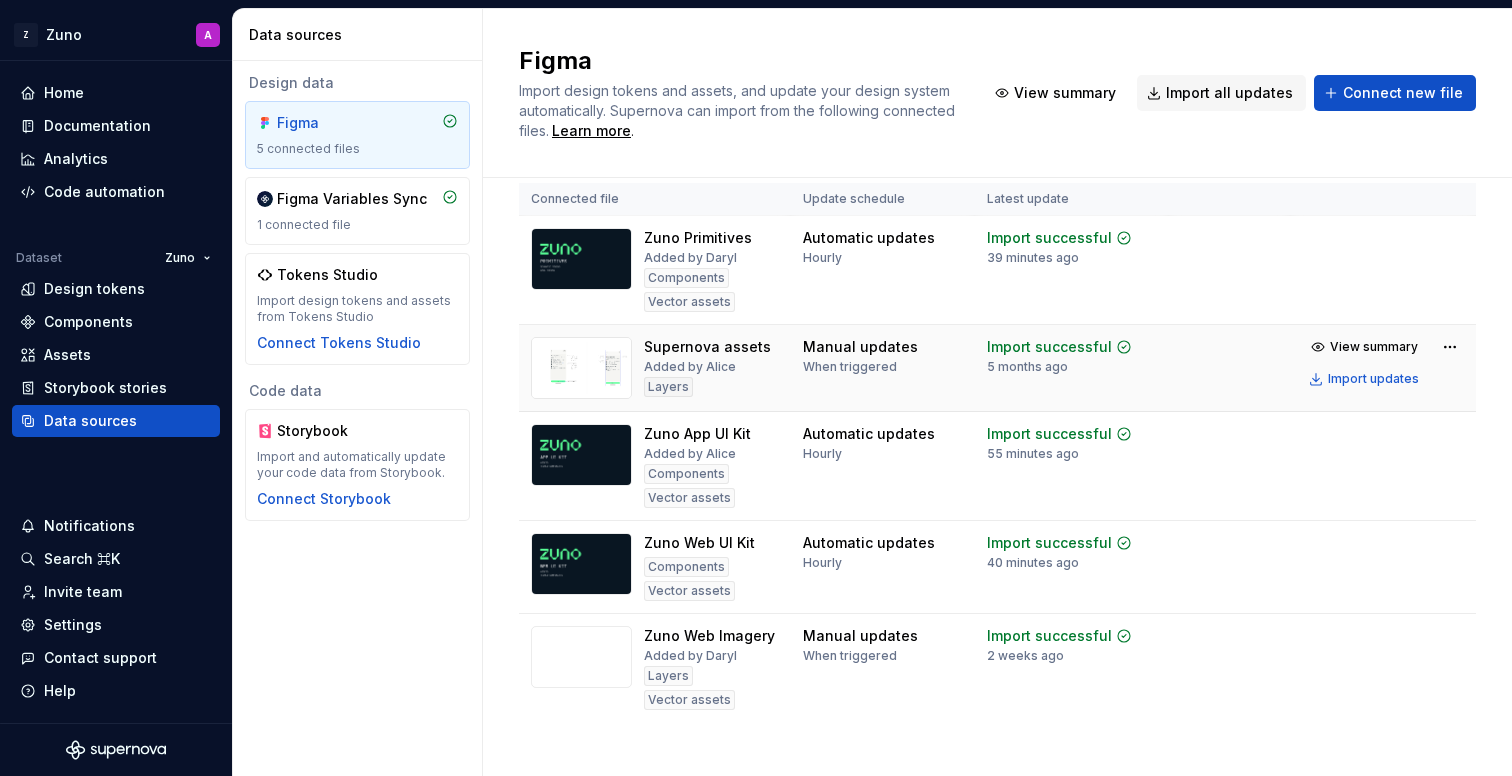 scroll, scrollTop: 0, scrollLeft: 0, axis: both 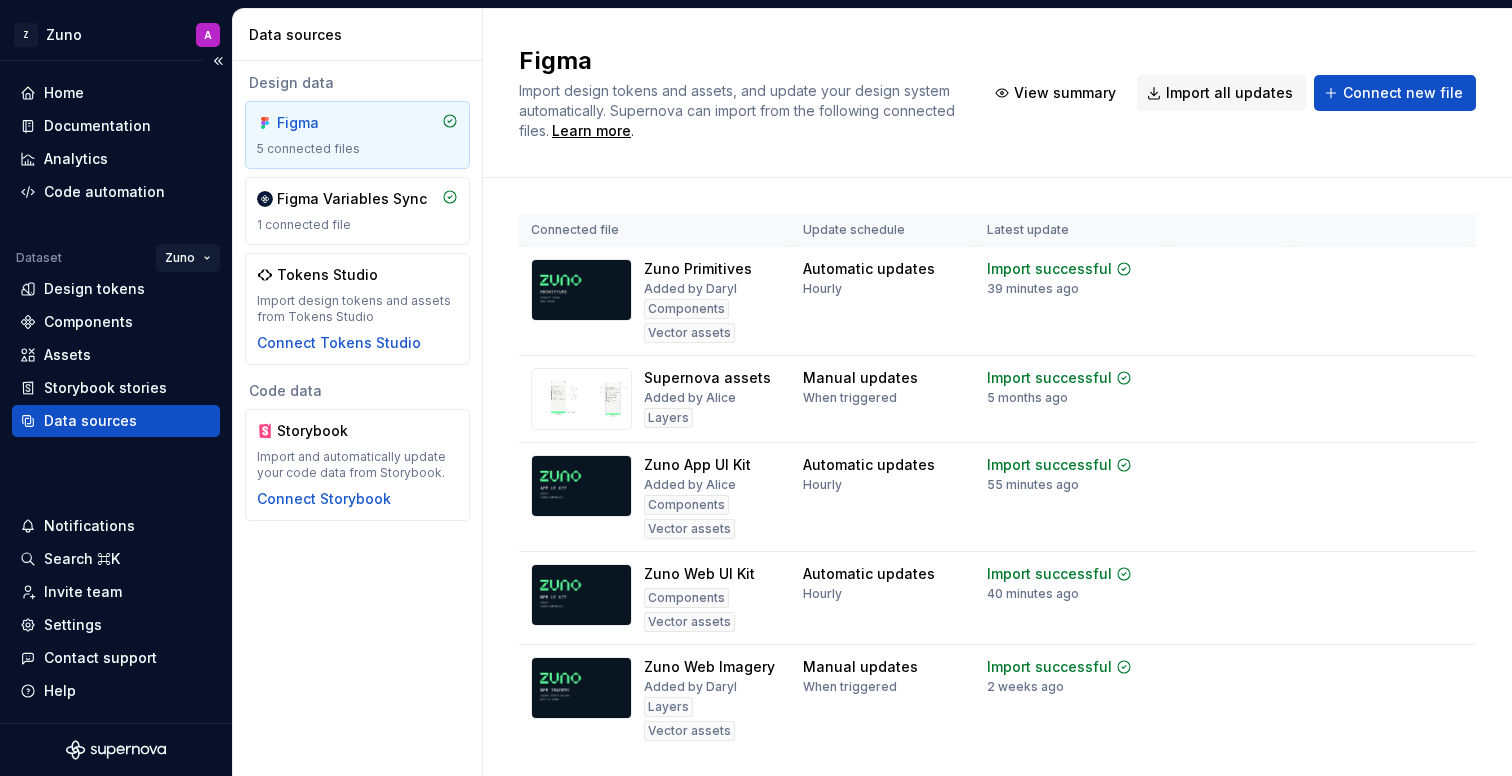 click on "Z Zuno A Home Documentation Analytics Code automation Dataset Zuno Design tokens Components Assets Storybook stories Data sources Notifications Search ⌘K Invite team Settings Contact support Help Data sources Design data Figma 5 connected files Figma Variables Sync 1 connected file Tokens Studio Import design tokens and assets from Tokens Studio Connect Tokens Studio Code data Storybook Import and automatically update your code data from Storybook. Connect Storybook Figma Import design tokens and assets, and update your design system automatically. Supernova can import from the following connected files. Learn more . View summary Import all updates Connect new file Connected file Update schedule Latest update Zuno Primitives Added by [PERSON] Components Vector assets Automatic updates Hourly Import successful 39 minutes ago View summary Import updates Supernova assets Added by [PERSON] Layers Manual updates When triggered Import successful 5 months ago View summary Import updates Zuno App UI Kit Components" at bounding box center [756, 388] 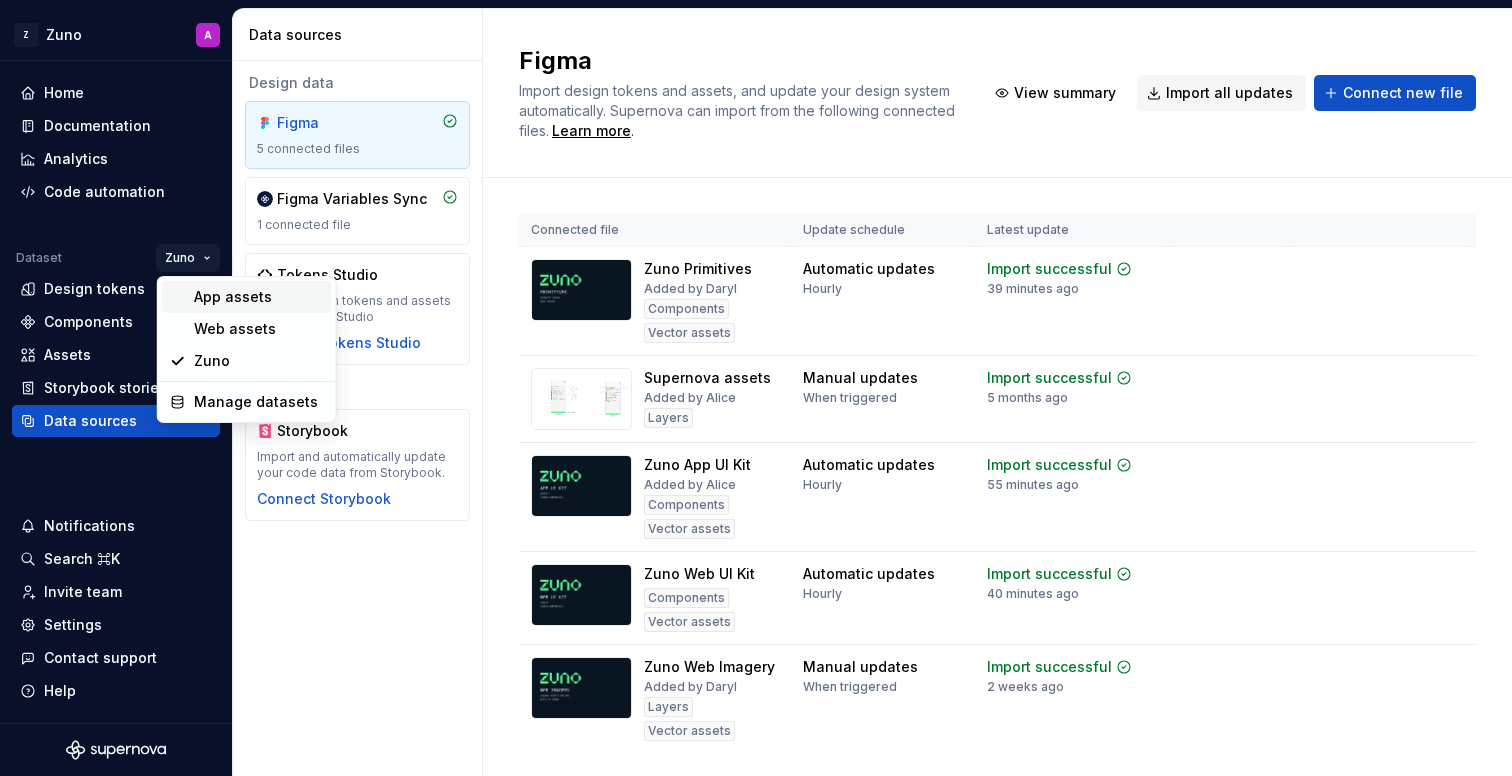 click on "App assets" at bounding box center [259, 297] 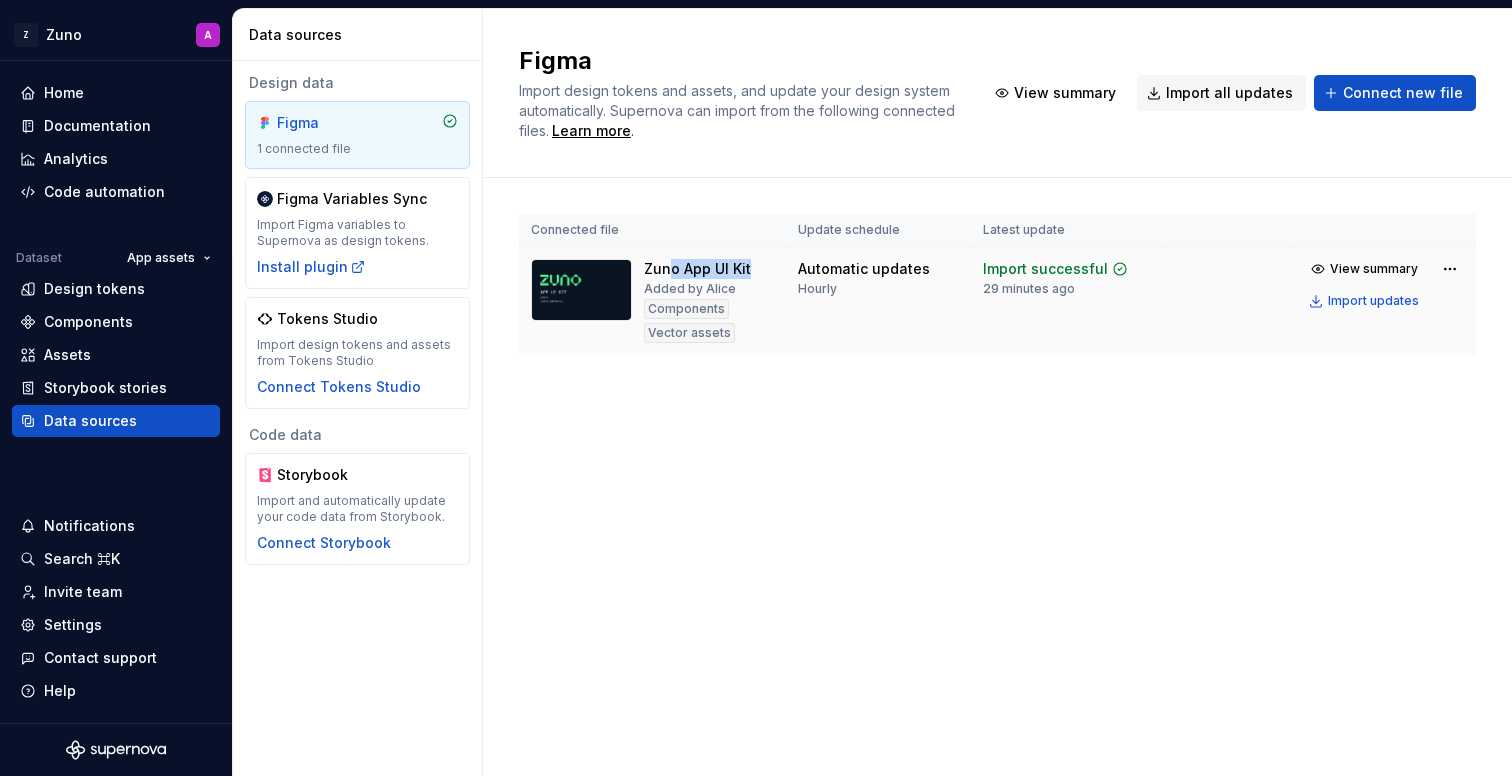 drag, startPoint x: 671, startPoint y: 271, endPoint x: 771, endPoint y: 269, distance: 100.02 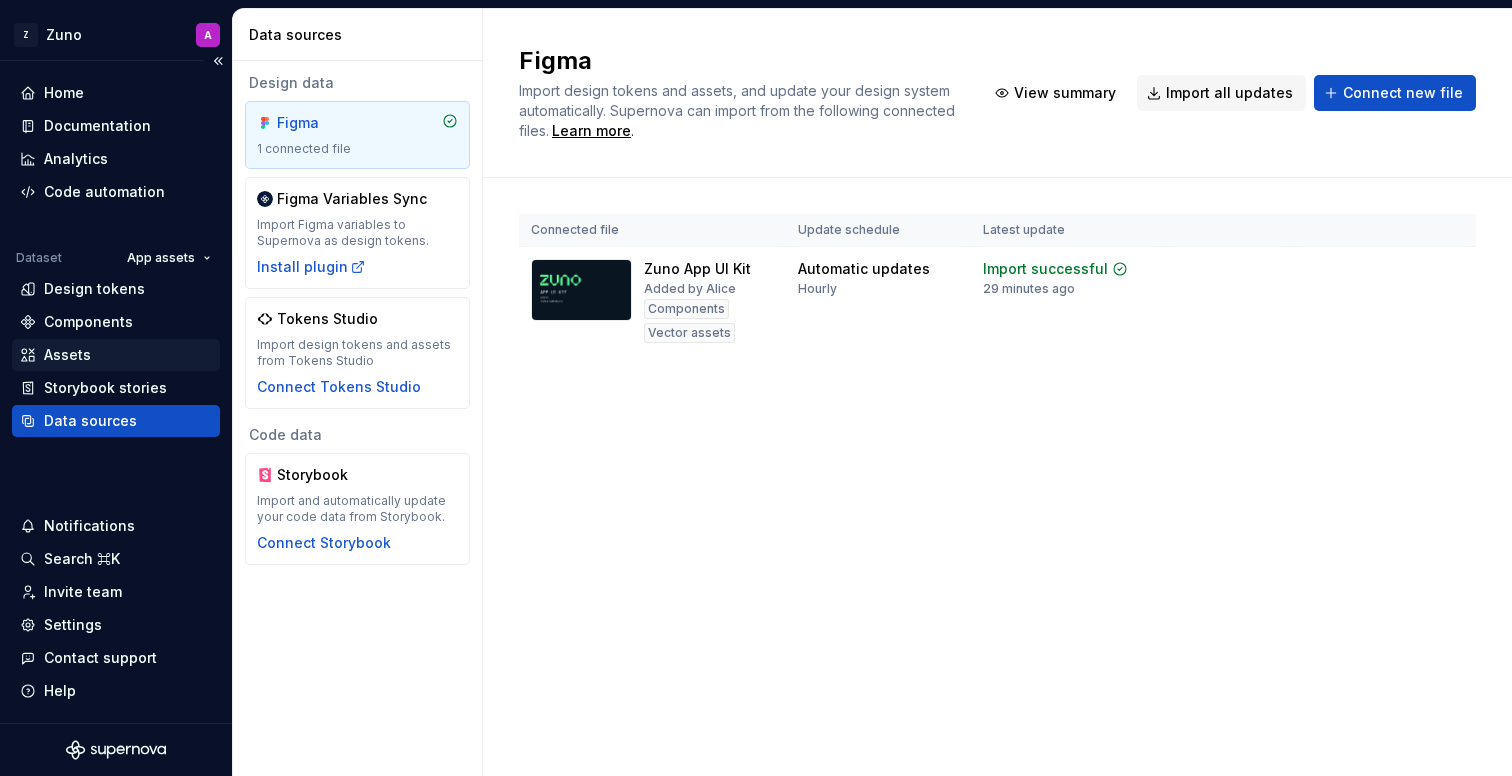 click on "Assets" at bounding box center [116, 355] 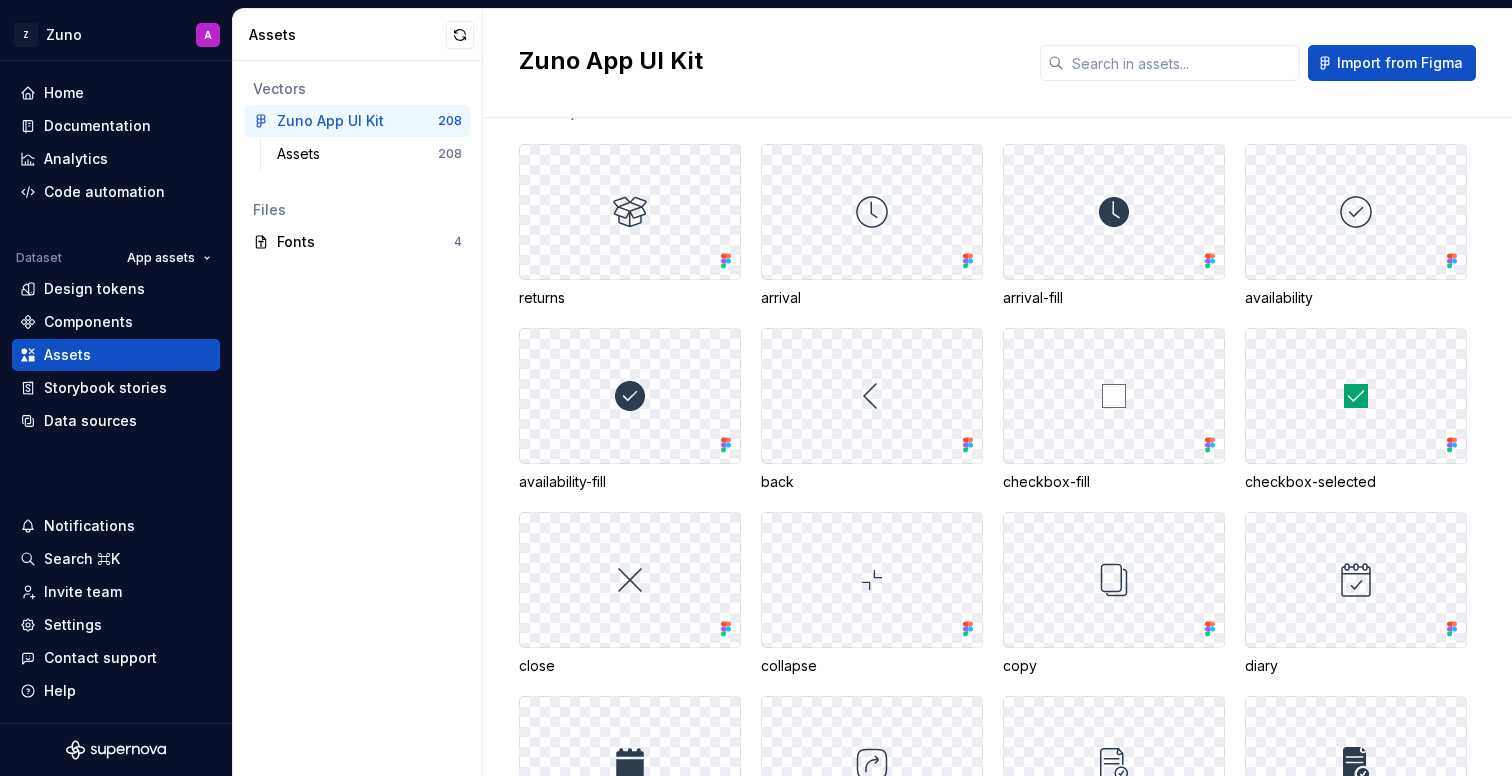 scroll, scrollTop: 0, scrollLeft: 0, axis: both 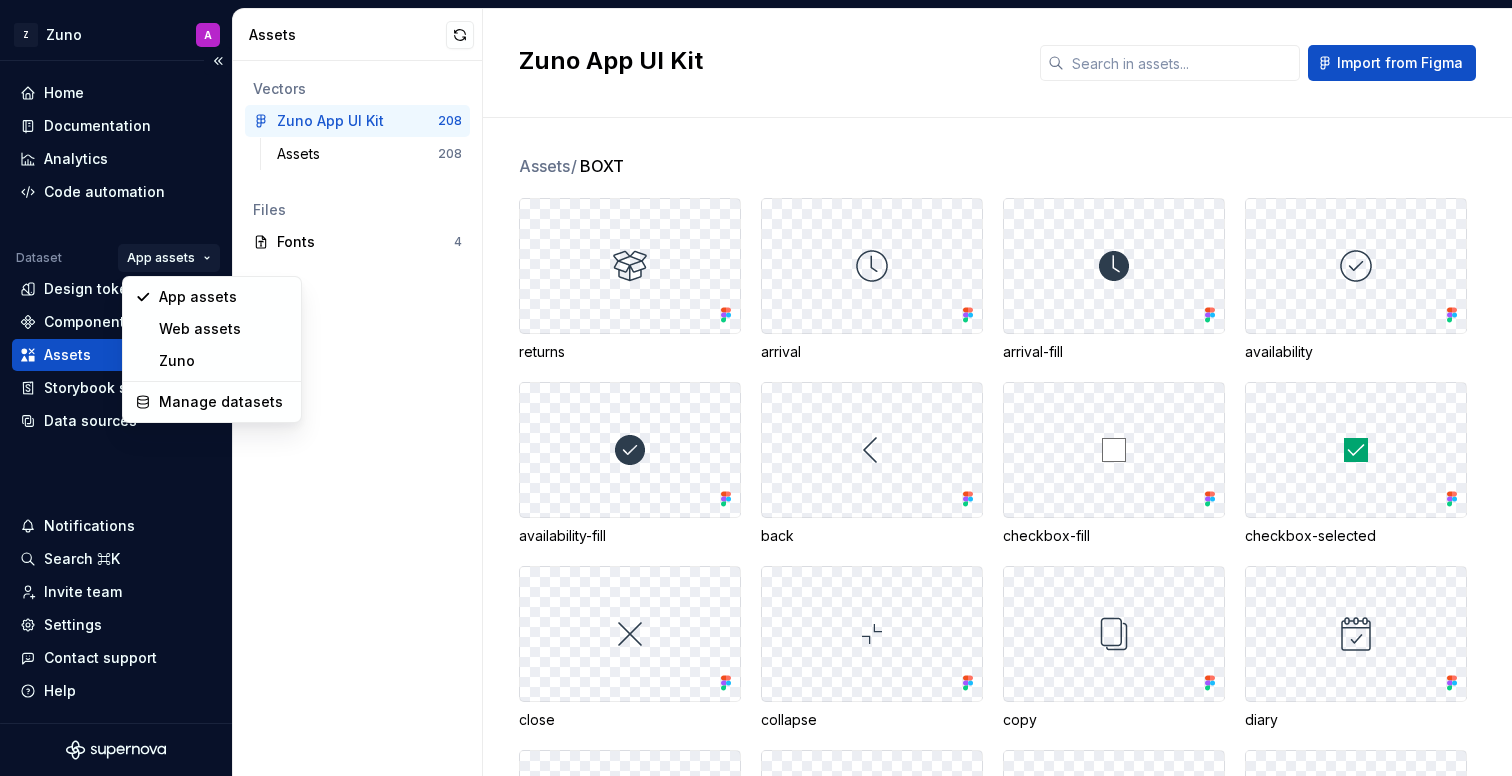 click on "Z Zuno A Home Documentation Analytics Code automation Dataset App assets Design tokens Components Assets Storybook stories Data sources Notifications Search ⌘K Invite team Settings Contact support Help Assets Vectors Zuno App UI Kit 208 Assets 208 Files Fonts 4 Zuno App UI Kit Import from Figma Assets  /  BOXT returns arrival arrival-fill availability availability-fill back checkbox-fill checkbox-selected close collapse copy diary diary-fill directions docs docs-fill edit empty-state-lg error expand forms forms-fill forward help home home-fill info job-card-arrival-window job-card-job-id job-card-job-type job-card-postcode job-card-time-preference live-chat password-hide password-show prod-ac prod-ac-application prod-ac-pre prod-boiler-install prod-boiler-install-application prod-boiler-pre prod-callout prod-callout-pre prod-electrical prod-electrical-application prod-electrical-pre prod-ev prod-ev-application prod-ev-pre prod-heatlink prod-heatlink-pre prod-heatpump prod-heatpump-application prod-repair" at bounding box center [756, 388] 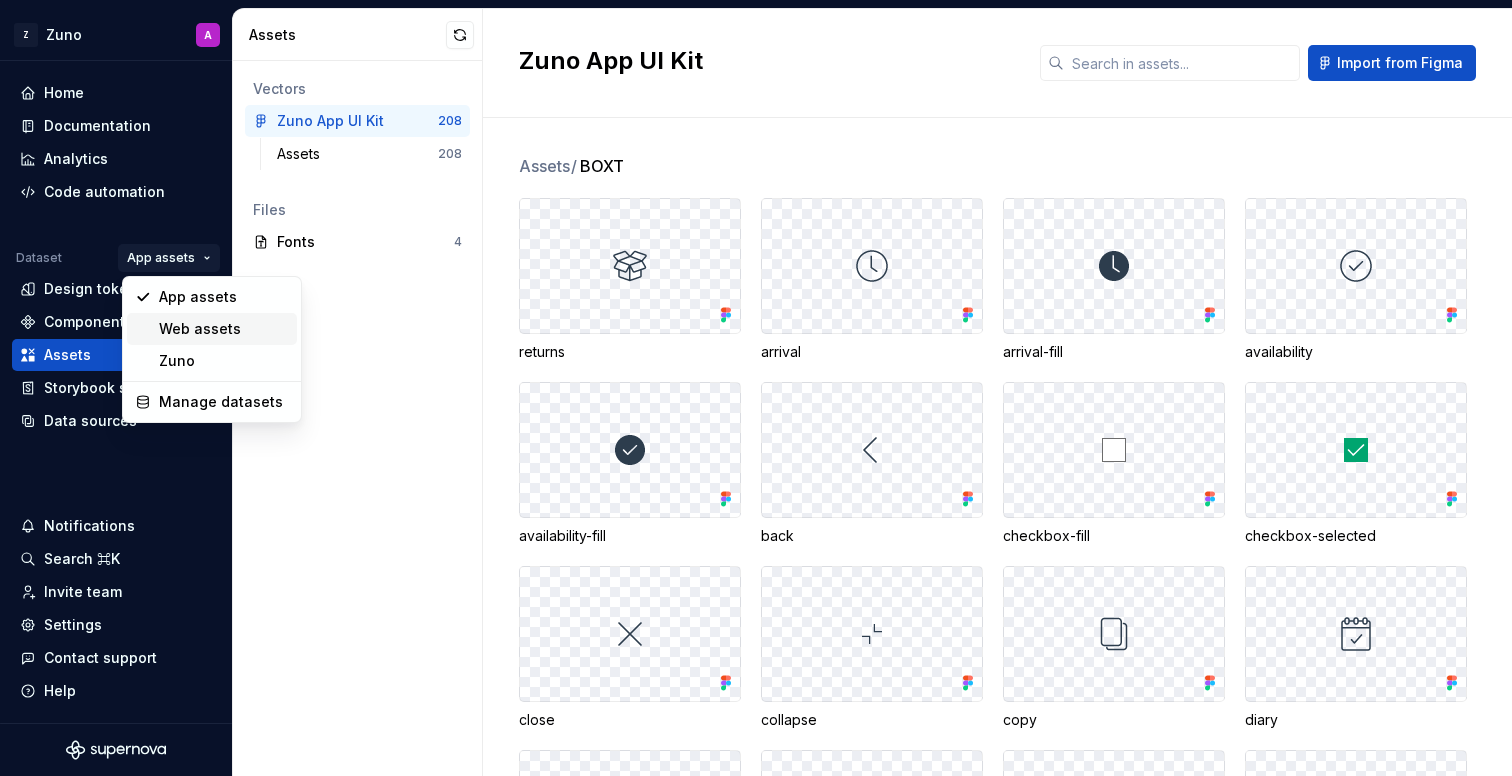 click on "Web assets" at bounding box center (224, 329) 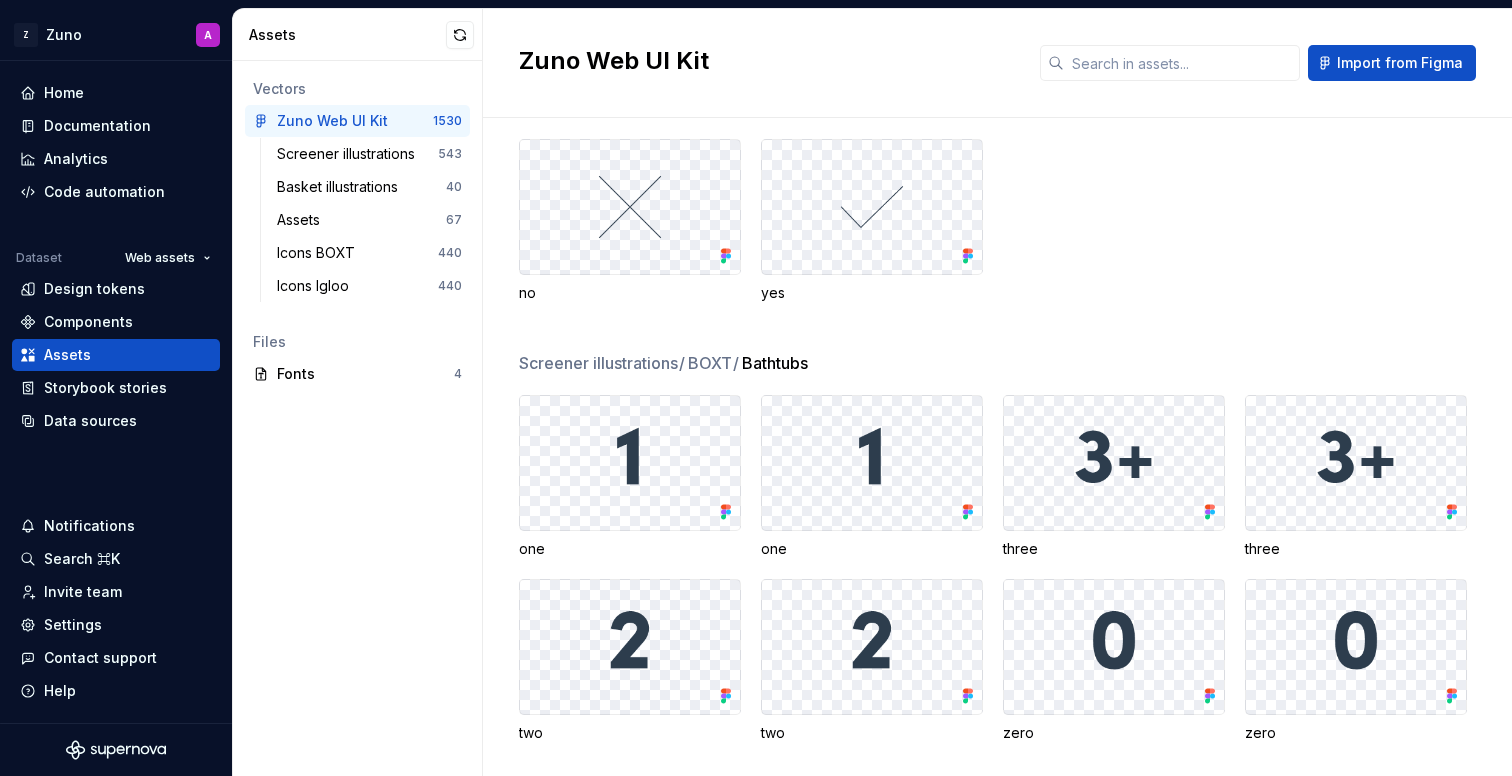 scroll, scrollTop: 0, scrollLeft: 0, axis: both 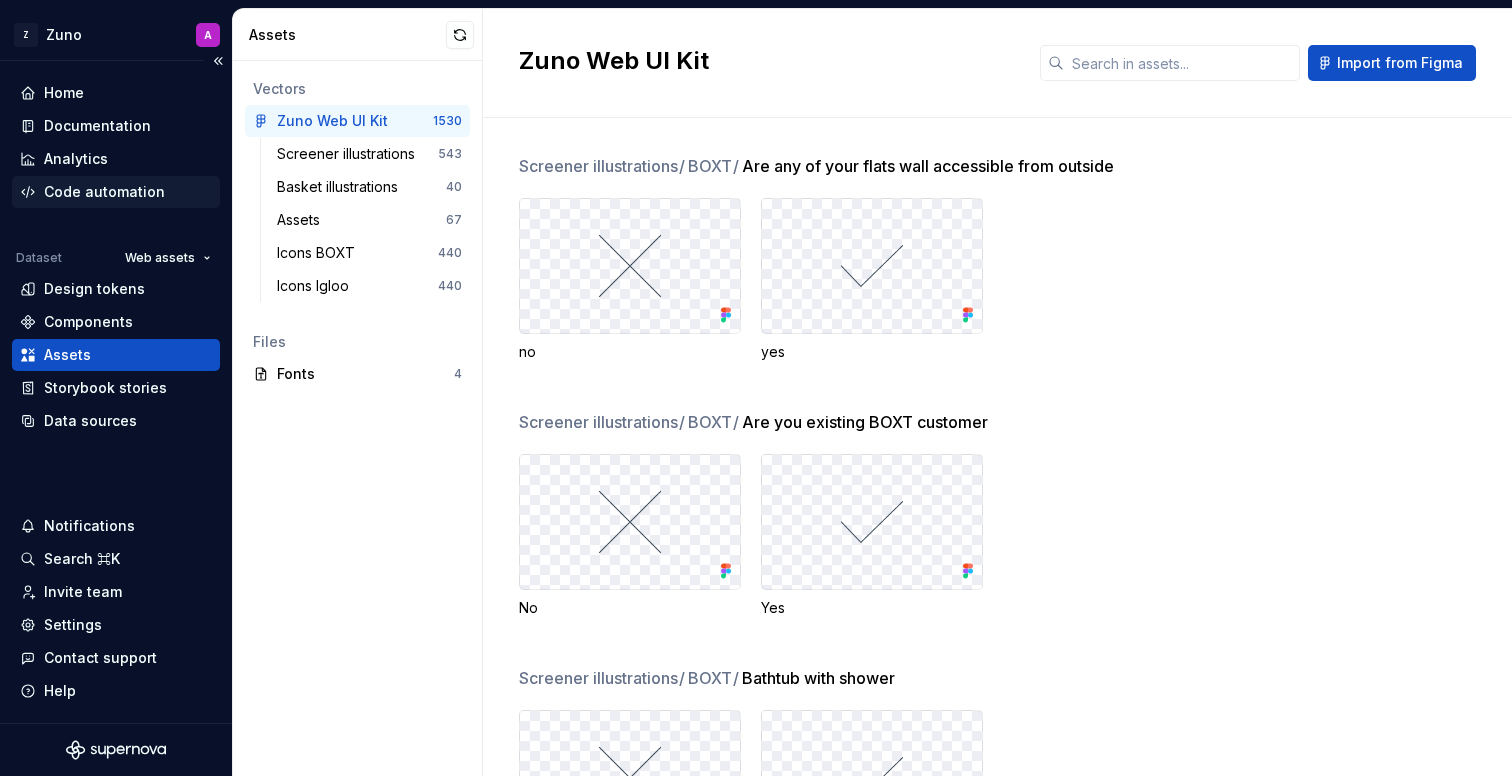 click on "Code automation" at bounding box center [104, 192] 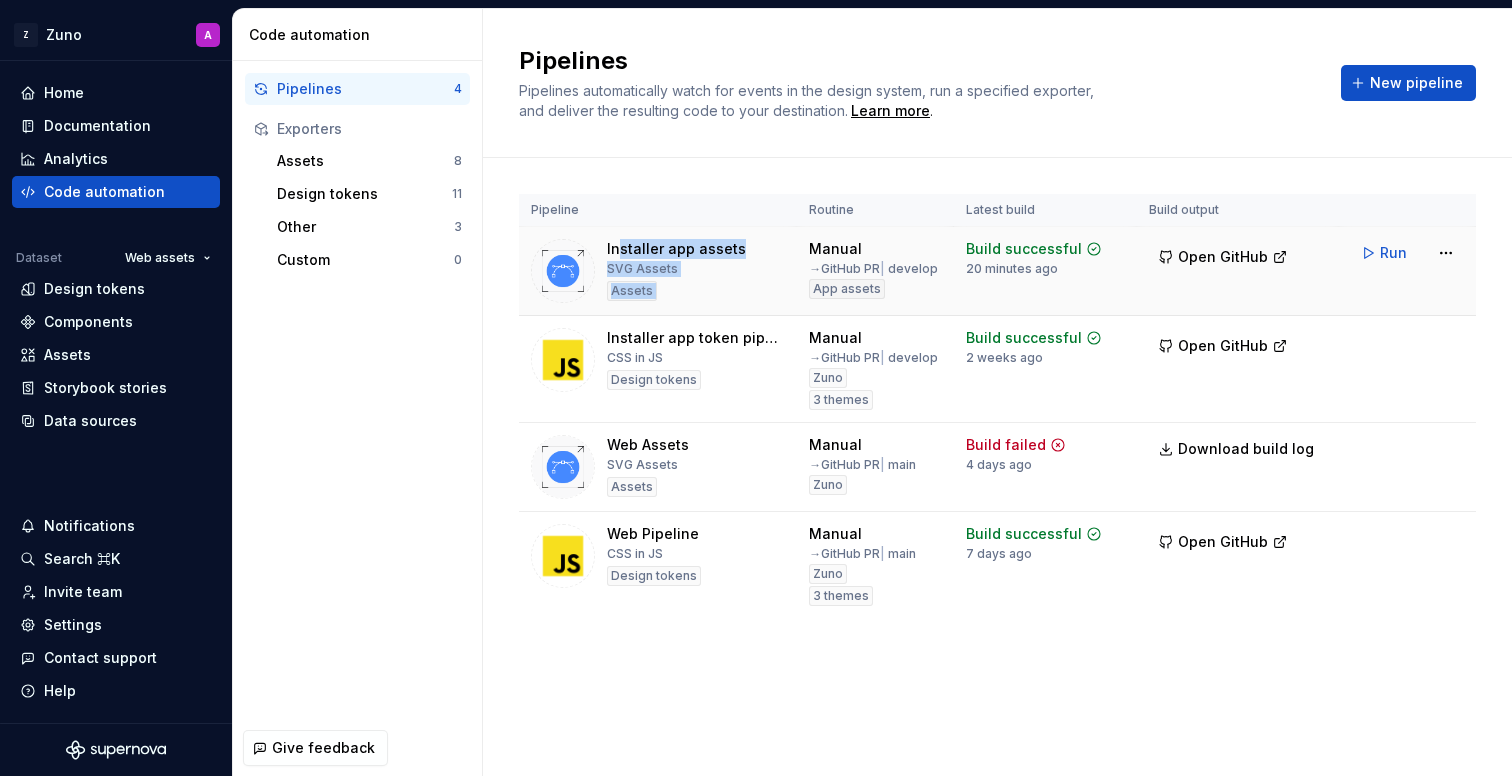 drag, startPoint x: 616, startPoint y: 251, endPoint x: 799, endPoint y: 248, distance: 183.02458 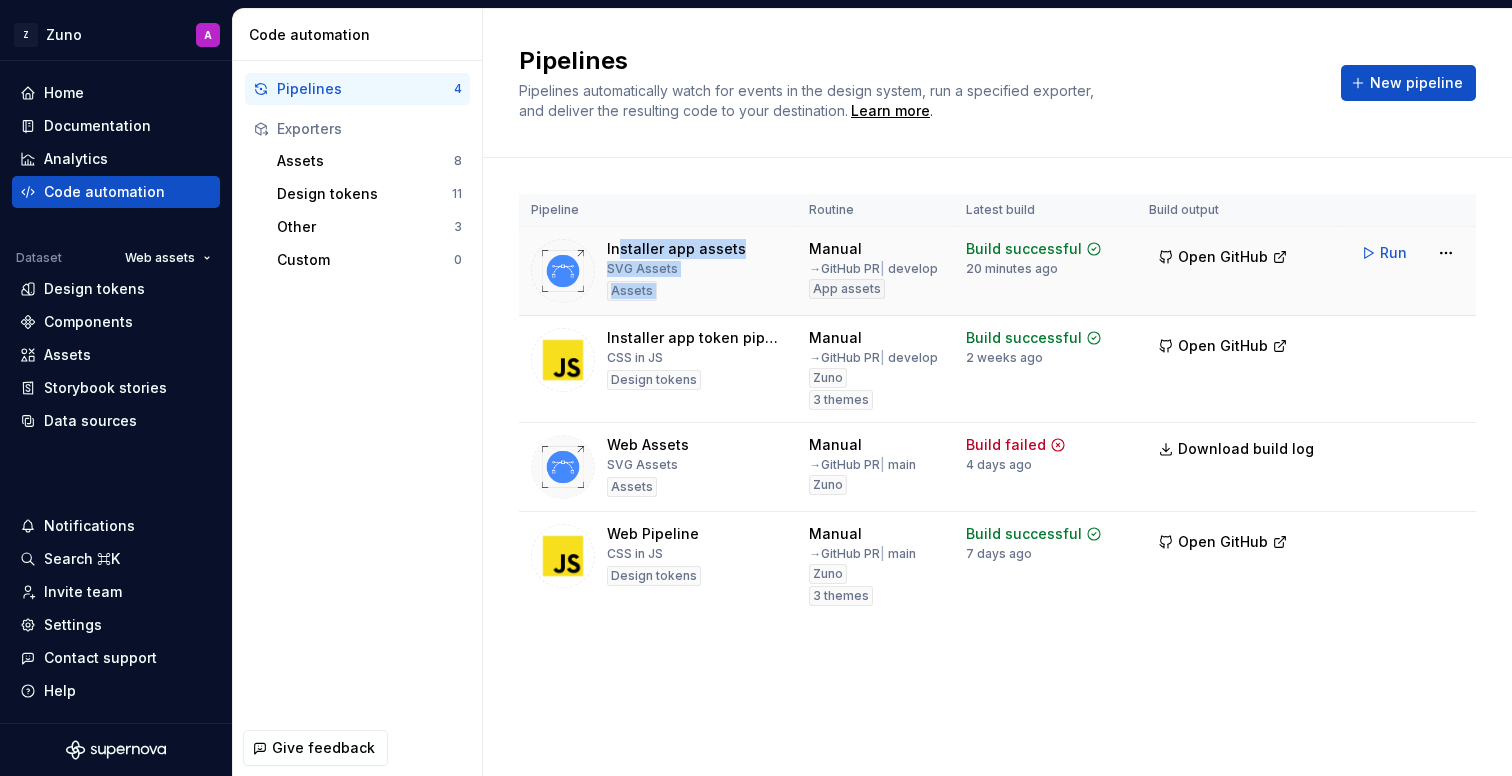 click on "Installer app assets" at bounding box center [676, 249] 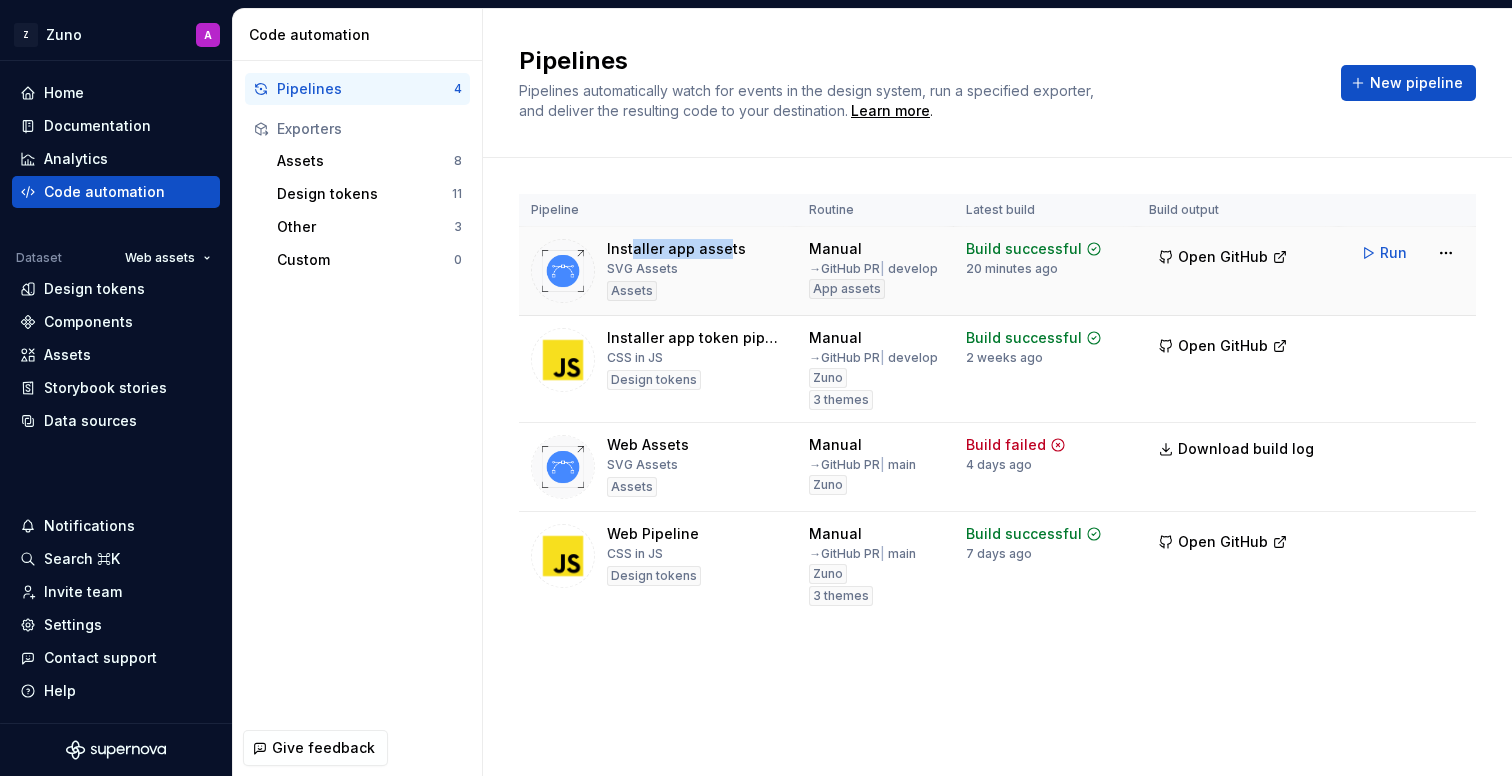 drag, startPoint x: 633, startPoint y: 248, endPoint x: 720, endPoint y: 247, distance: 87.005745 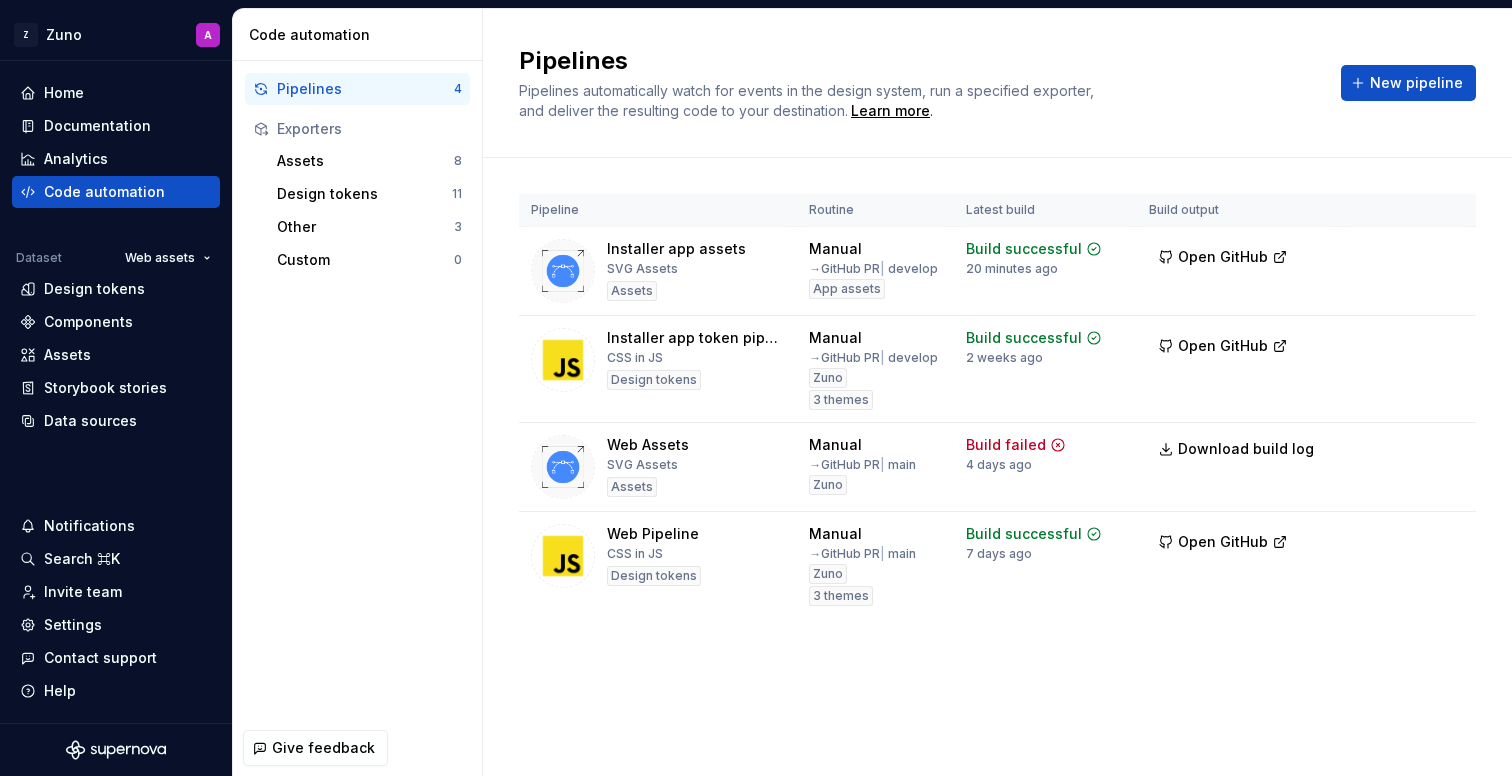 click on "Pipeline Routine Latest build Build output Installer app assets SVG Assets Assets Manual →  GitHub PR  |   develop App assets Build successful 20 minutes ago Open GitHub Run Installer app token pipeline CSS in JS Design tokens Manual →  GitHub PR  |   develop Zuno 3 themes Build successful 2 weeks ago Open GitHub Run Web Assets SVG Assets Assets Manual →  GitHub PR  |   main Zuno Build failed 4 days ago Download build log Run Web Pipeline CSS in JS Design tokens Manual →  GitHub PR  |   main Zuno 3 themes Build successful 7 days ago Open GitHub Run" at bounding box center (997, 426) 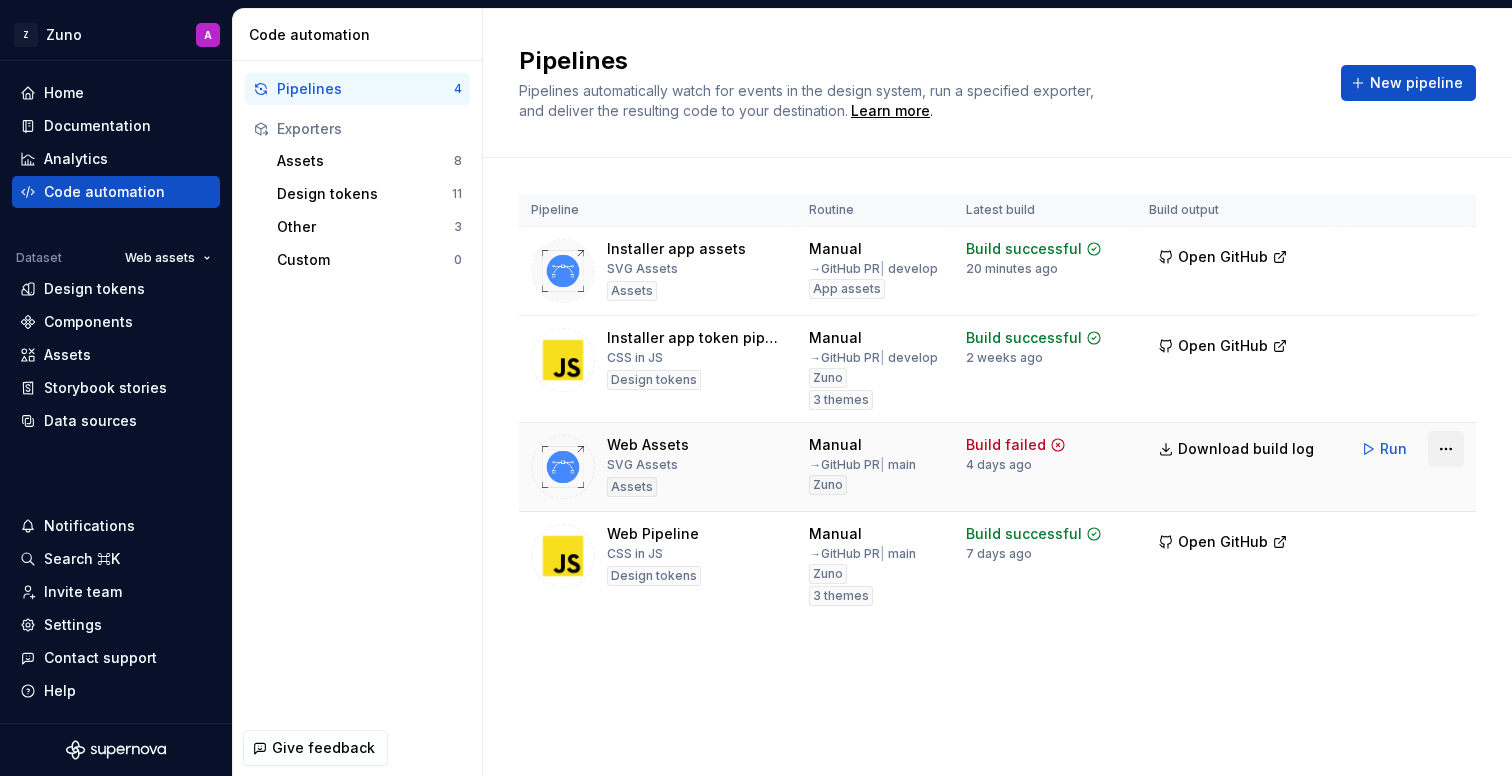 click on "Z Zuno A Home Documentation Analytics Code automation Dataset Web assets Design tokens Components Assets Storybook stories Data sources Notifications Search ⌘K Invite team Settings Contact support Help Code automation Pipelines 4 Exporters Assets 8 Design tokens 11 Other 3 Custom 0 Give feedback Pipelines Pipelines automatically watch for events in the design system, run a specified exporter, and deliver the resulting code to your destination. Learn more . New pipeline Pipeline Routine Latest build Build output Installer app assets SVG Assets Assets Manual → GitHub PR | develop App assets Build successful 20 minutes ago Open GitHub Run Installer app token pipeline CSS in JS Design tokens Manual → GitHub PR | develop Zuno 3 themes Build successful 2 weeks ago Open GitHub Run Web Assets SVG Assets Assets Manual → GitHub PR | main Zuno Build failed 4 days ago Download build log Run Web Pipeline CSS in JS Design tokens Manual → GitHub PR | main Zuno 3 themes Build successful 7 days ago" at bounding box center [756, 388] 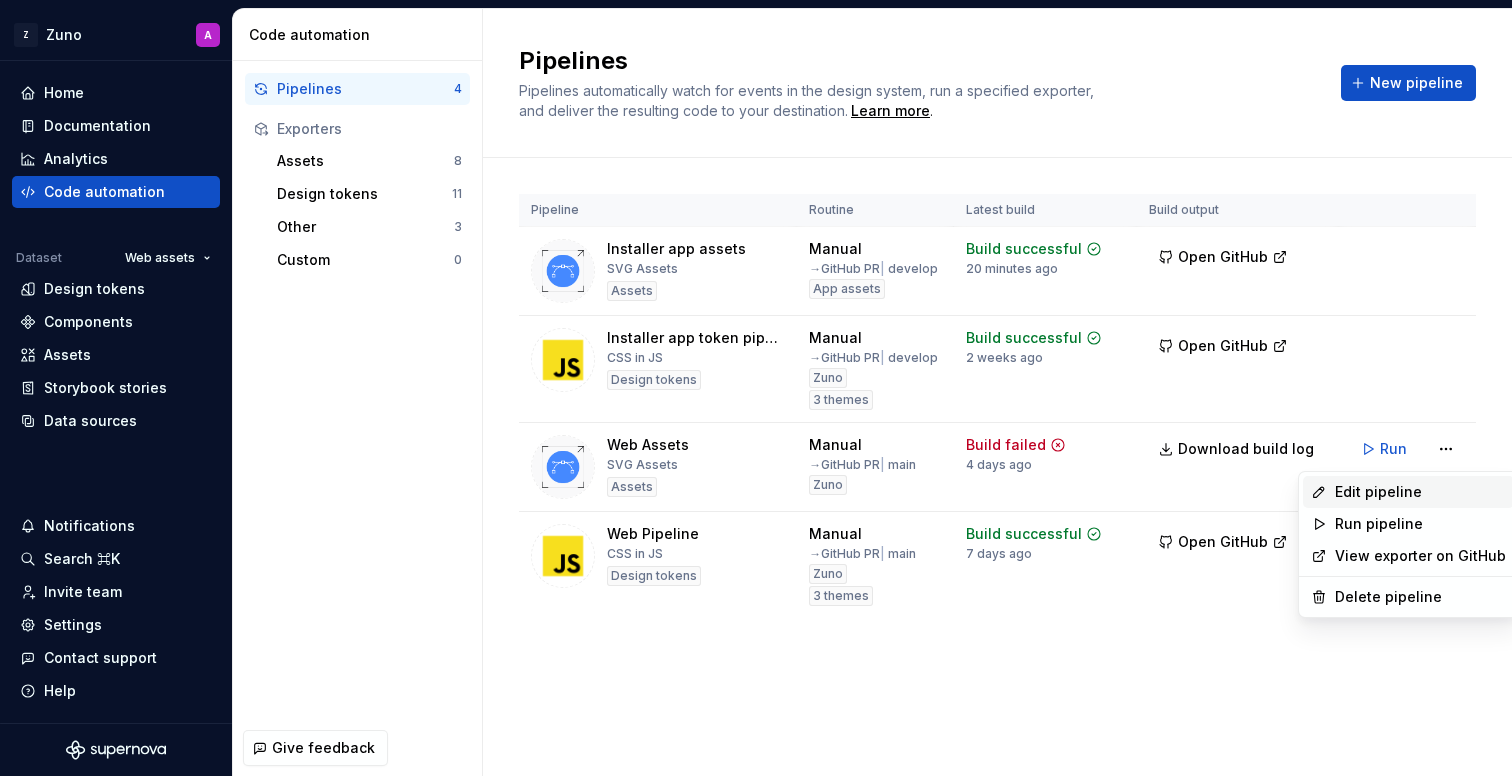click on "Edit pipeline" at bounding box center (1420, 492) 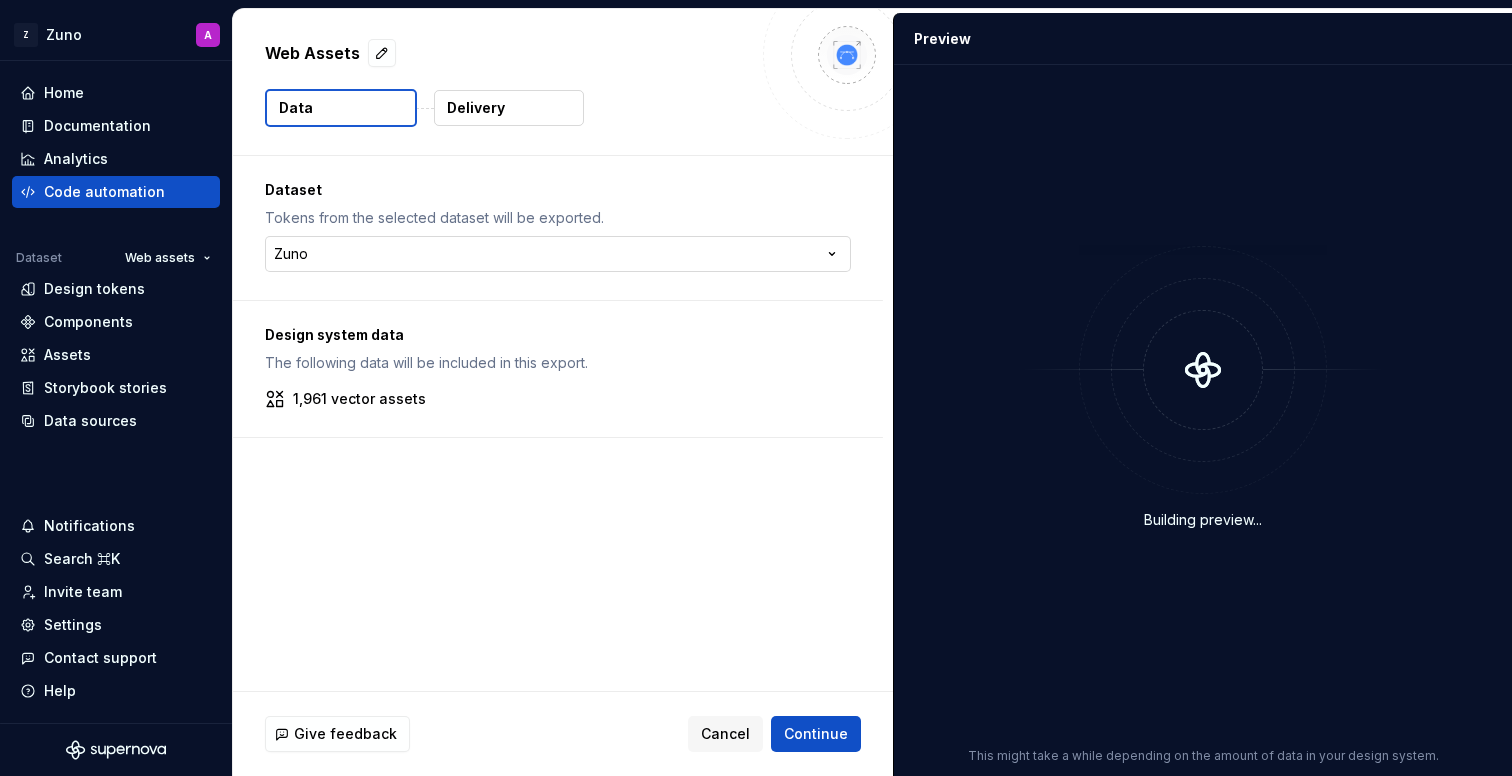 click on "**********" at bounding box center (756, 388) 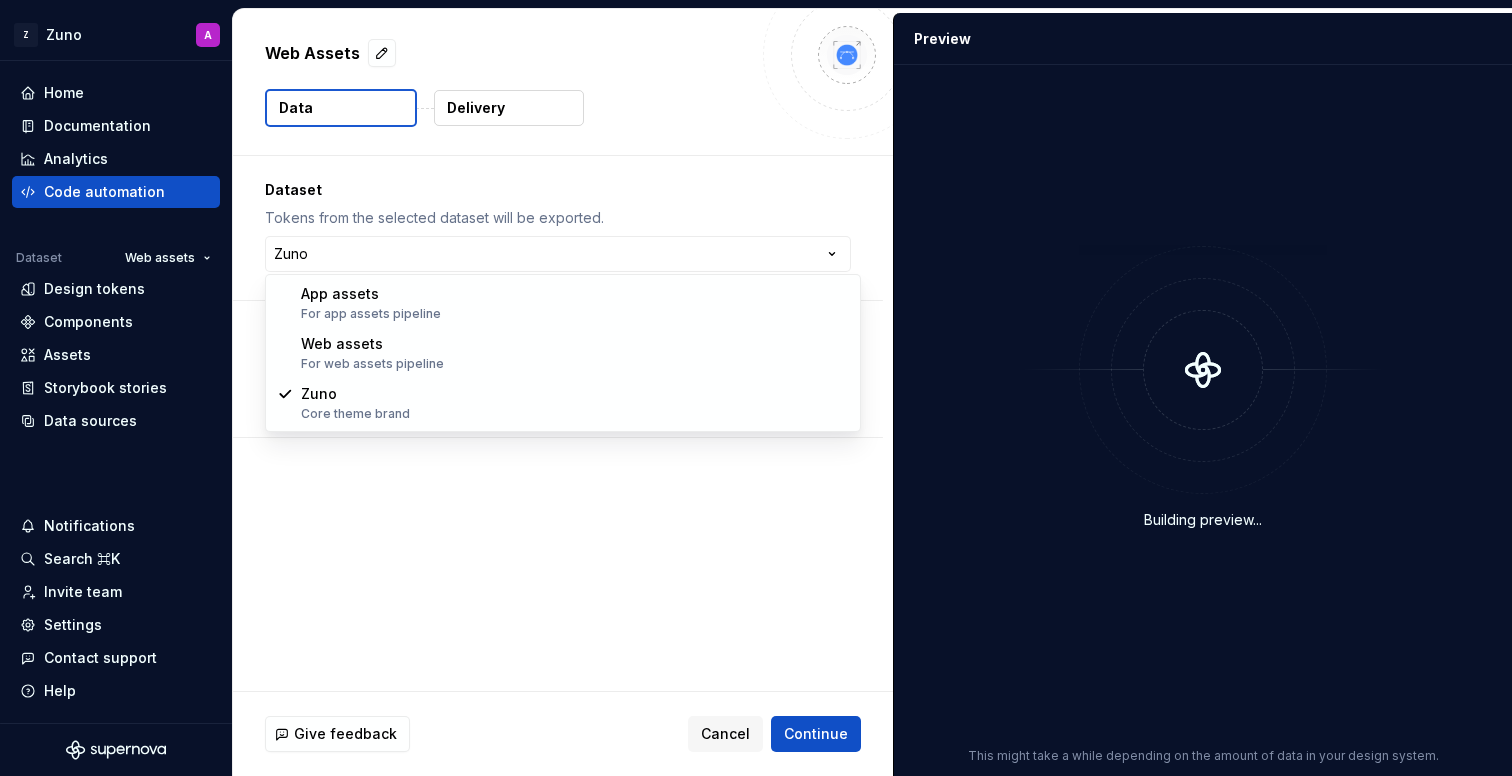select on "**********" 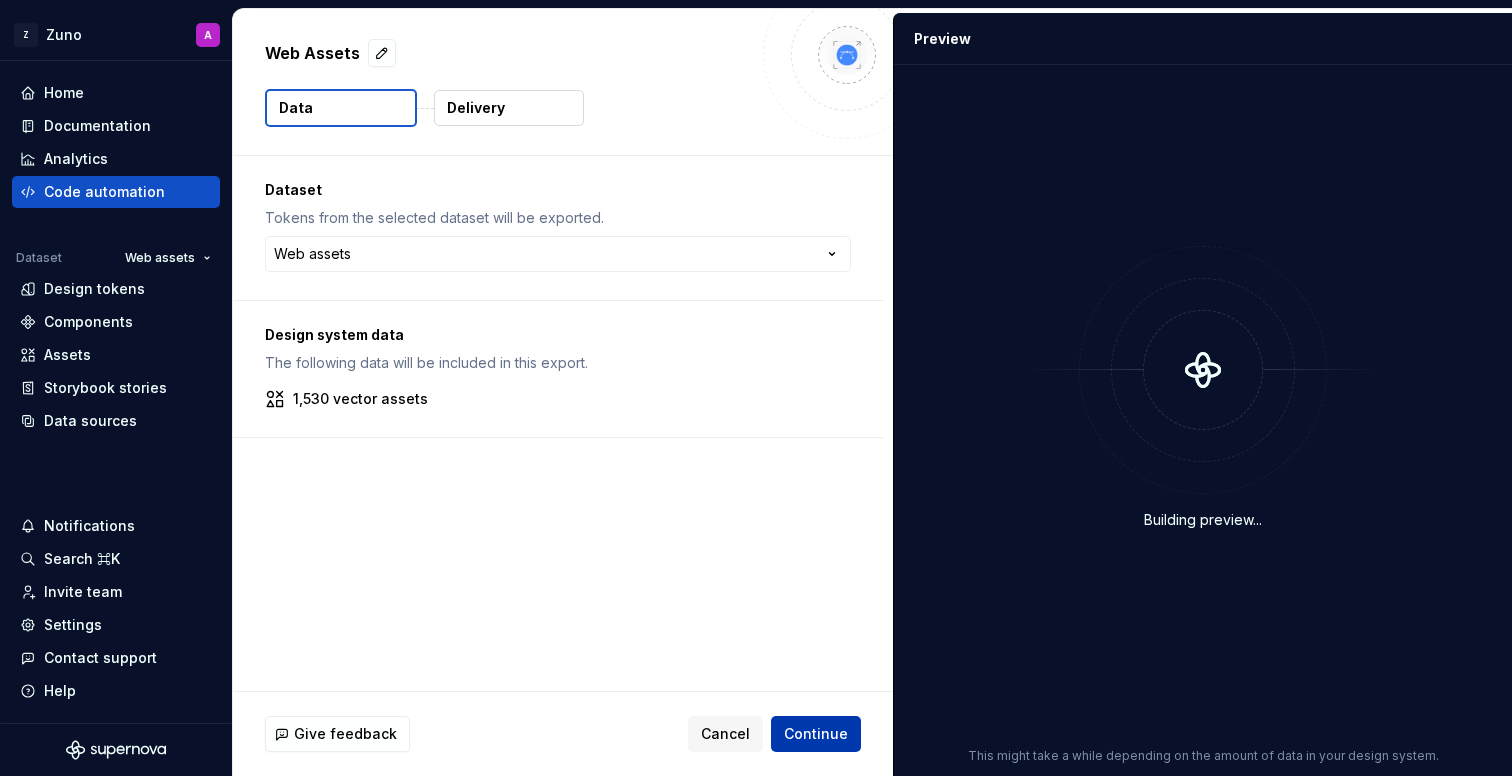 click on "Continue" at bounding box center (816, 734) 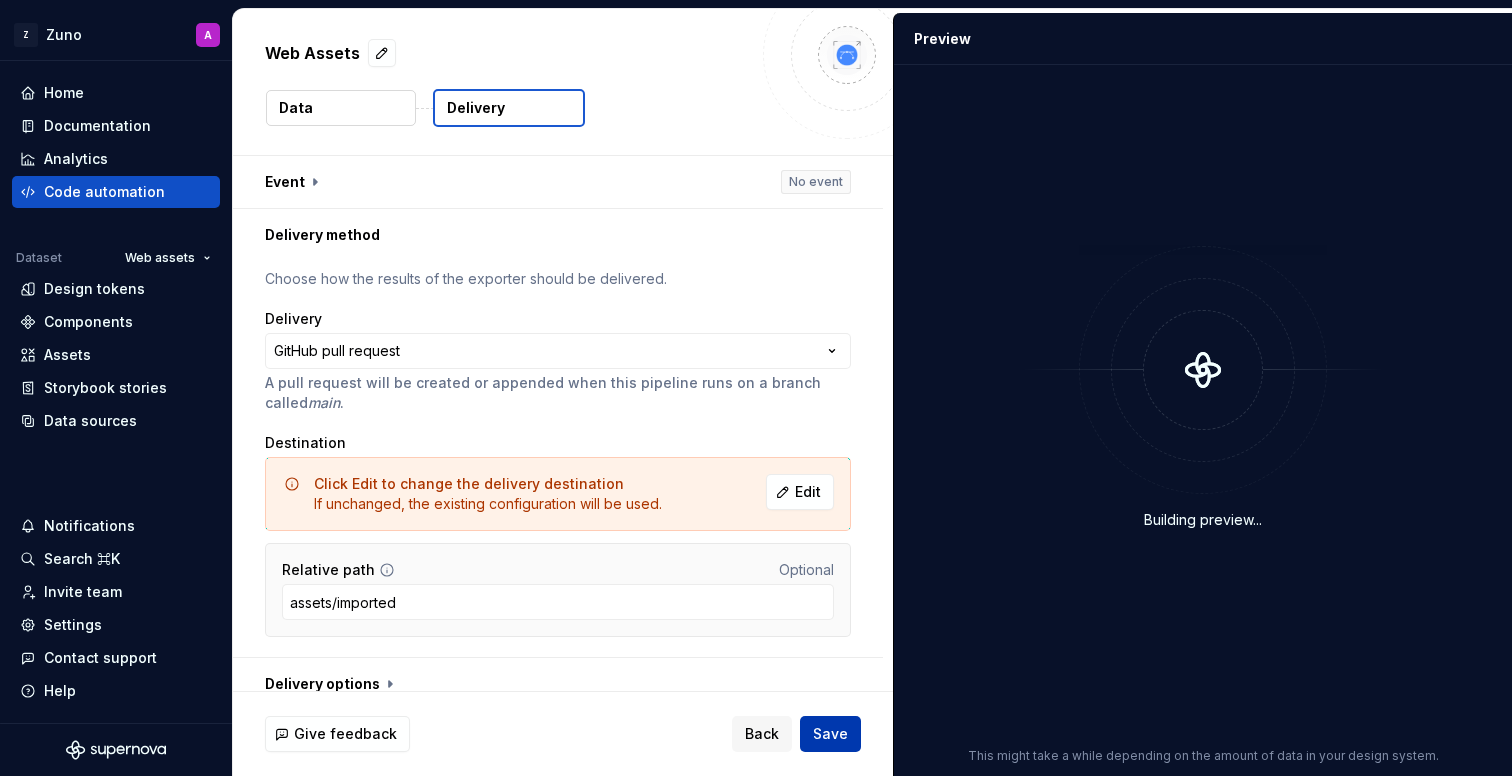 click on "Save" at bounding box center (830, 734) 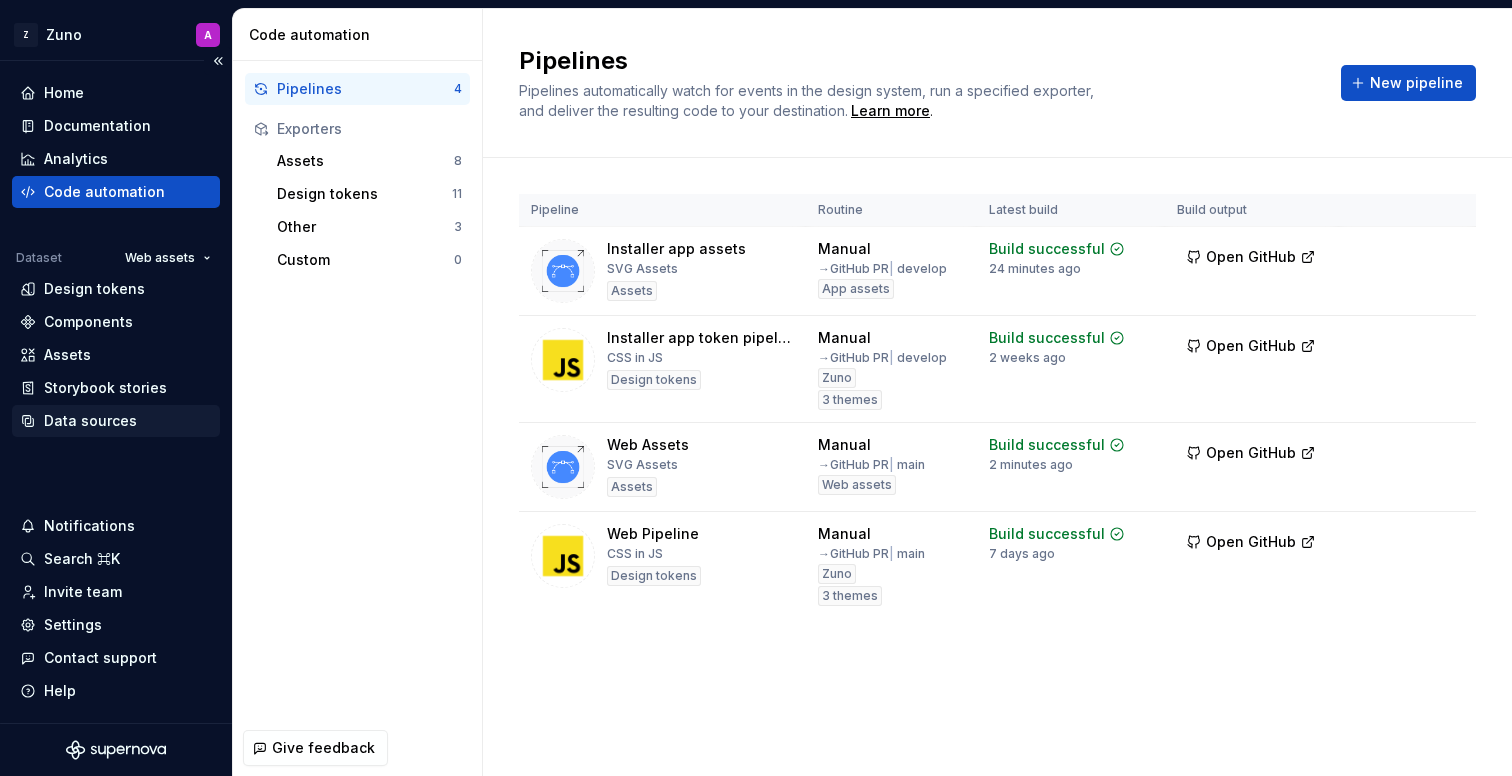 click on "Data sources" at bounding box center (90, 421) 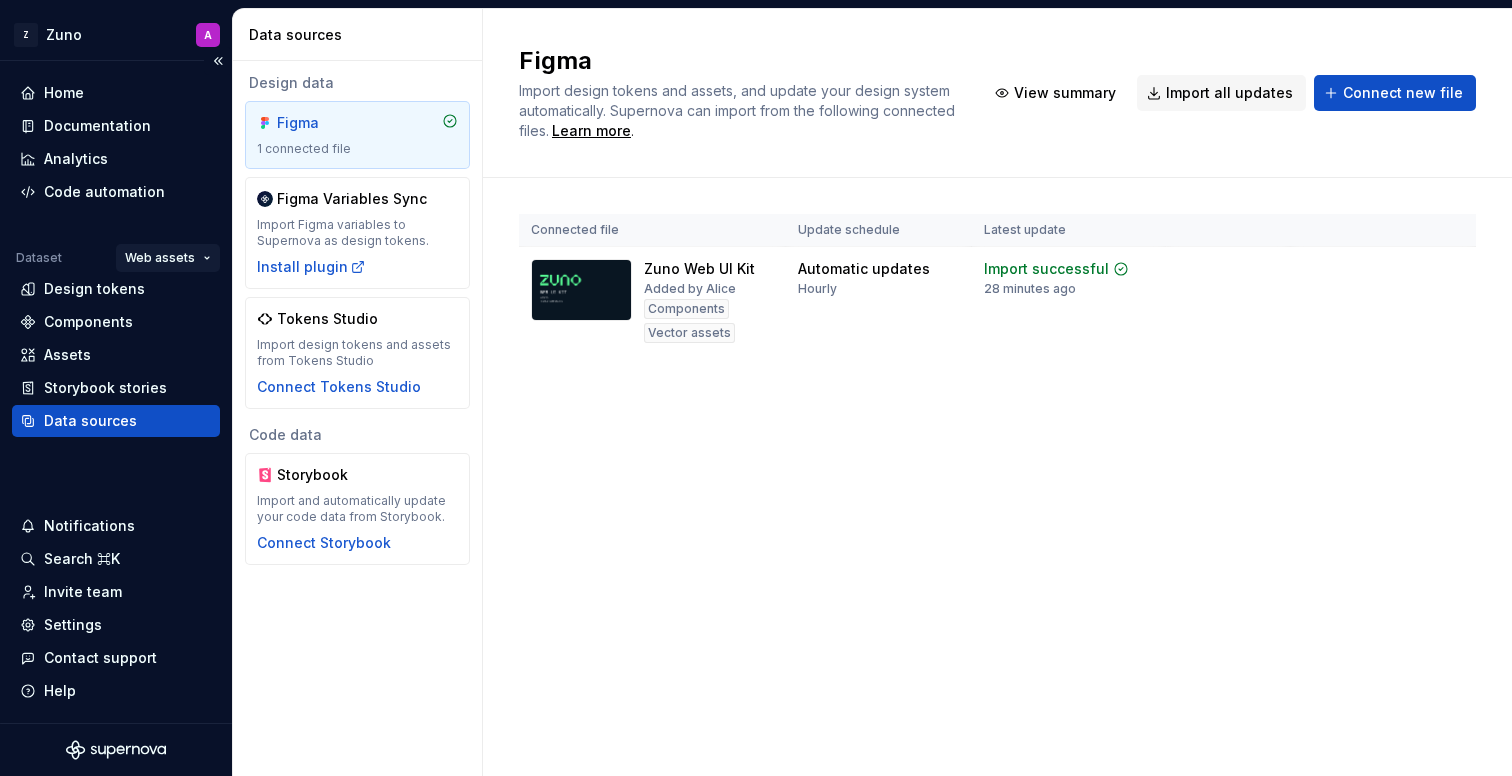 click on "Z Zuno A Home Documentation Analytics Code automation Dataset Web assets Design tokens Components Assets Storybook stories Data sources Notifications Search ⌘K Invite team Settings Contact support Help Data sources Design data Figma 1 connected file Figma Variables Sync Import Figma variables to Supernova as design tokens. Install plugin Tokens Studio Import design tokens and assets from Tokens Studio Connect Tokens Studio Code data Storybook Import and automatically update your code data from Storybook. Connect Storybook Figma Import design tokens and assets, and update your design system automatically. Supernova can import from the following connected files.   Learn more . View summary Import all updates Connect new file Connected file Update schedule Latest update Zuno Web UI Kit Added by [NAME] Components Vector assets  Automatic updates Hourly Import successful 28 minutes ago View summary Import updates   *" at bounding box center (756, 388) 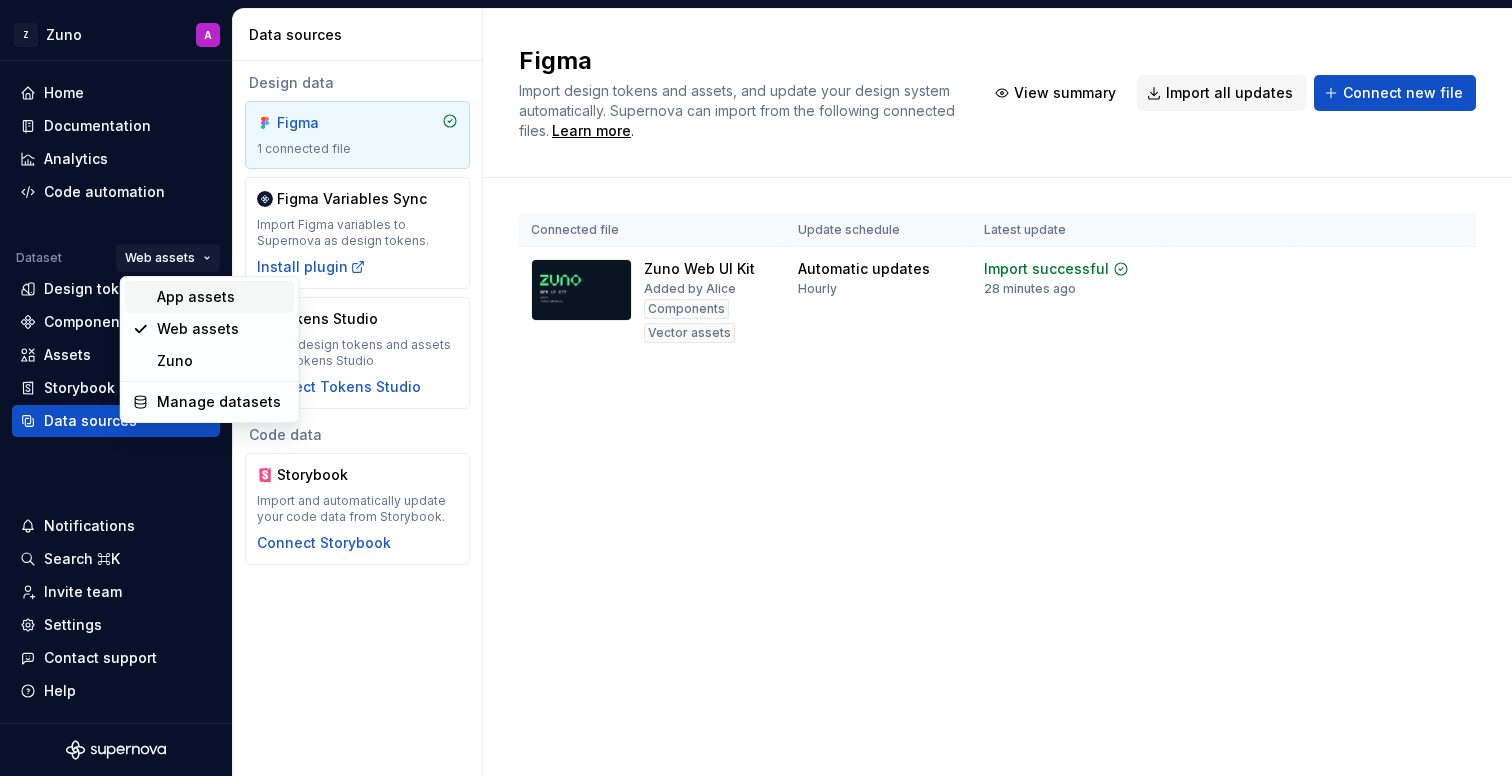 click on "App assets" at bounding box center (222, 297) 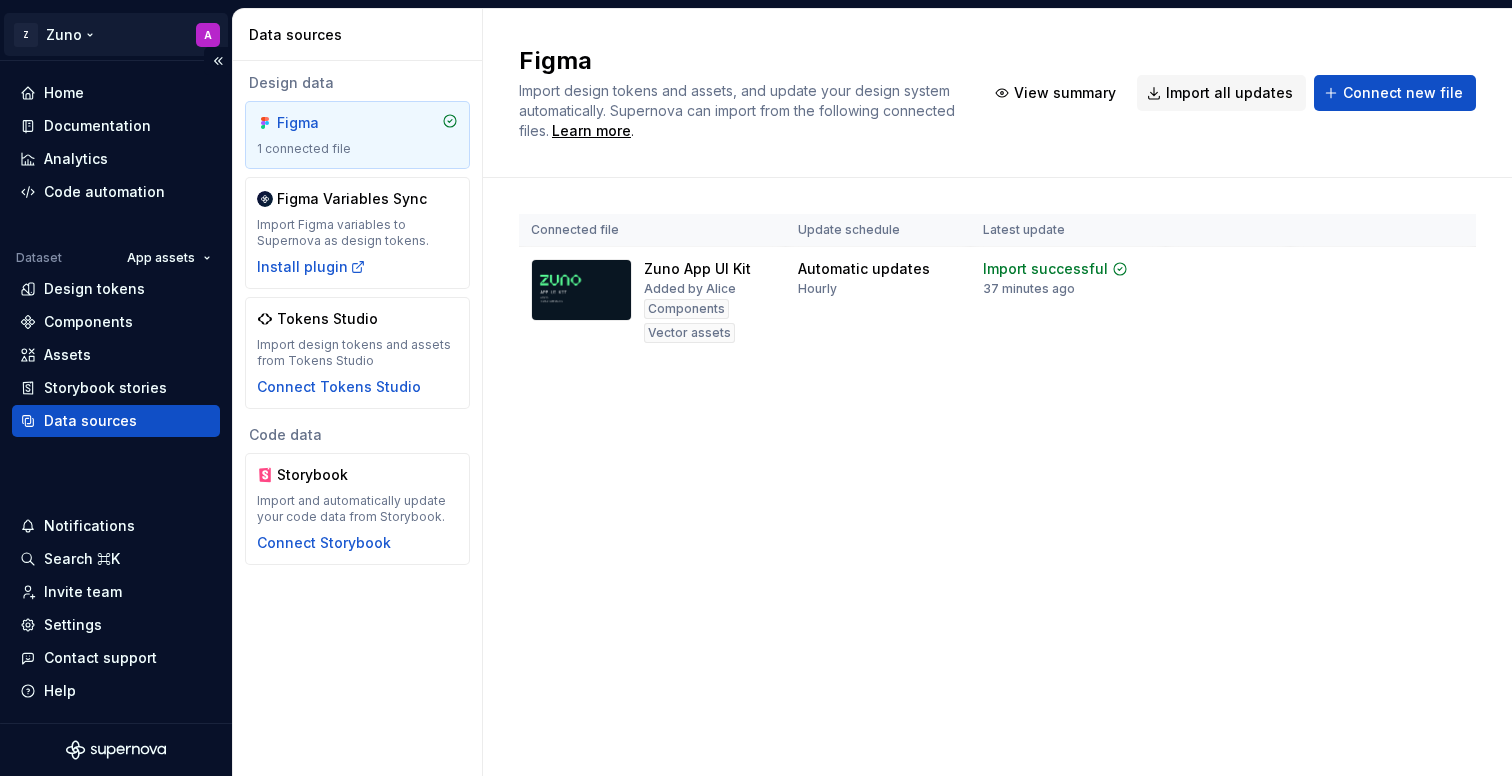 click on "Z Zuno A Home Documentation Analytics Code automation Dataset App assets Design tokens Components Assets Storybook stories Data sources Notifications Search ⌘K Invite team Settings Contact support Help Data sources Design data Figma 1 connected file Figma Variables Sync Import Figma variables to Supernova as design tokens. Install plugin Tokens Studio Import design tokens and assets from Tokens Studio Connect Tokens Studio Code data Storybook Import and automatically update your code data from Storybook. Connect Storybook Figma Import design tokens and assets, and update your design system automatically. Supernova can import from the following connected files. Learn more . View summary Import all updates Connect new file Connected file Update schedule Latest update Zuno App UI Kit Added by [PERSON] Components Vector assets Automatic updates Hourly Import successful 37 minutes ago View summary Import updates *" at bounding box center (756, 388) 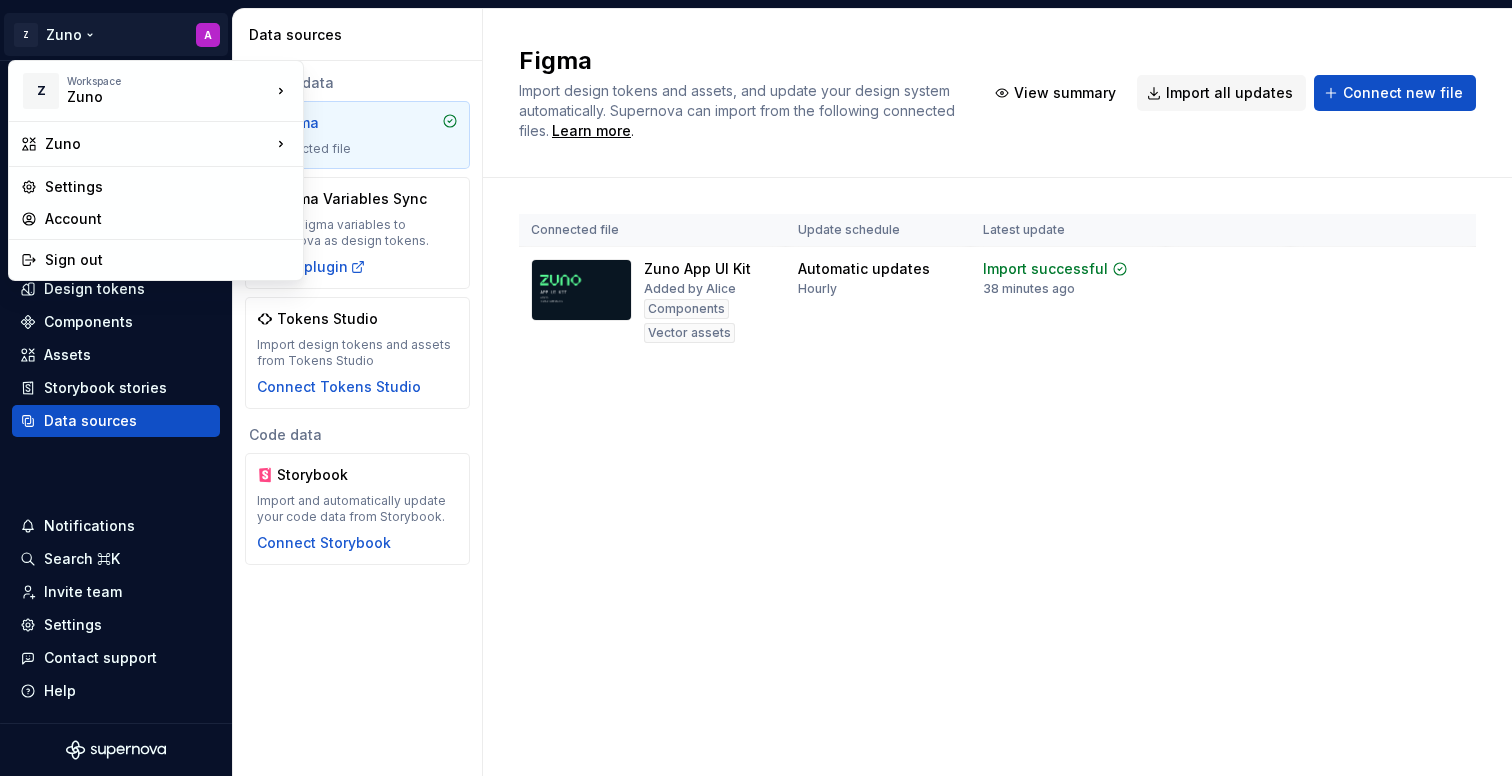 click on "Z Zuno A Home Documentation Analytics Code automation Dataset App assets Design tokens Components Assets Storybook stories Data sources Notifications Search ⌘K Invite team Settings Contact support Help Data sources Design data Figma 1 connected file Figma Variables Sync Import Figma variables to Supernova as design tokens. Install plugin Tokens Studio Import design tokens and assets from Tokens Studio Connect Tokens Studio Code data Storybook Import and automatically update your code data from Storybook. Connect Storybook Figma Import design tokens and assets, and update your design system automatically. Supernova can import from the following connected files.   Learn more . View summary Import all updates Connect new file Connected file Update schedule Latest update Zuno App UI Kit Added by [NAME] Components Vector assets  Automatic updates Hourly Import successful 38 minutes ago View summary Import updates   * Z Workspace Zuno Zuno Settings Account Sign out" at bounding box center [756, 388] 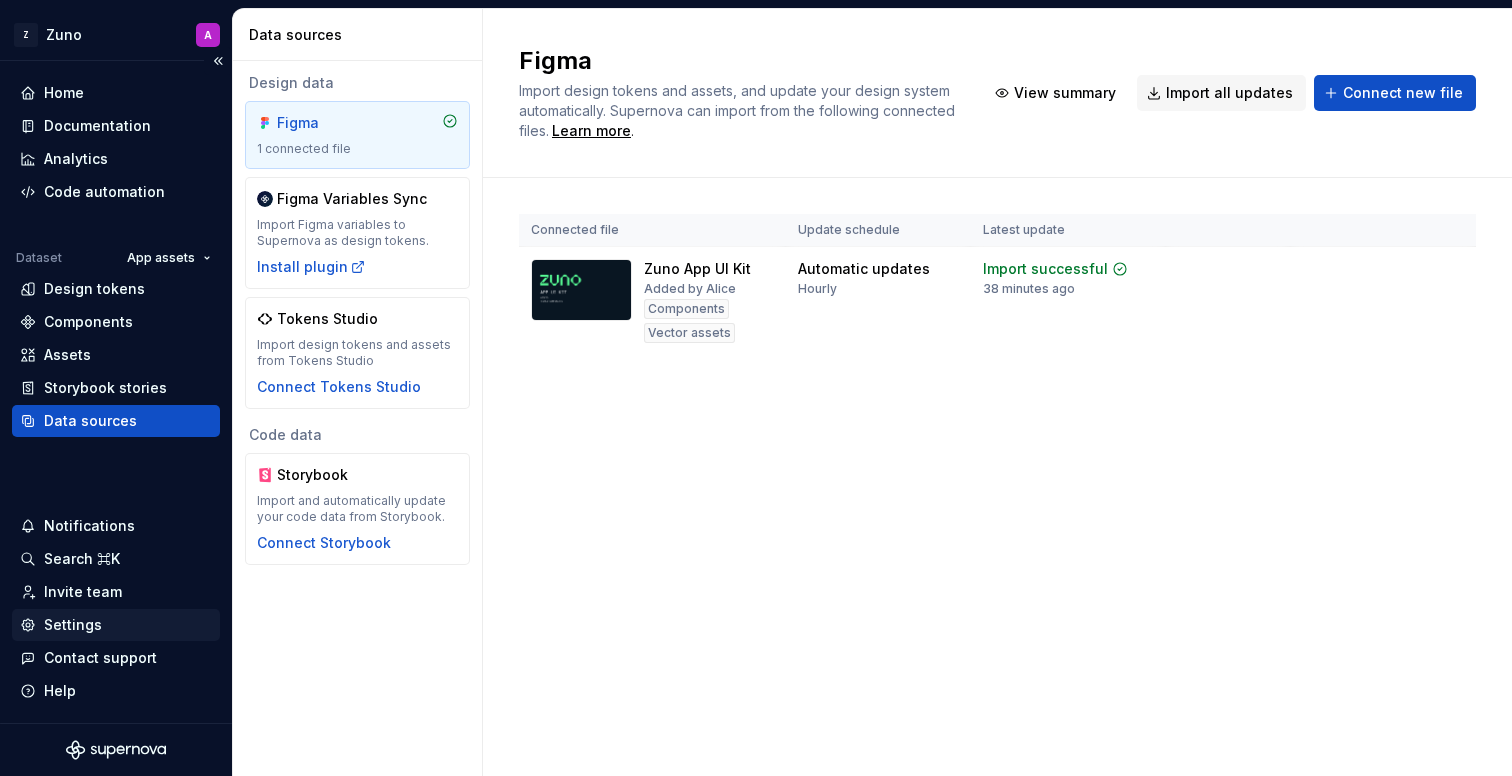 click on "Settings" at bounding box center (73, 625) 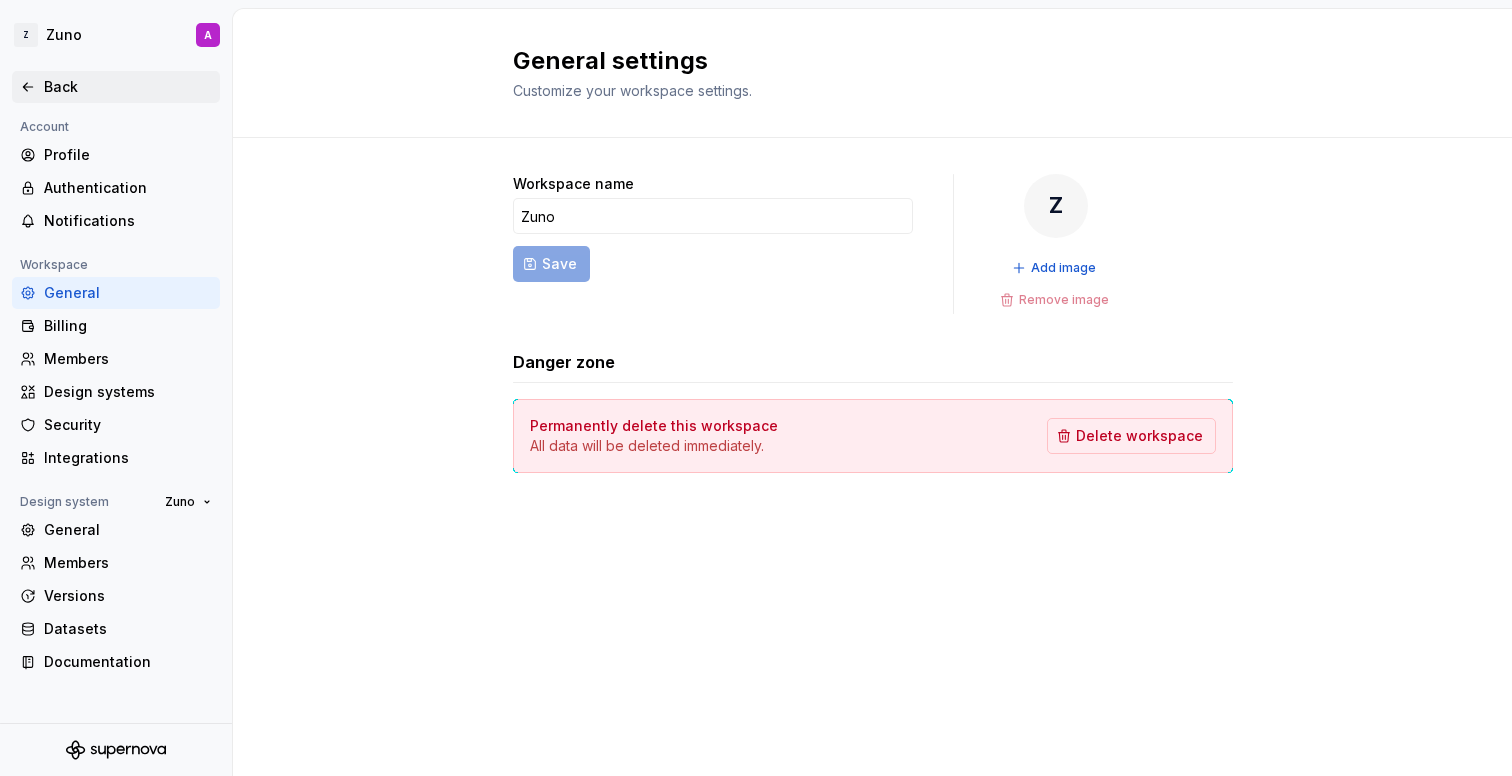 click on "Back" at bounding box center (128, 87) 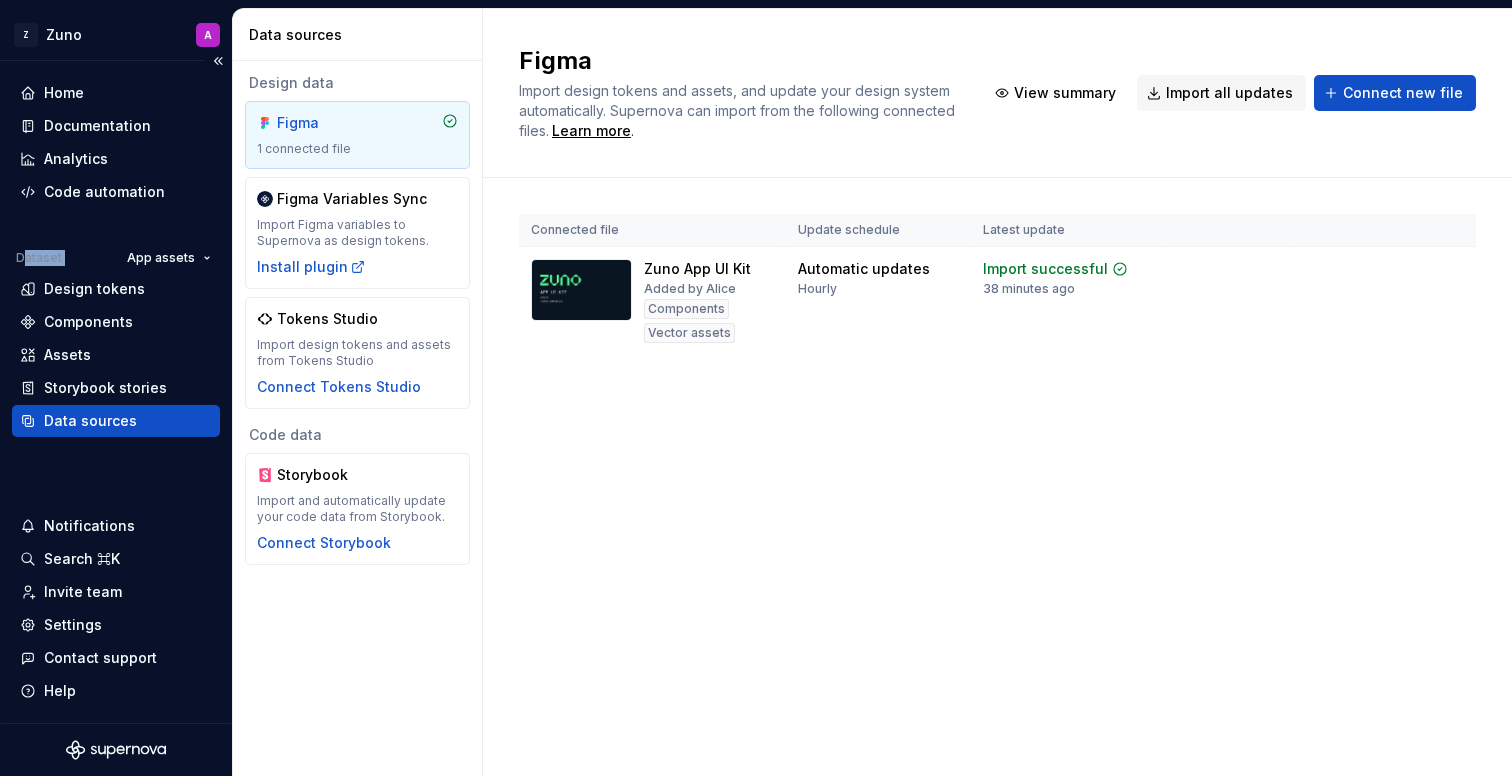 drag, startPoint x: 25, startPoint y: 261, endPoint x: 65, endPoint y: 262, distance: 40.012497 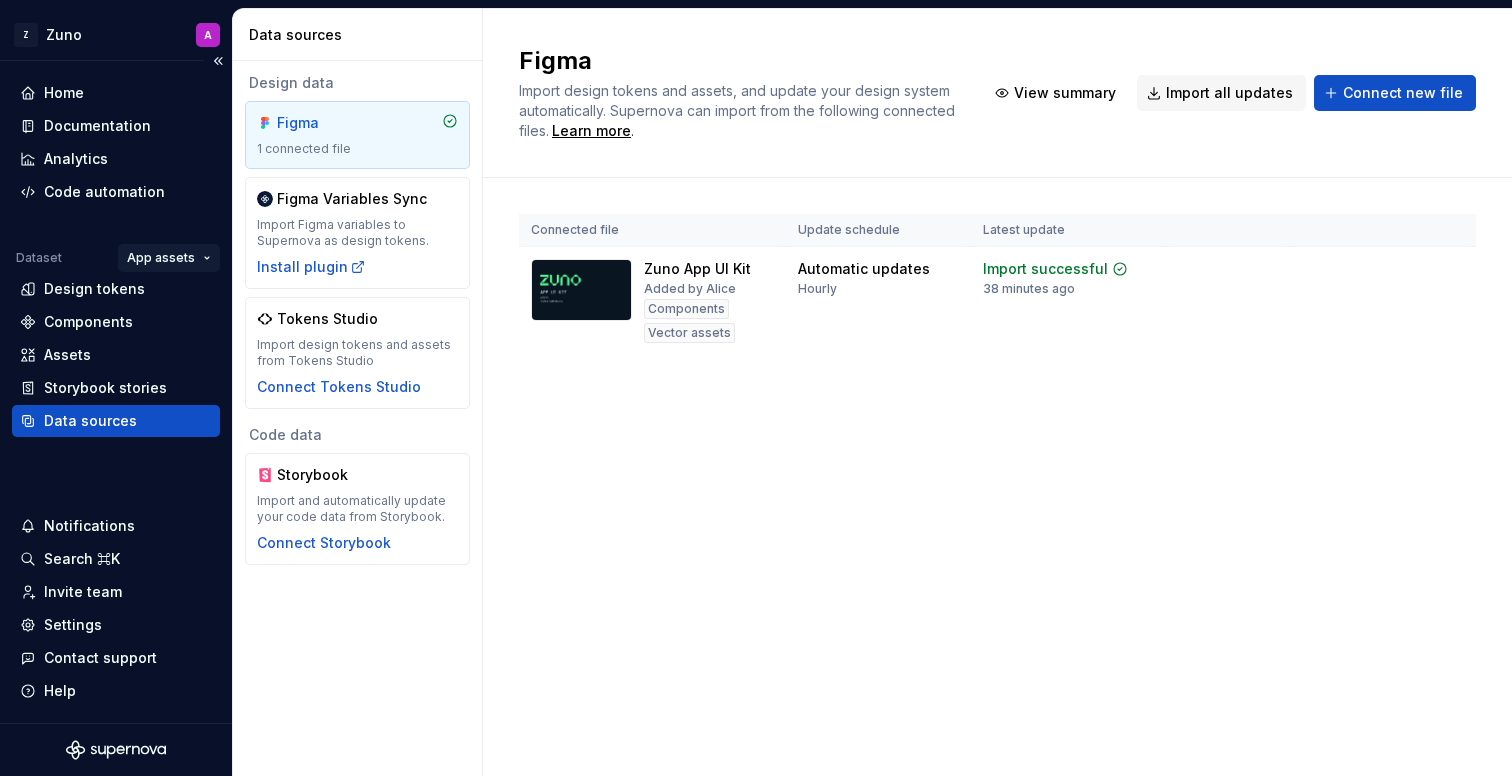 click on "Z Zuno A Home Documentation Analytics Code automation Dataset App assets Design tokens Components Assets Storybook stories Data sources Notifications Search ⌘K Invite team Settings Contact support Help Data sources Design data Figma 1 connected file Figma Variables Sync Import Figma variables to Supernova as design tokens. Install plugin Tokens Studio Import design tokens and assets from Tokens Studio Connect Tokens Studio Code data Storybook Import and automatically update your code data from Storybook. Connect Storybook Figma Import design tokens and assets, and update your design system automatically. Supernova can import from the following connected files. Learn more . View summary Import all updates Connect new file Connected file Update schedule Latest update Zuno App UI Kit Added by [PERSON] Components Vector assets Automatic updates Hourly Import successful 38 minutes ago View summary Import updates *" at bounding box center (756, 388) 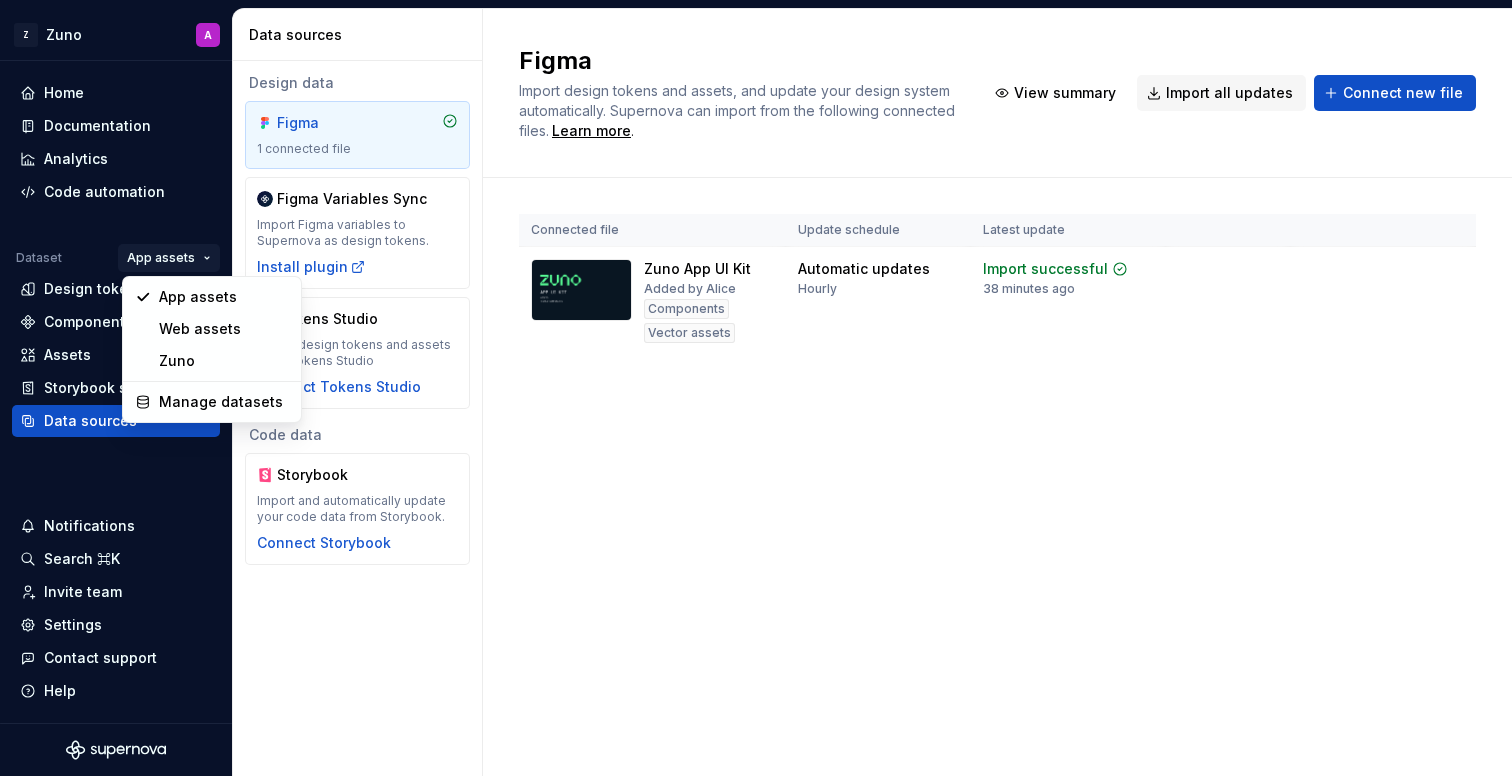 click on "Z Zuno A Home Documentation Analytics Code automation Dataset App assets Design tokens Components Assets Storybook stories Data sources Notifications Search ⌘K Invite team Settings Contact support Help Data sources Design data Figma 1 connected file Figma Variables Sync Import Figma variables to Supernova as design tokens. Install plugin Tokens Studio Import design tokens and assets from Tokens Studio Connect Tokens Studio Code data Storybook Import and automatically update your code data from Storybook. Connect Storybook Figma Import design tokens and assets, and update your design system automatically. Supernova can import from the following connected files. Learn more . View summary Import all updates Connect new file Connected file Update schedule Latest update Zuno App UI Kit Added by [PERSON] Components Vector assets Automatic updates Hourly Import successful 38 minutes ago View summary Import updates * App assets Web assets Zuno Manage datasets" at bounding box center [756, 388] 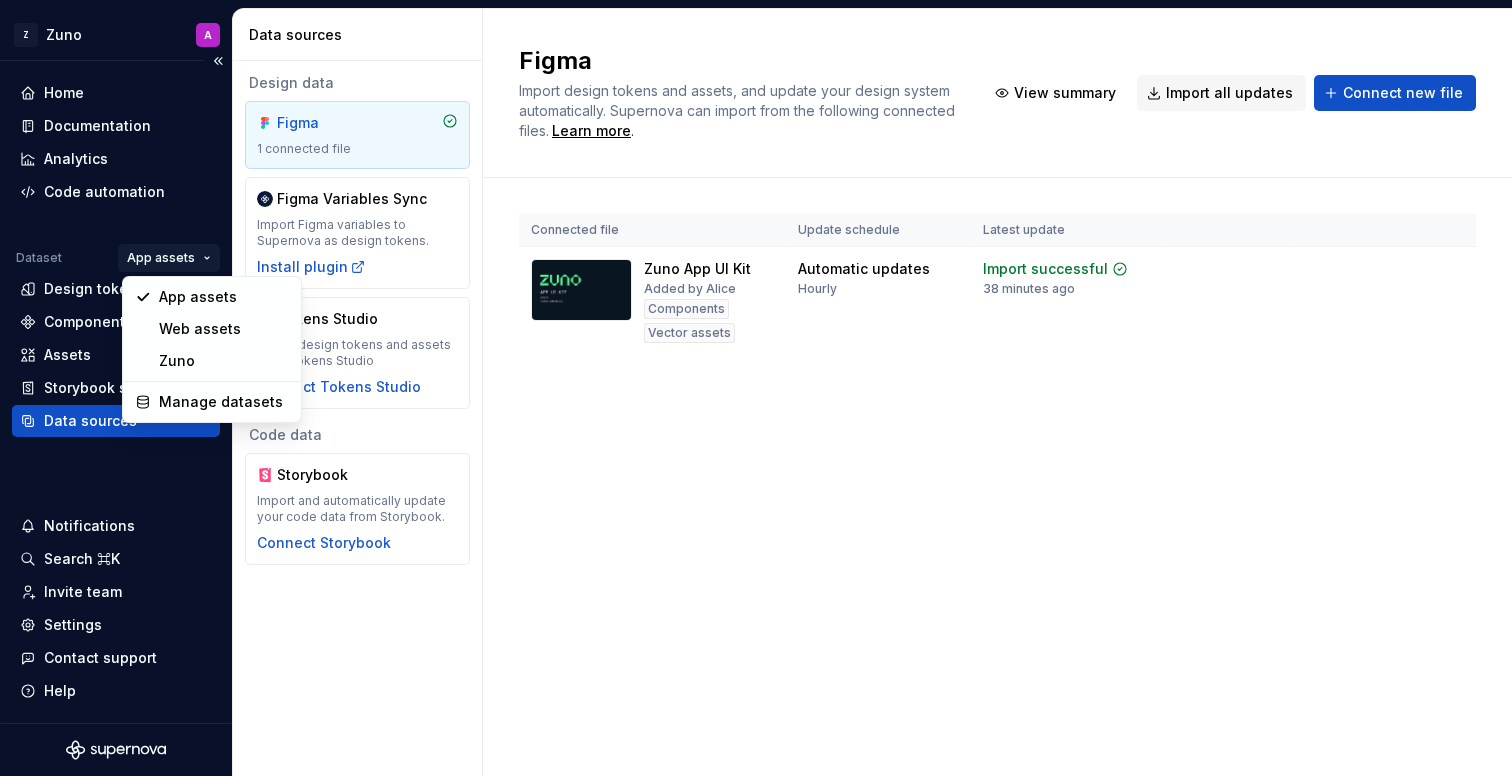 click on "Z Zuno A Home Documentation Analytics Code automation Dataset App assets Design tokens Components Assets Storybook stories Data sources Notifications Search ⌘K Invite team Settings Contact support Help Data sources Design data Figma 1 connected file Figma Variables Sync Import Figma variables to Supernova as design tokens. Install plugin Tokens Studio Import design tokens and assets from Tokens Studio Connect Tokens Studio Code data Storybook Import and automatically update your code data from Storybook. Connect Storybook Figma Import design tokens and assets, and update your design system automatically. Supernova can import from the following connected files. Learn more . View summary Import all updates Connect new file Connected file Update schedule Latest update Zuno App UI Kit Added by [PERSON] Components Vector assets Automatic updates Hourly Import successful 38 minutes ago View summary Import updates * App assets Web assets Zuno Manage datasets" at bounding box center [756, 388] 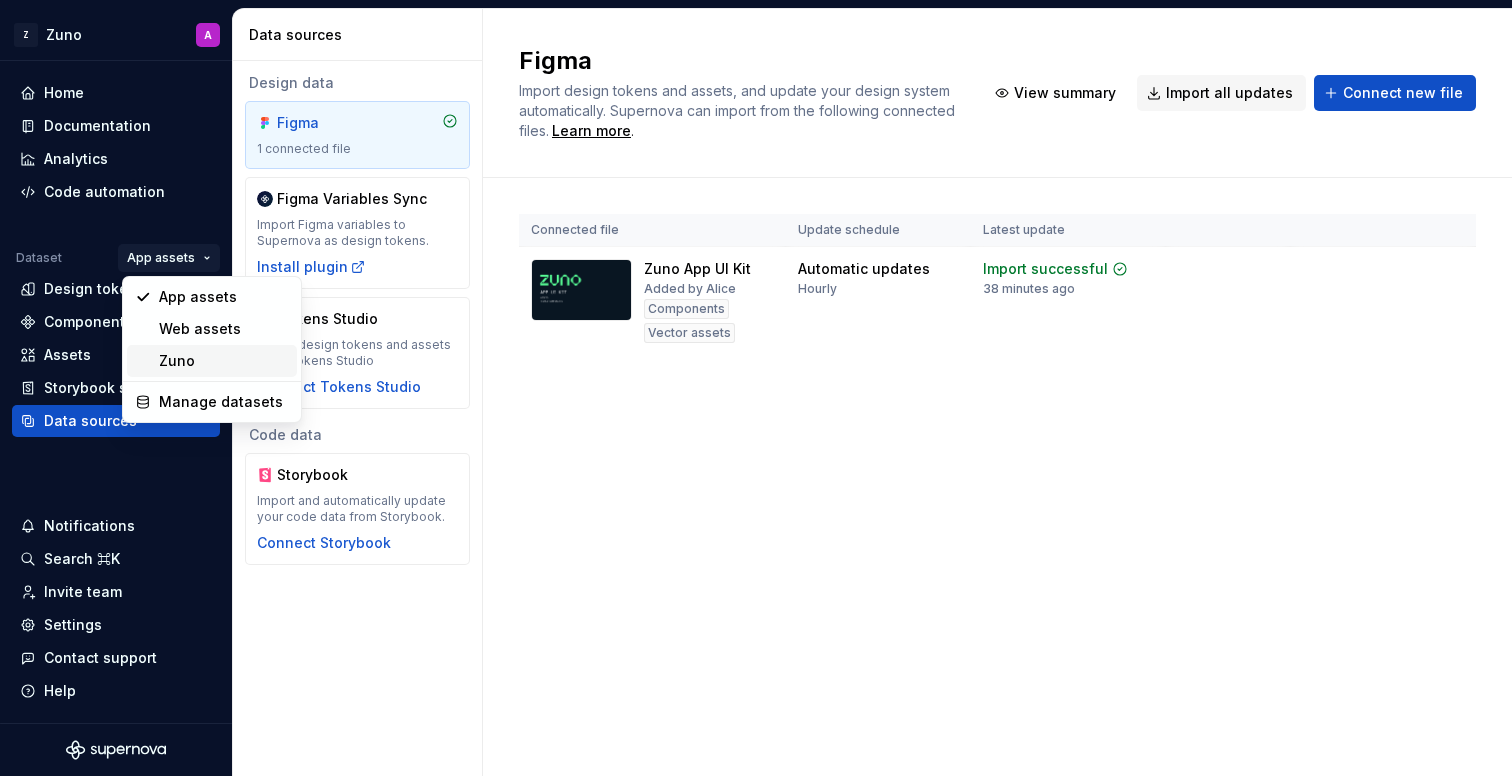 click on "Zuno" at bounding box center [224, 361] 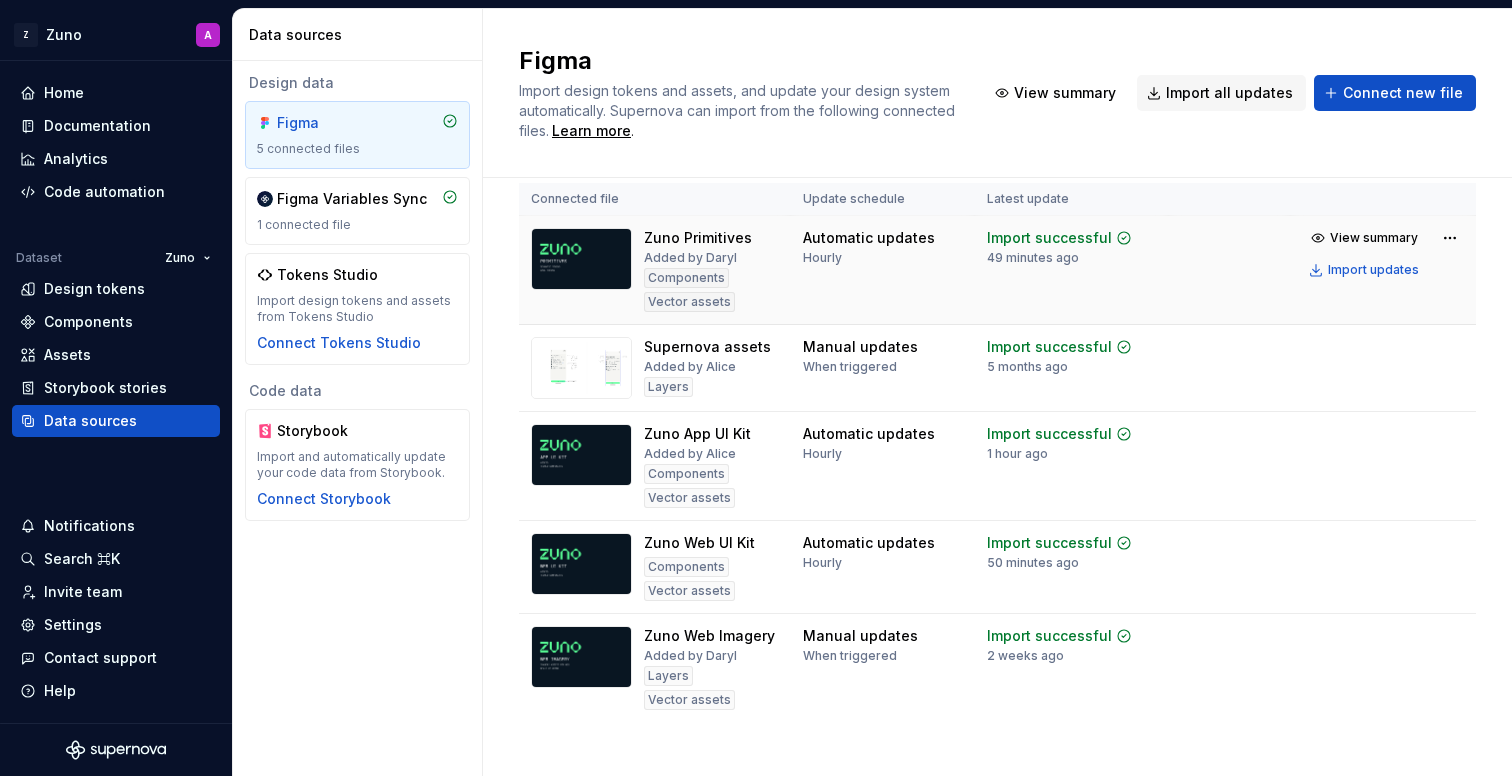 scroll, scrollTop: 0, scrollLeft: 0, axis: both 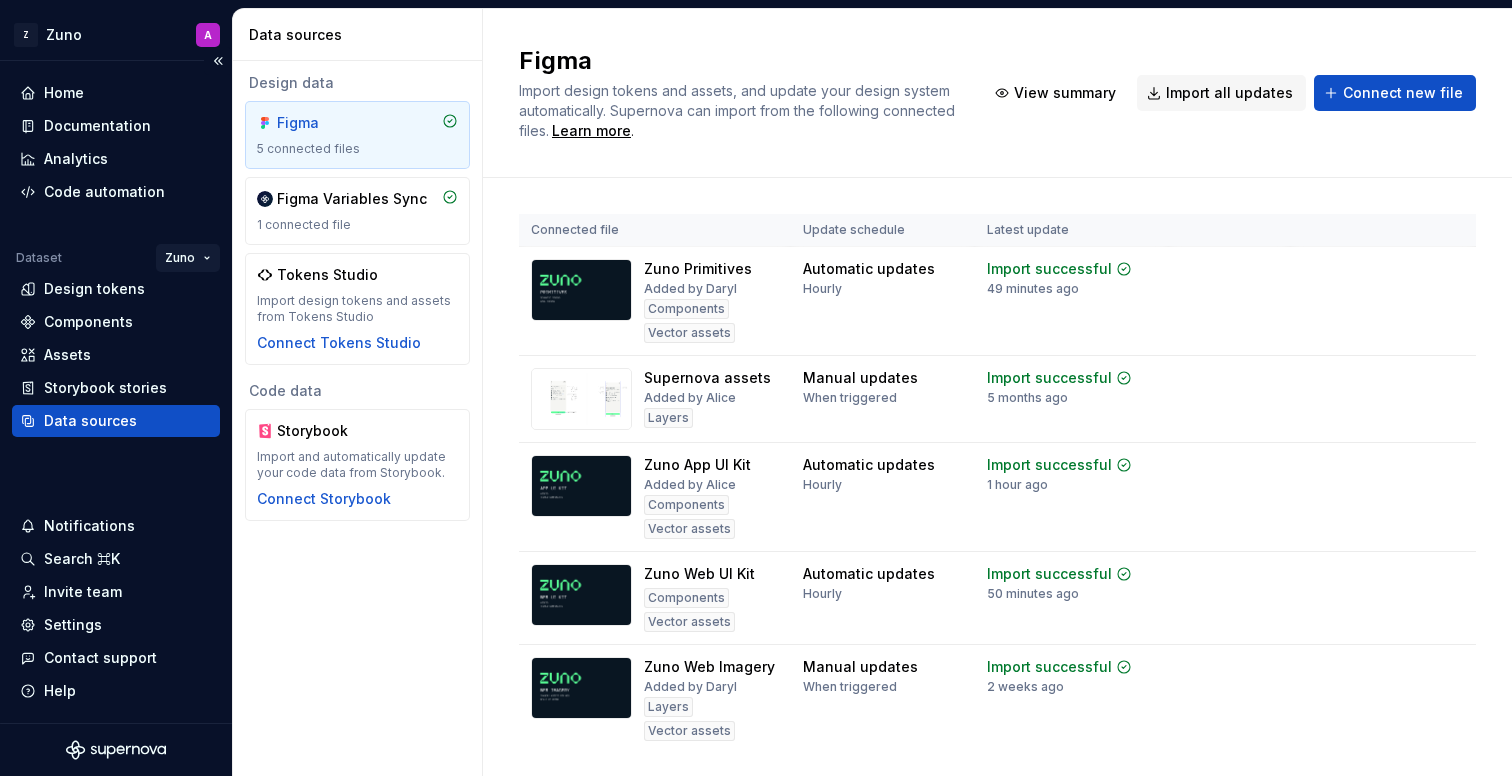 click on "Z Zuno A Home Documentation Analytics Code automation Dataset Zuno Design tokens Components Assets Storybook stories Data sources Notifications Search ⌘K Invite team Settings Contact support Help Data sources Design data Figma 5 connected files Figma Variables Sync 1 connected file Tokens Studio Import design tokens and assets from Tokens Studio Connect Tokens Studio Code data Storybook Import and automatically update your code data from Storybook. Connect Storybook Figma Import design tokens and assets, and update your design system automatically. Supernova can import from the following connected files. Learn more . View summary Import all updates Connect new file Connected file Update schedule Latest update Zuno Primitives Added by [PERSON] Components Vector assets Automatic updates Hourly Import successful 49 minutes ago View summary Import updates Supernova assets Added by [PERSON] Layers Manual updates When triggered Import successful 5 months ago View summary Import updates Zuno App UI Kit Components" at bounding box center [756, 388] 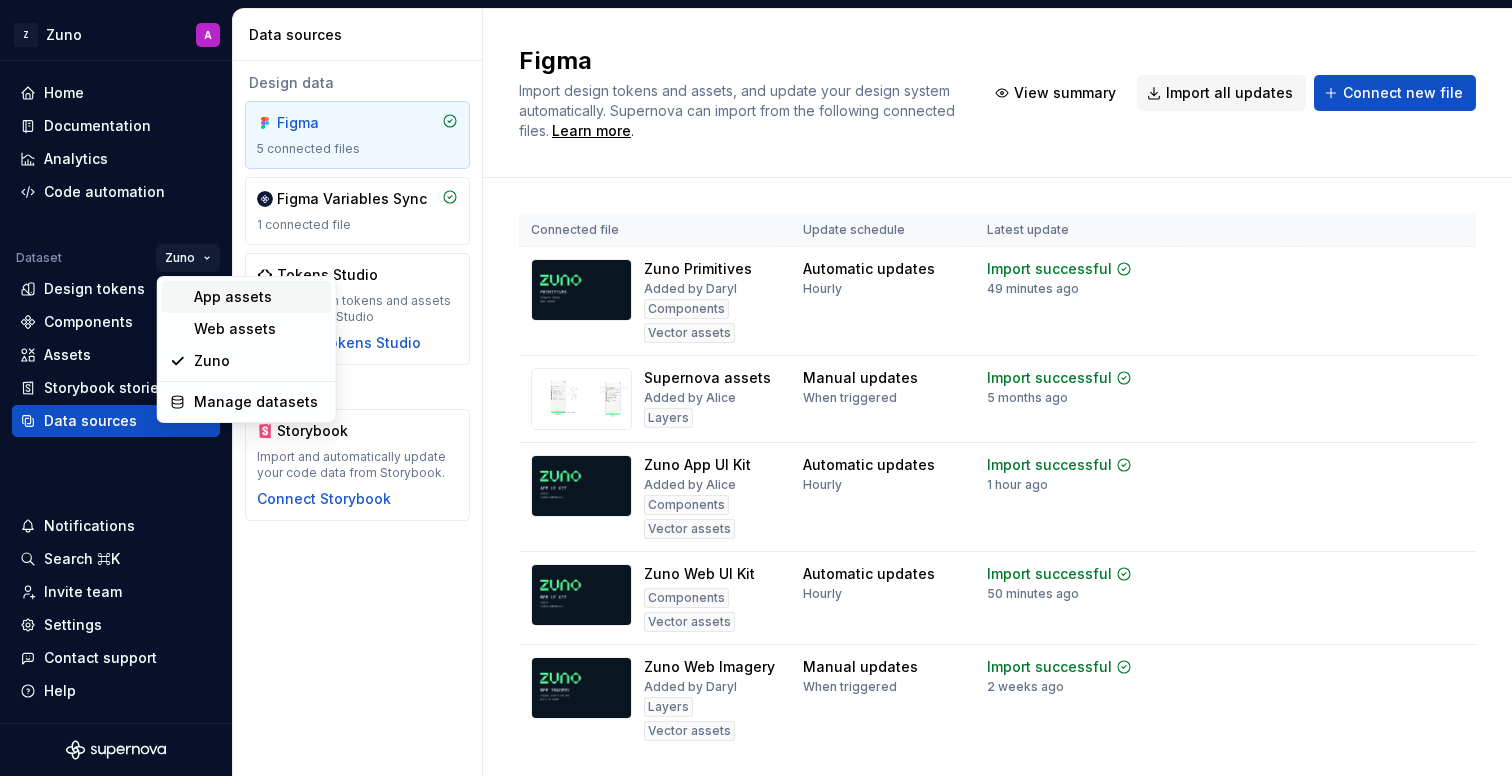 click on "App assets" at bounding box center (259, 297) 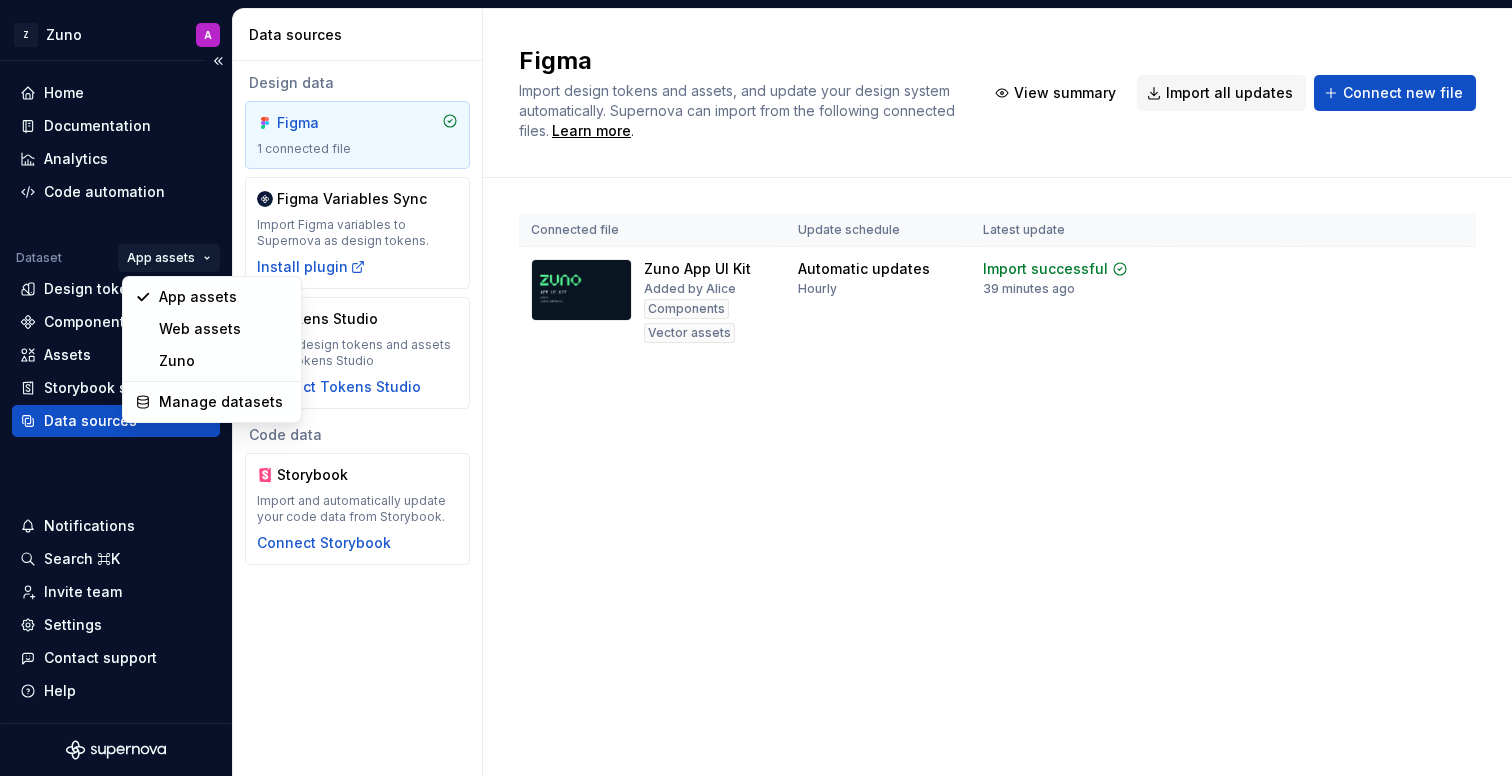 click on "Z Zuno A Home Documentation Analytics Code automation Dataset App assets Design tokens Components Assets Storybook stories Data sources Notifications Search ⌘K Invite team Settings Contact support Help Data sources Design data Figma 1 connected file Figma Variables Sync Import Figma variables to Supernova as design tokens. Install plugin Tokens Studio Import design tokens and assets from Tokens Studio Connect Tokens Studio Code data Storybook Import and automatically update your code data from Storybook. Connect Storybook Figma Import design tokens and assets, and update your design system automatically. Supernova can import from the following connected files. Learn more . View summary Import all updates Connect new file Connected file Update schedule Latest update Zuno App UI Kit Added by [PERSON] Components Vector assets Automatic updates Hourly Import successful 39 minutes ago View summary Import updates * App assets Web assets Zuno Manage datasets" at bounding box center (756, 388) 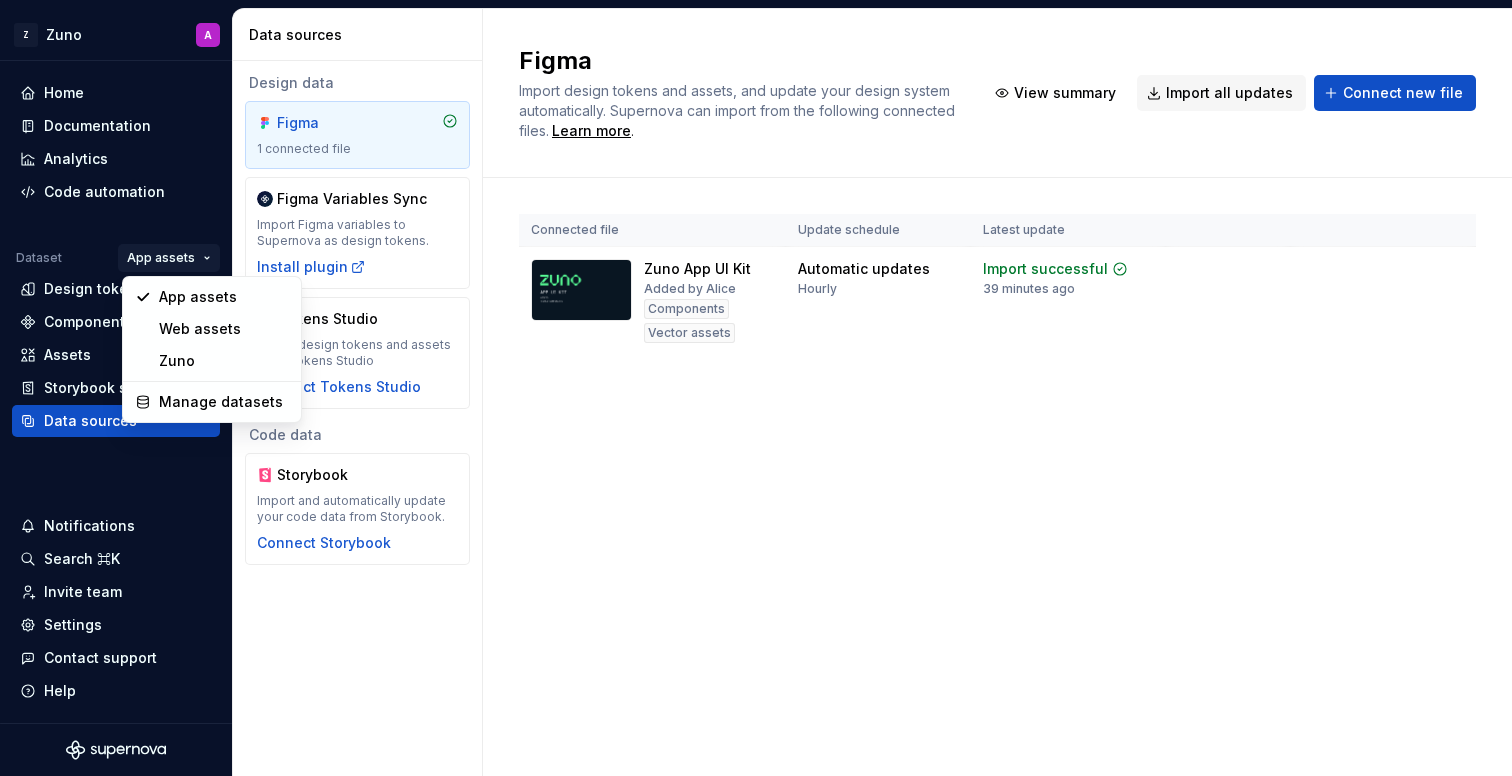 click on "Z Zuno A Home Documentation Analytics Code automation Dataset App assets Design tokens Components Assets Storybook stories Data sources Notifications Search ⌘K Invite team Settings Contact support Help Data sources Design data Figma 1 connected file Figma Variables Sync Import Figma variables to Supernova as design tokens. Install plugin Tokens Studio Import design tokens and assets from Tokens Studio Connect Tokens Studio Code data Storybook Import and automatically update your code data from Storybook. Connect Storybook Figma Import design tokens and assets, and update your design system automatically. Supernova can import from the following connected files. Learn more . View summary Import all updates Connect new file Connected file Update schedule Latest update Zuno App UI Kit Added by [PERSON] Components Vector assets Automatic updates Hourly Import successful 39 minutes ago View summary Import updates * App assets Web assets Zuno Manage datasets" at bounding box center [756, 388] 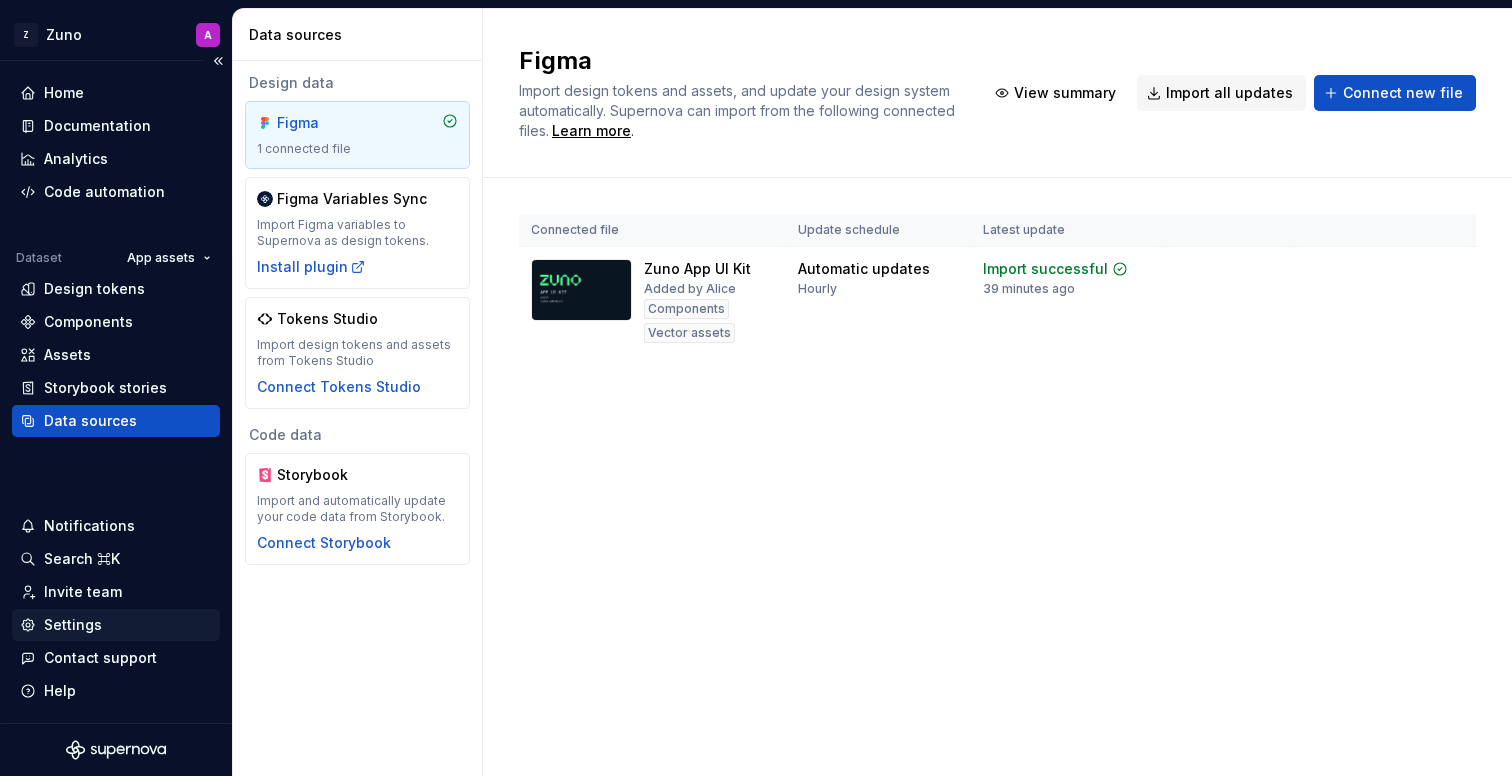 click on "Settings" at bounding box center (73, 625) 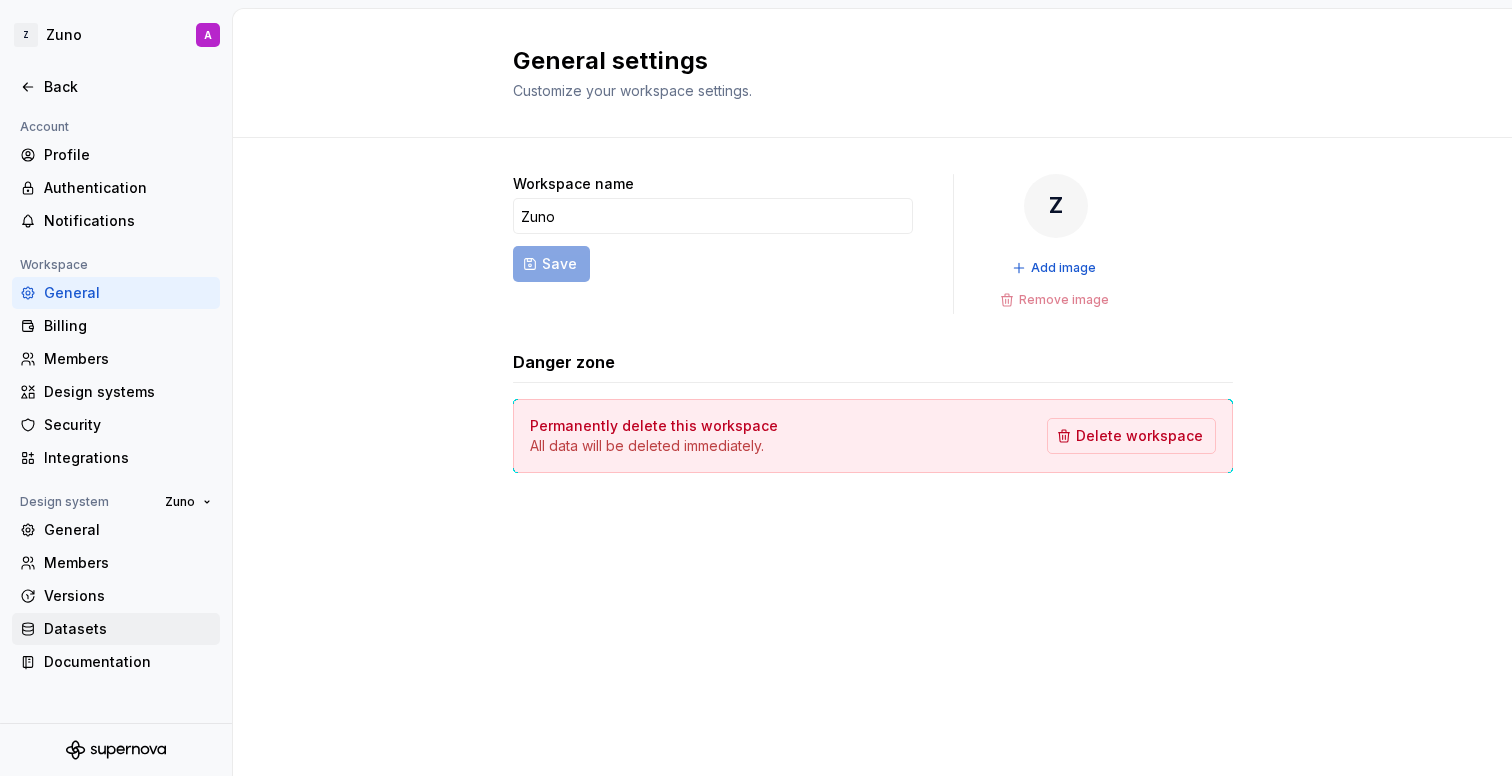 click on "Datasets" at bounding box center (128, 629) 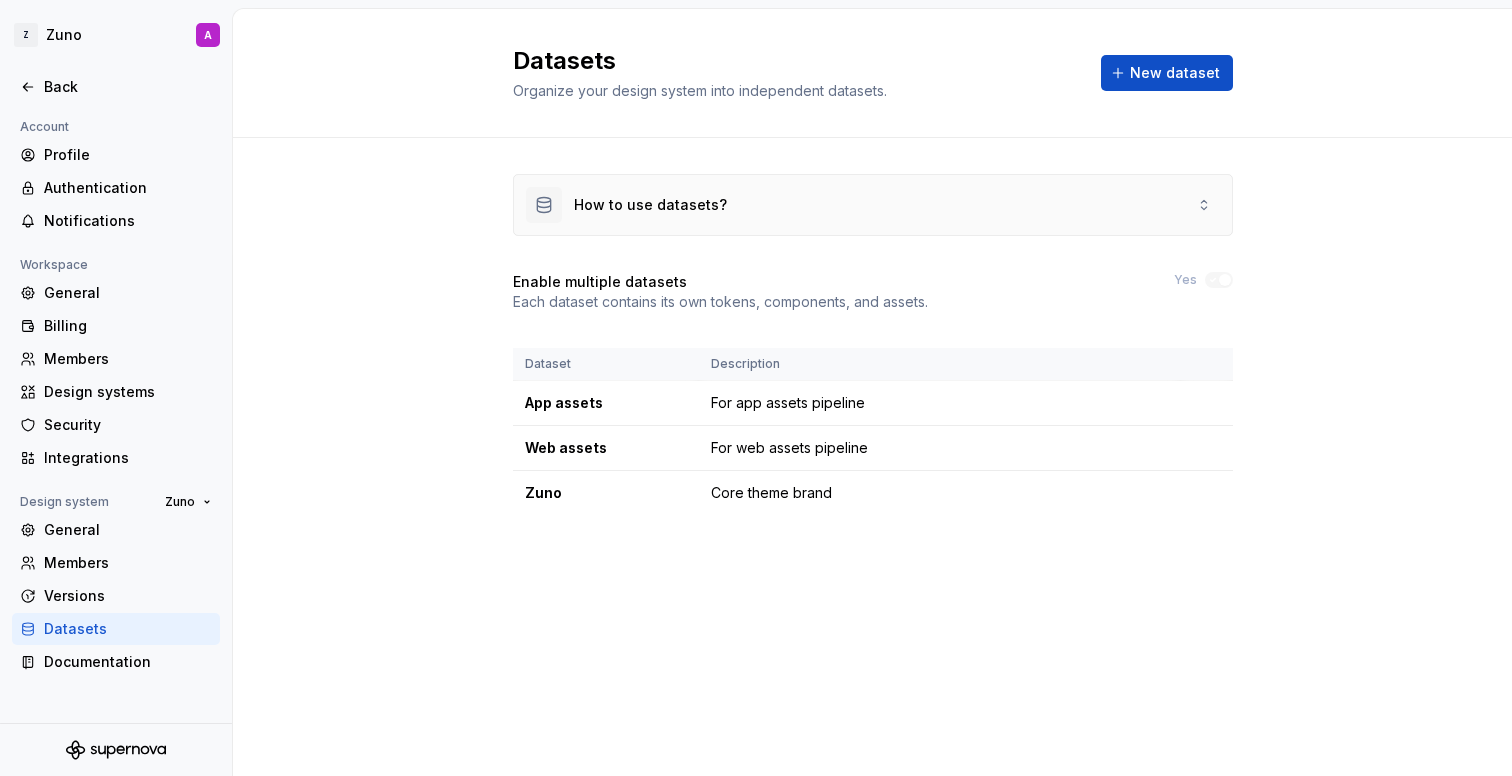 click on "How to use datasets?" at bounding box center [626, 205] 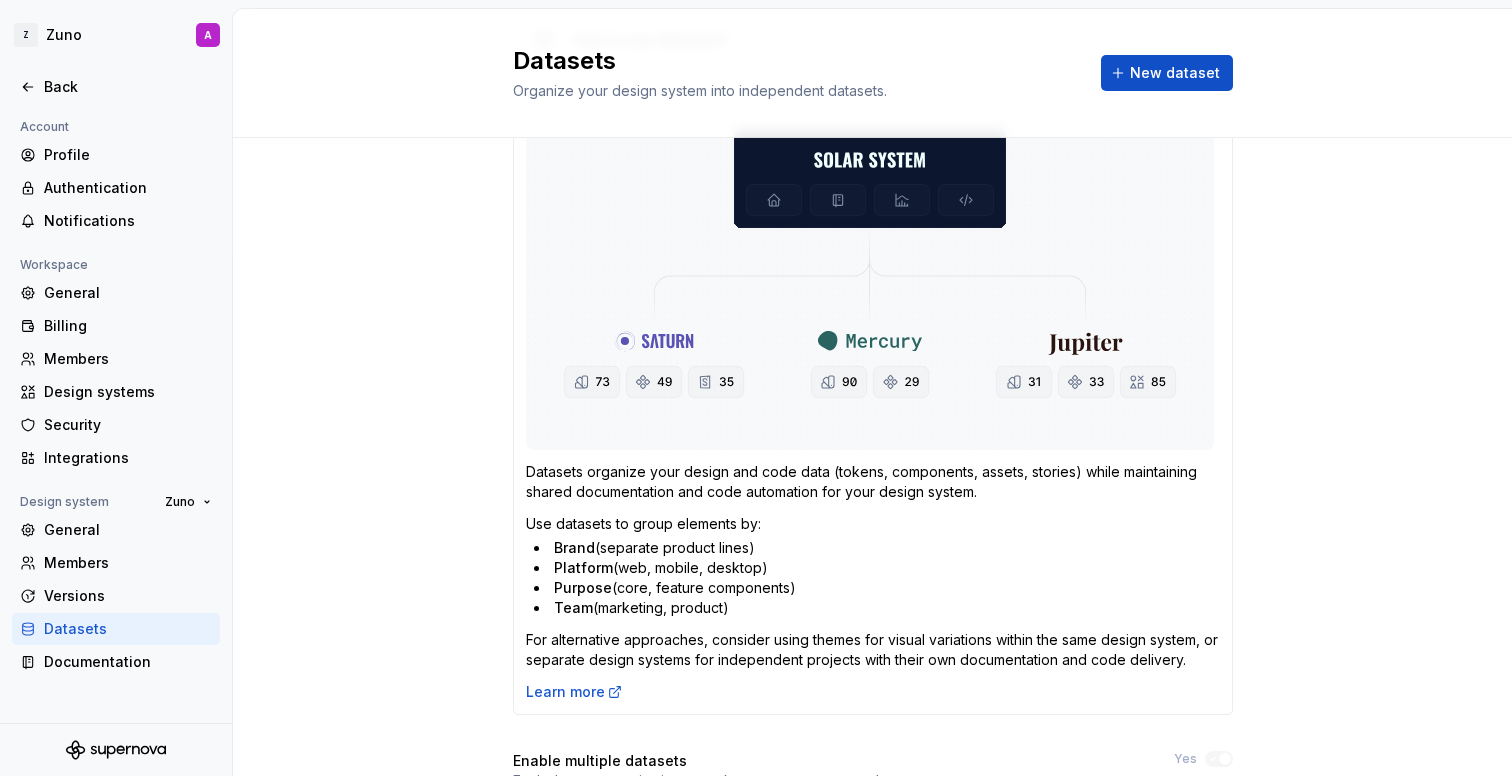 scroll, scrollTop: 168, scrollLeft: 0, axis: vertical 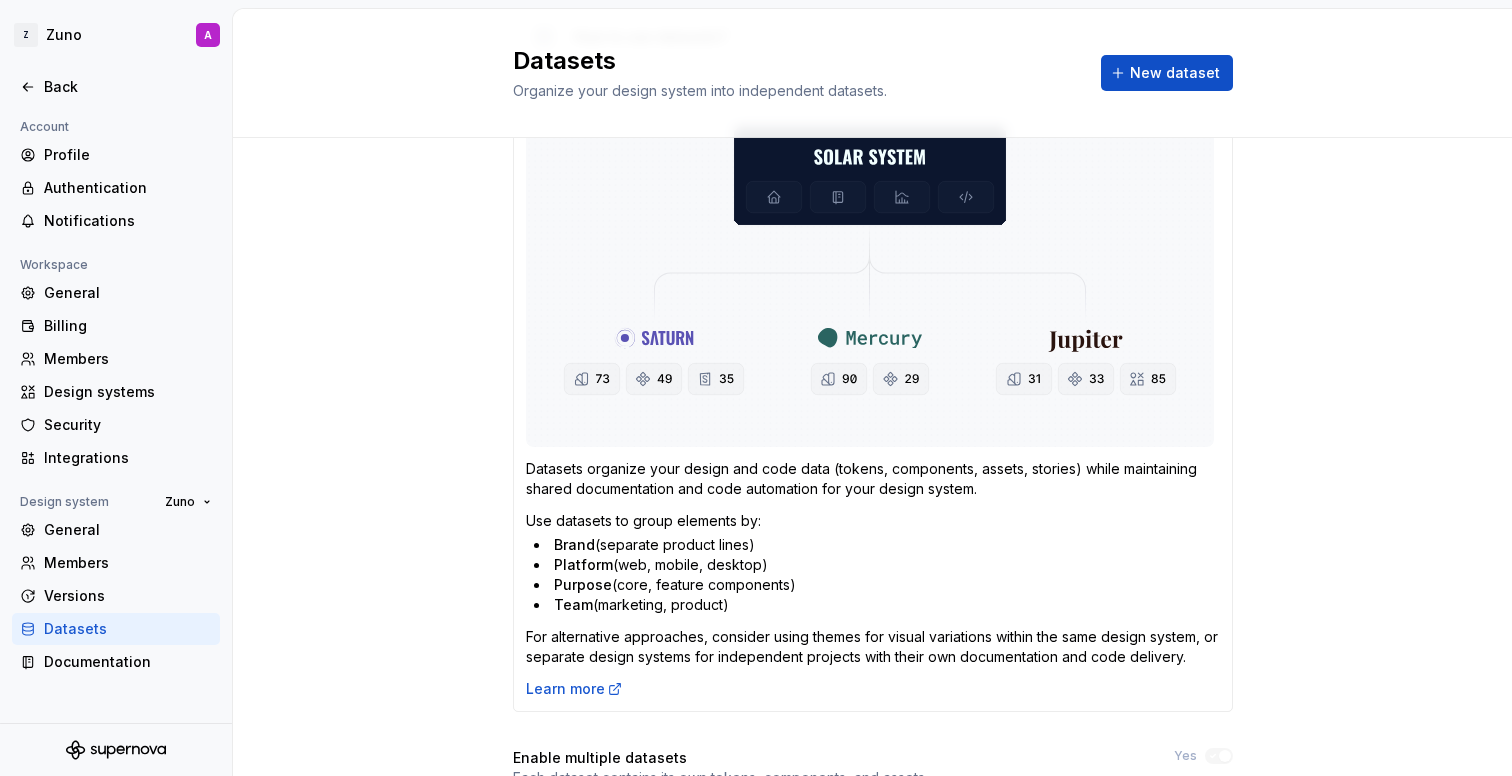 drag, startPoint x: 554, startPoint y: 544, endPoint x: 760, endPoint y: 546, distance: 206.0097 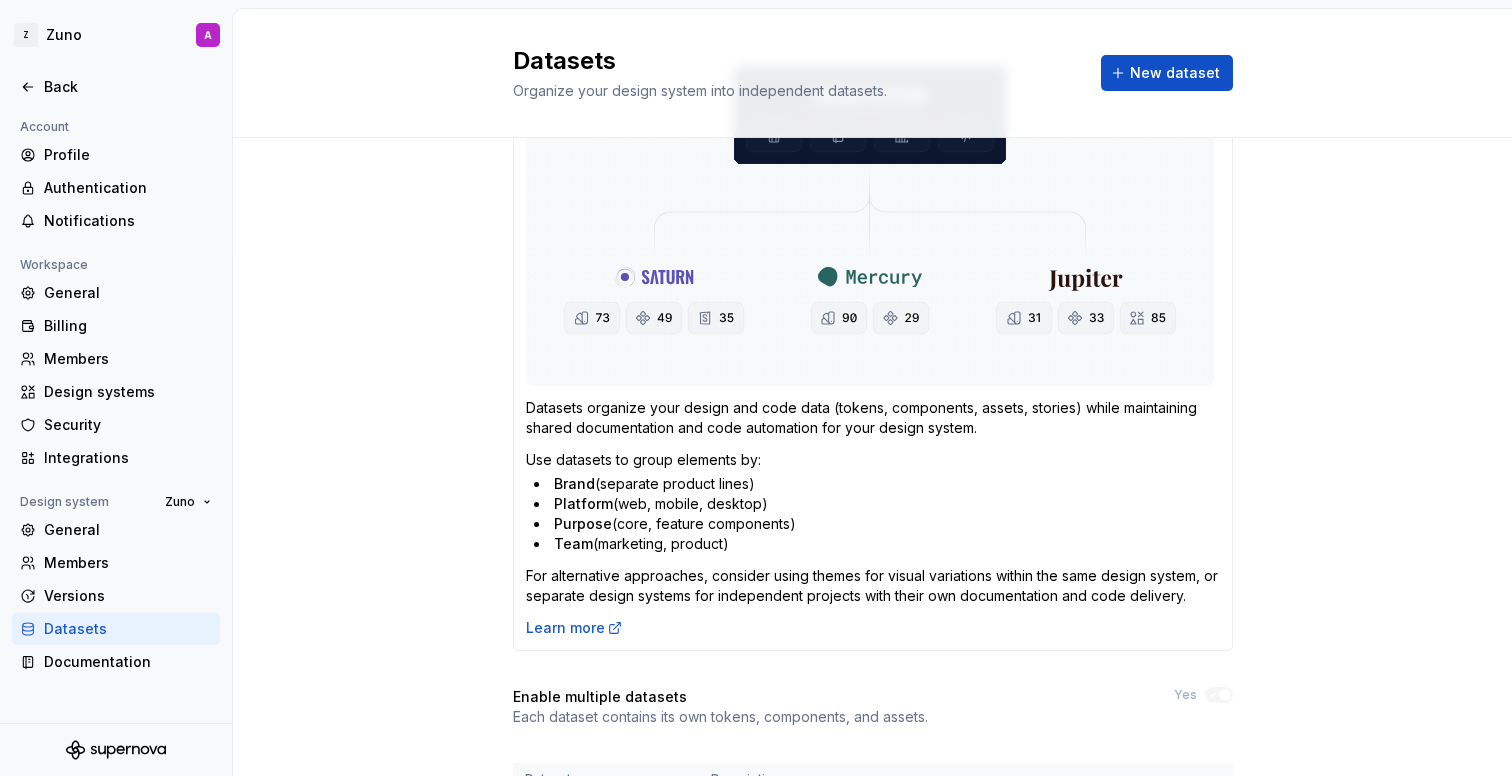 scroll, scrollTop: 240, scrollLeft: 0, axis: vertical 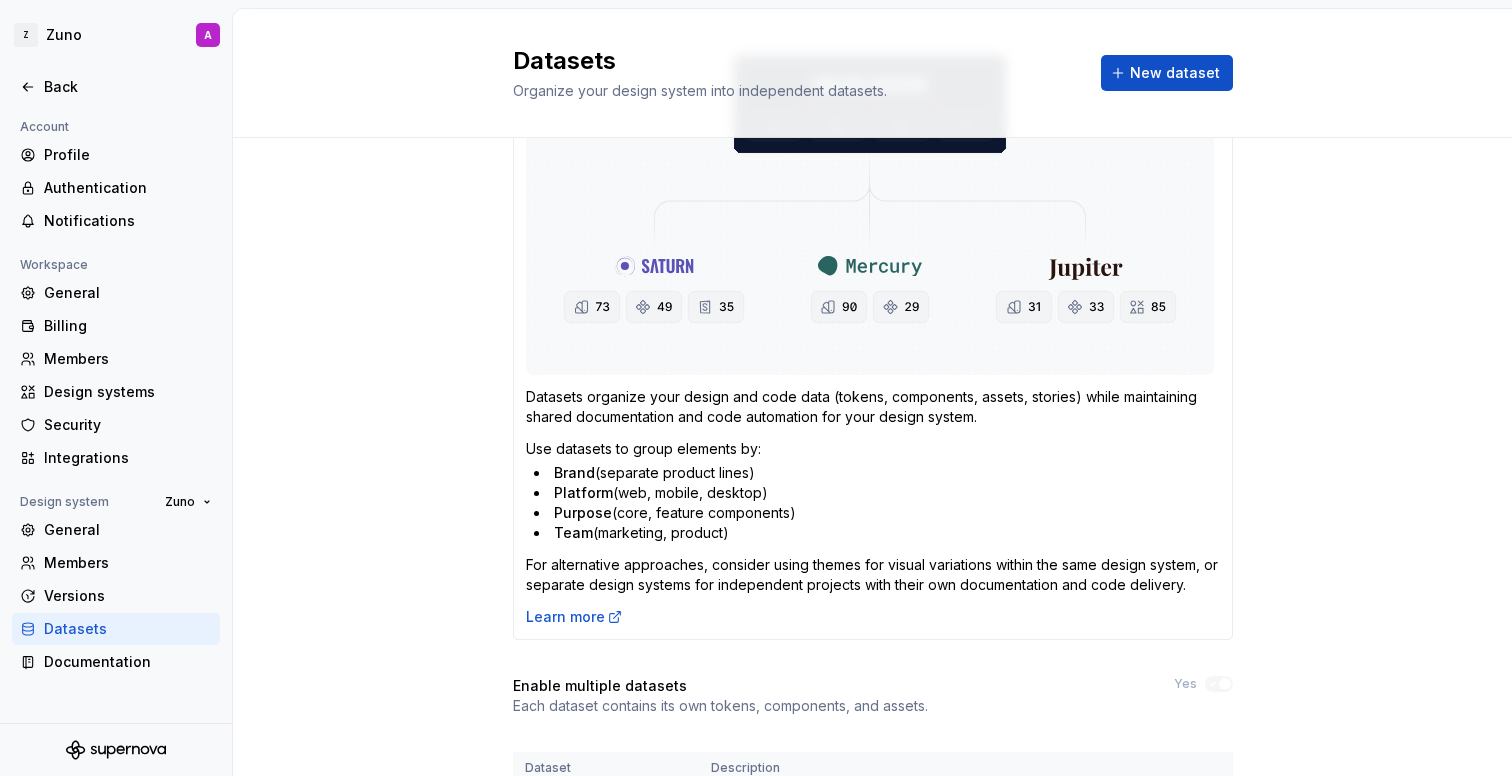 drag, startPoint x: 551, startPoint y: 497, endPoint x: 773, endPoint y: 501, distance: 222.03603 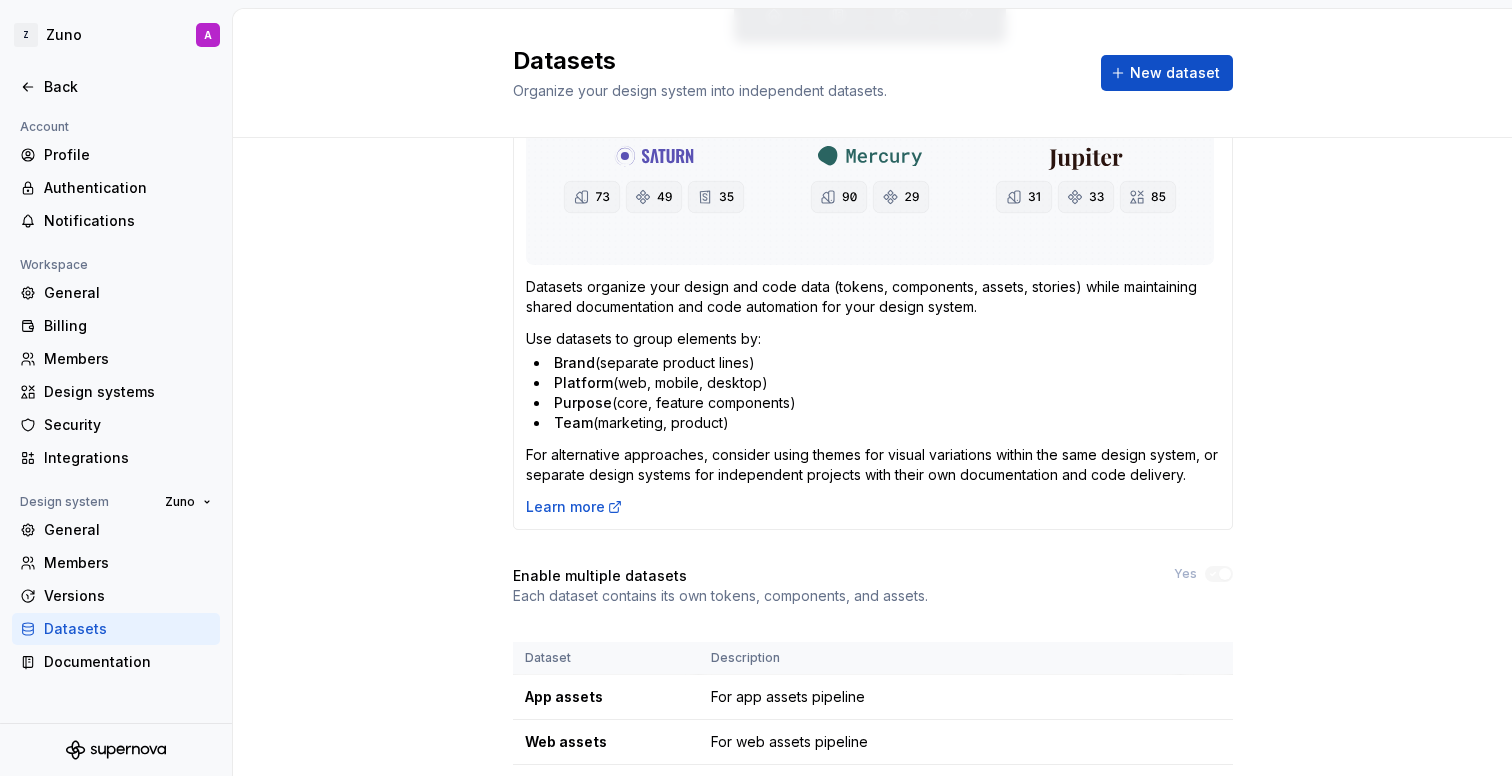 scroll, scrollTop: 453, scrollLeft: 0, axis: vertical 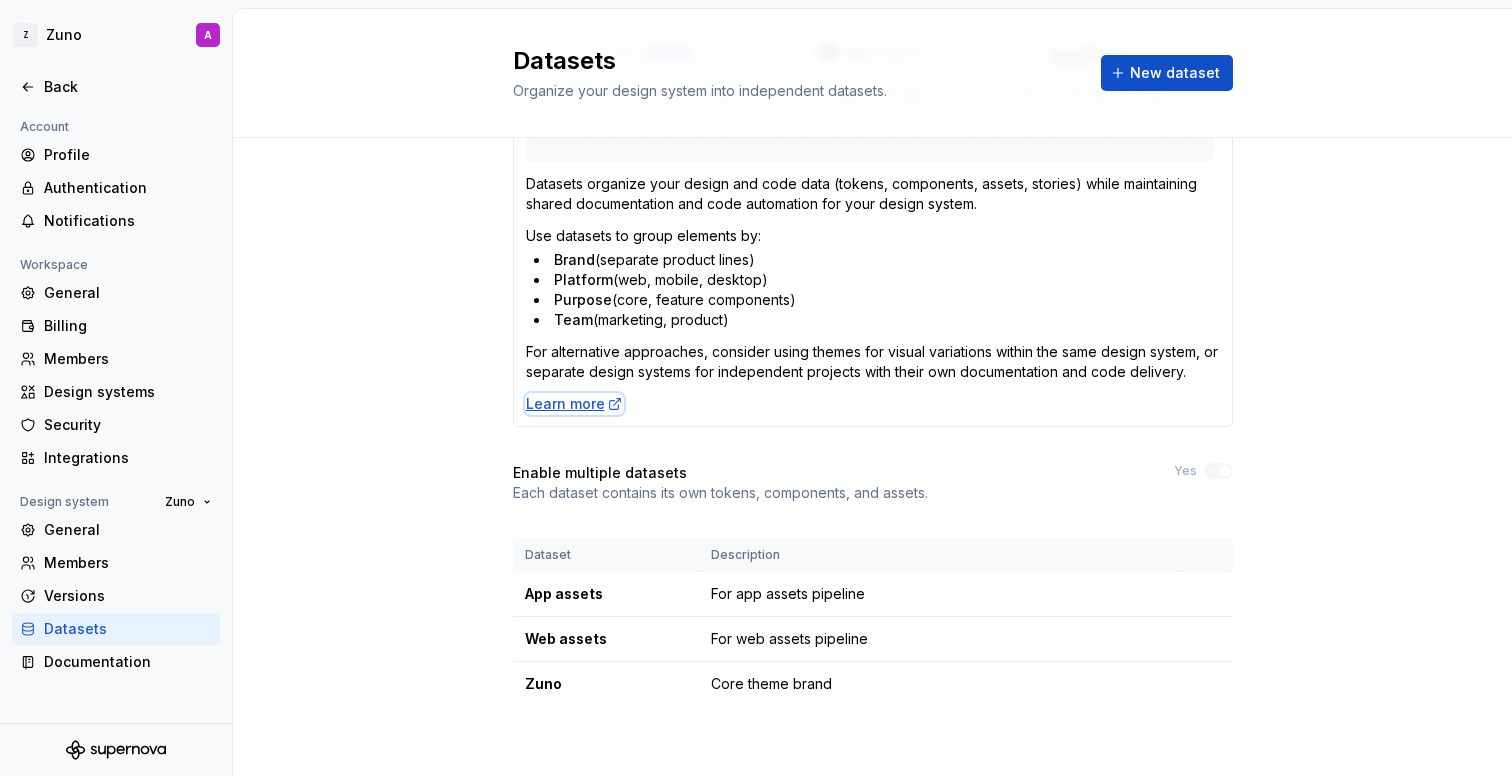 click on "Learn more" at bounding box center (574, 404) 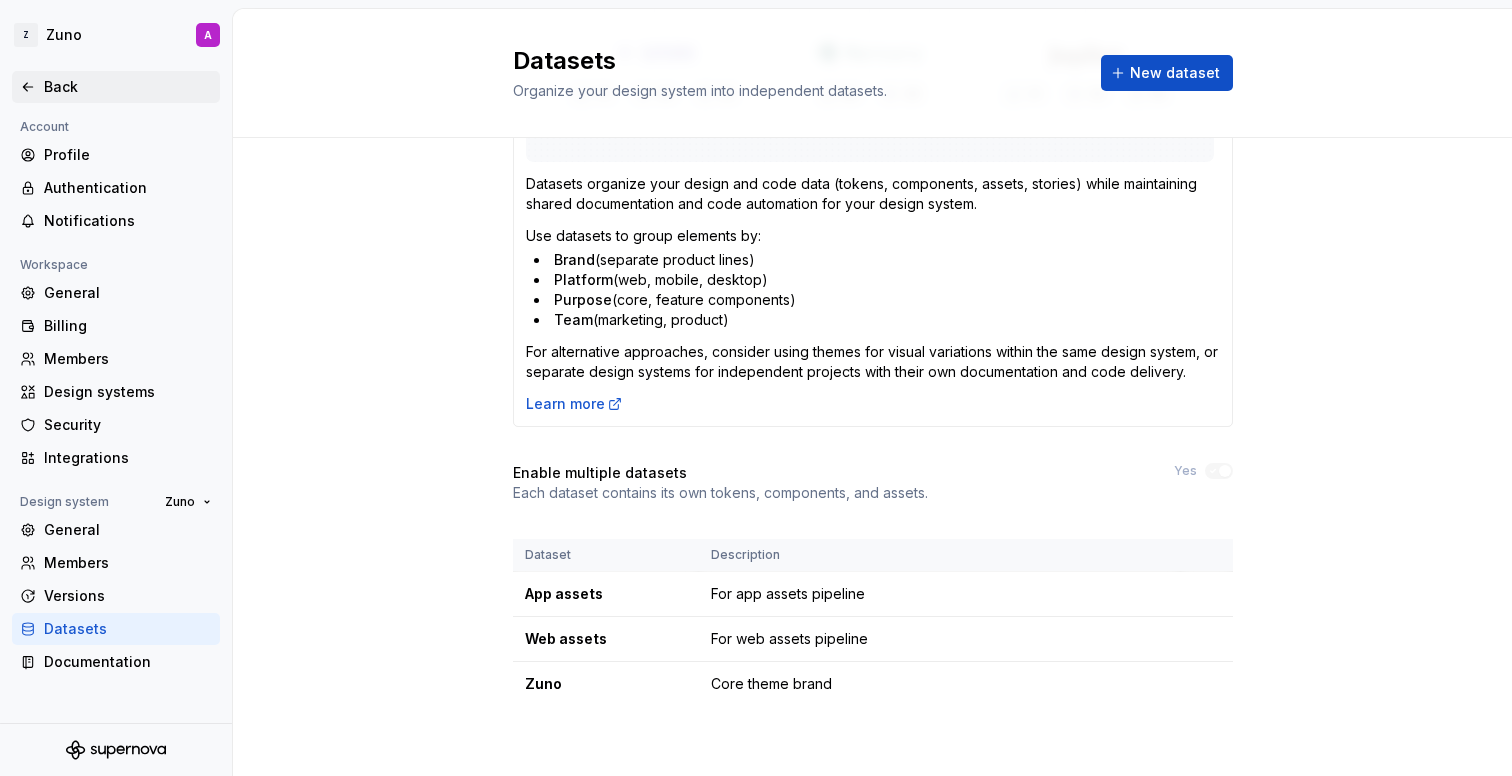 click on "Back" at bounding box center [116, 87] 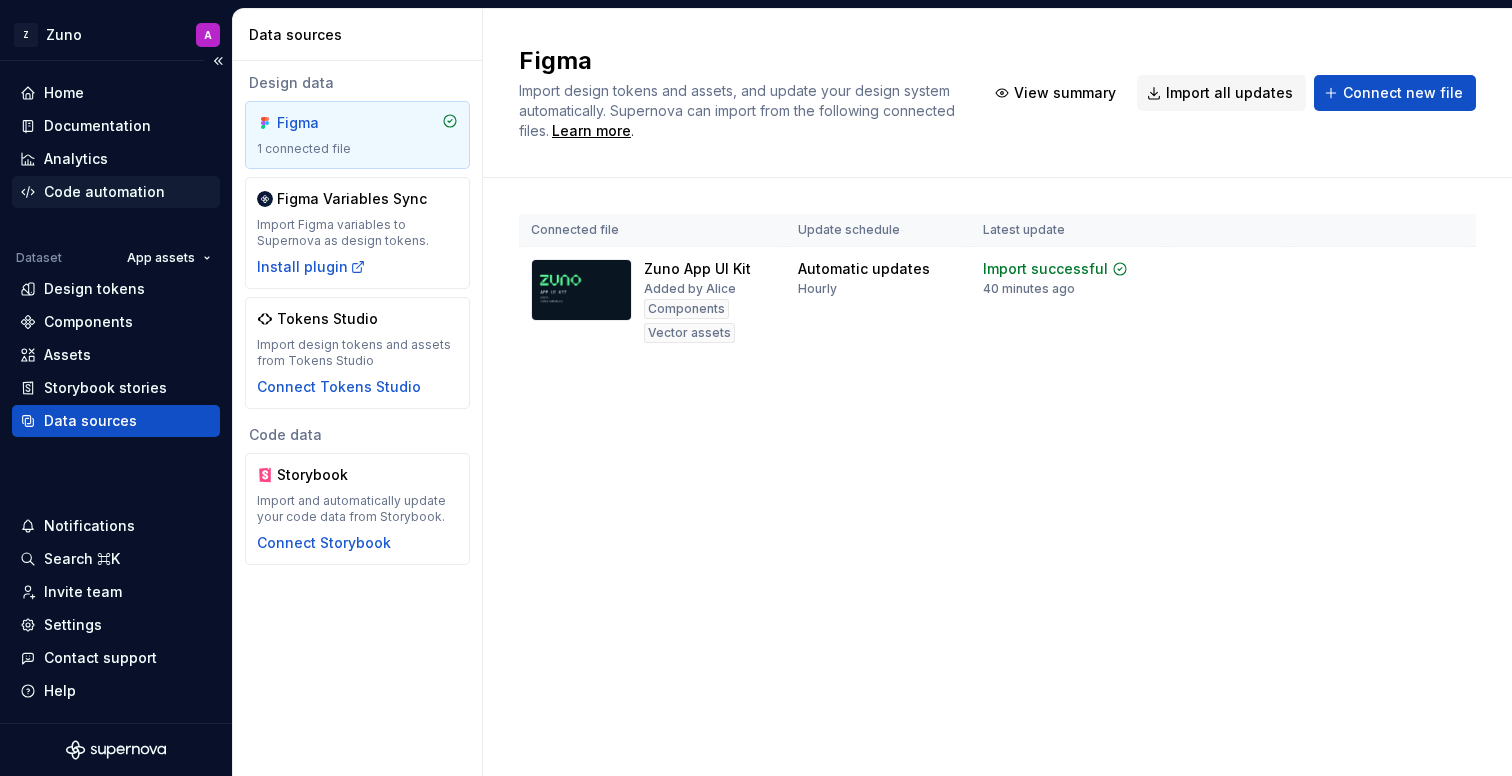 click on "Code automation" at bounding box center (104, 192) 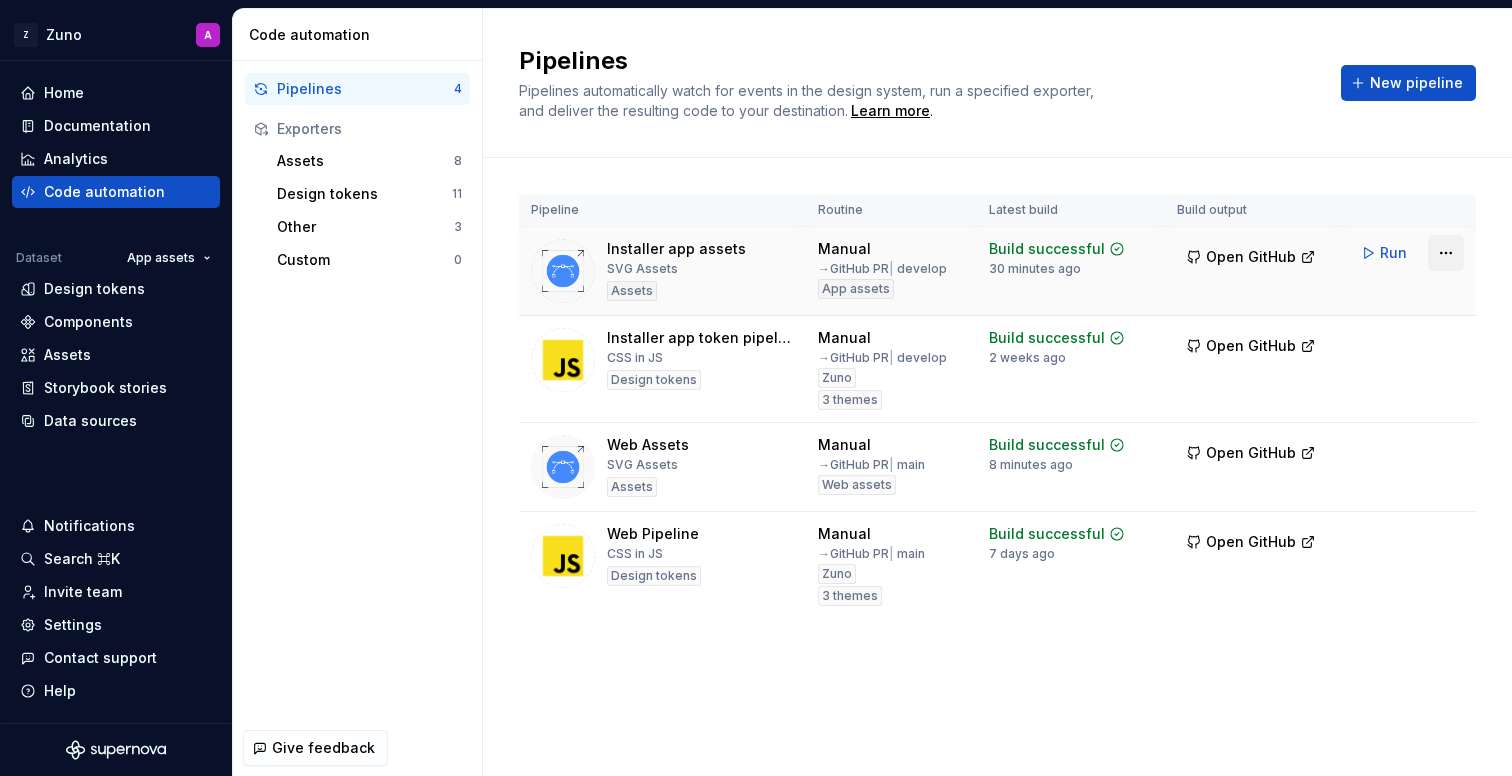 click on "Z Zuno A Home Documentation Analytics Code automation Dataset App assets Design tokens Components Assets Storybook stories Data sources Notifications Search ⌘K Invite team Settings Contact support Help Code automation Pipelines 4 Exporters Assets 8 Design tokens 11 Other 3 Custom 0 Give feedback Pipelines Pipelines automatically watch for events in the design system, run a specified exporter, and deliver the resulting code to your destination.   Learn more . New pipeline Pipeline Routine Latest build Build output Installer app assets SVG Assets Assets Manual →  GitHub PR  |   develop App assets Build successful 30 minutes ago Open GitHub Run Installer app token pipeline CSS in JS Design tokens Manual →  GitHub PR  |   develop Zuno 3 themes Build successful 2 weeks ago Open GitHub Run Web Assets SVG Assets Assets Manual →  GitHub PR  |   main Web assets Build successful 8 minutes ago Open GitHub Run Web Pipeline CSS in JS Design tokens Manual →  GitHub PR  |   main Zuno 3 themes Build successful Run" at bounding box center [756, 388] 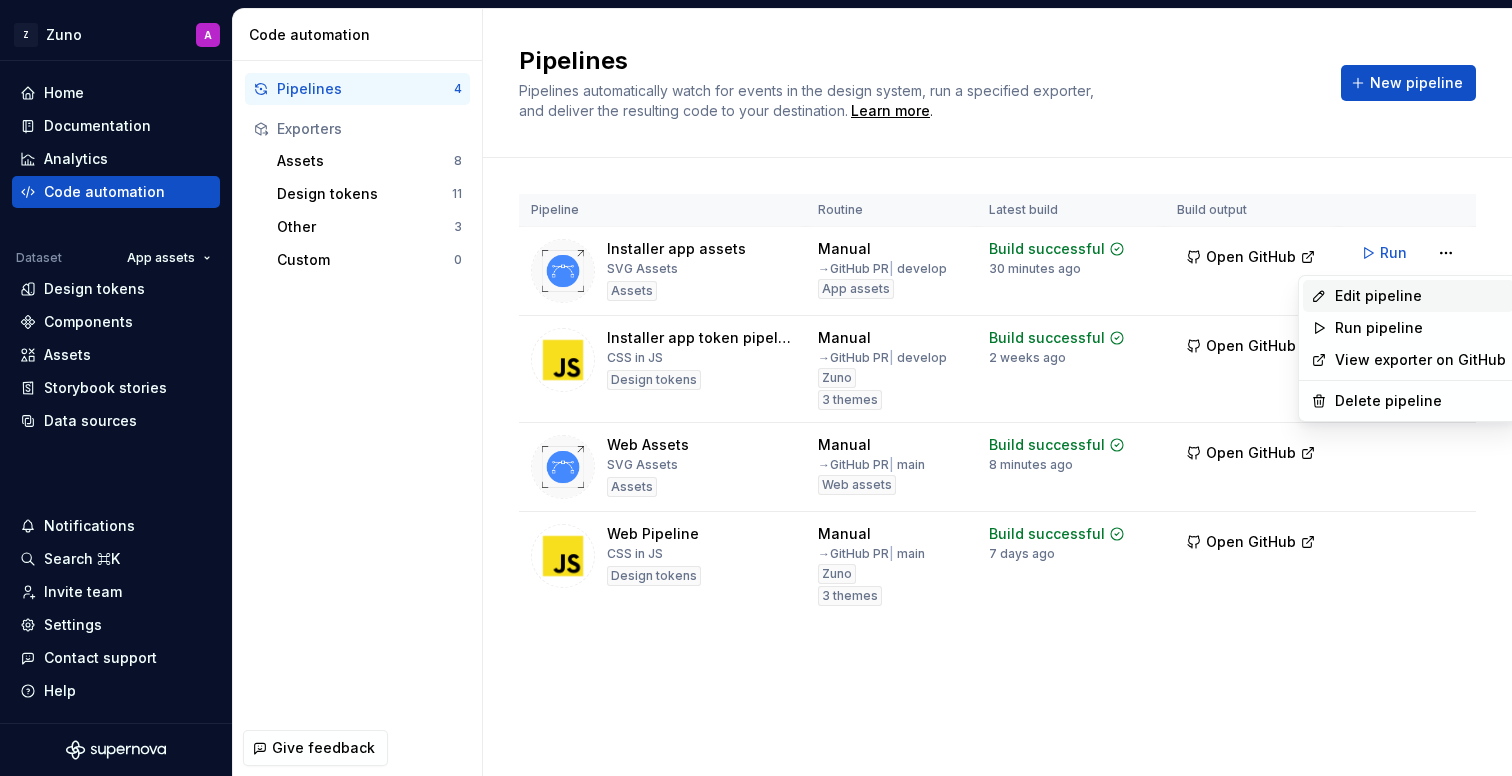 click on "Edit pipeline" at bounding box center (1420, 296) 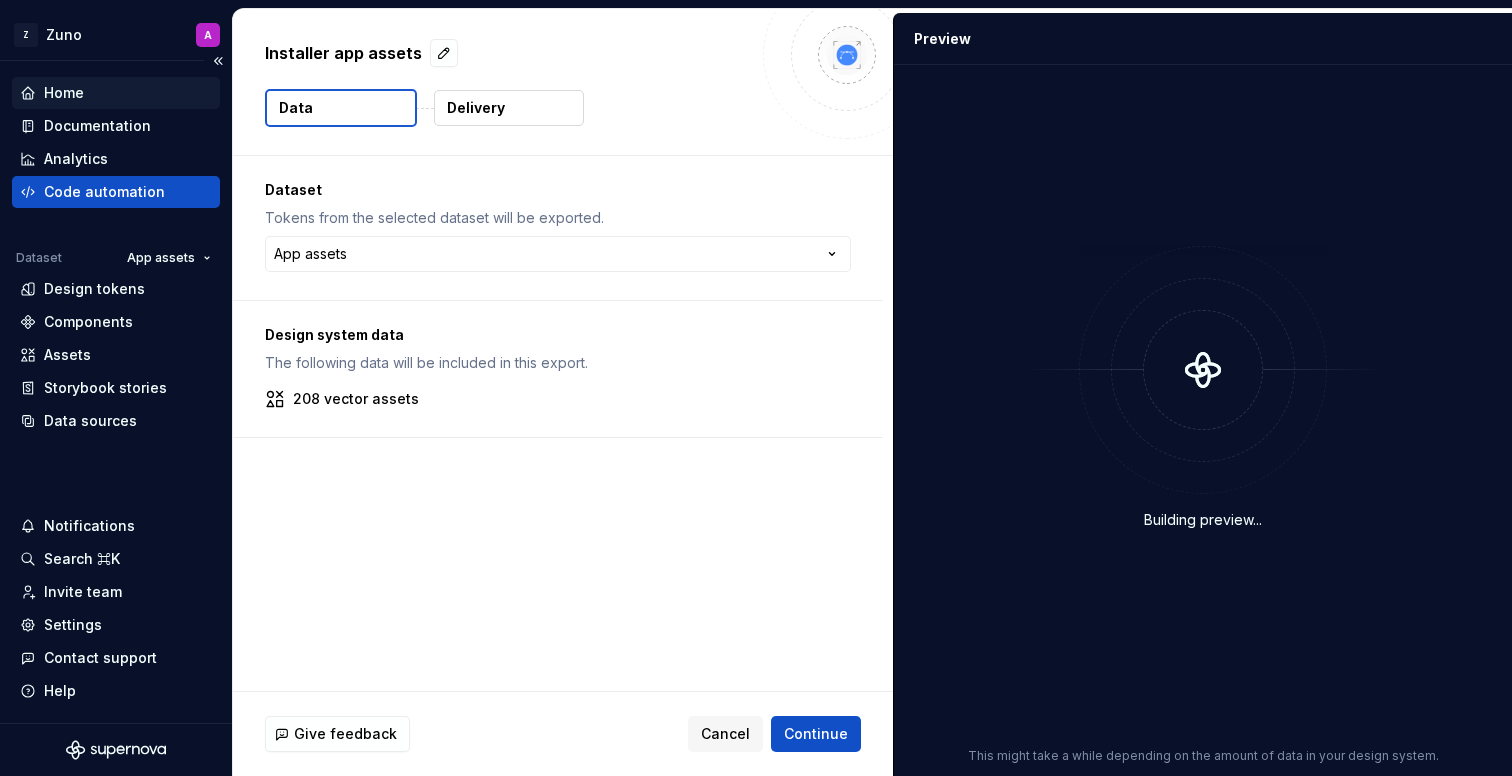 click on "Home" at bounding box center [64, 93] 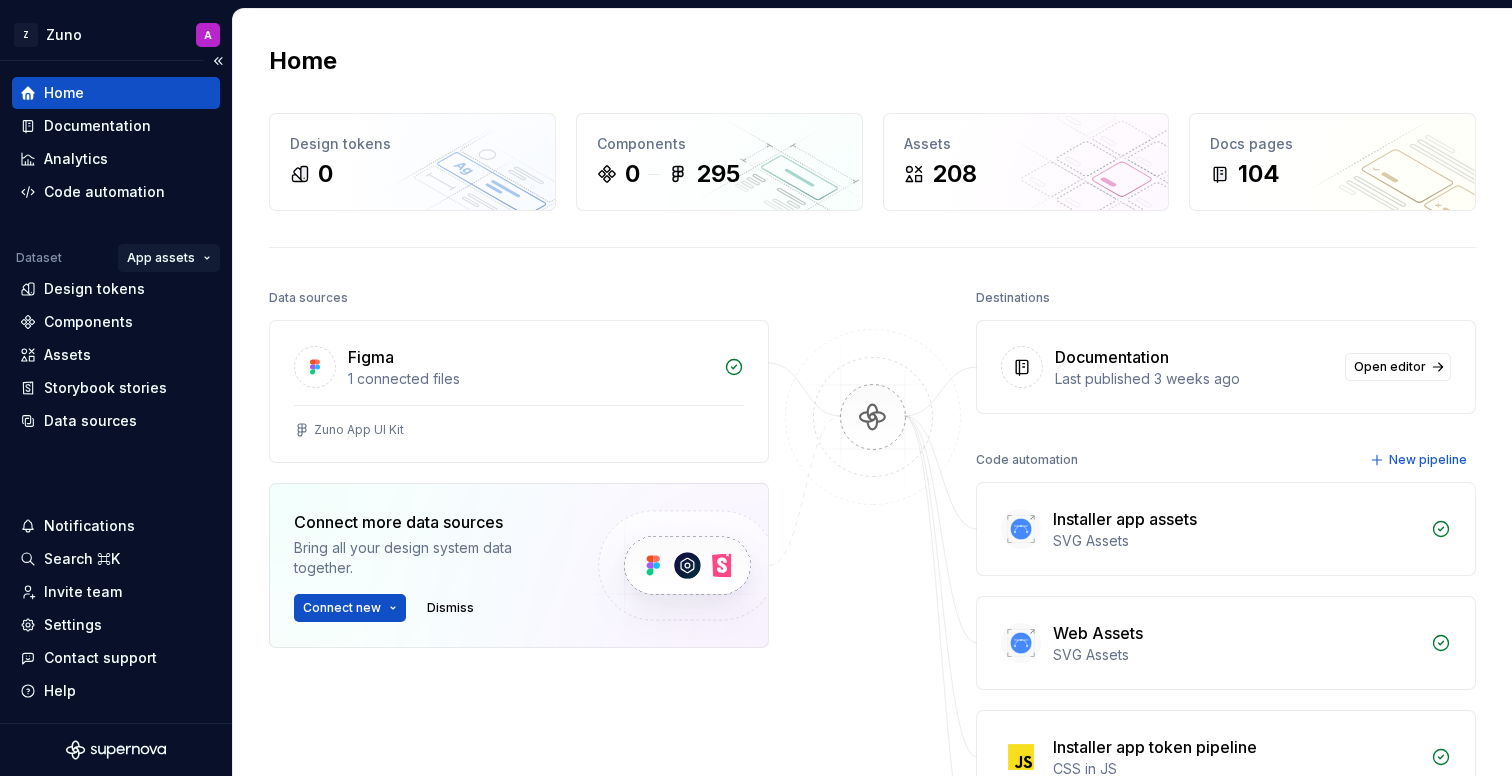 click on "Z Zuno A Home Documentation Analytics Code automation Dataset App assets Design tokens Components Assets Storybook stories Data sources Notifications Search ⌘K Invite team Settings Contact support Help Home Design tokens 0 Components 0 295 Assets 208 Docs pages 104 Data sources Figma 5 connected files Zuno App UI Kit Connect more data sources Bring all your design system data together. Connect new Dismiss Destinations Documentation Last published 3 weeks ago Open editor Code automation New pipeline Installer app assets SVG Assets Web Assets SVG Assets Installer app token pipeline CSS in JS Web Pipeline CSS in JS Product documentation Learn how to build, manage and maintain design systems in smarter ways. Developer documentation Start delivering your design choices to your codebases right away. Join our Slack community Connect and learn with other design system practitioners.   *" at bounding box center (756, 388) 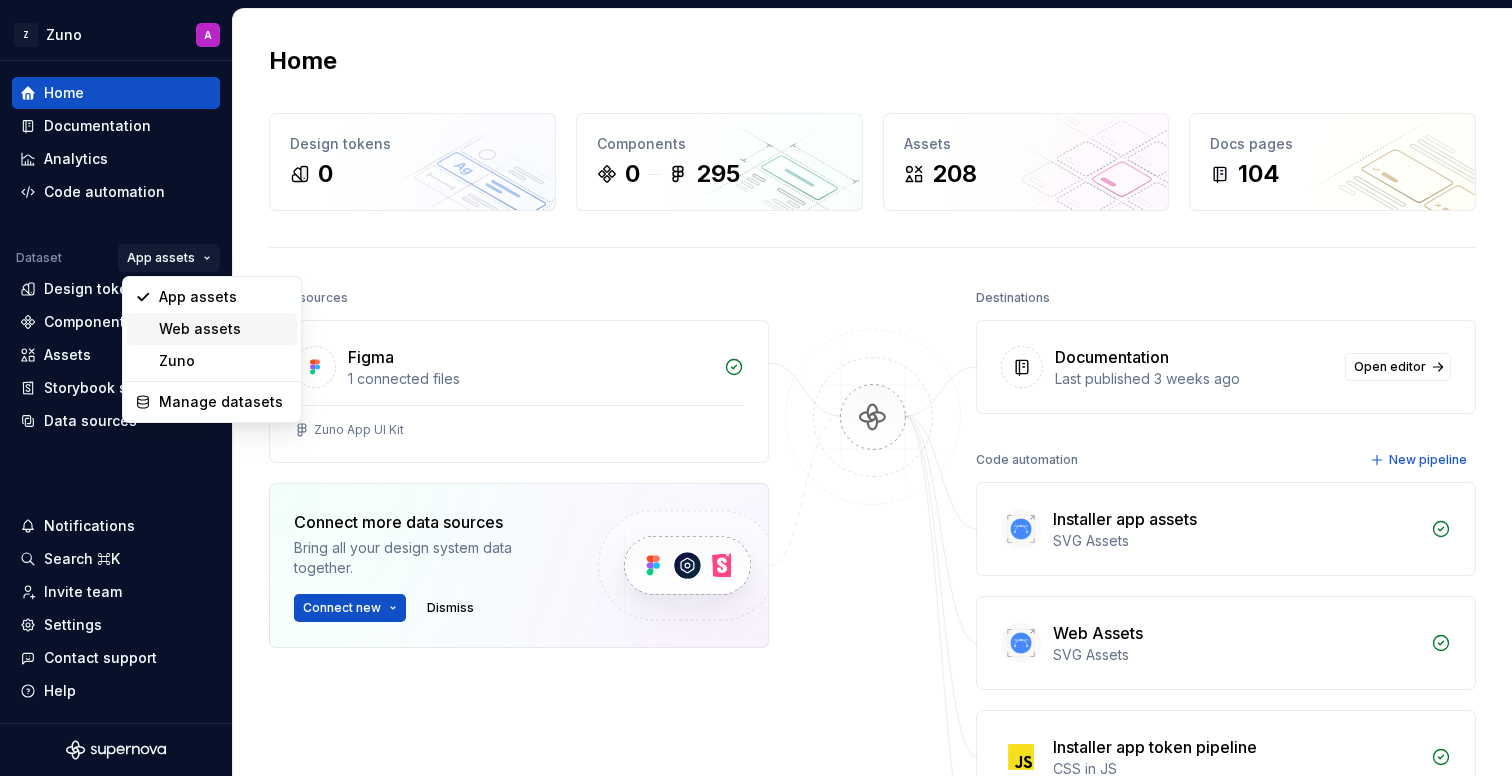 click on "Web assets" at bounding box center (224, 329) 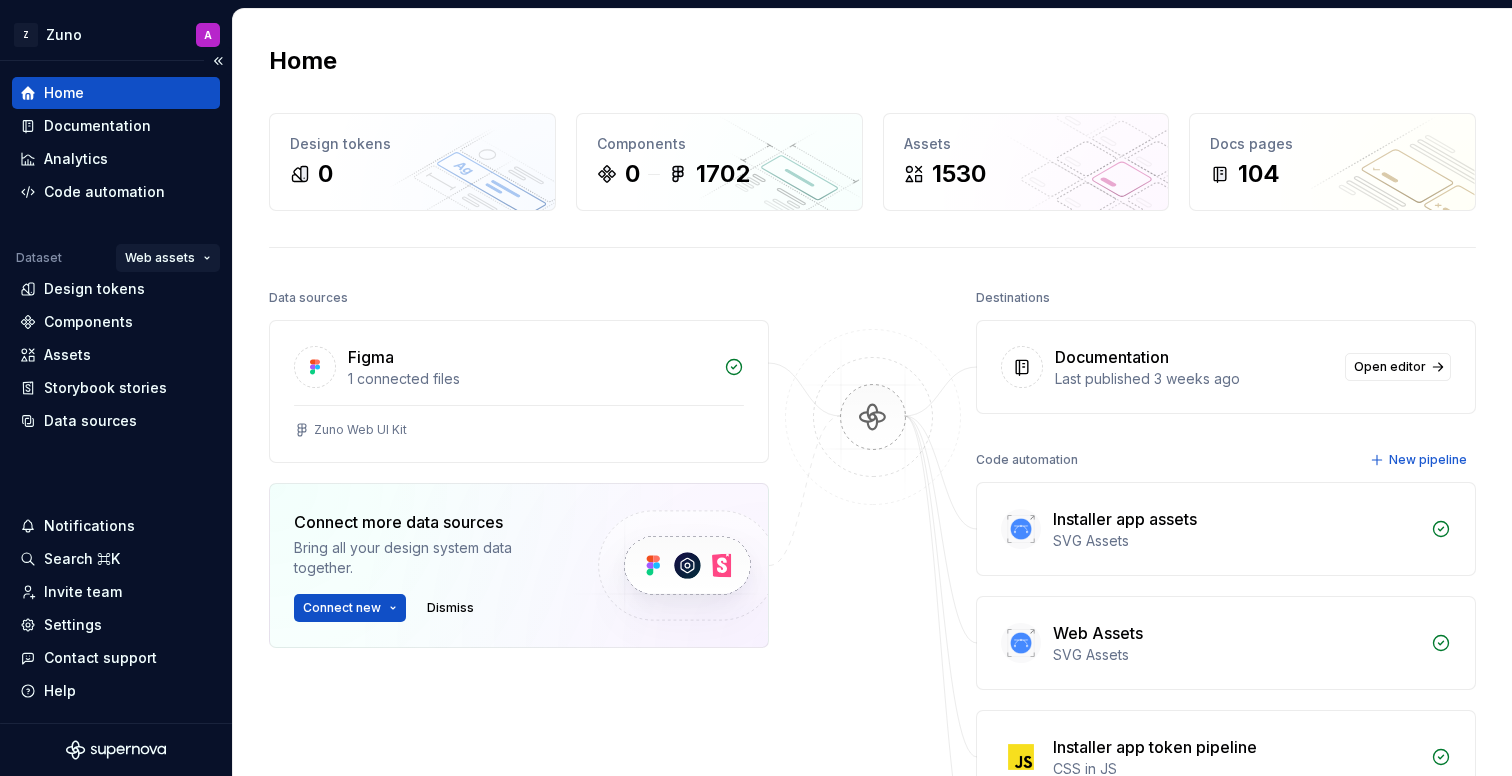 click on "Z Zuno A Home Documentation Analytics Code automation Dataset Web assets Design tokens Components Assets Storybook stories Data sources Notifications Search ⌘K Invite team Settings Contact support Help Home Design tokens 0 Components 0 1702 Assets 1530 Docs pages 104 Data sources Figma 1 connected files Zuno Web UI Kit Connect more data sources Bring all your design system data together. Connect new Dismiss Destinations Documentation Last published 3 weeks ago Open editor Code automation New pipeline Installer app assets SVG Assets Web Assets SVG Assets Installer app token pipeline CSS in JS Web Pipeline CSS in JS Product documentation Learn how to build, manage and maintain design systems in smarter ways. Developer documentation Start delivering your design choices to your codebases right away. Join our Slack community Connect and learn with other design system practitioners.   *" at bounding box center [756, 388] 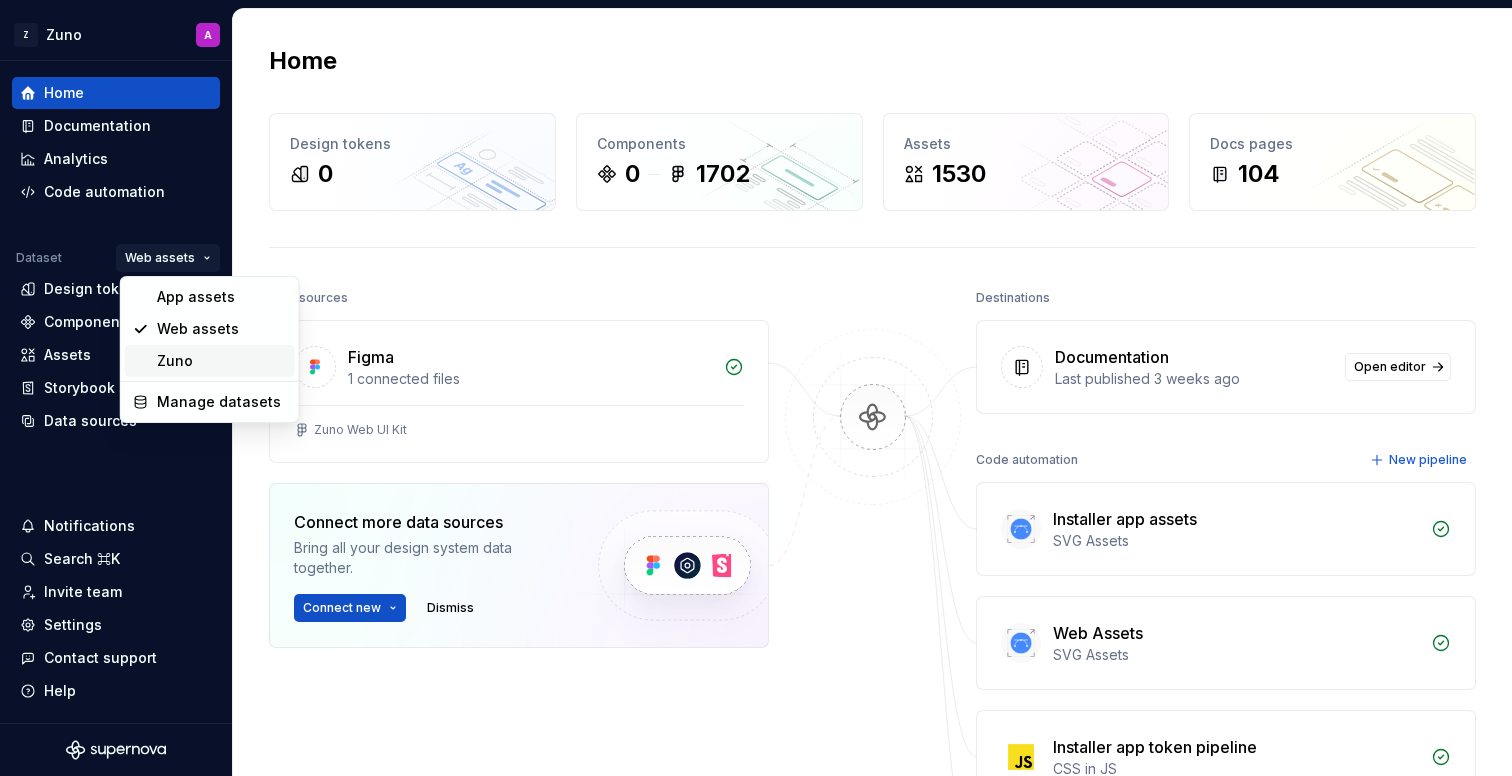 click on "Zuno" at bounding box center (222, 361) 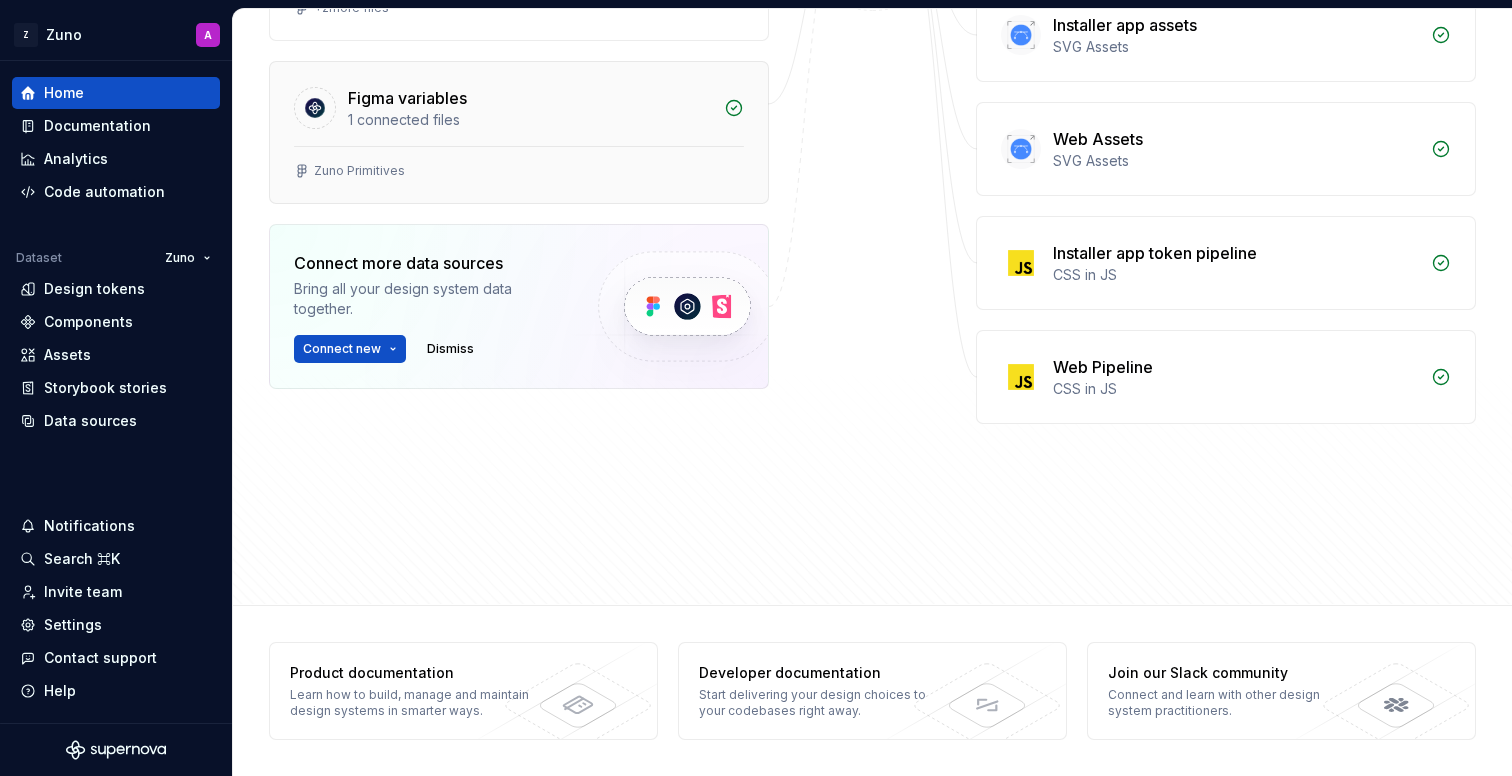 scroll, scrollTop: 0, scrollLeft: 0, axis: both 